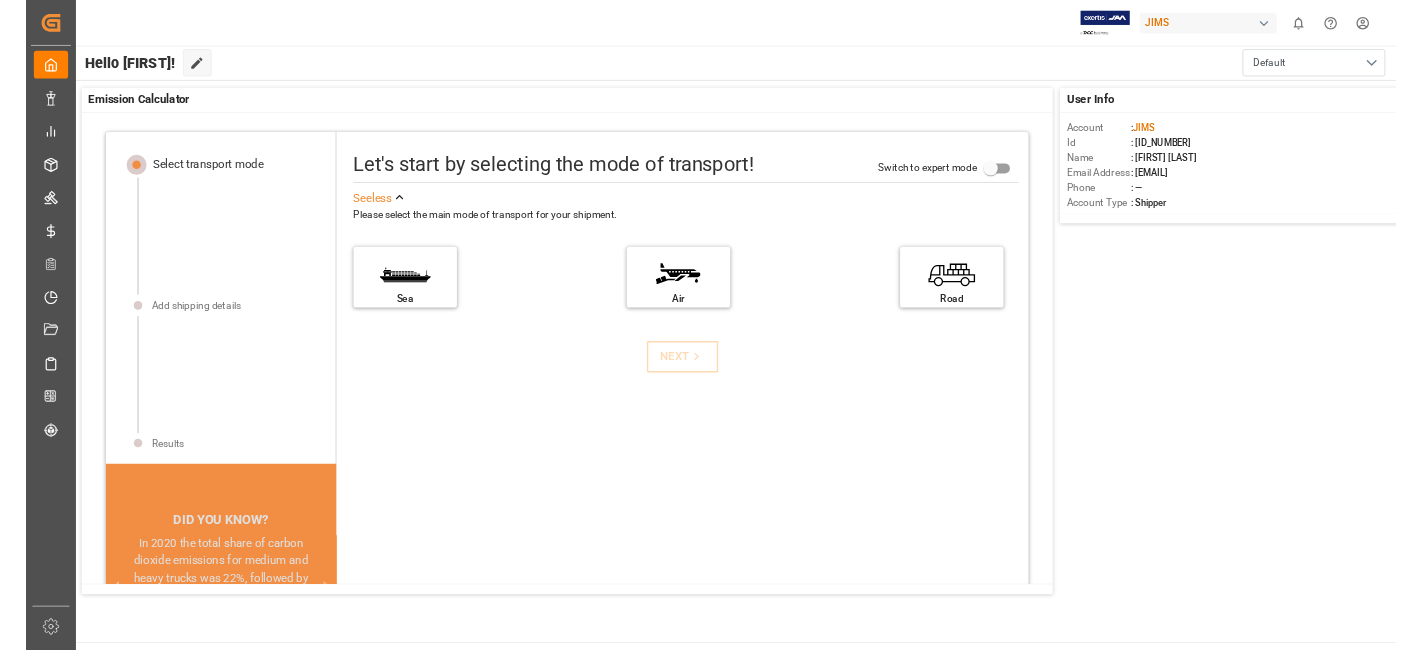 scroll, scrollTop: 0, scrollLeft: 0, axis: both 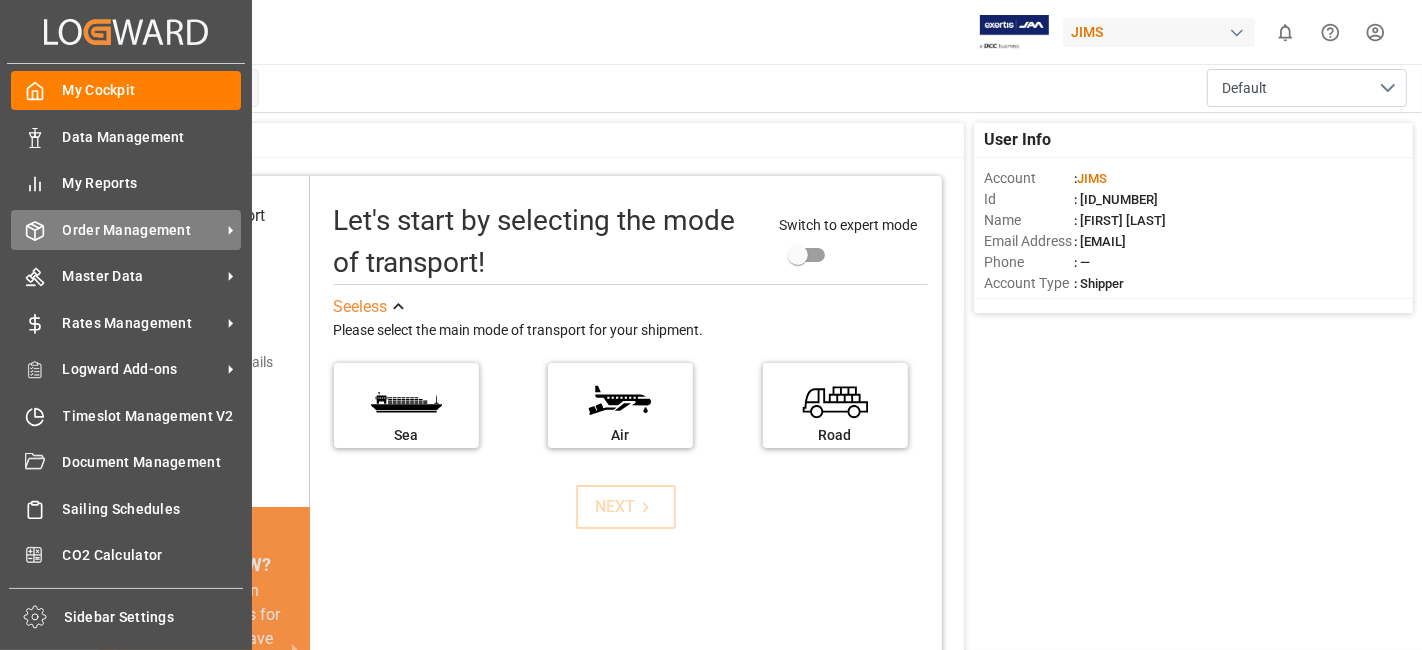 click on "Order Management" at bounding box center [142, 230] 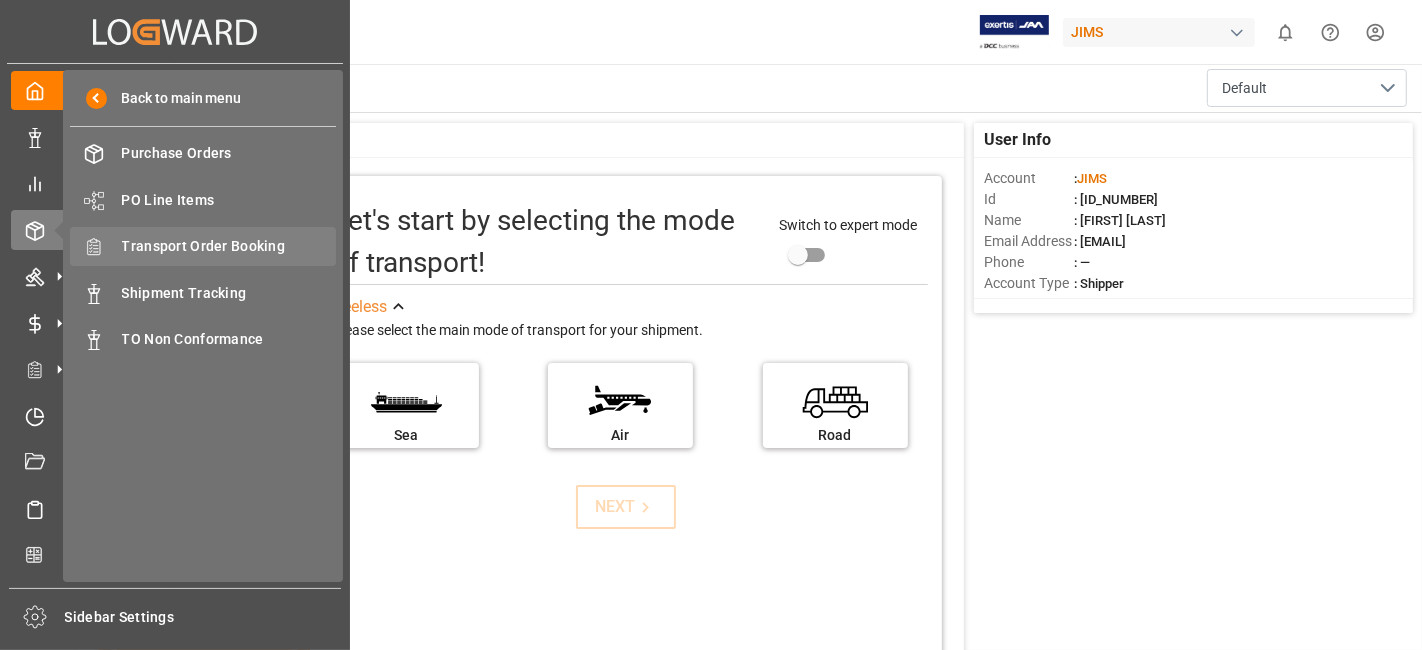 click on "Transport Order Booking" at bounding box center (229, 246) 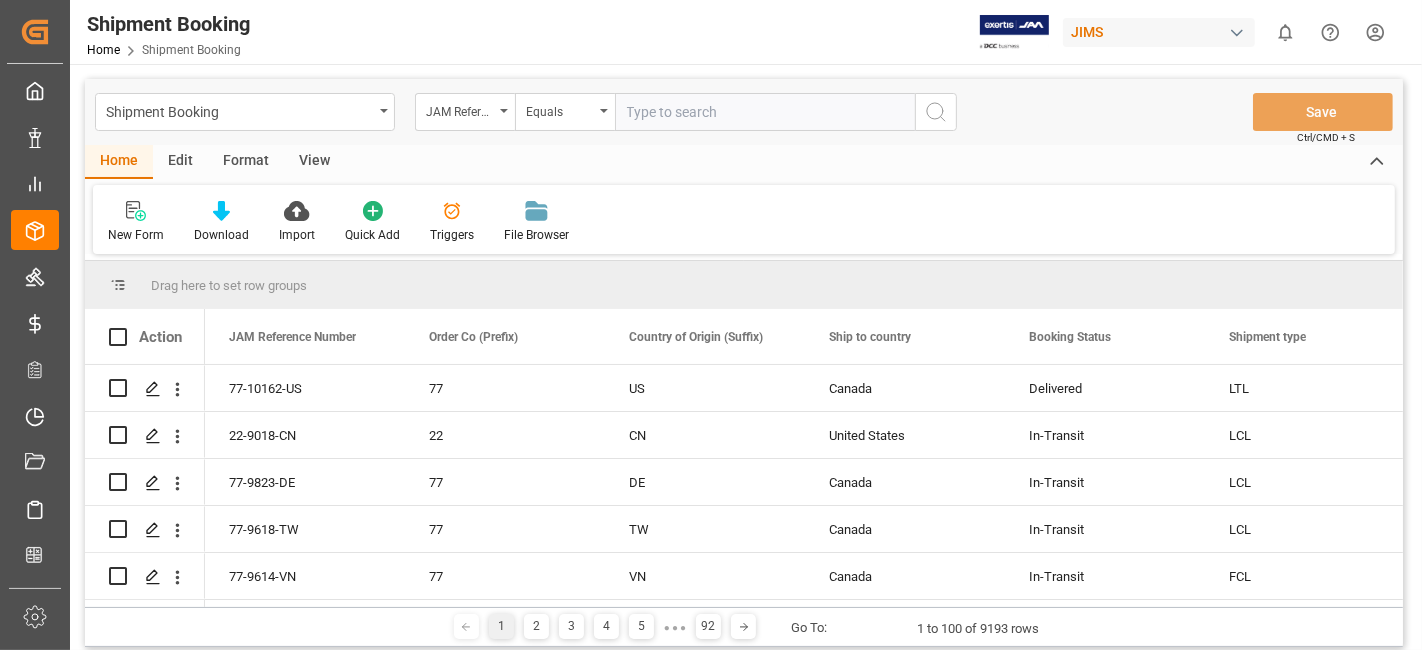 click at bounding box center (765, 112) 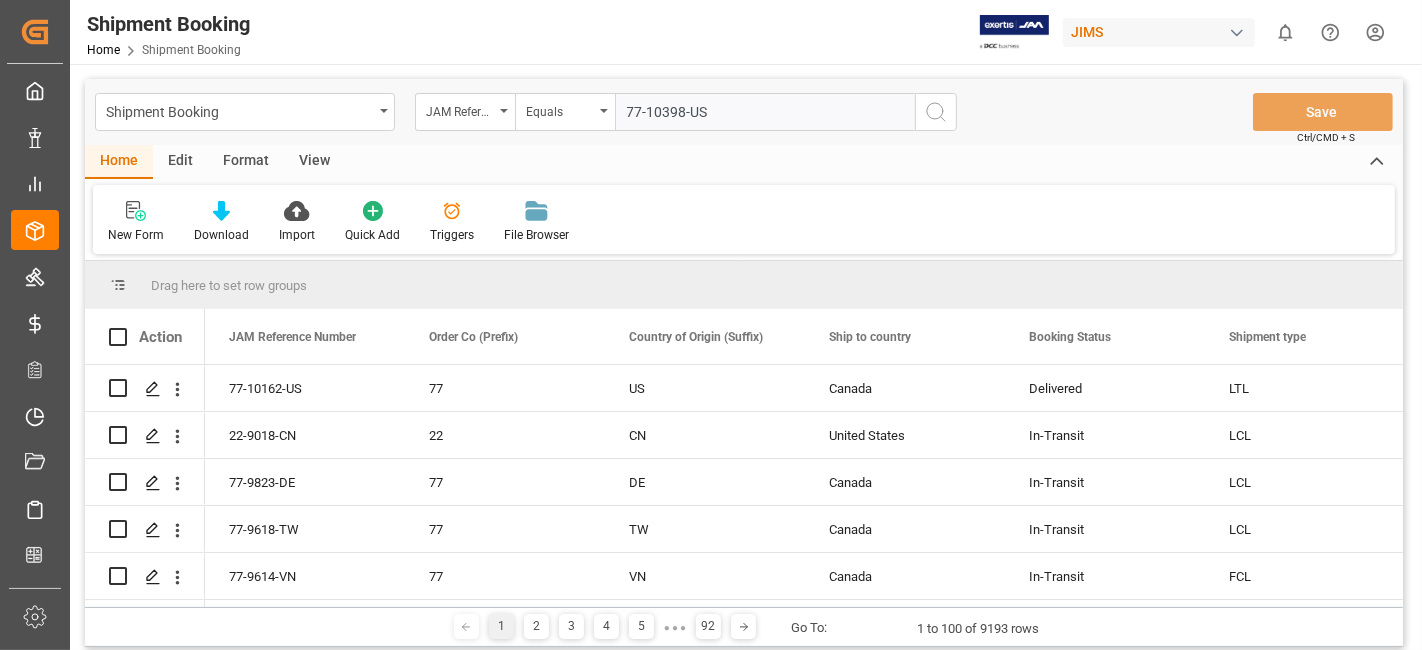 click on "77-10398-US" at bounding box center [765, 112] 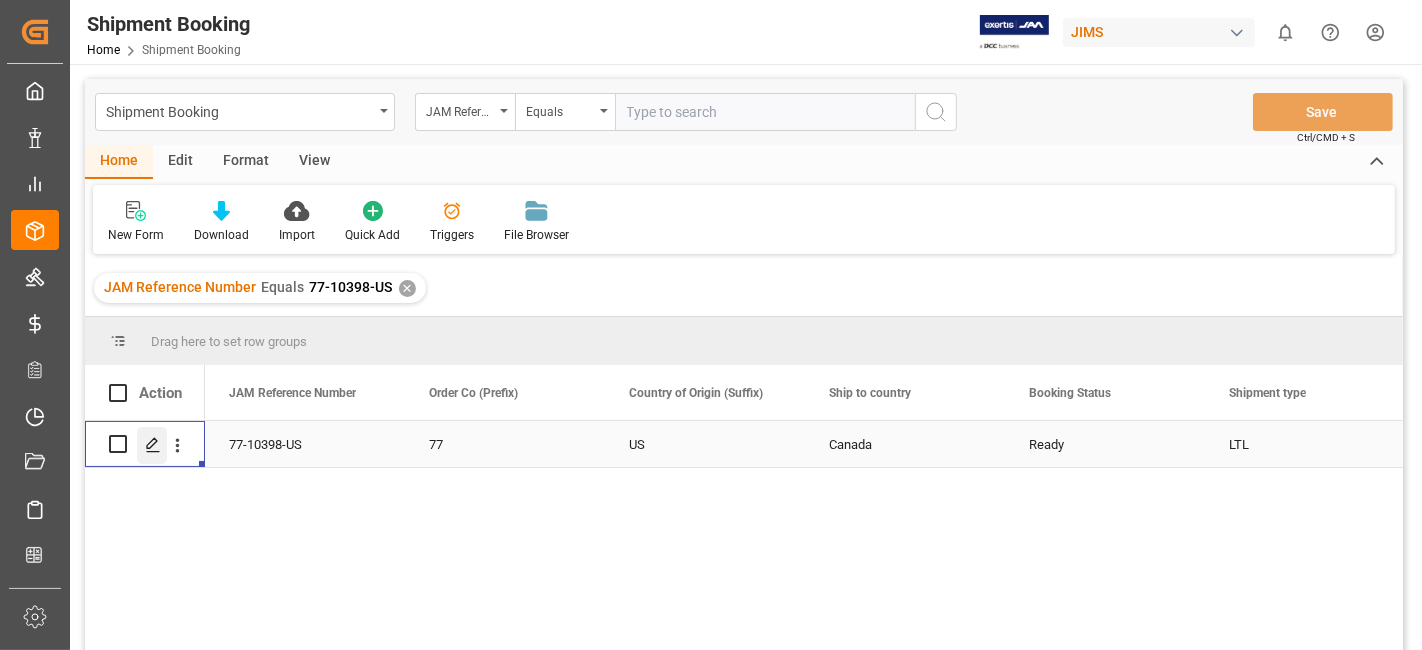 click at bounding box center [152, 445] 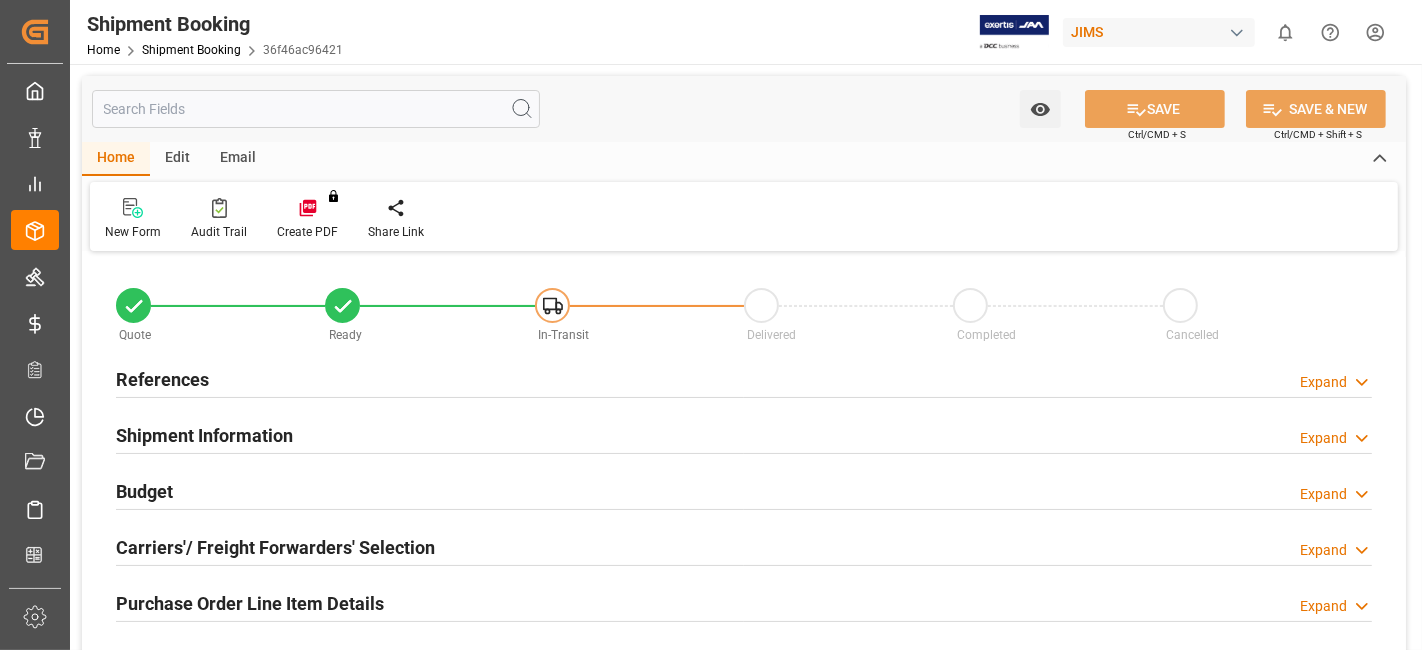 type on "0" 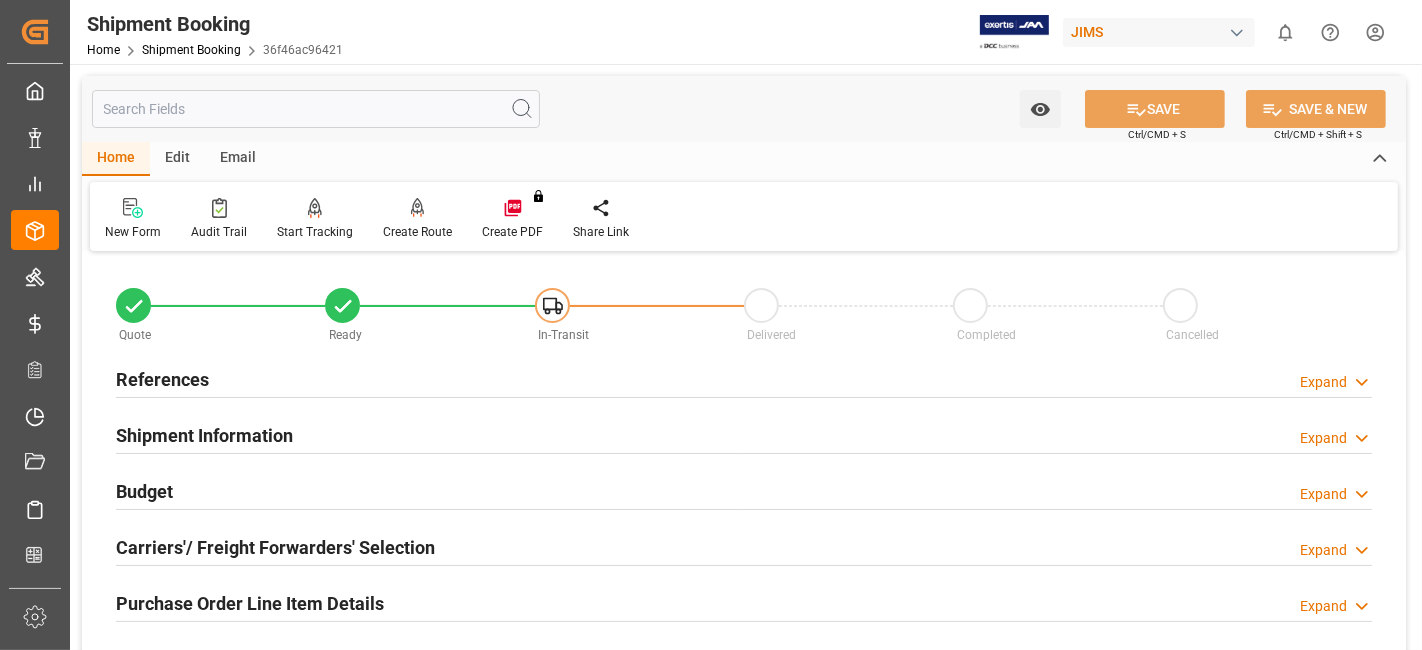 type on "04-08-2025" 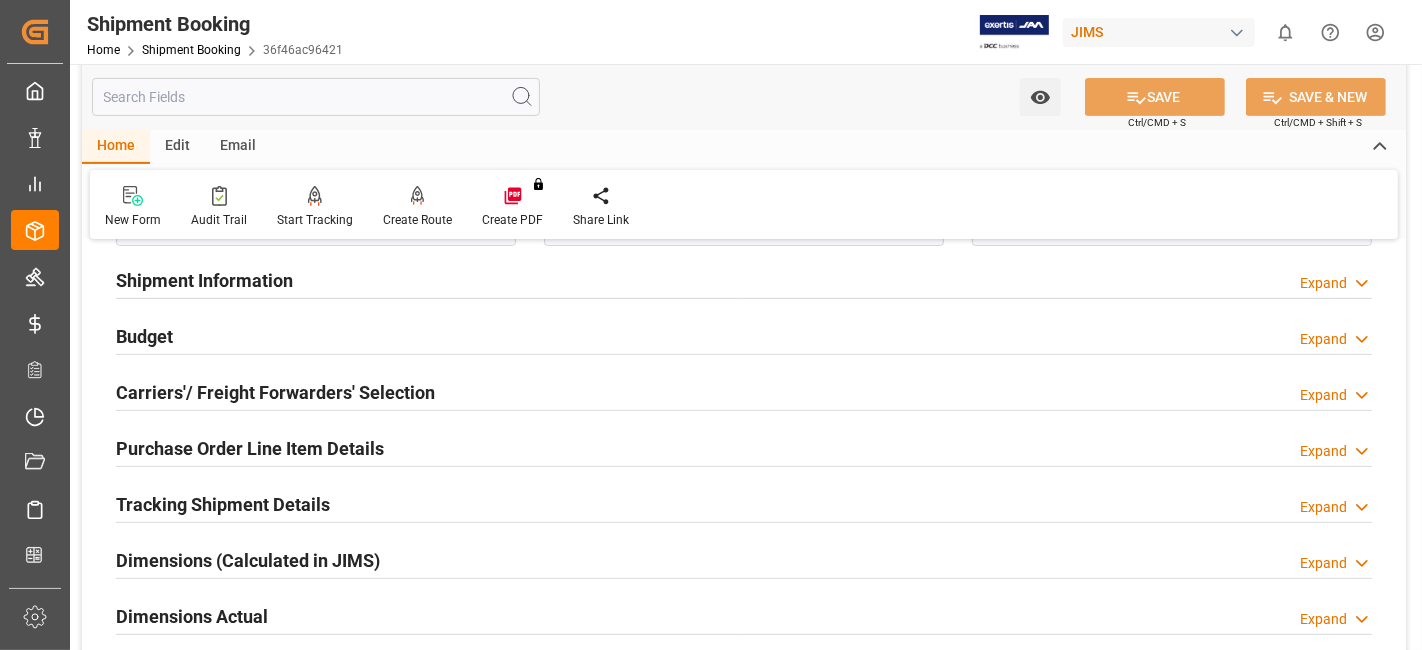 scroll, scrollTop: 444, scrollLeft: 0, axis: vertical 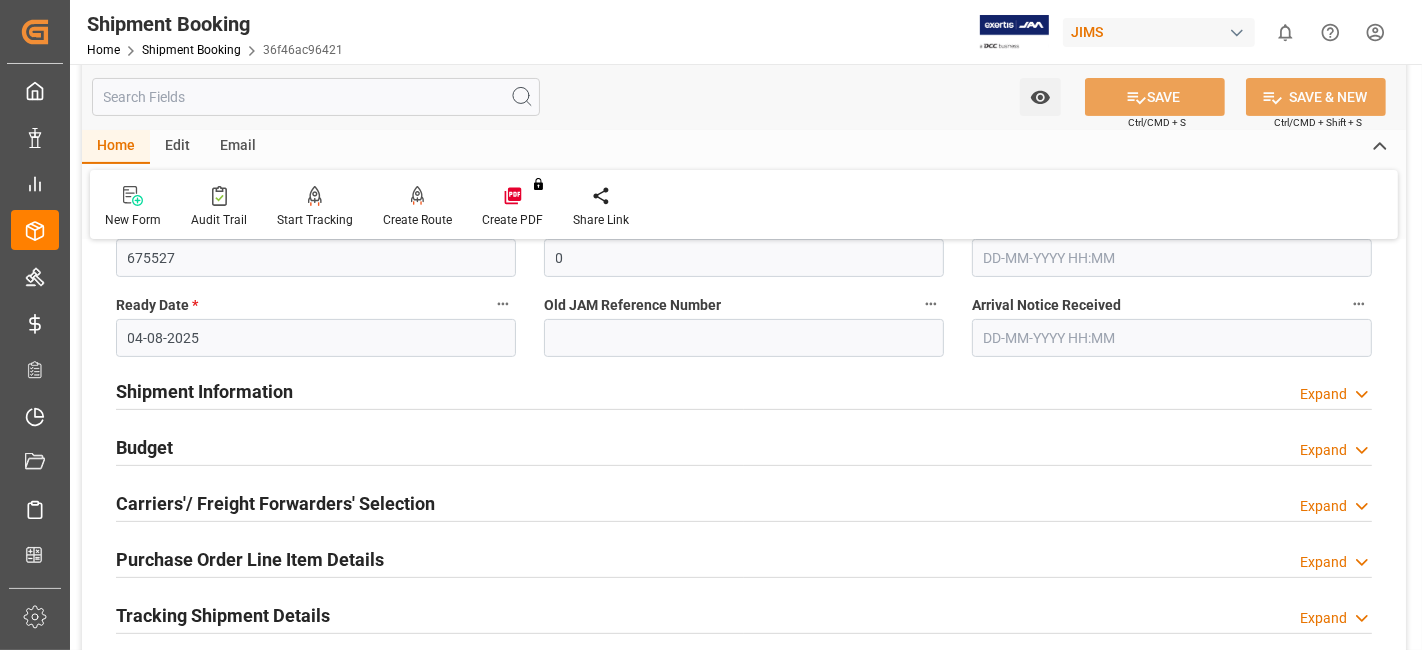 click on "Shipment Information" at bounding box center [204, 391] 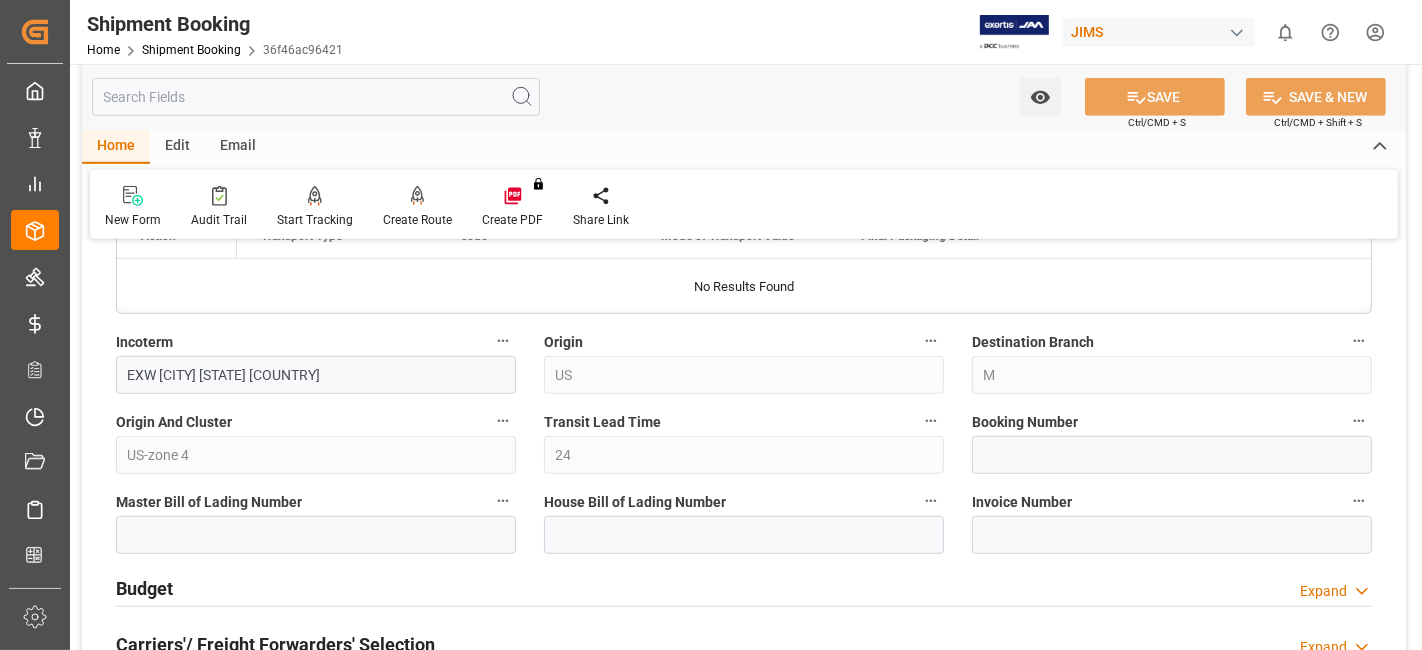 scroll, scrollTop: 1222, scrollLeft: 0, axis: vertical 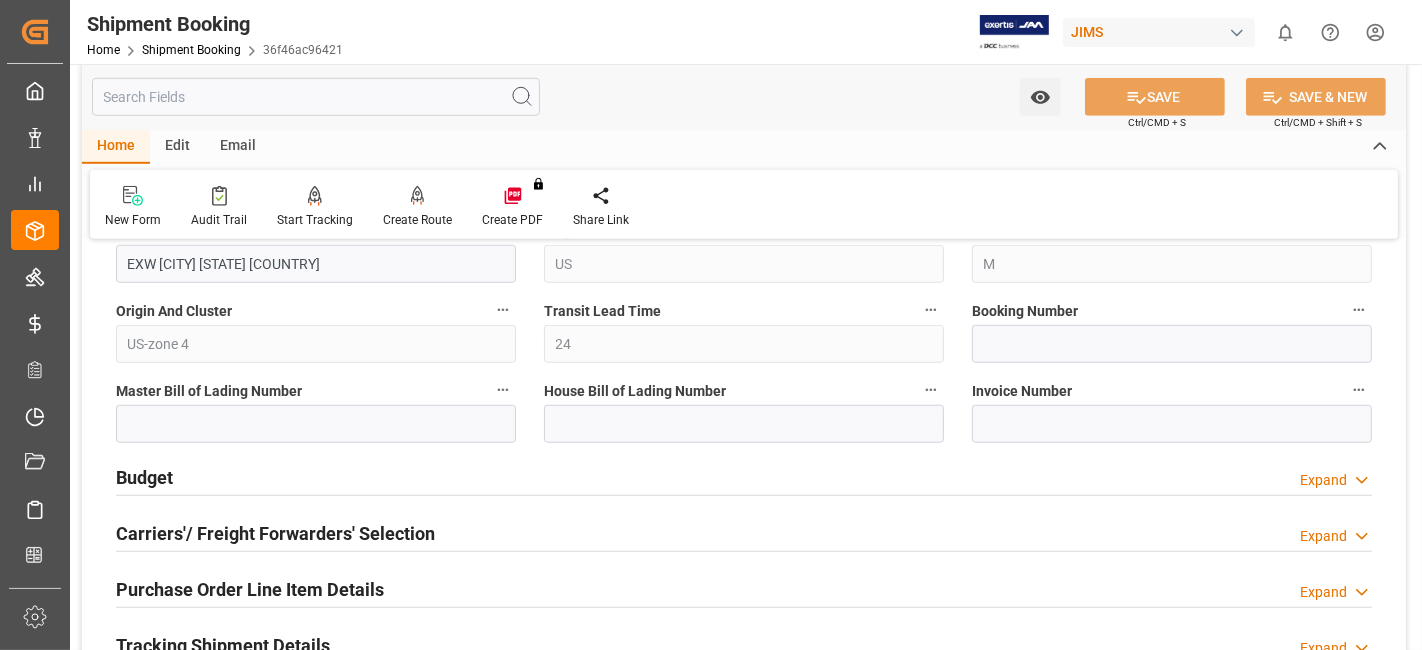 click on "Budget Expand" at bounding box center [744, 476] 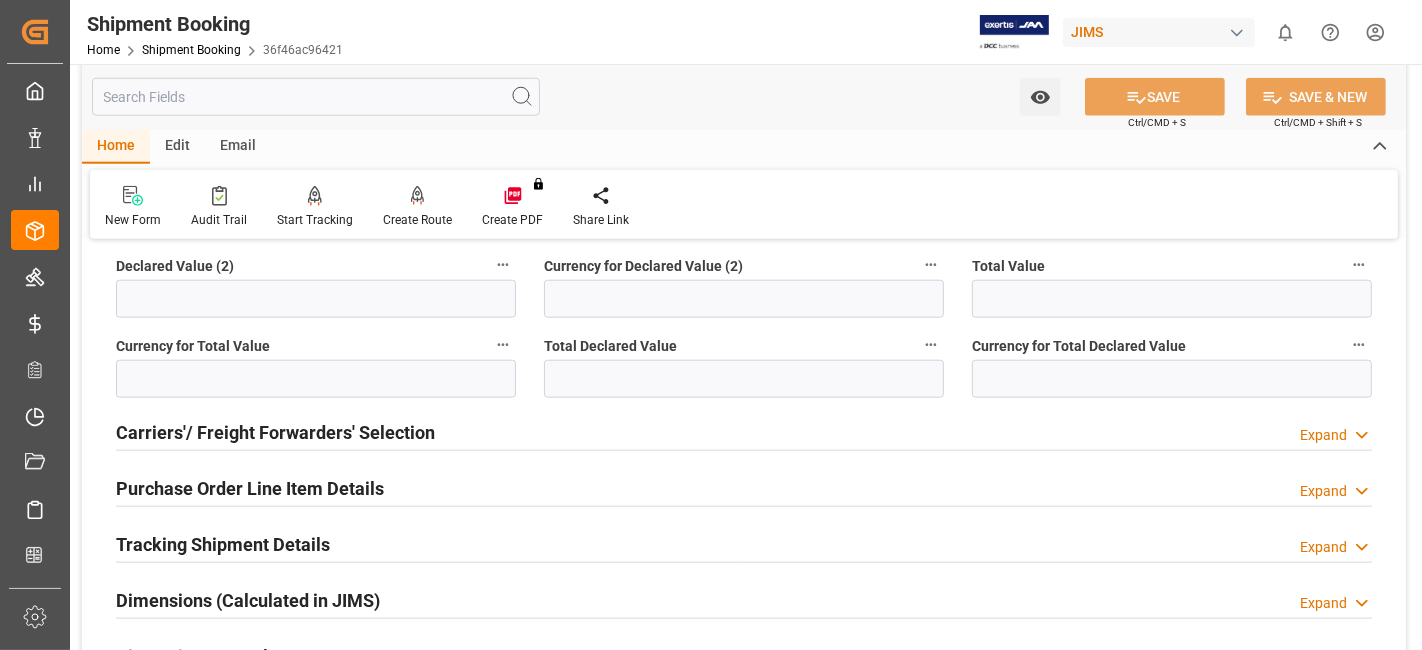 scroll, scrollTop: 1888, scrollLeft: 0, axis: vertical 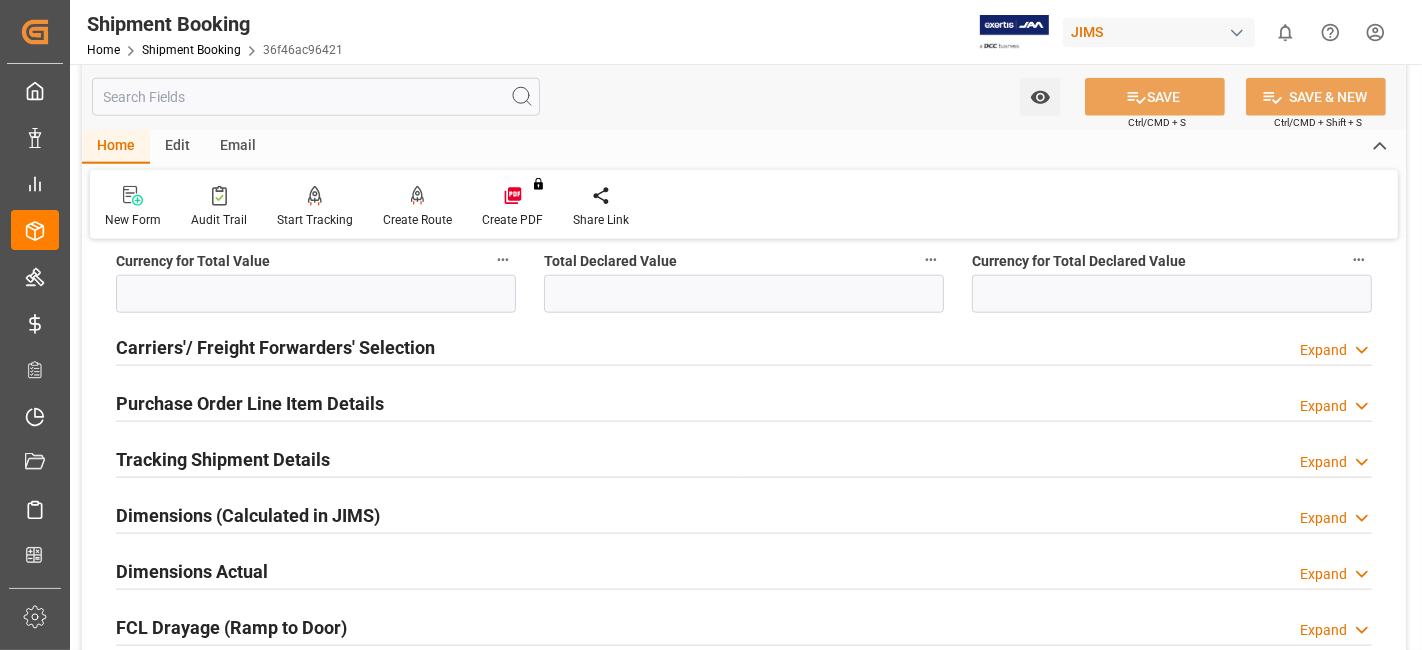 click on "Carriers'/ Freight Forwarders' Selection" at bounding box center [275, 347] 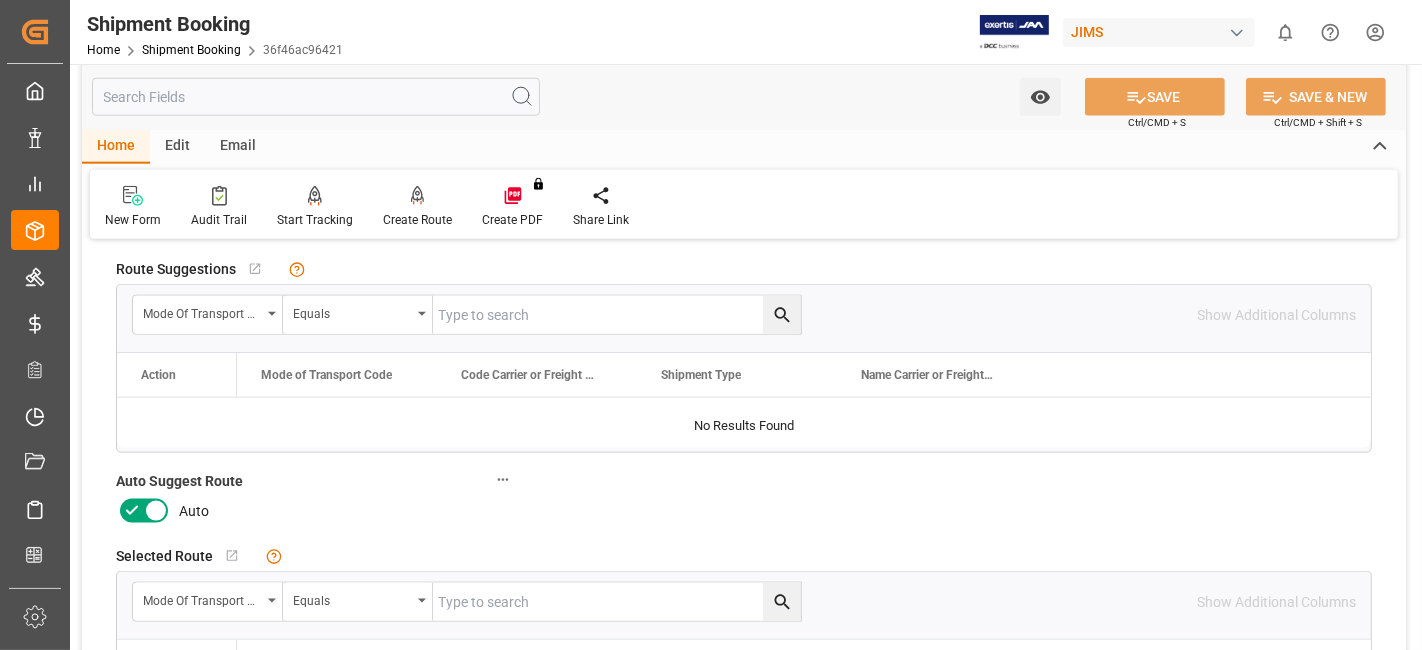 scroll, scrollTop: 2111, scrollLeft: 0, axis: vertical 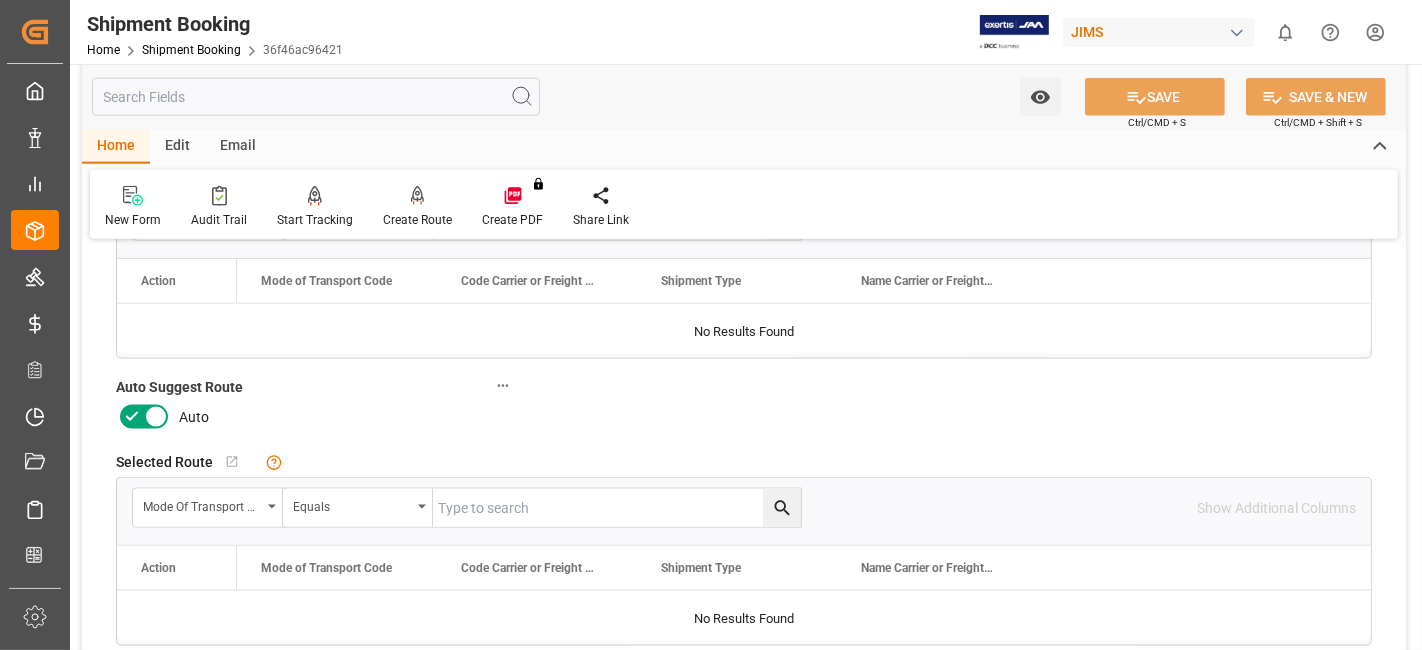 click 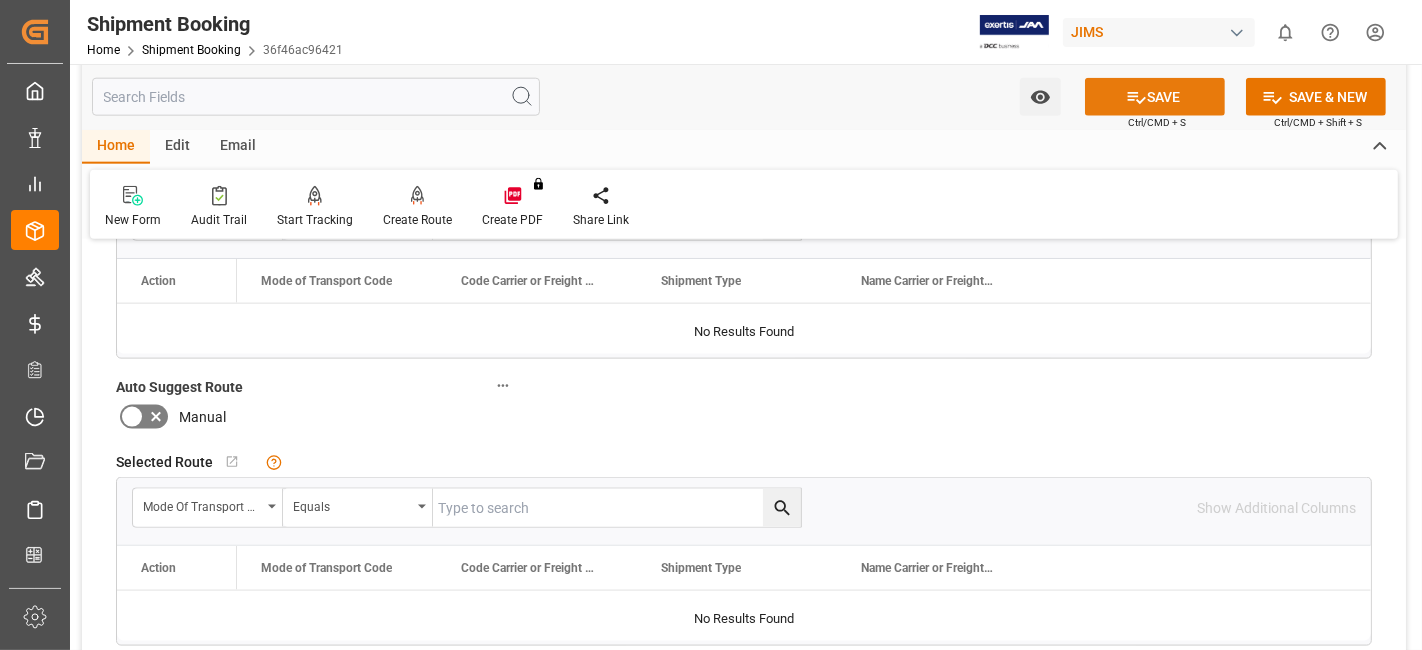 click 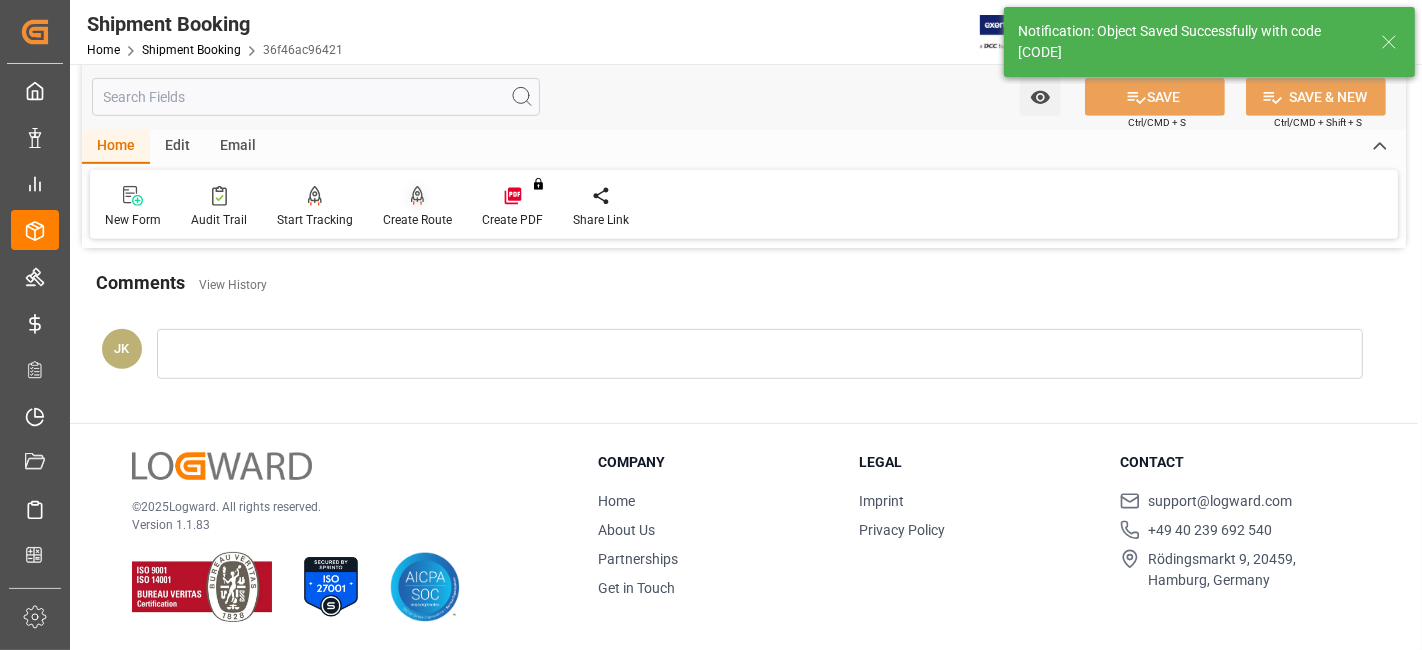 scroll, scrollTop: 425, scrollLeft: 0, axis: vertical 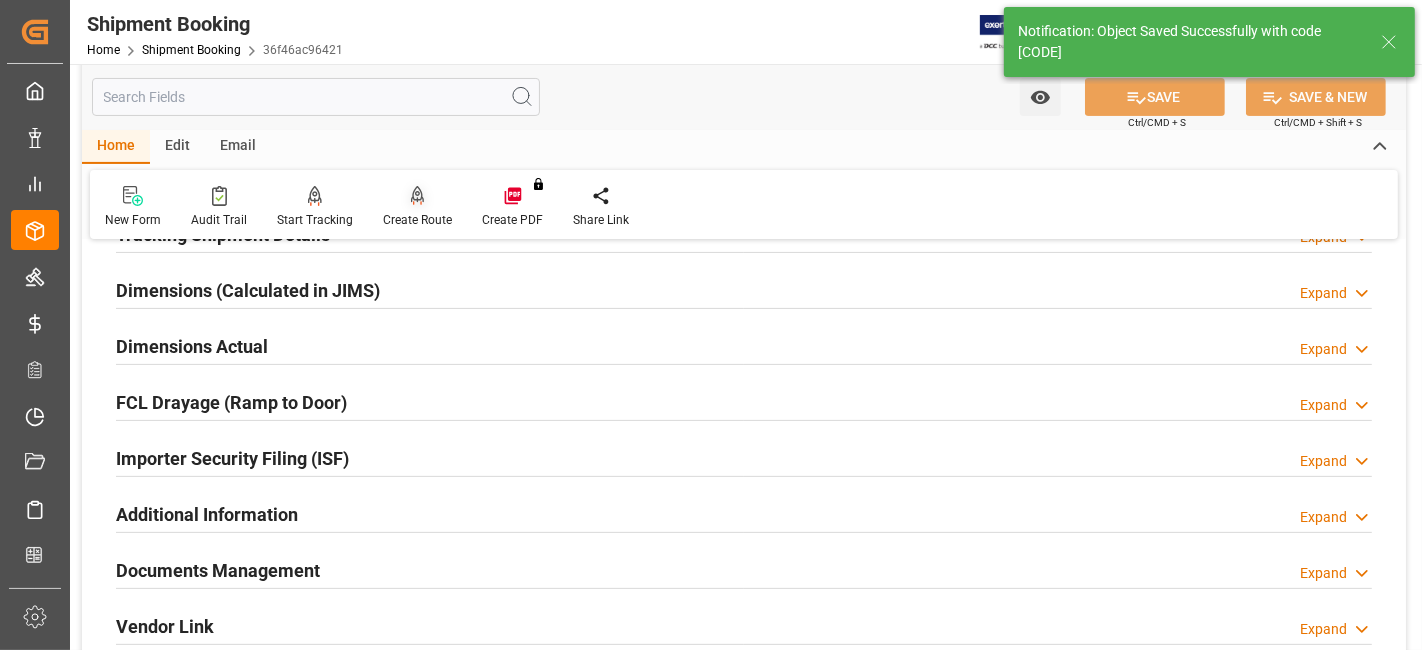 click on "Create Route" at bounding box center [417, 220] 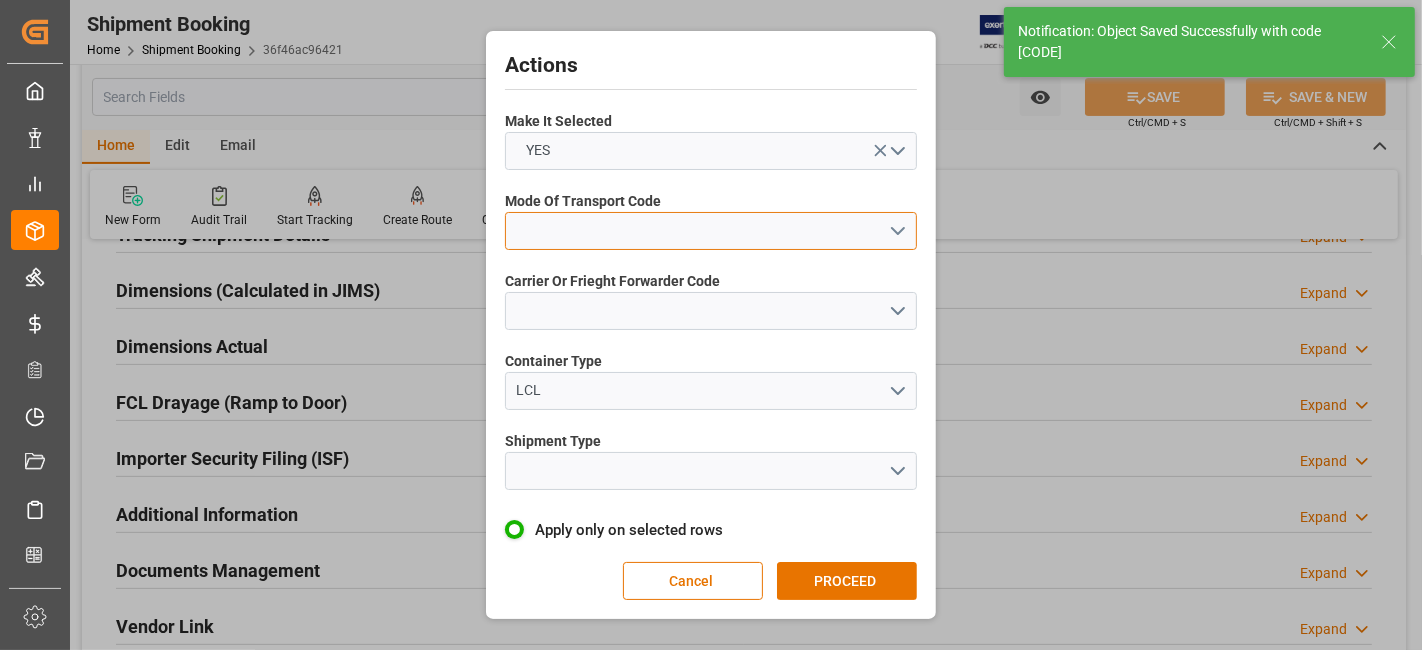 click at bounding box center (711, 231) 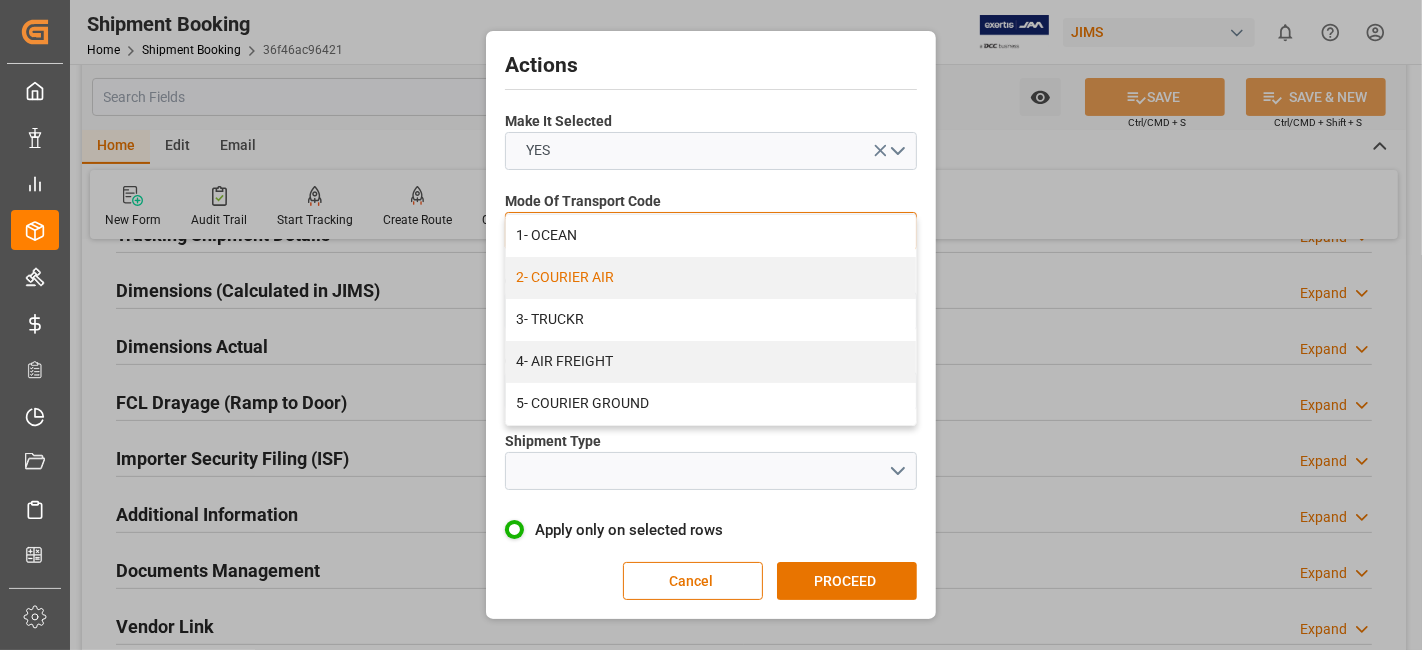 click on "2- COURIER AIR" at bounding box center (711, 278) 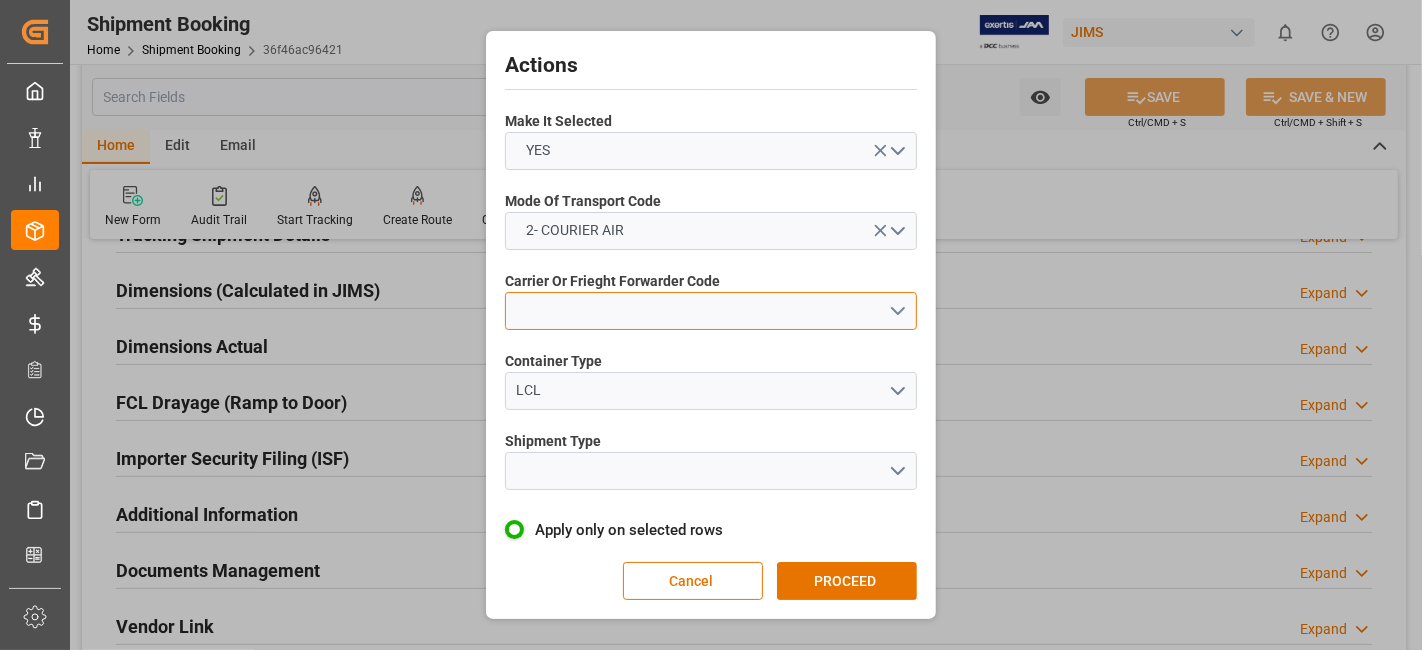 click at bounding box center [711, 311] 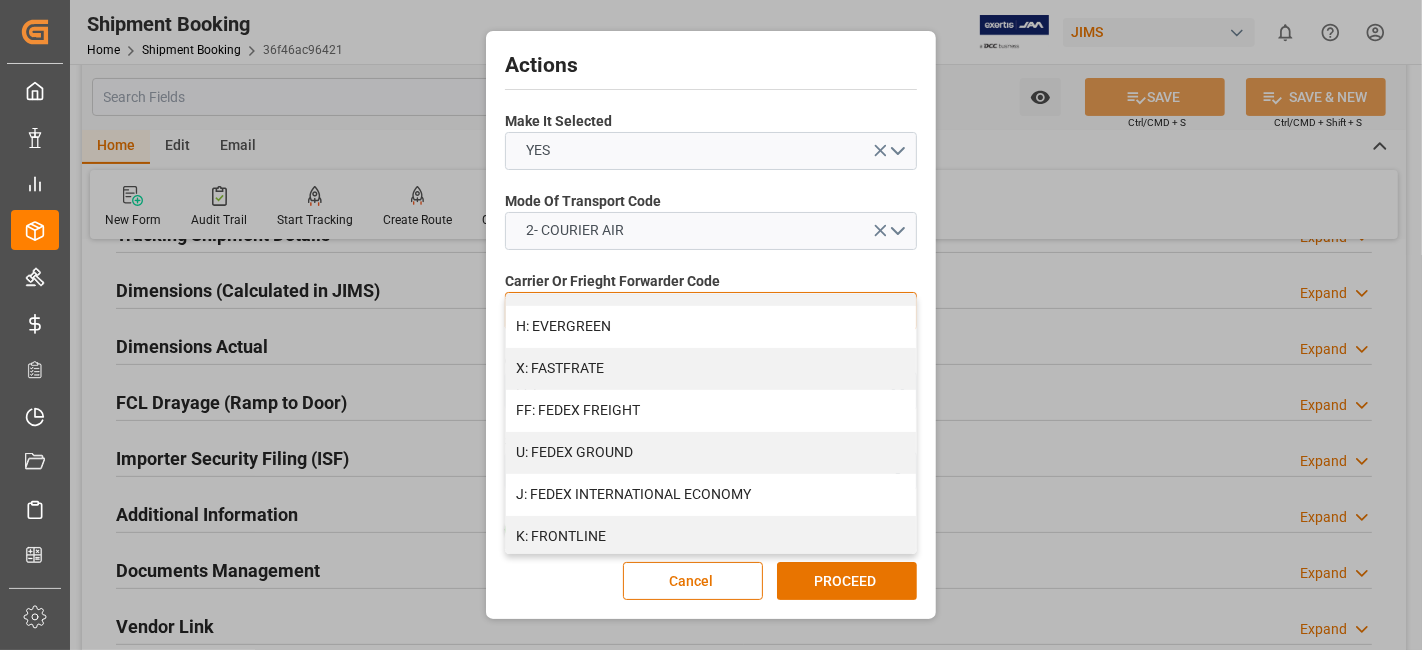 scroll, scrollTop: 506, scrollLeft: 0, axis: vertical 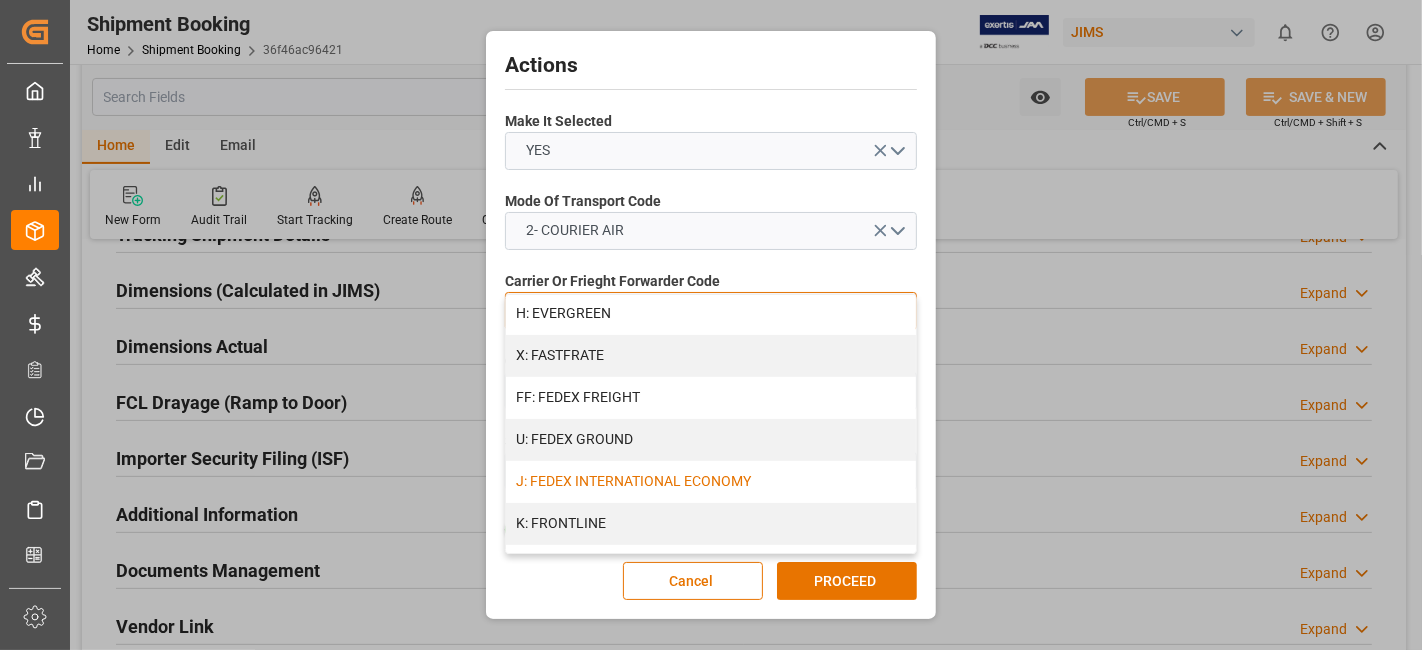 click on "J: FEDEX INTERNATIONAL ECONOMY" at bounding box center [711, 482] 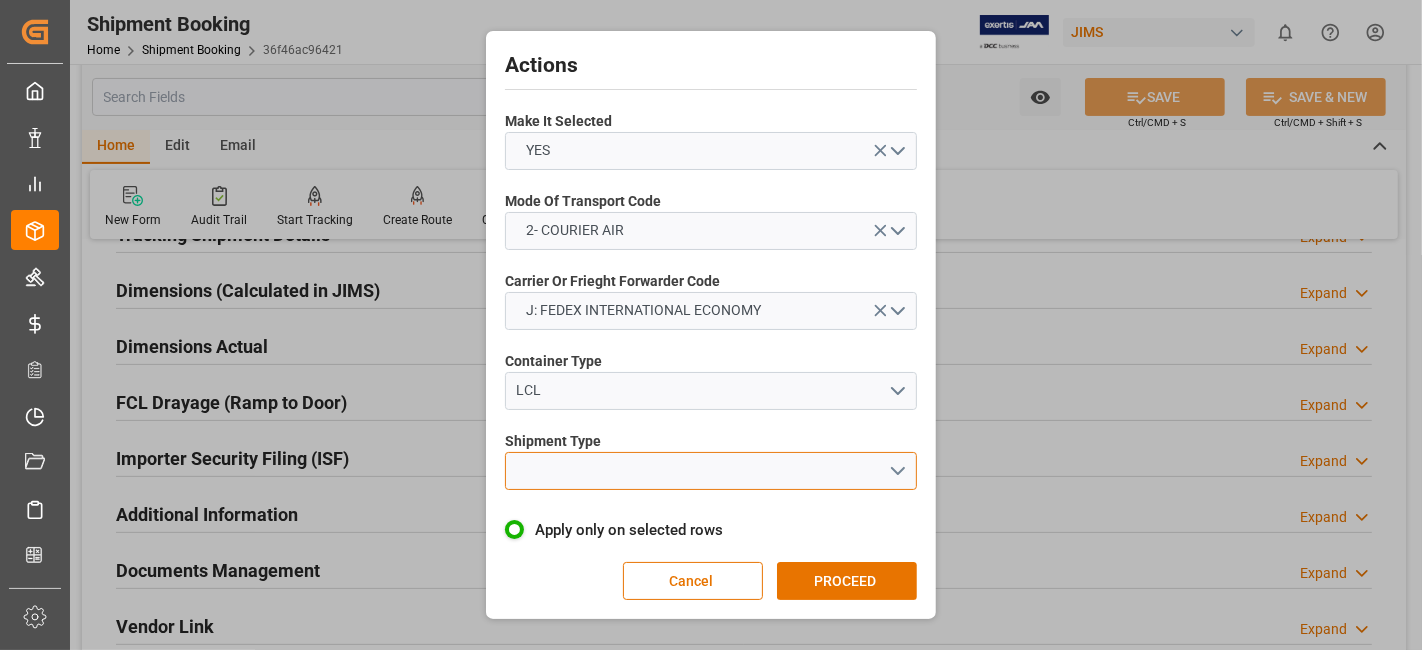 click at bounding box center (711, 471) 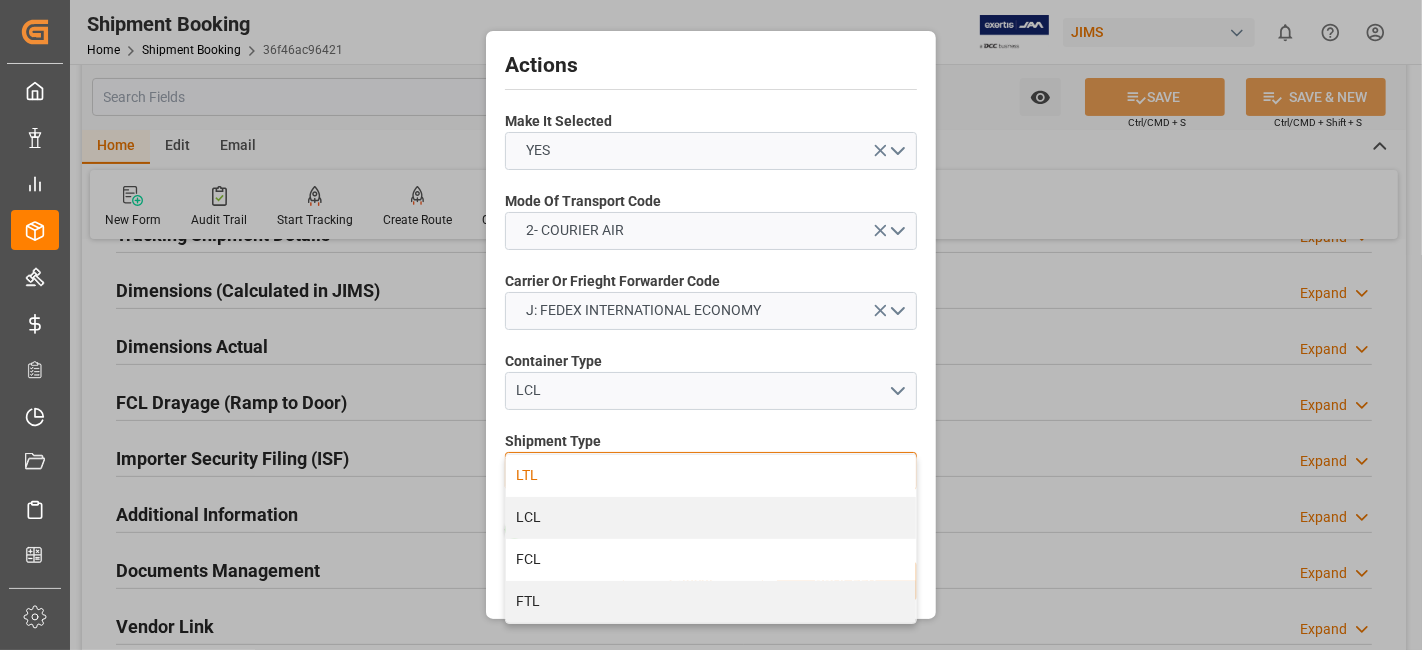 click on "LTL" at bounding box center (711, 476) 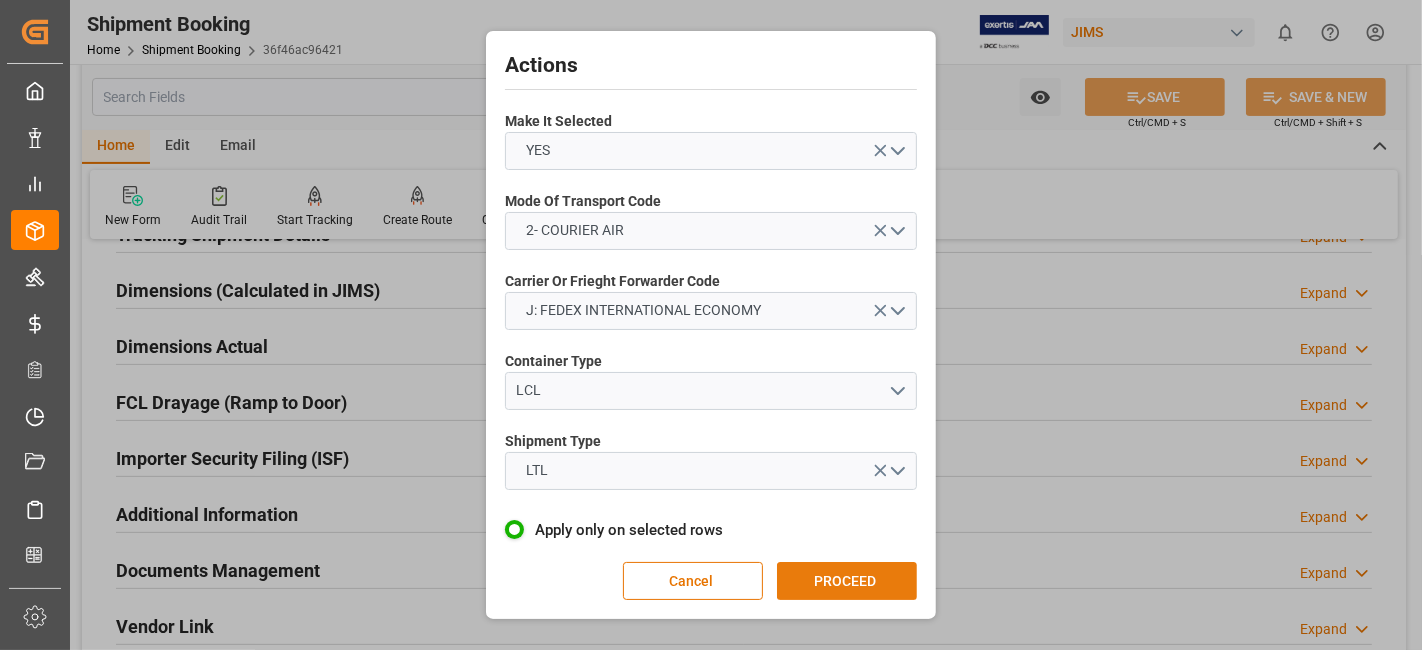 click on "PROCEED" at bounding box center (847, 581) 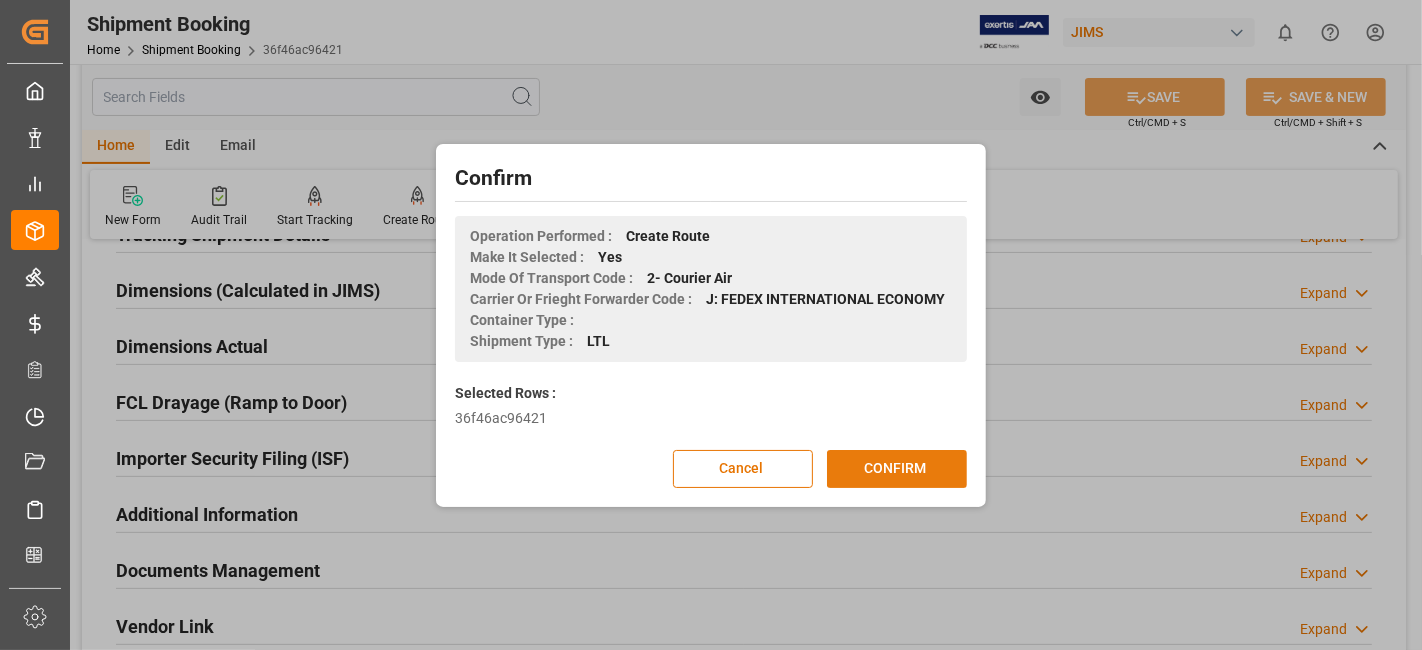 click on "CONFIRM" at bounding box center [897, 469] 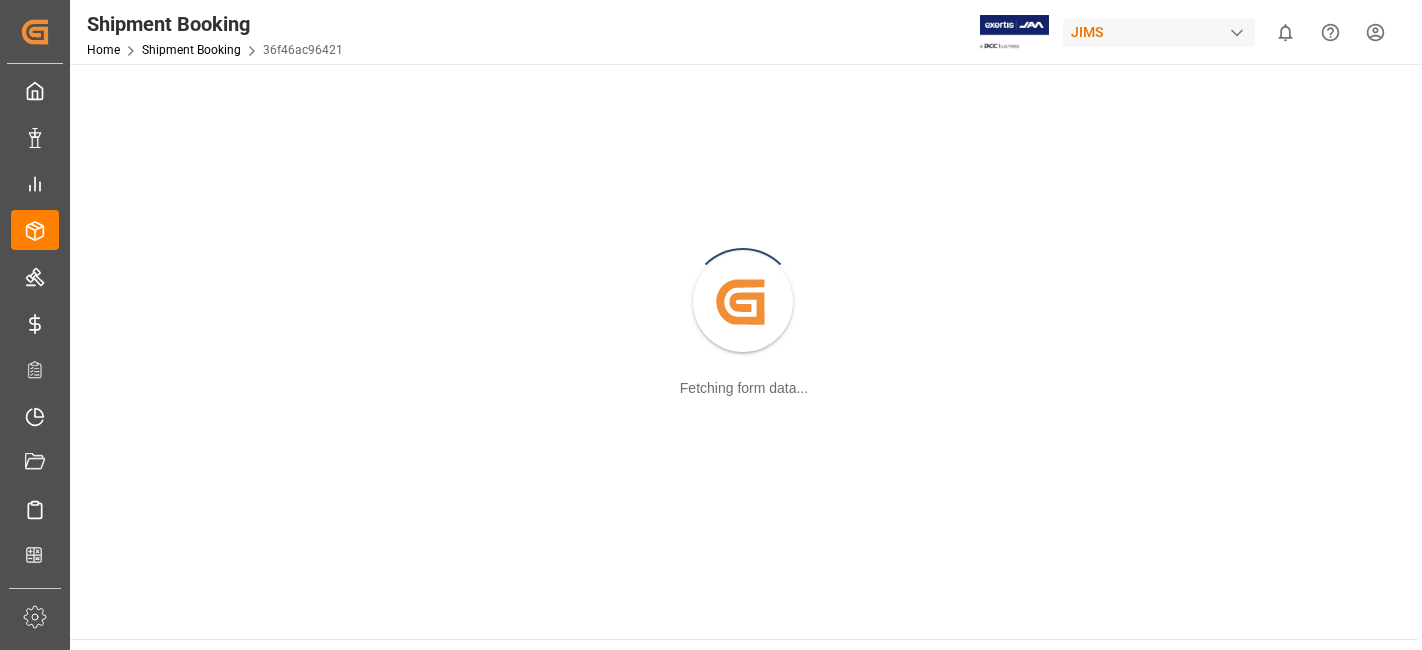 scroll, scrollTop: 0, scrollLeft: 0, axis: both 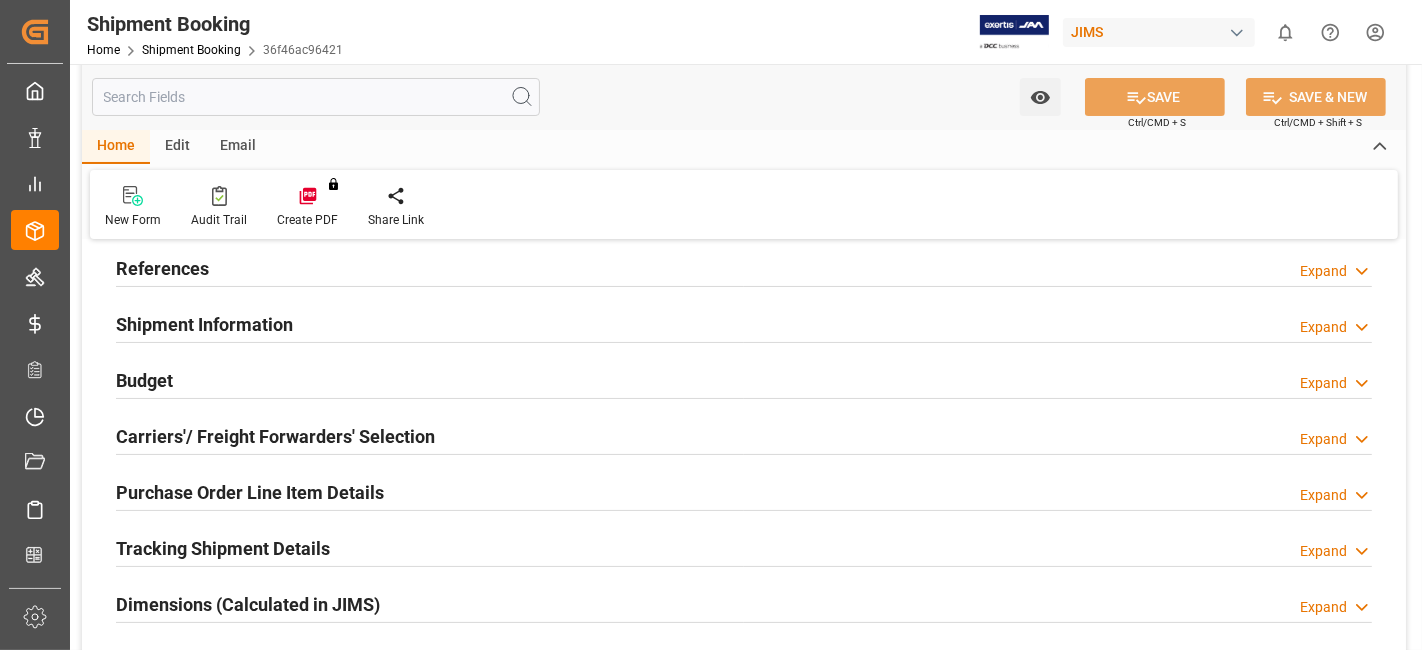 type on "0" 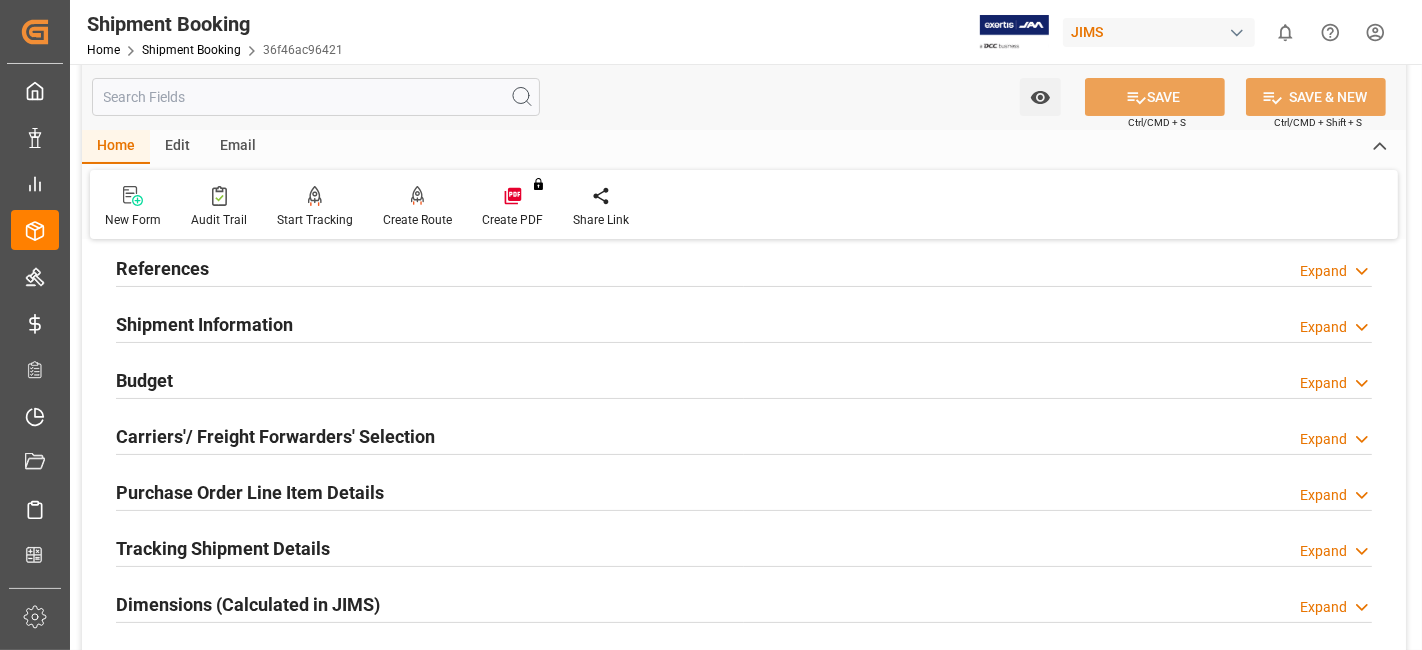 scroll, scrollTop: 333, scrollLeft: 0, axis: vertical 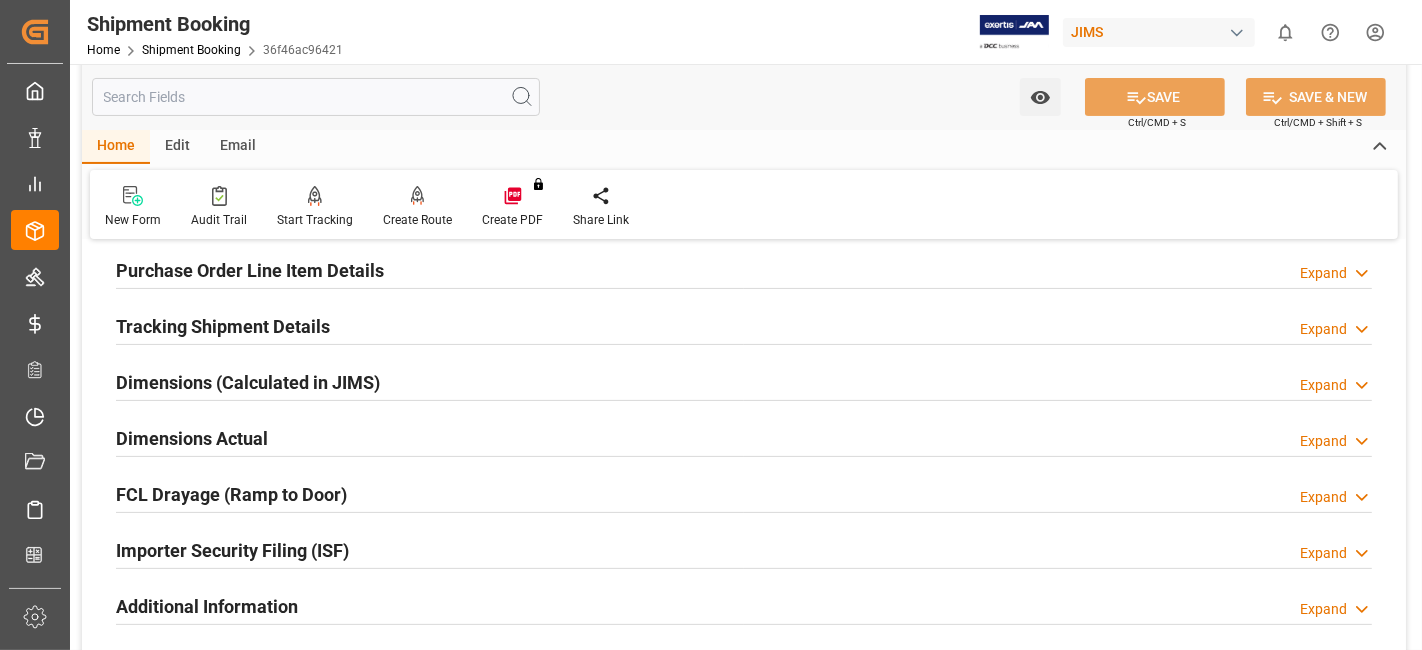 click on "Dimensions Actual Expand" at bounding box center (744, 437) 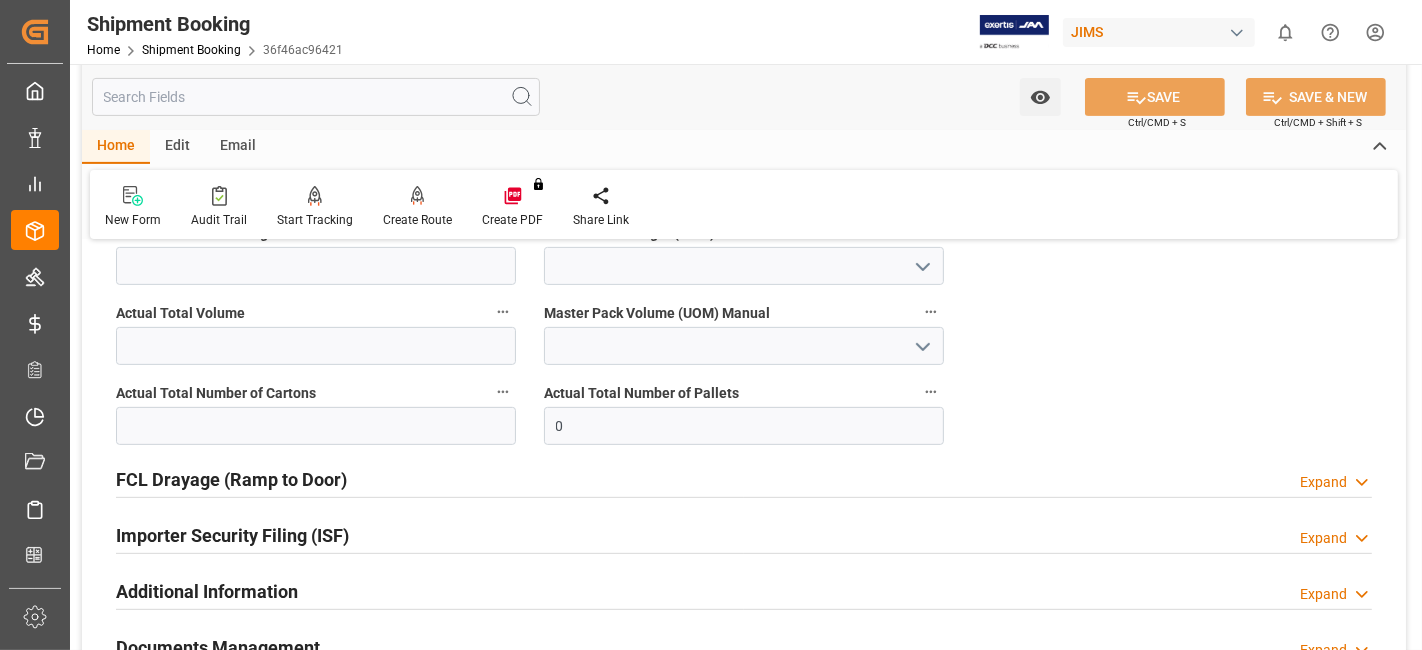 scroll, scrollTop: 555, scrollLeft: 0, axis: vertical 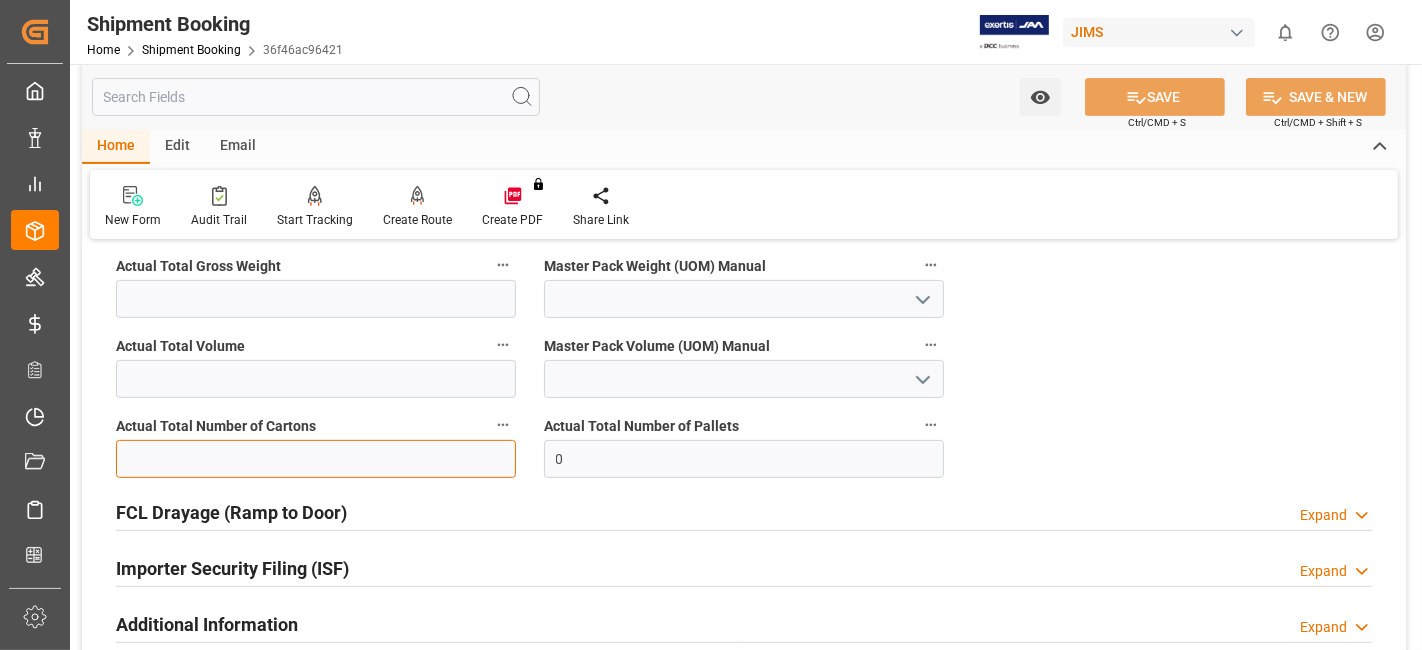 click at bounding box center (316, 459) 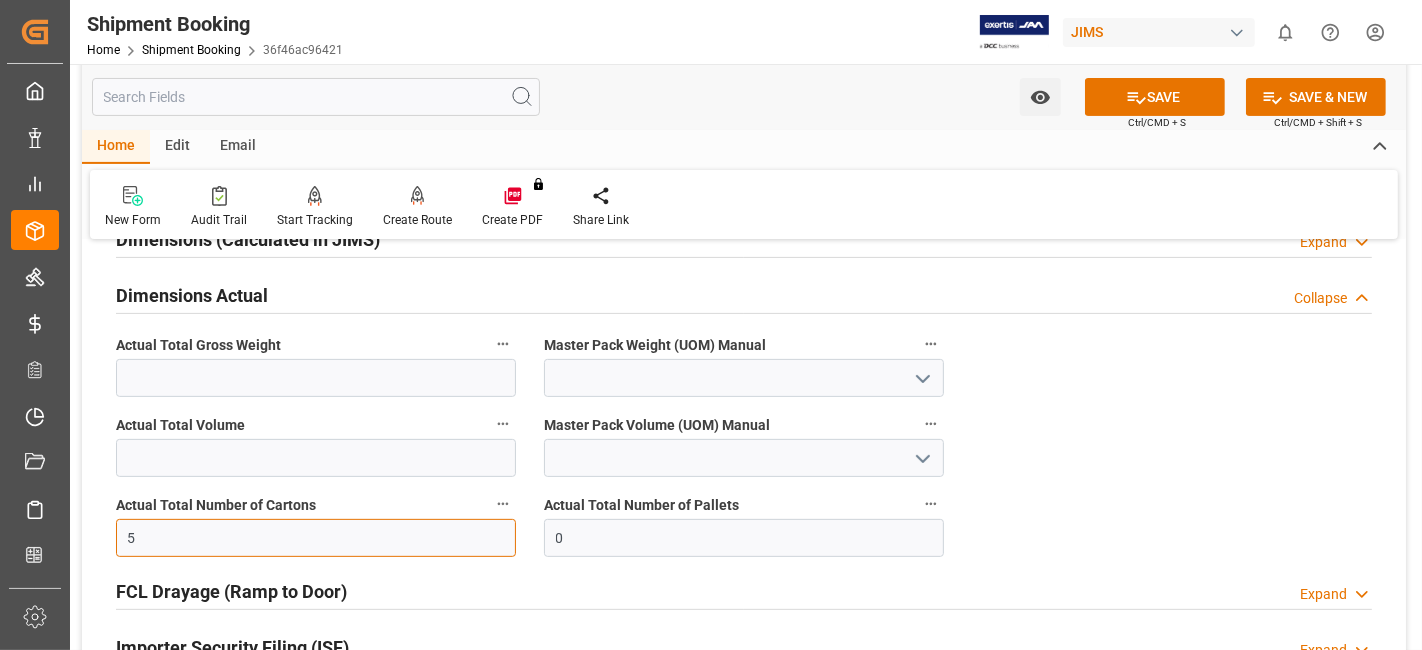 scroll, scrollTop: 444, scrollLeft: 0, axis: vertical 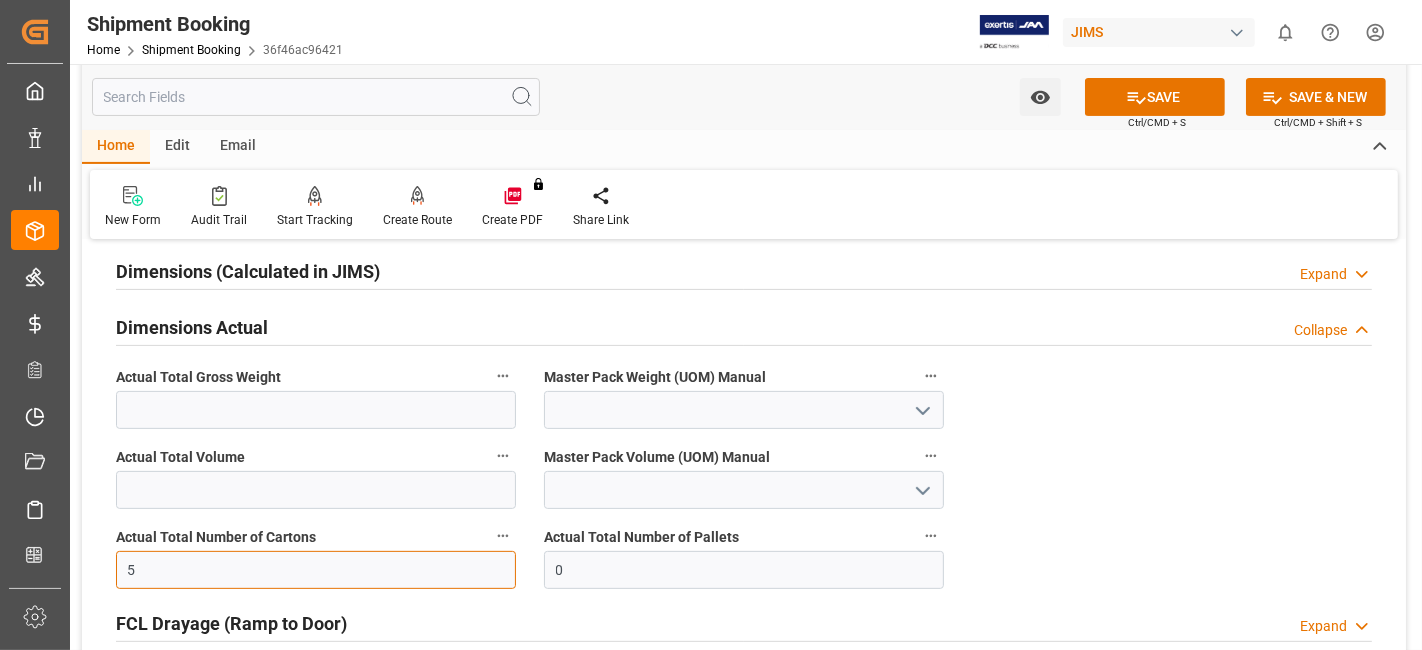 type on "5" 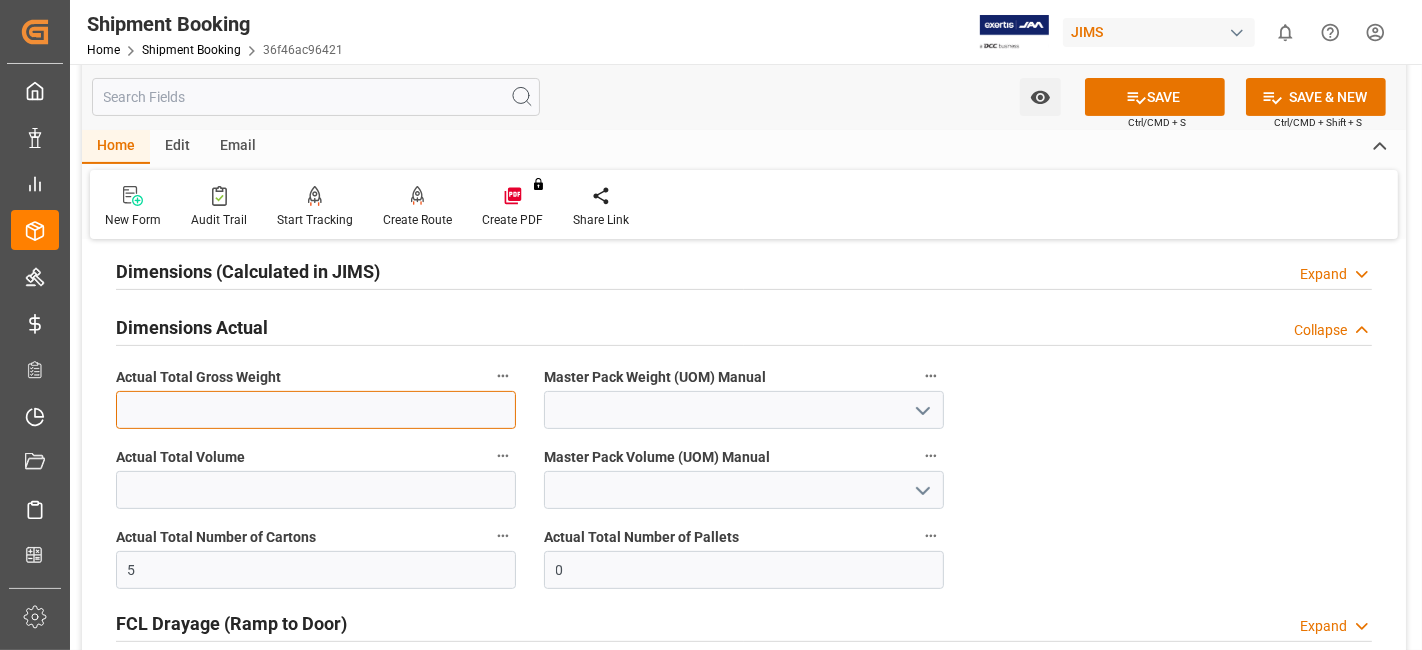 click at bounding box center (316, 410) 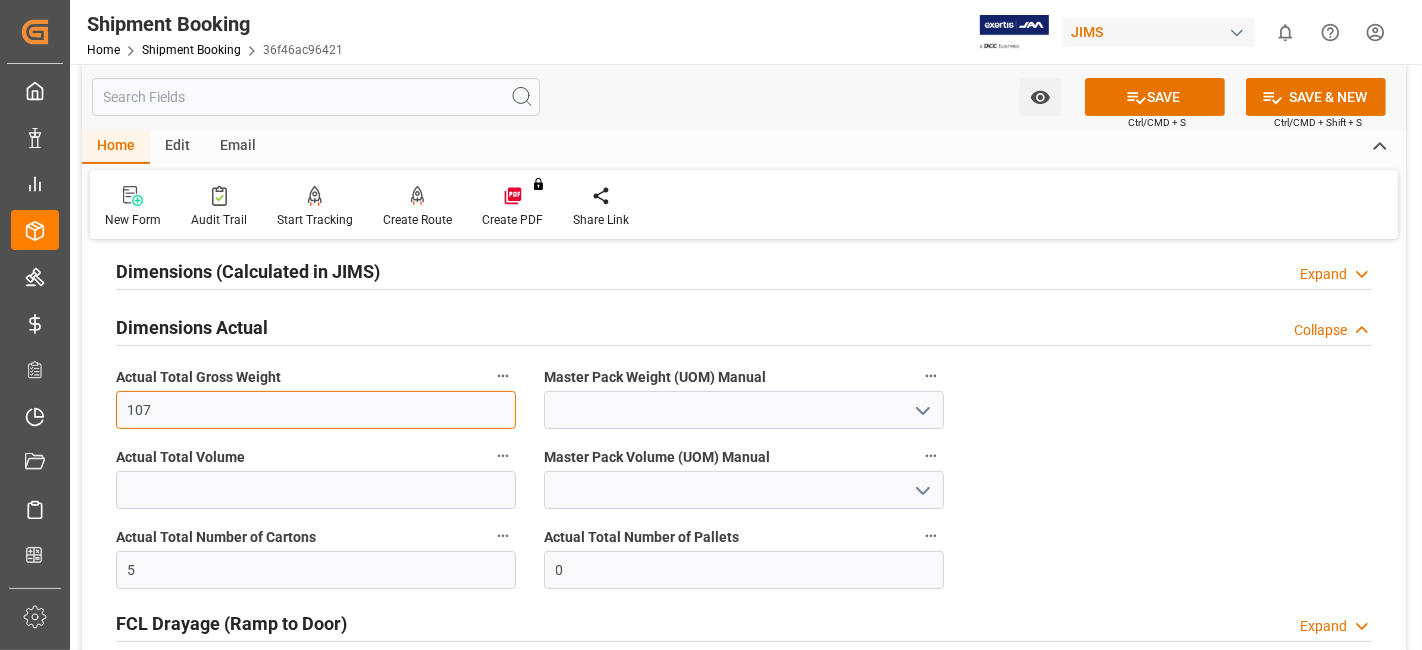 type on "107" 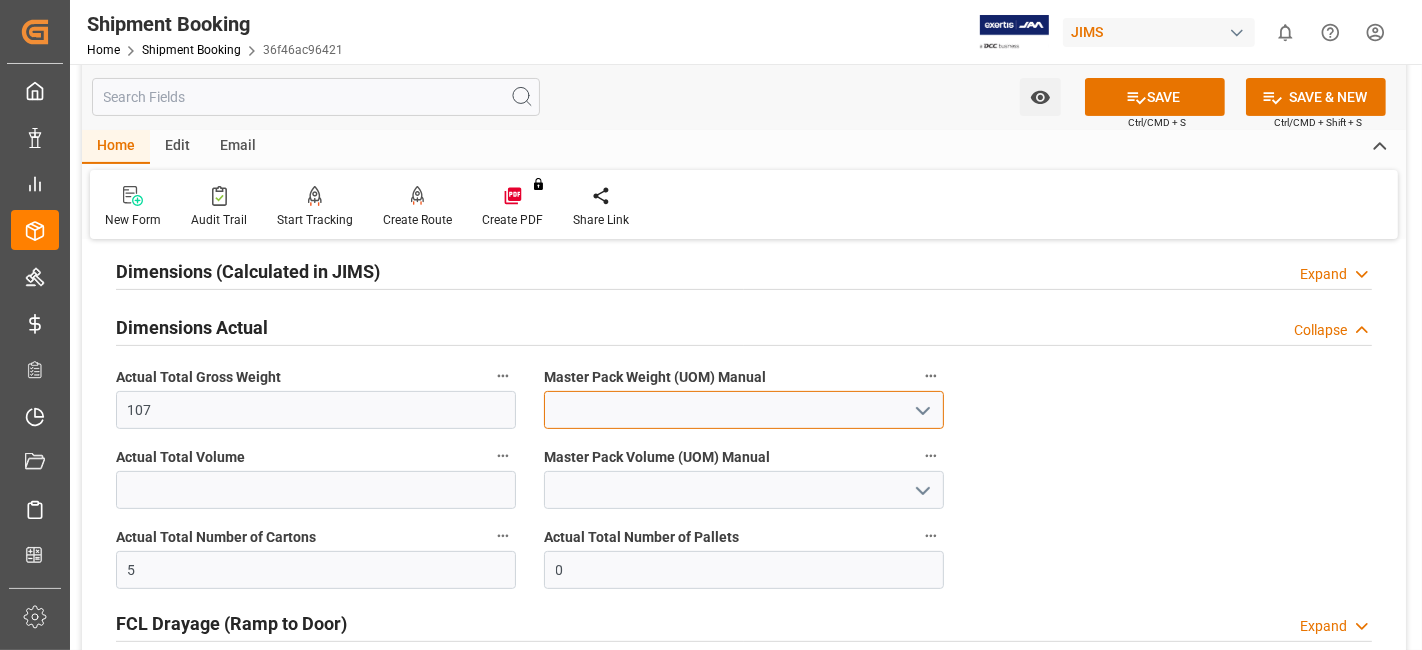 click at bounding box center [744, 410] 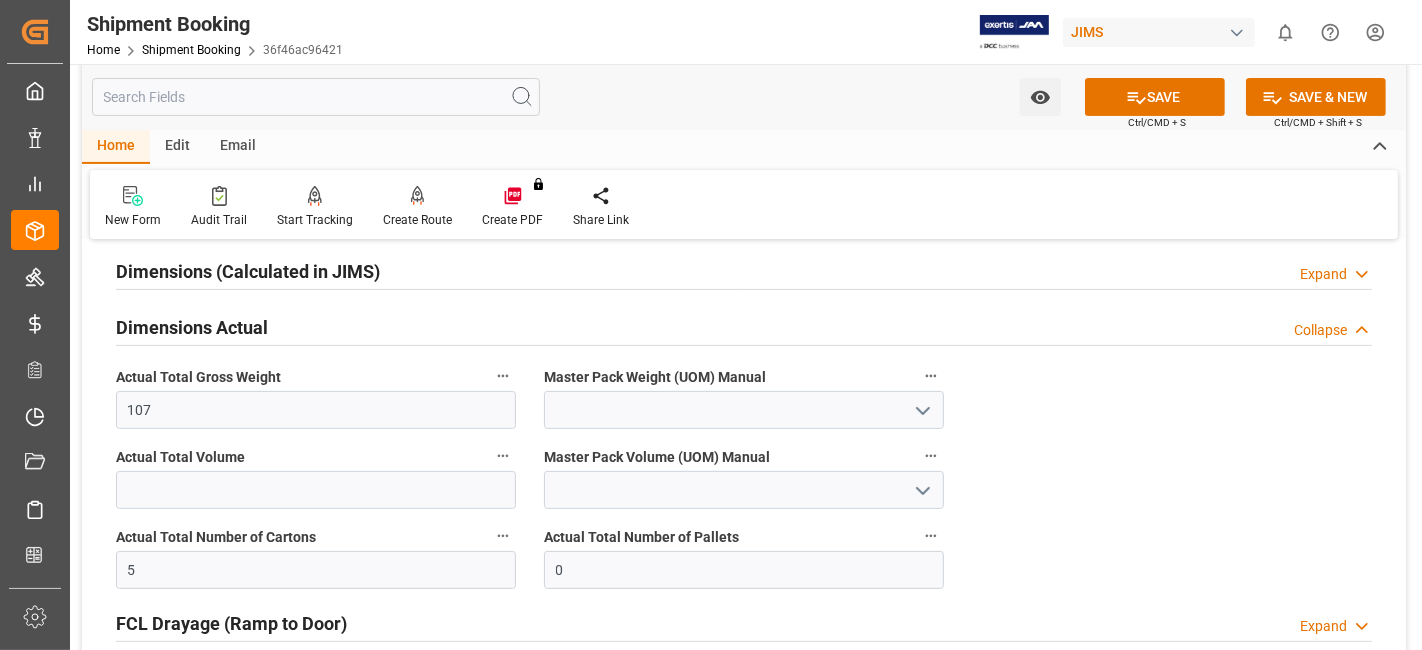 click 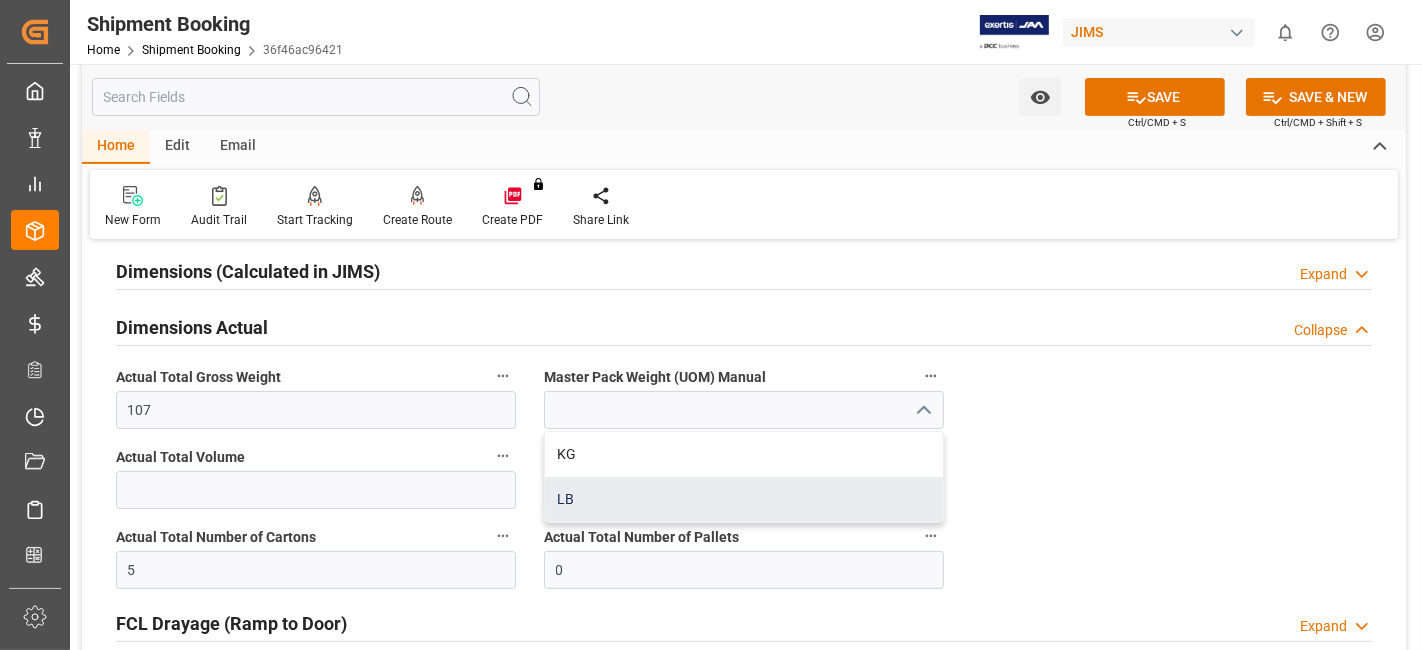 click on "LB" at bounding box center (744, 499) 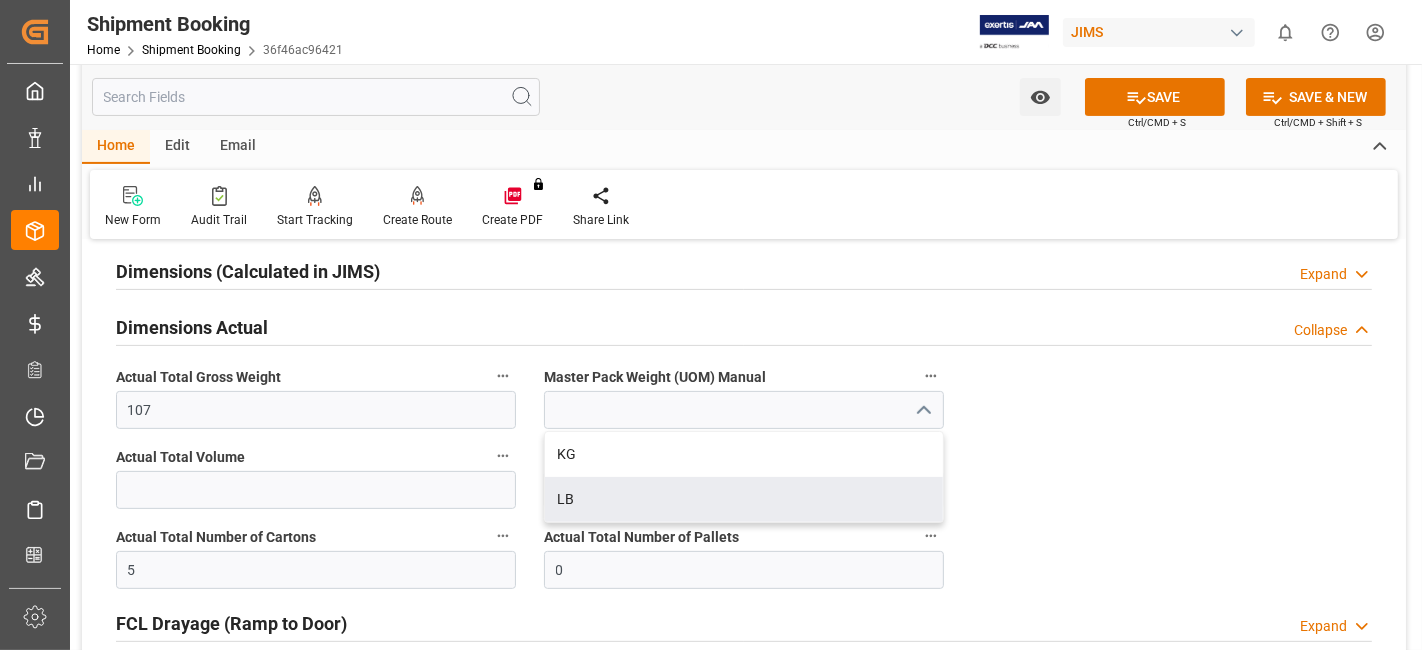 type on "LB" 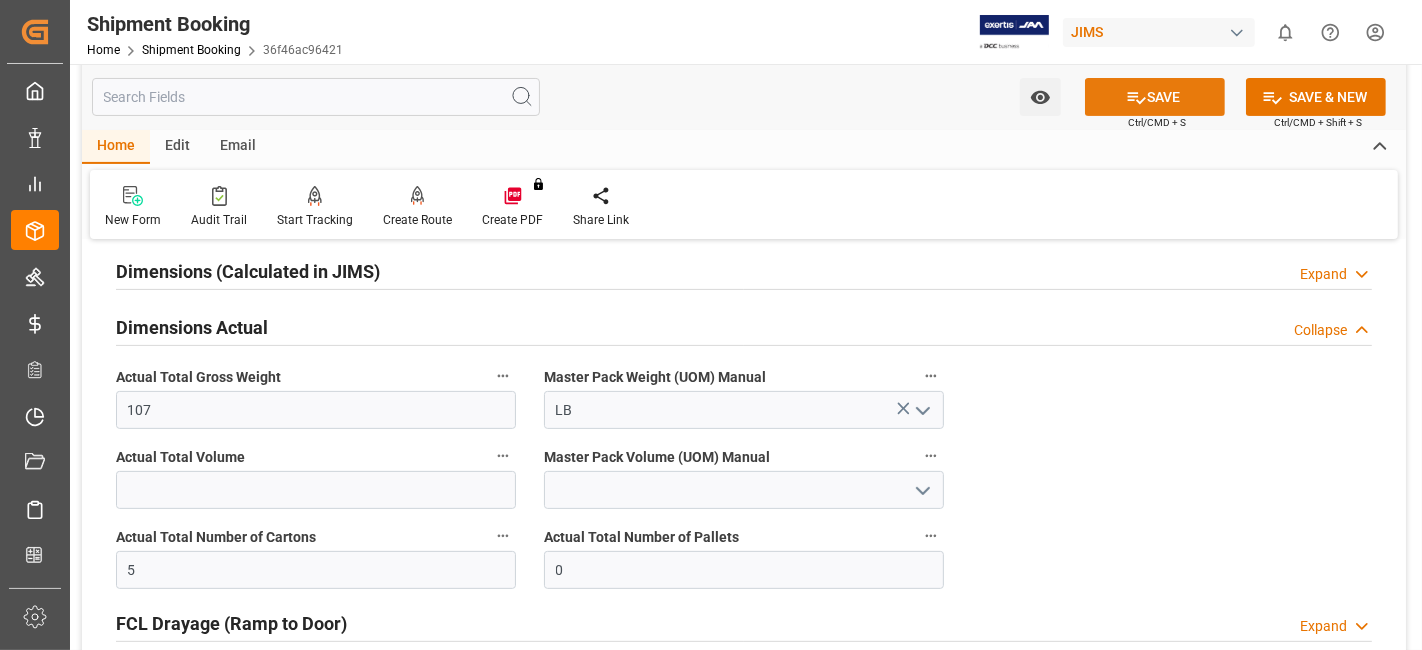 click on "SAVE" at bounding box center [1155, 97] 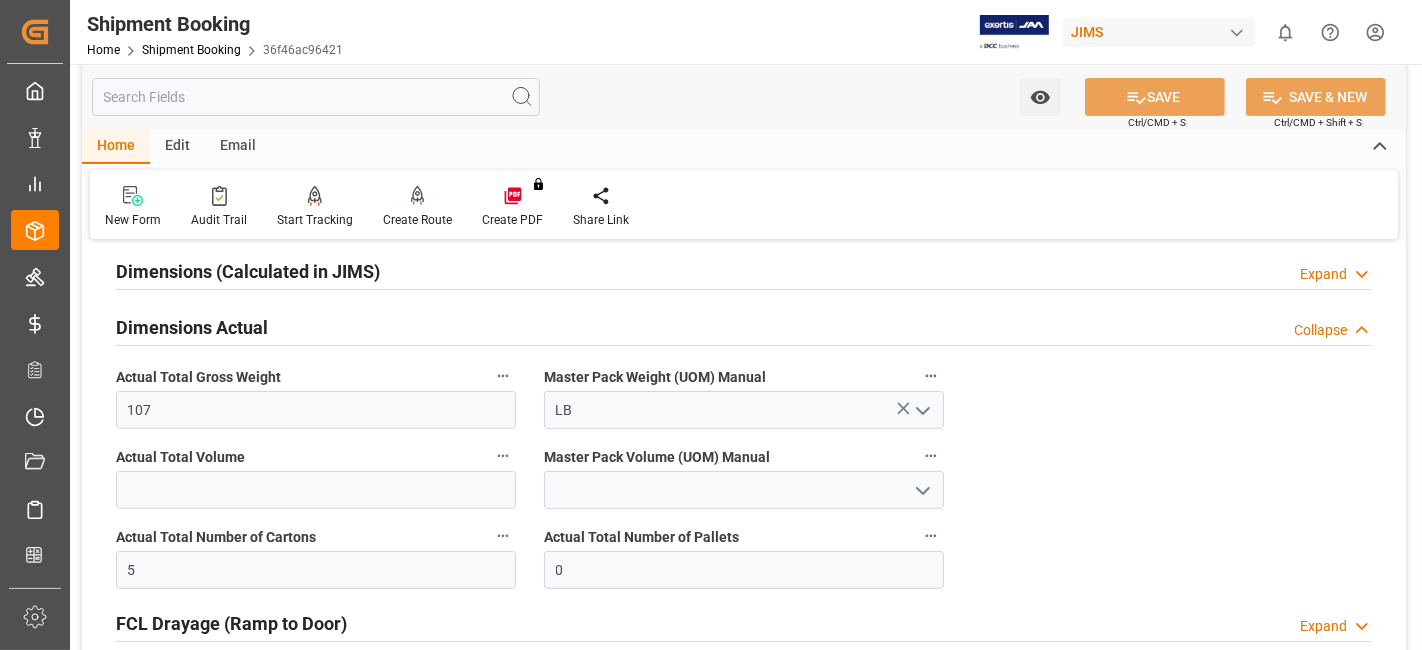 scroll, scrollTop: 888, scrollLeft: 0, axis: vertical 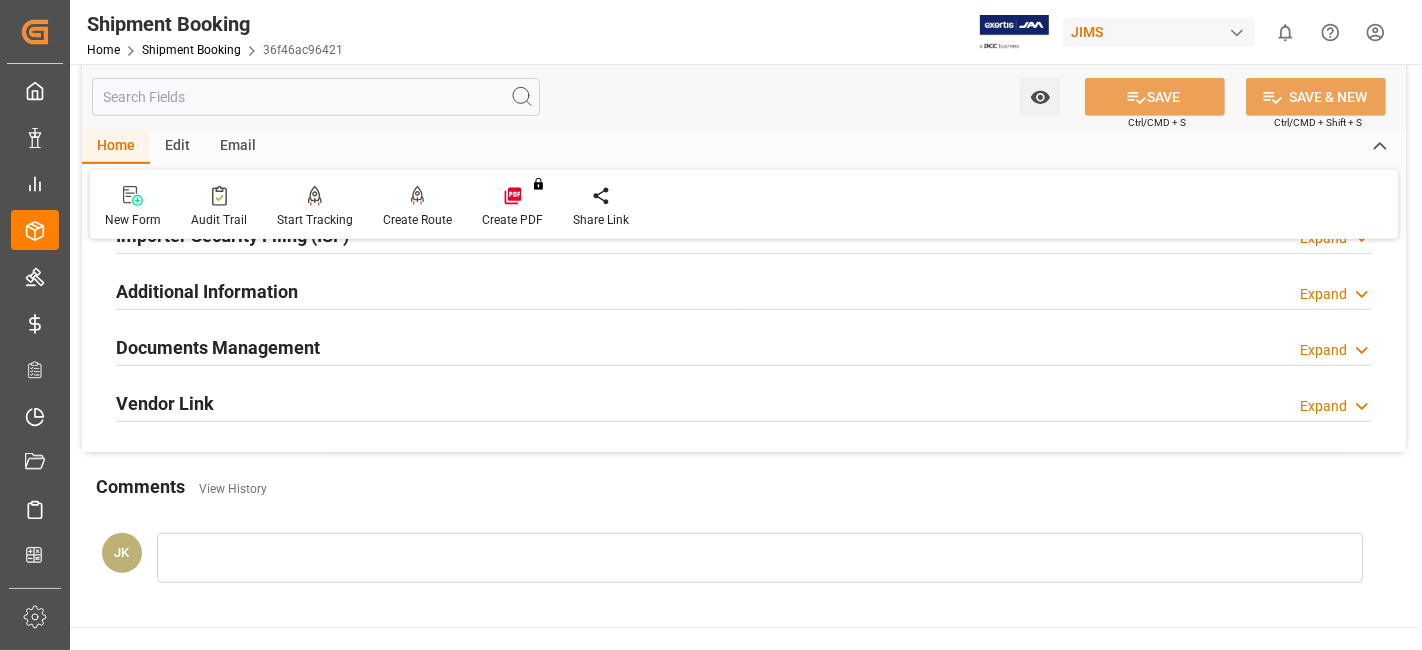 click on "Documents Management" at bounding box center [218, 347] 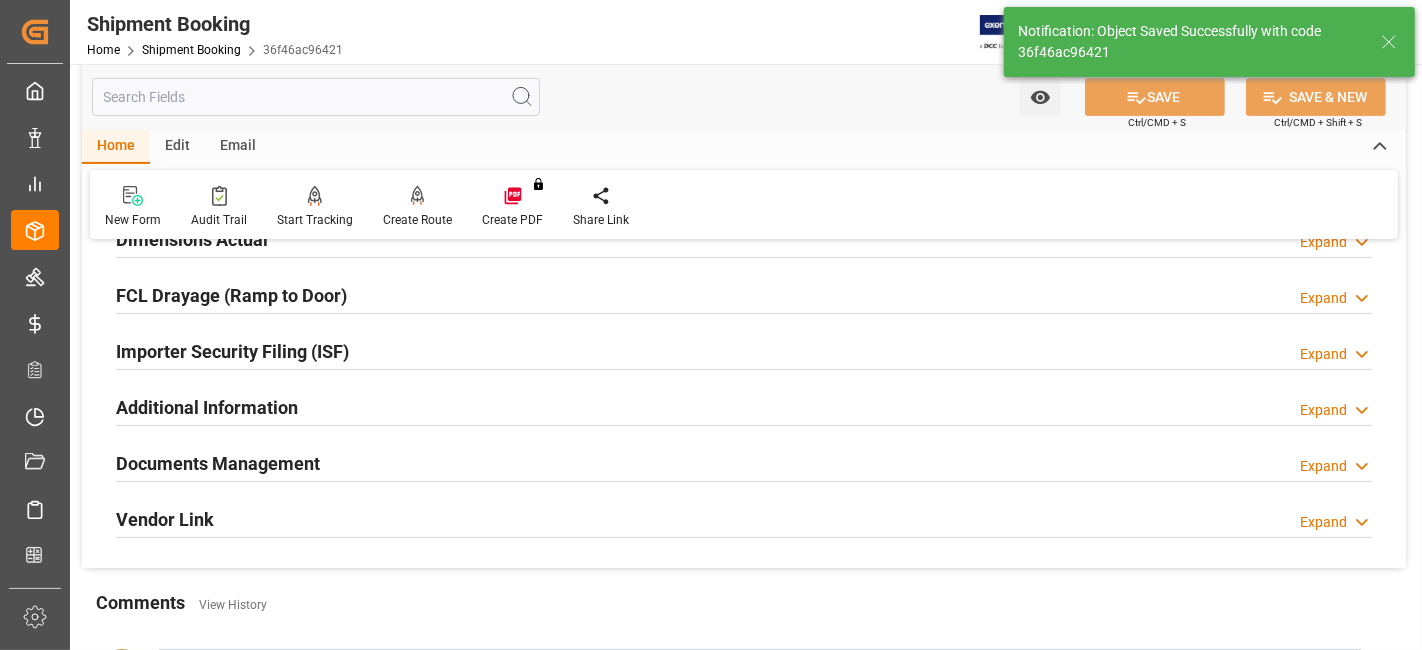 scroll, scrollTop: 624, scrollLeft: 0, axis: vertical 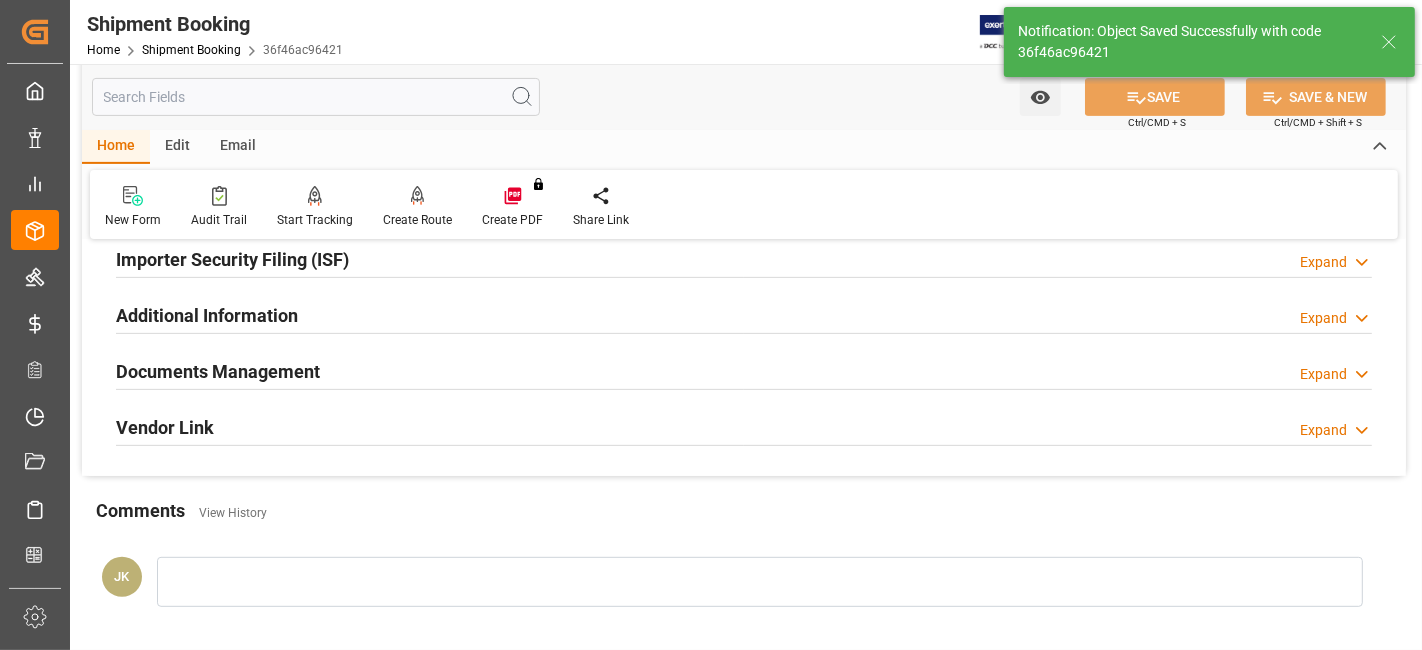 drag, startPoint x: 209, startPoint y: 363, endPoint x: 204, endPoint y: 373, distance: 11.18034 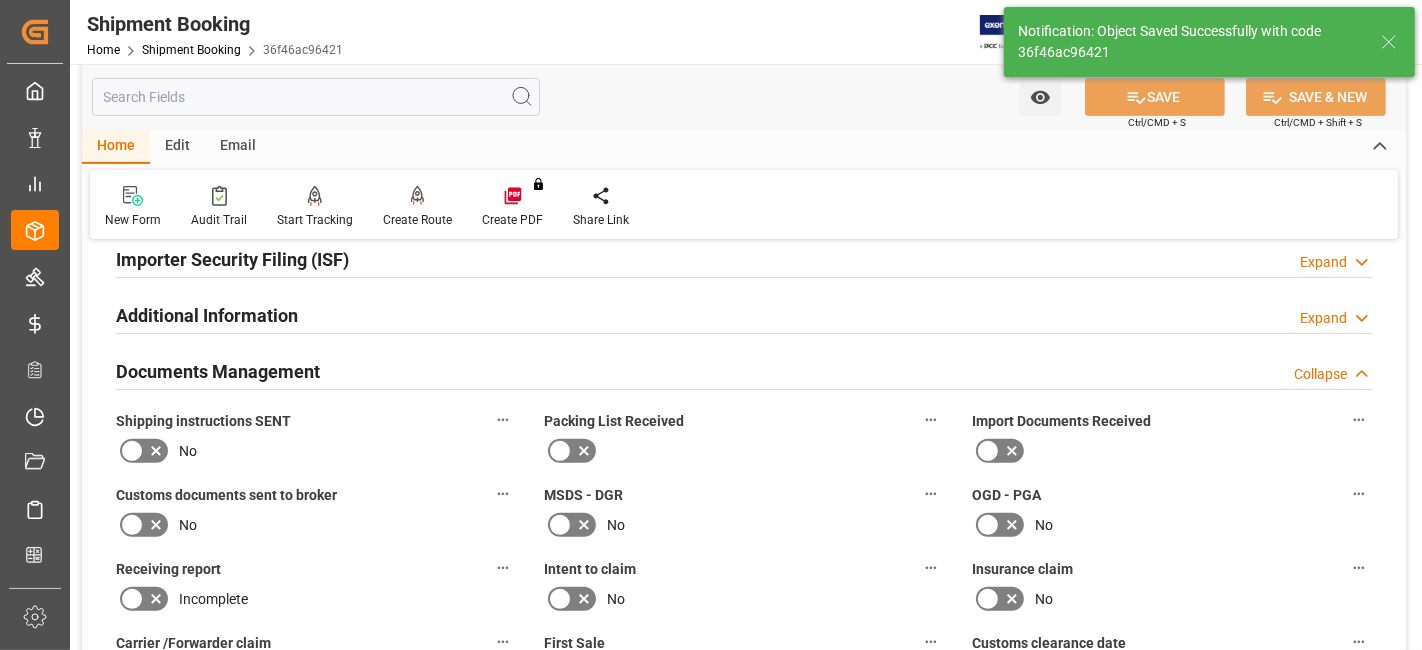 click 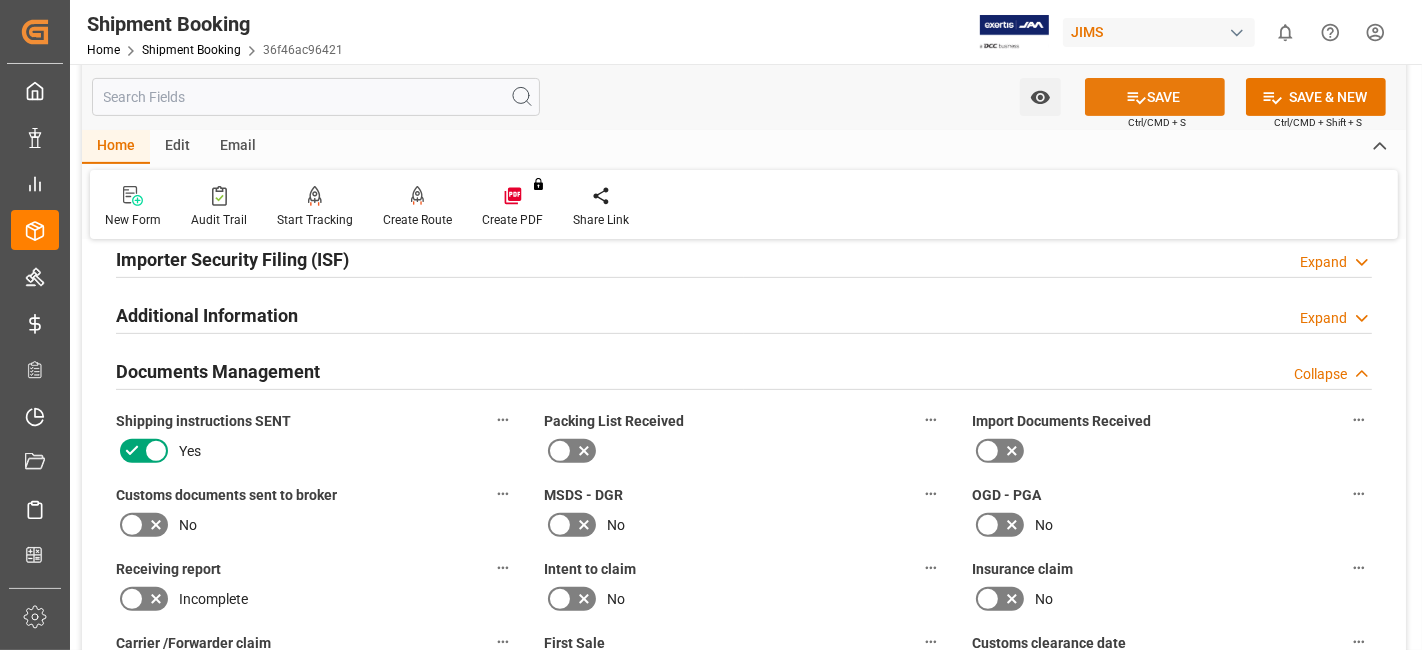 click on "SAVE" at bounding box center (1155, 97) 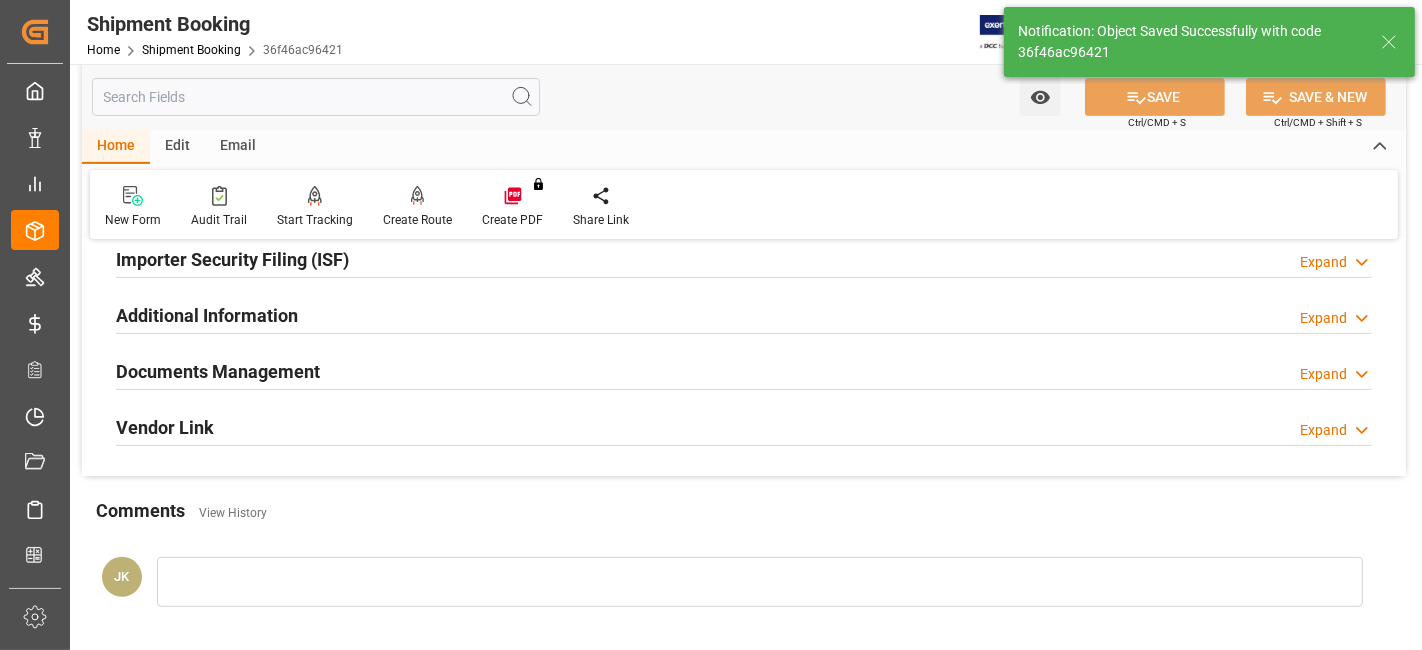 click on "Documents Management Expand" at bounding box center [744, 370] 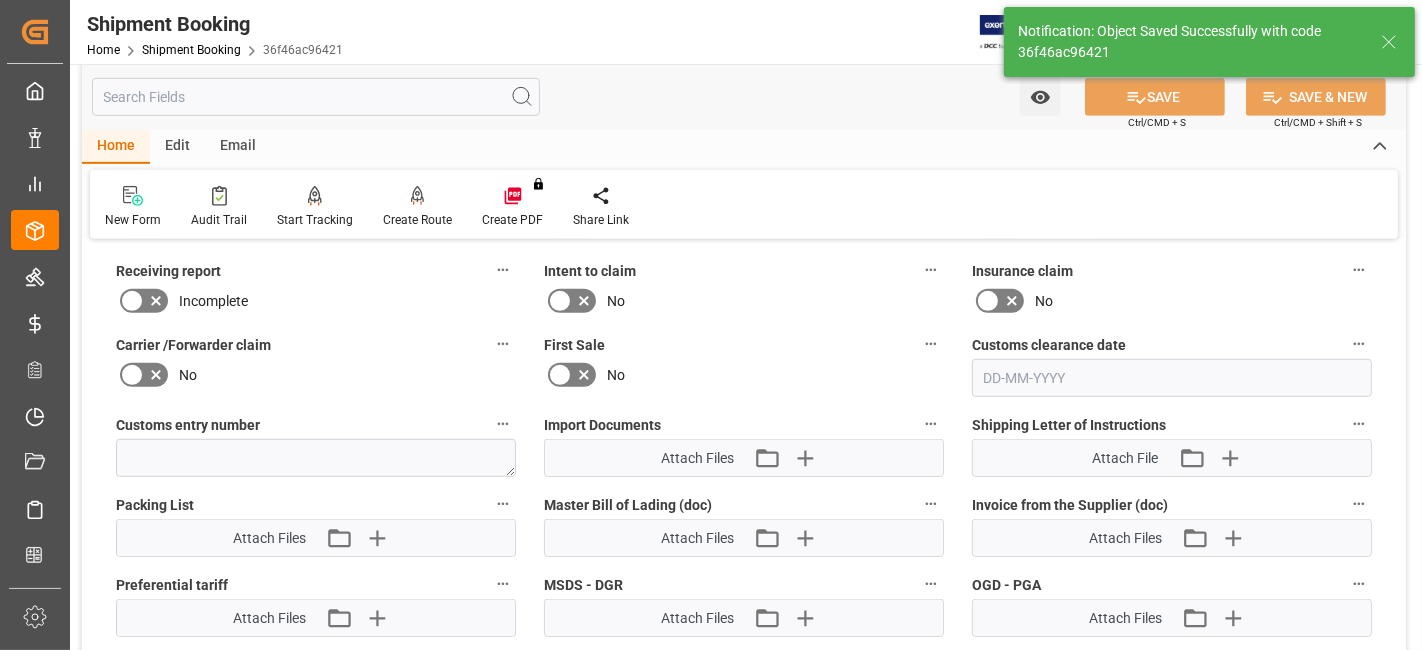 scroll, scrollTop: 957, scrollLeft: 0, axis: vertical 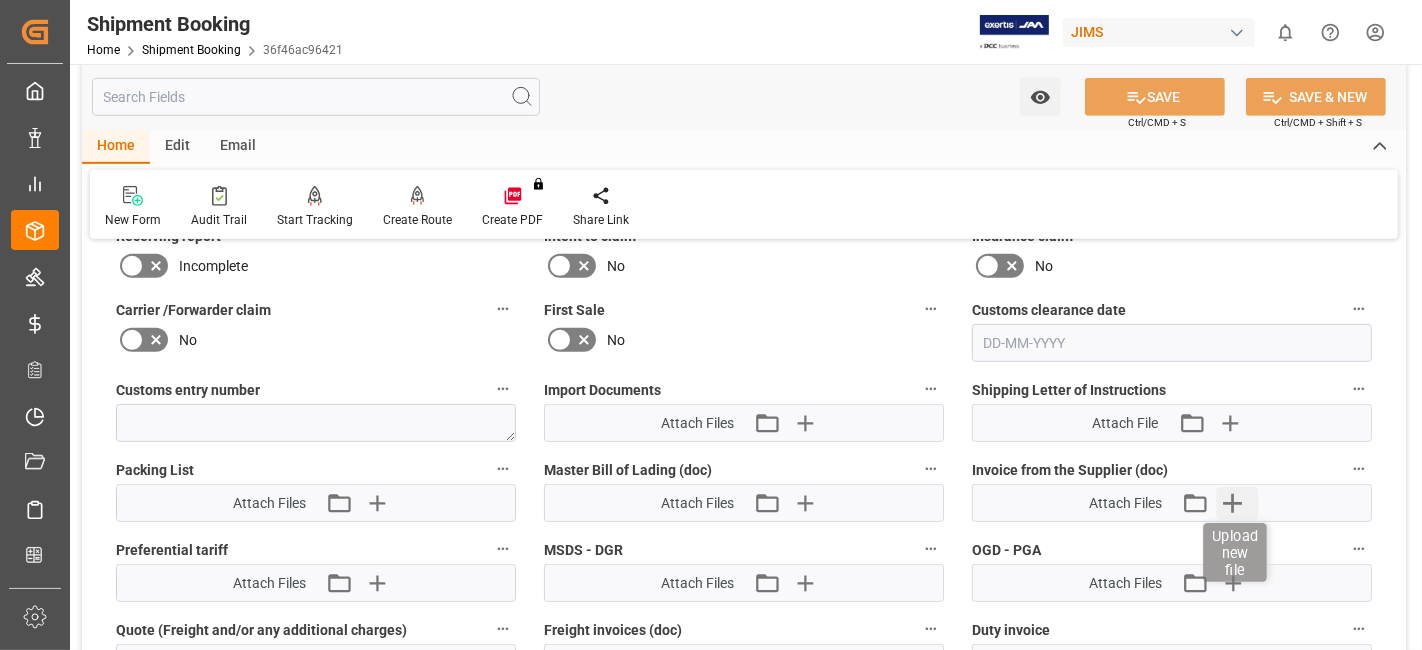 click 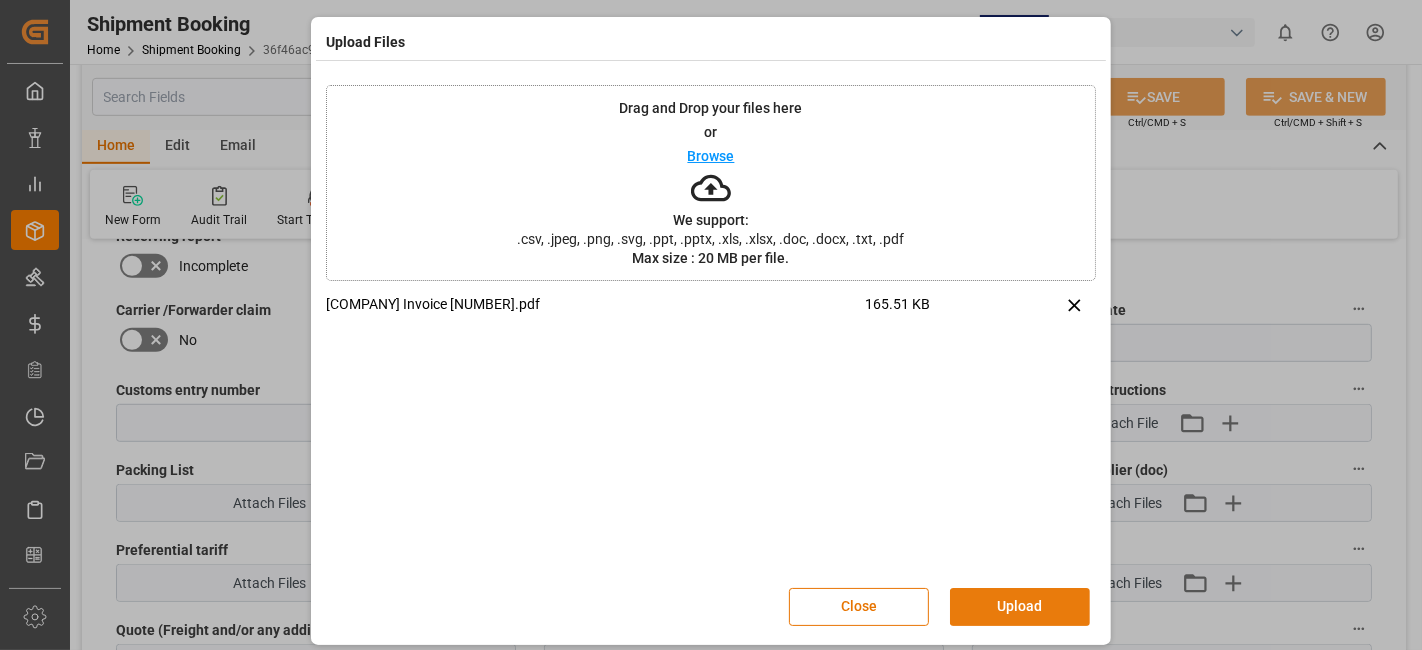click on "Upload" at bounding box center [1020, 607] 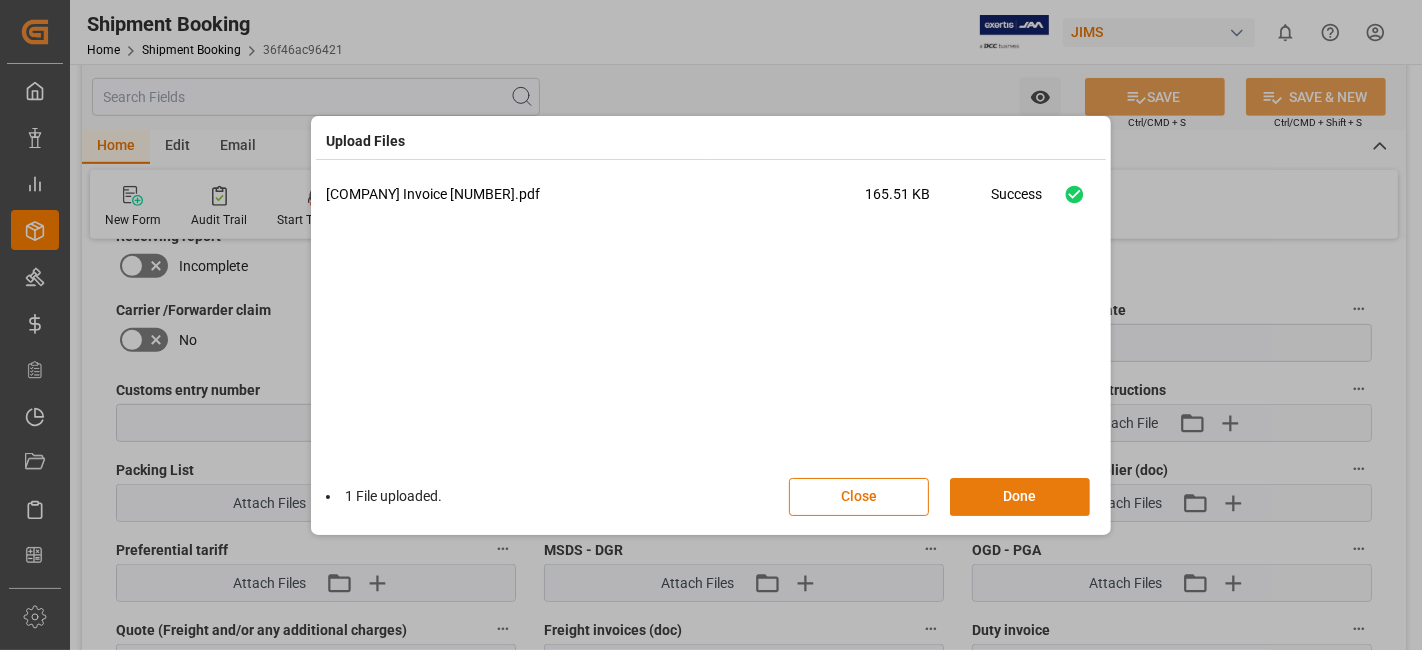 click on "Done" at bounding box center (1020, 497) 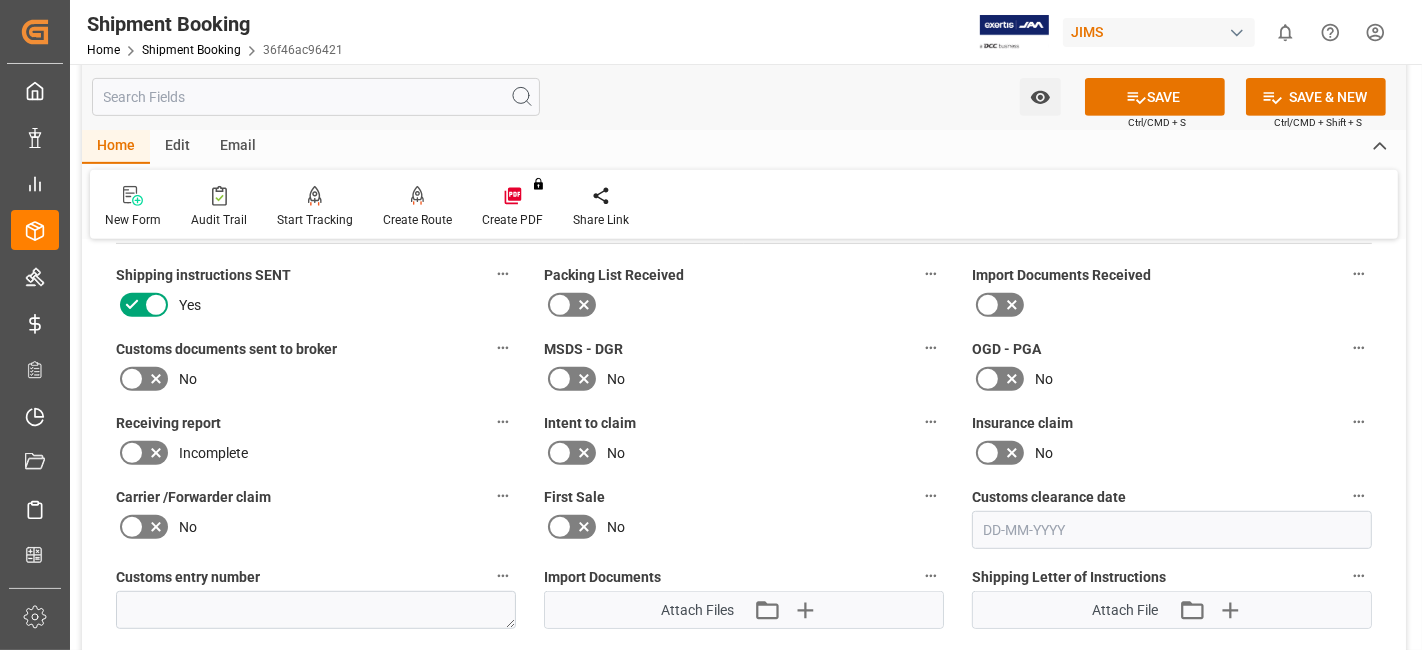 scroll, scrollTop: 735, scrollLeft: 0, axis: vertical 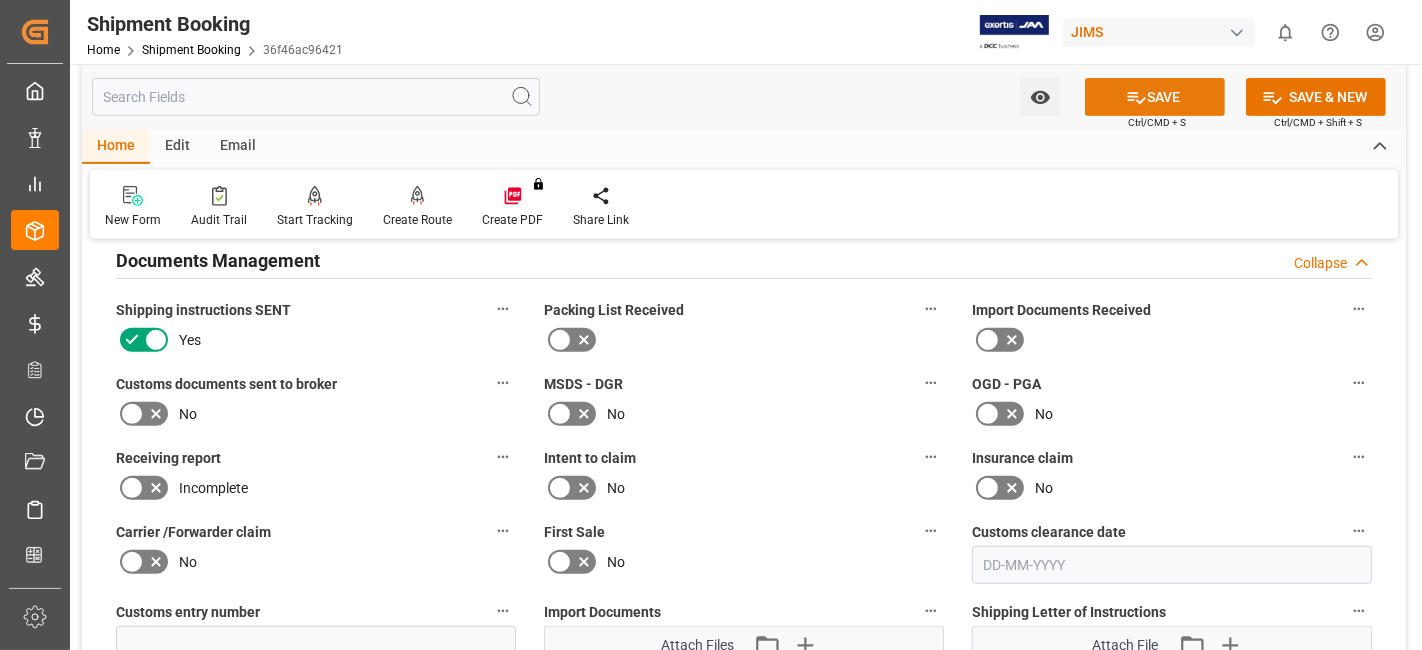 click 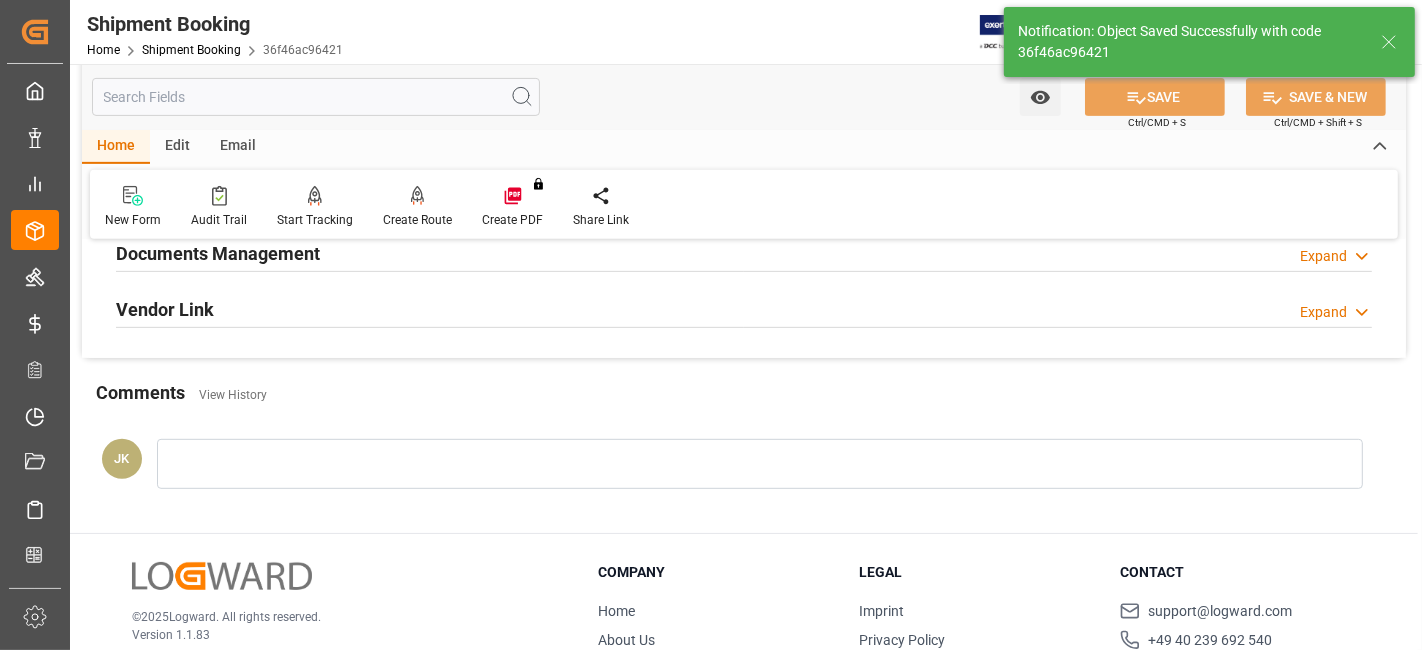 scroll, scrollTop: 624, scrollLeft: 0, axis: vertical 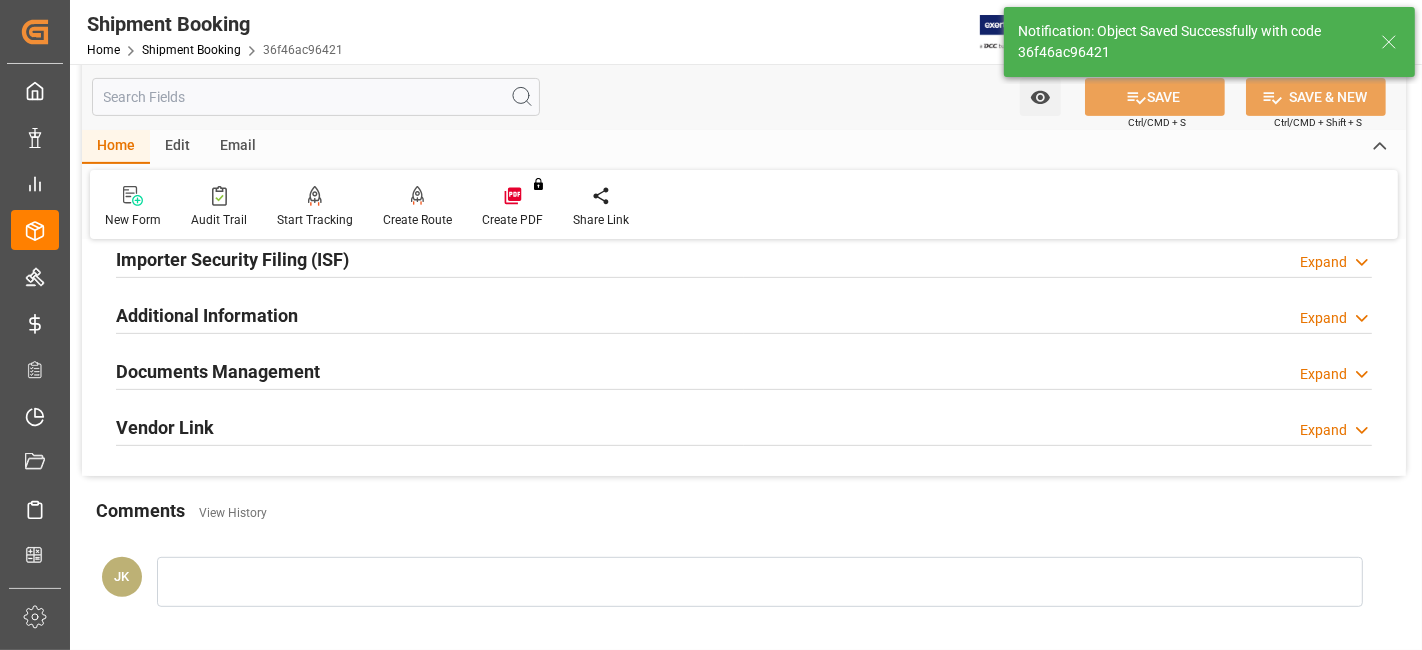 click on "Documents Management Expand" at bounding box center (744, 370) 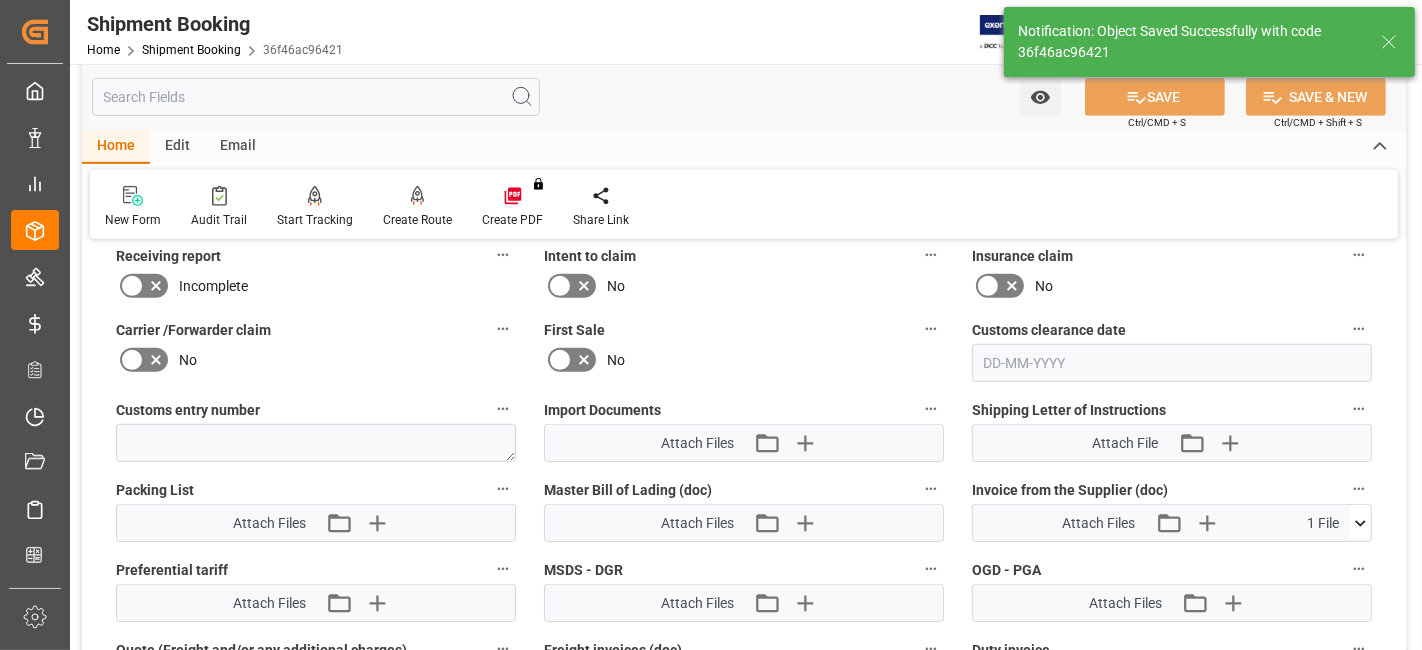 scroll, scrollTop: 957, scrollLeft: 0, axis: vertical 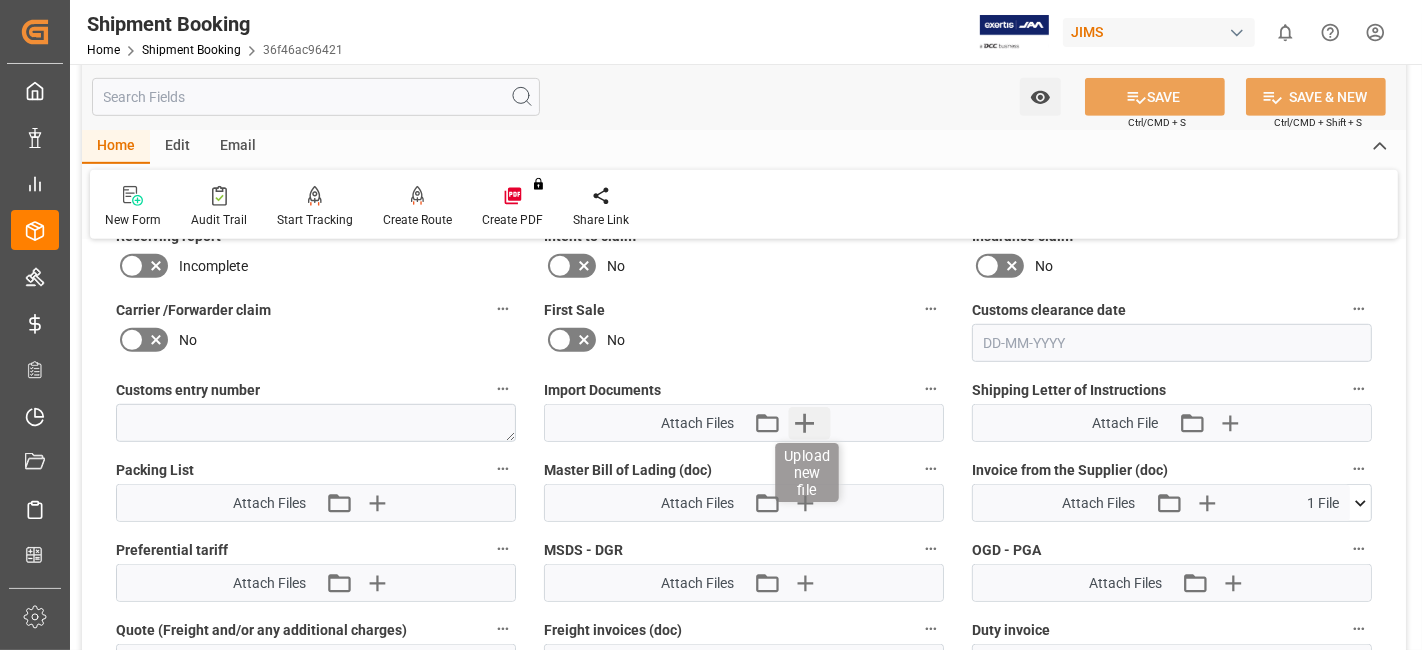 click 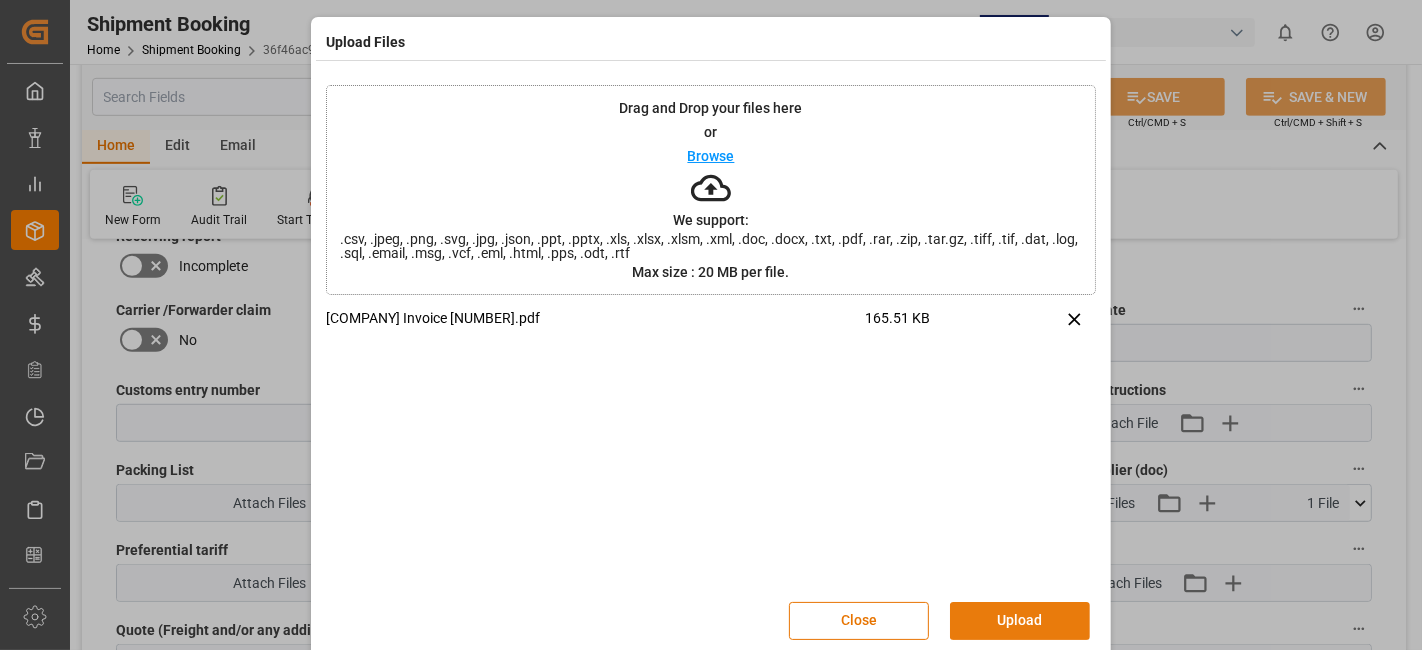 click on "Upload" at bounding box center (1020, 621) 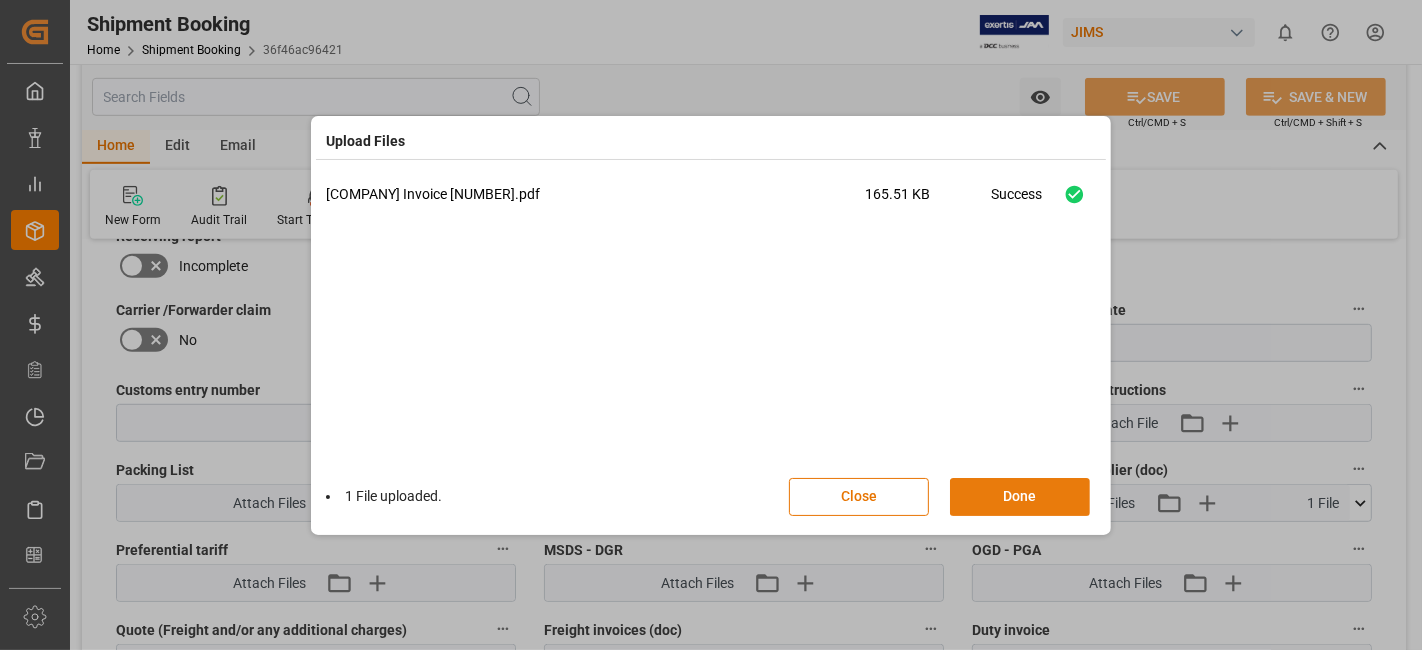 click on "Done" at bounding box center (1020, 497) 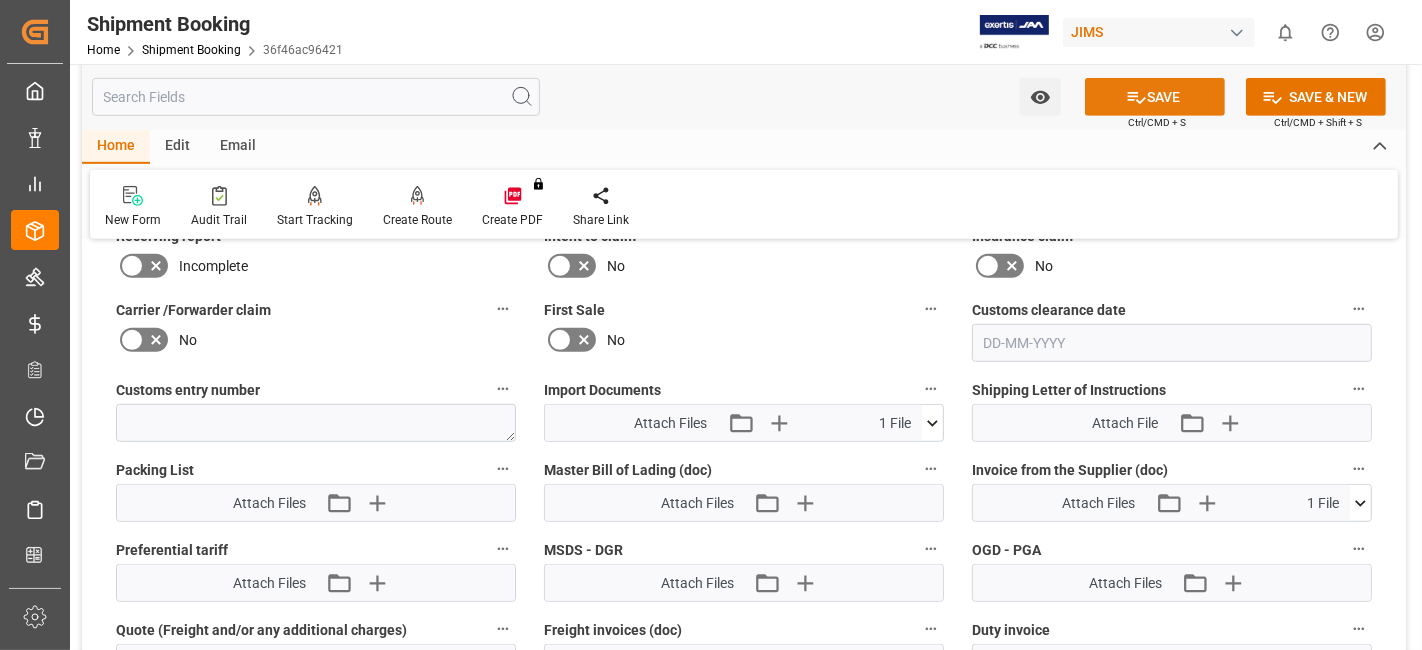 click 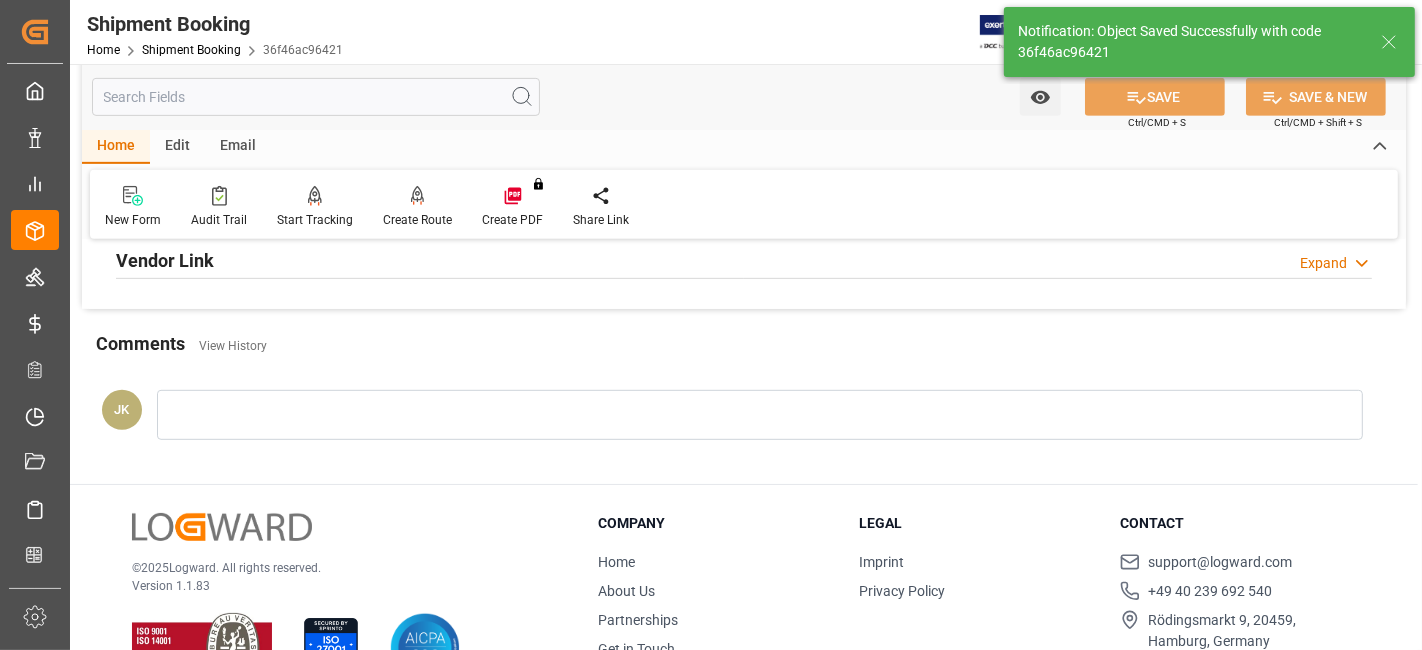 scroll, scrollTop: 624, scrollLeft: 0, axis: vertical 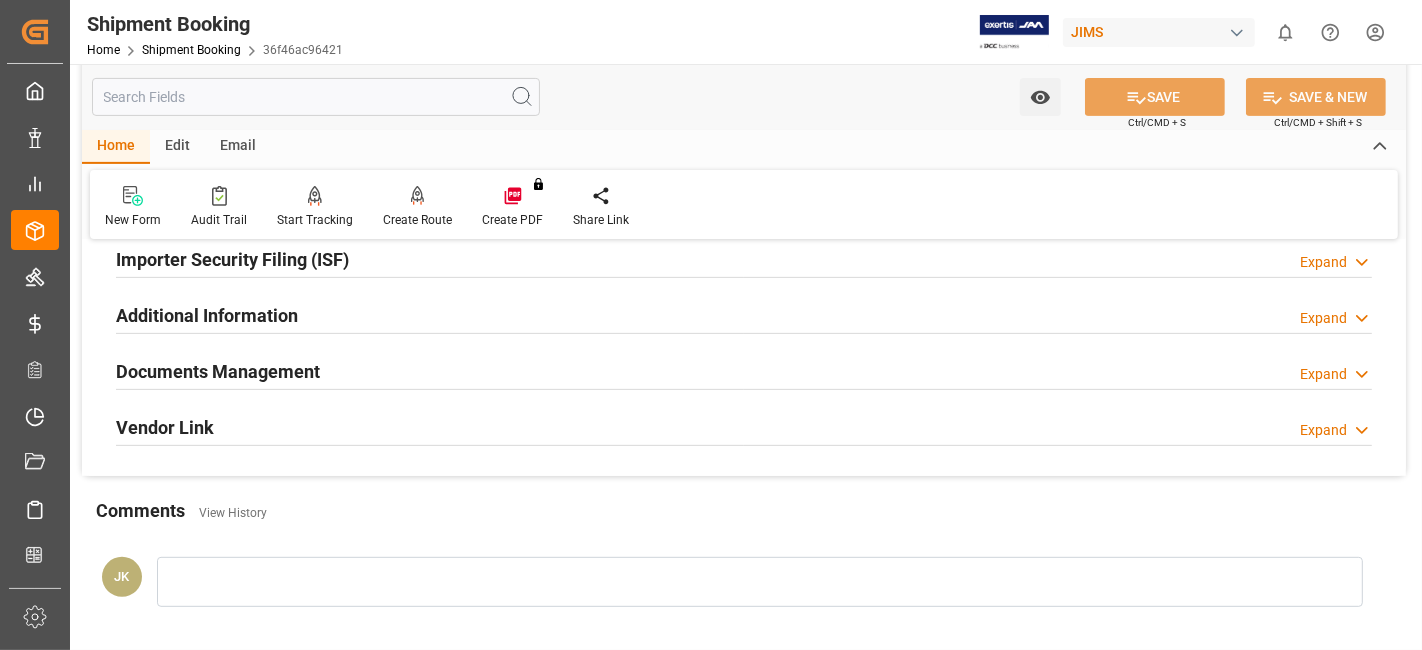 click on "Documents Management" at bounding box center (218, 371) 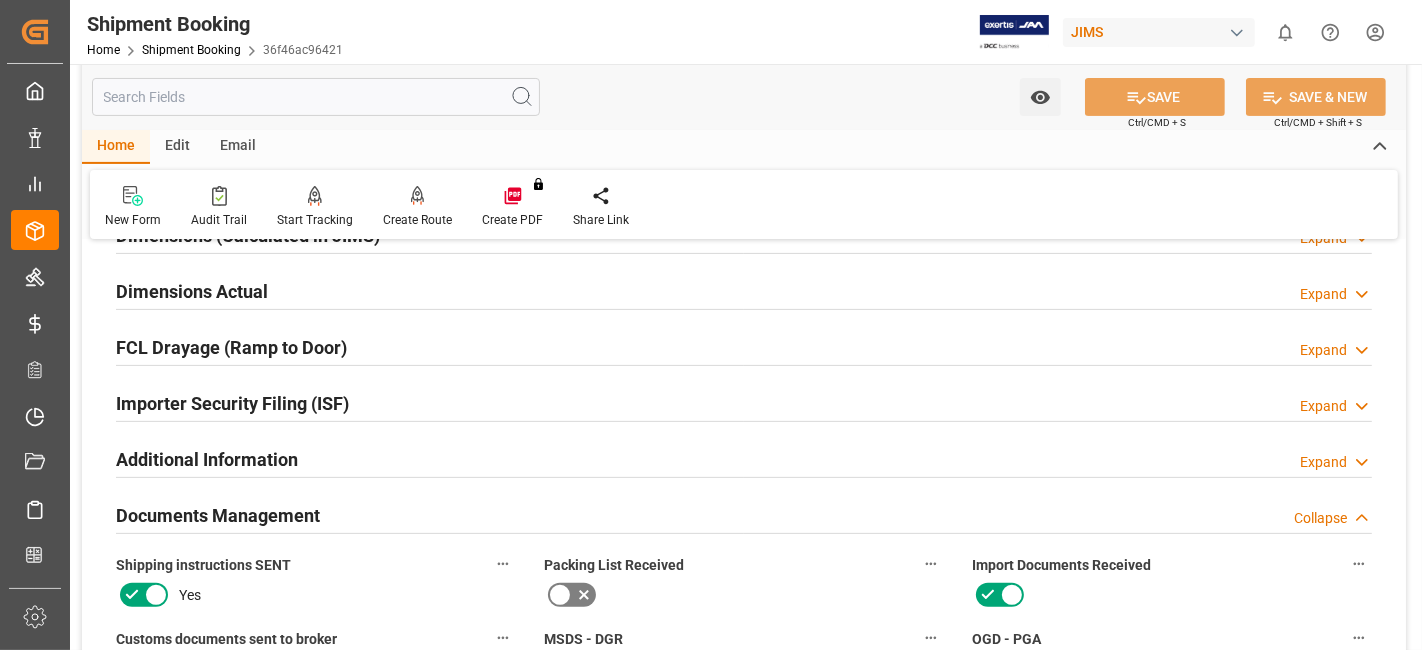 scroll, scrollTop: 291, scrollLeft: 0, axis: vertical 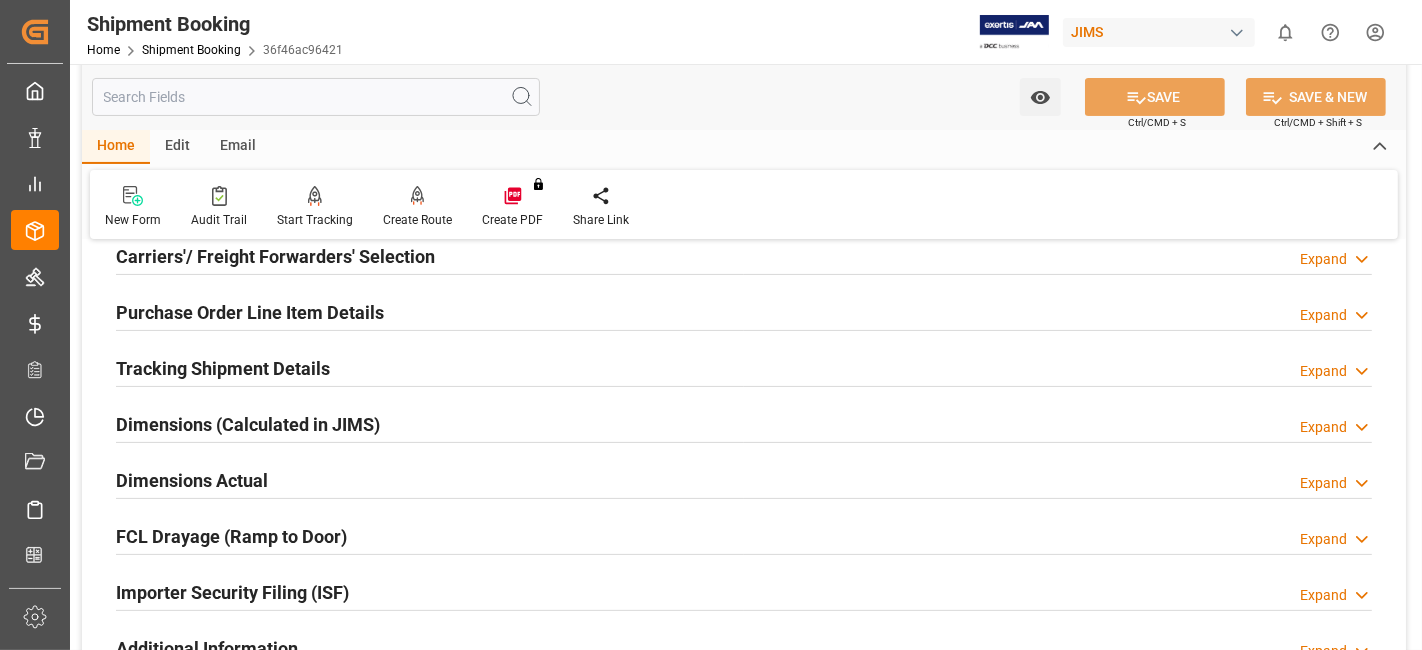 click on "Tracking Shipment Details" at bounding box center [223, 368] 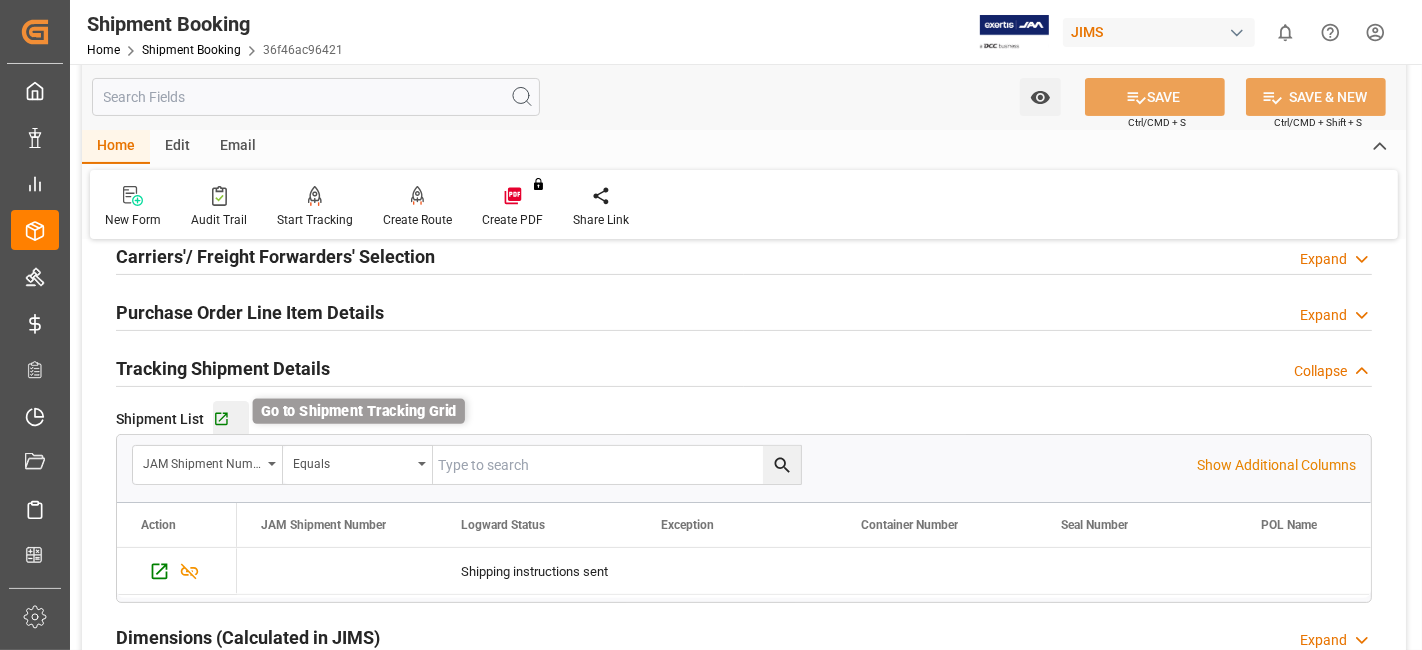 click 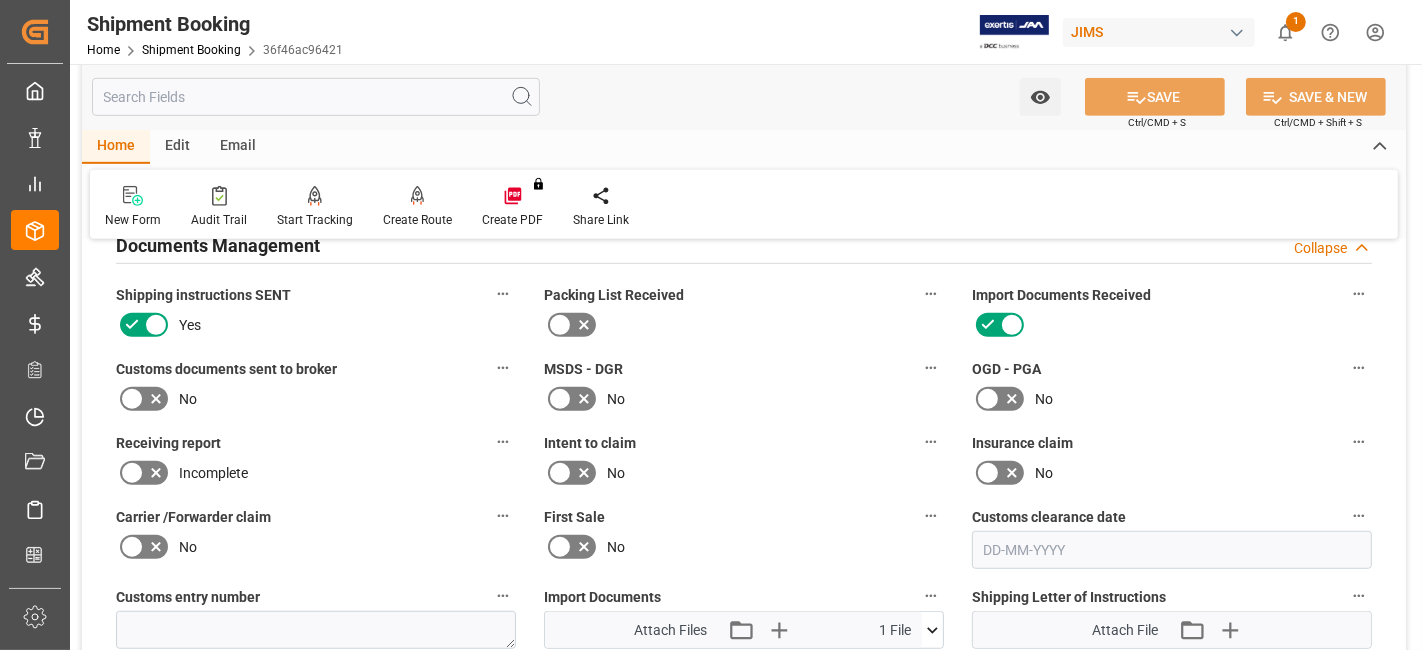 scroll, scrollTop: 957, scrollLeft: 0, axis: vertical 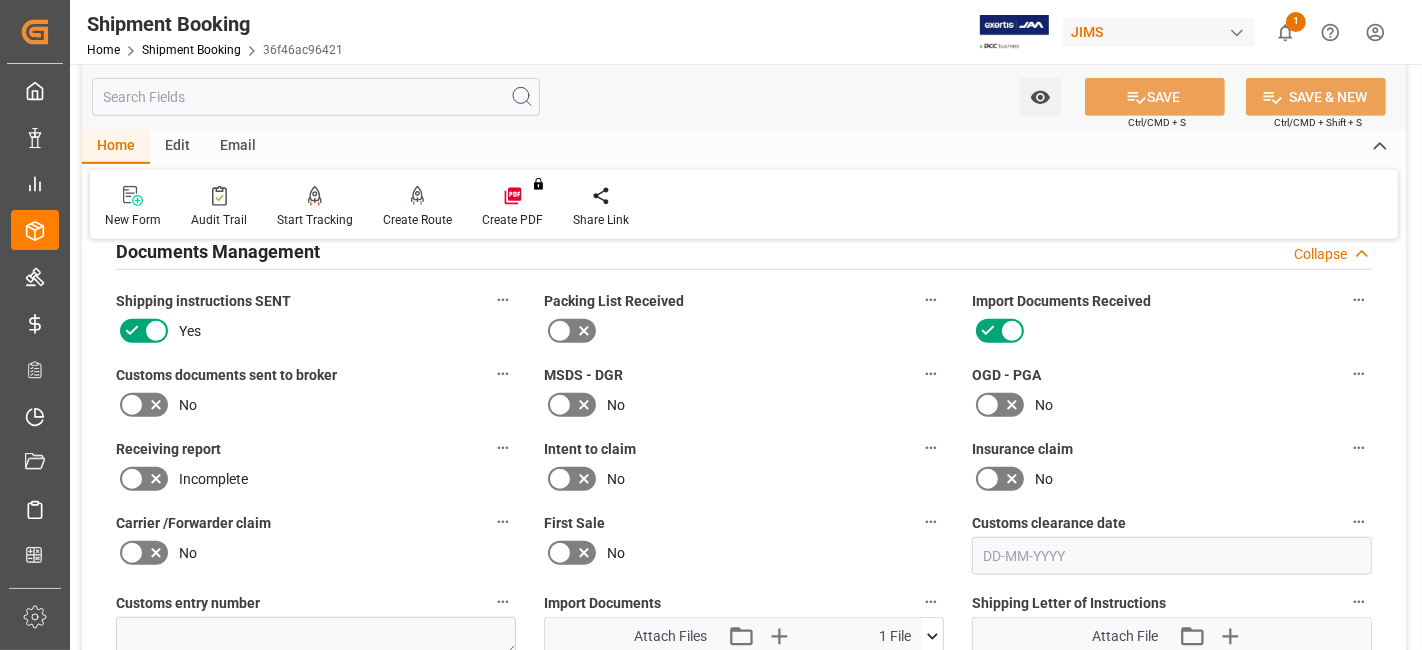 click 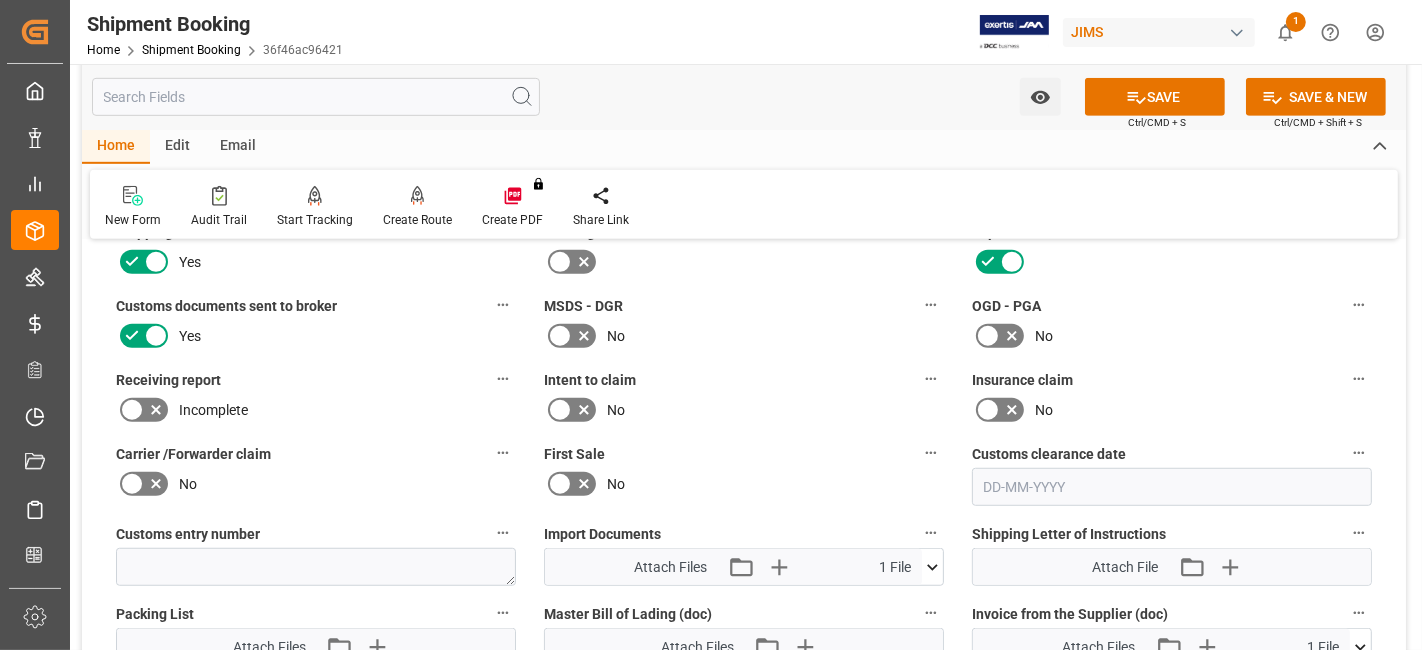 scroll, scrollTop: 1180, scrollLeft: 0, axis: vertical 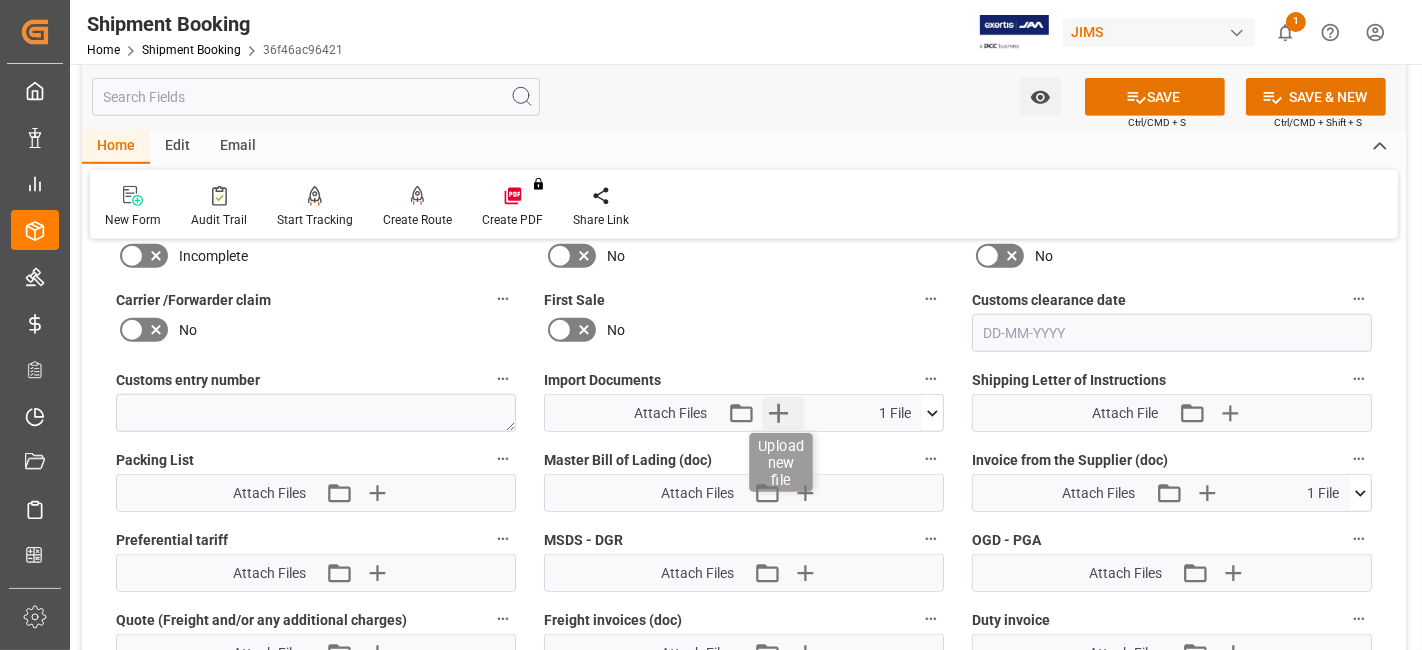 click 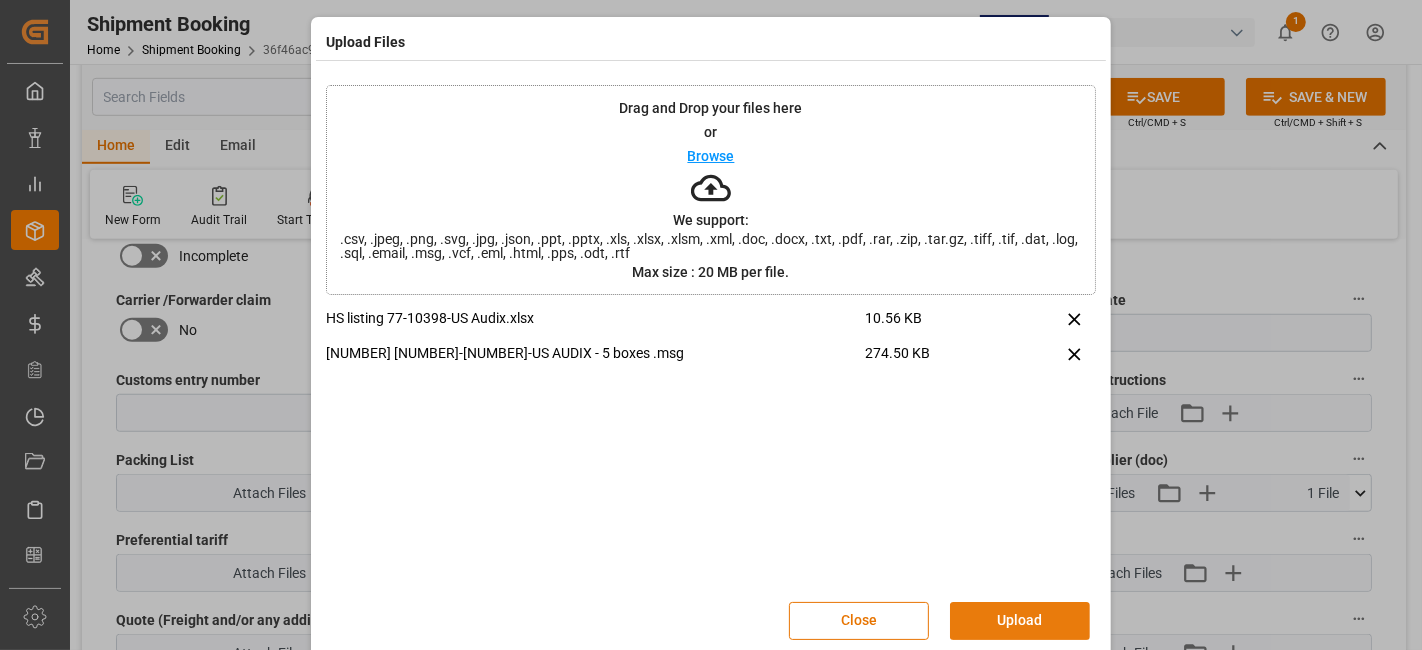 click on "Upload" at bounding box center (1020, 621) 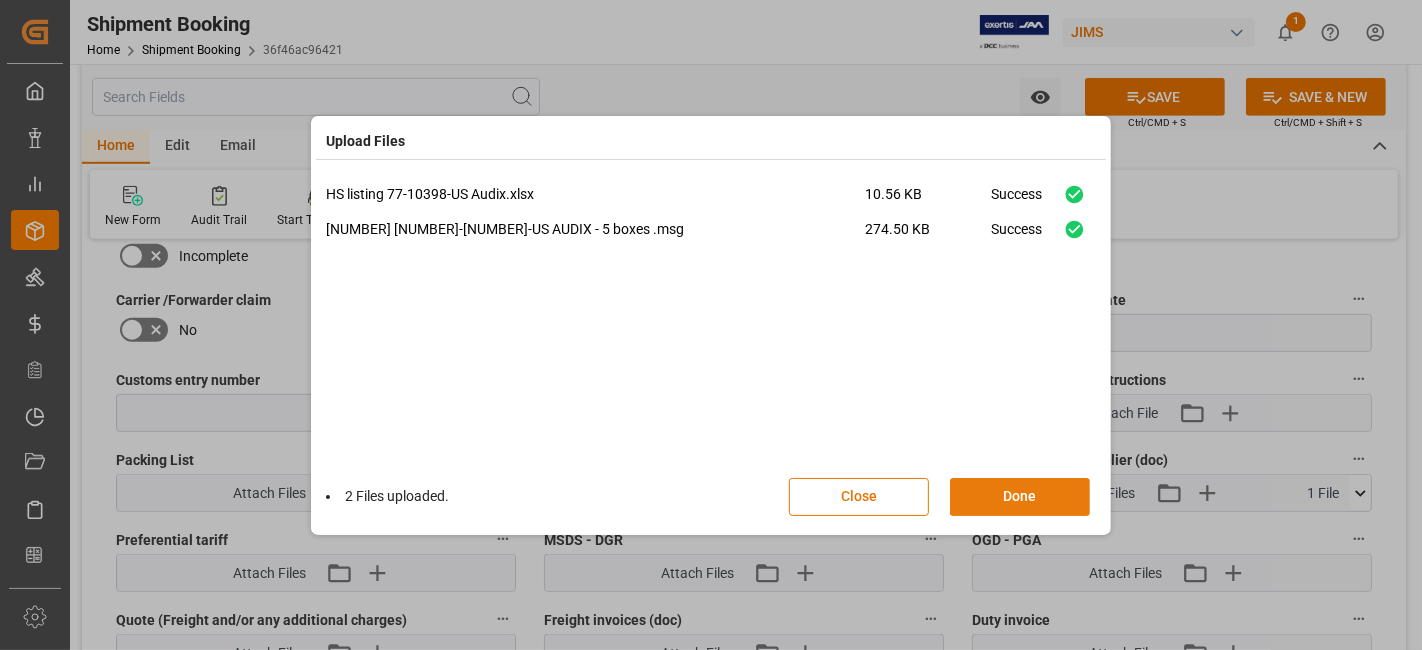 click on "Done" at bounding box center (1020, 497) 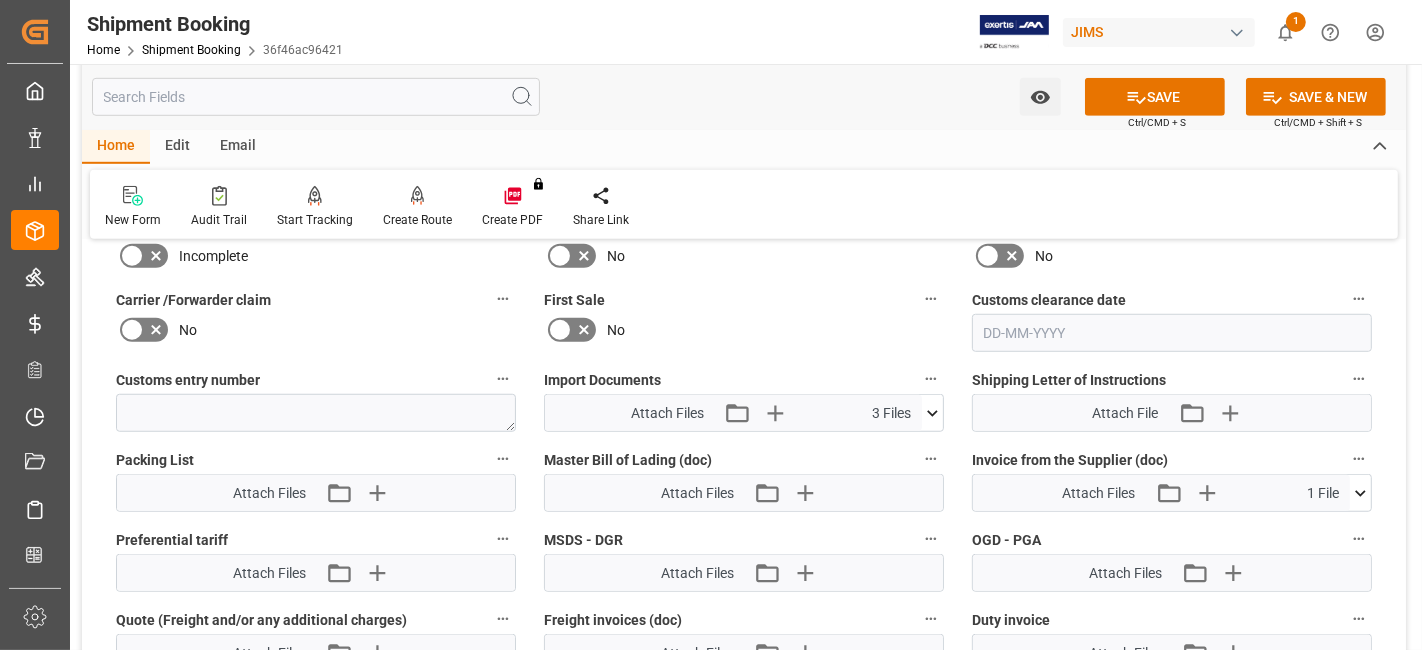 click on "SAVE" at bounding box center [1155, 97] 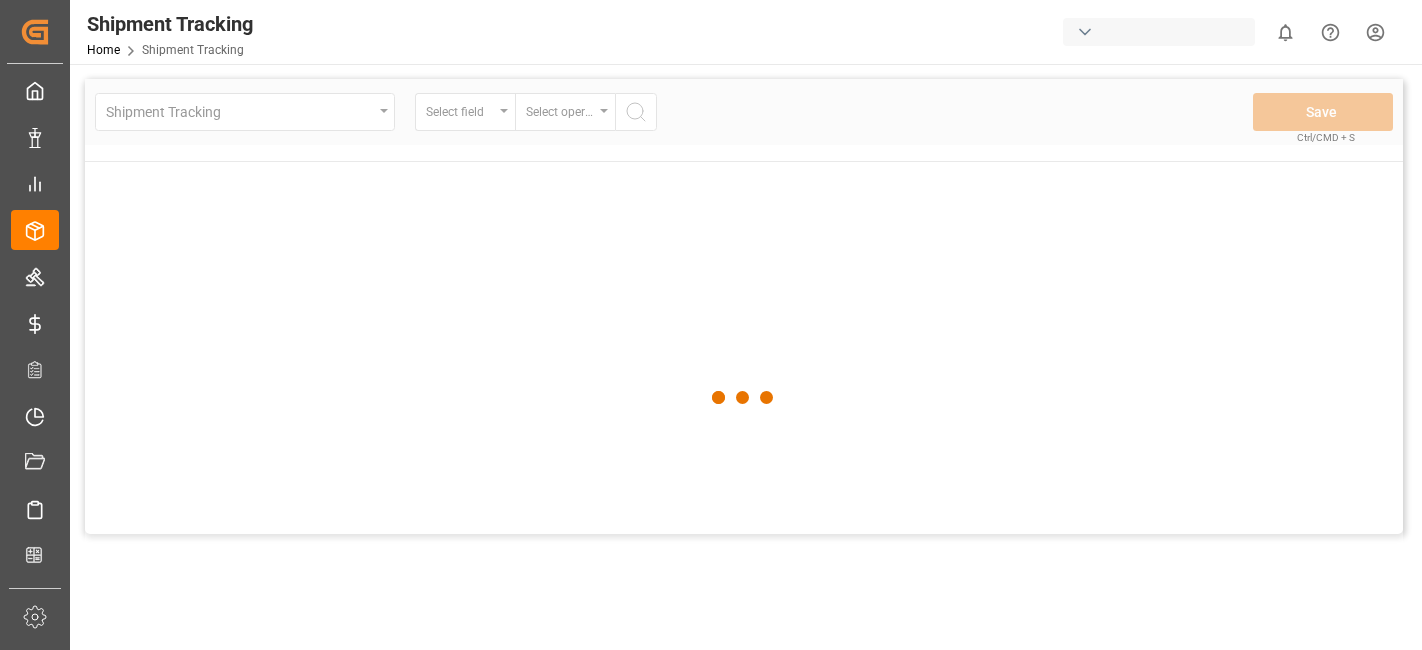 scroll, scrollTop: 0, scrollLeft: 0, axis: both 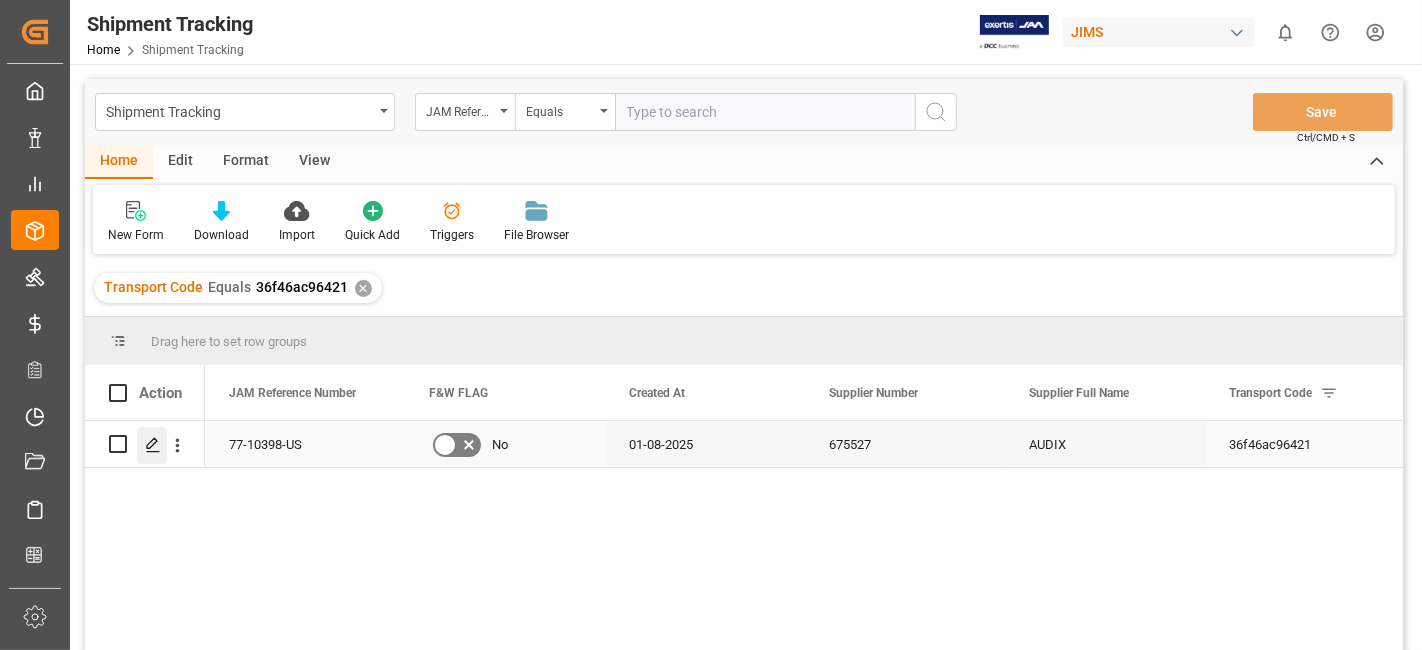 click at bounding box center [152, 445] 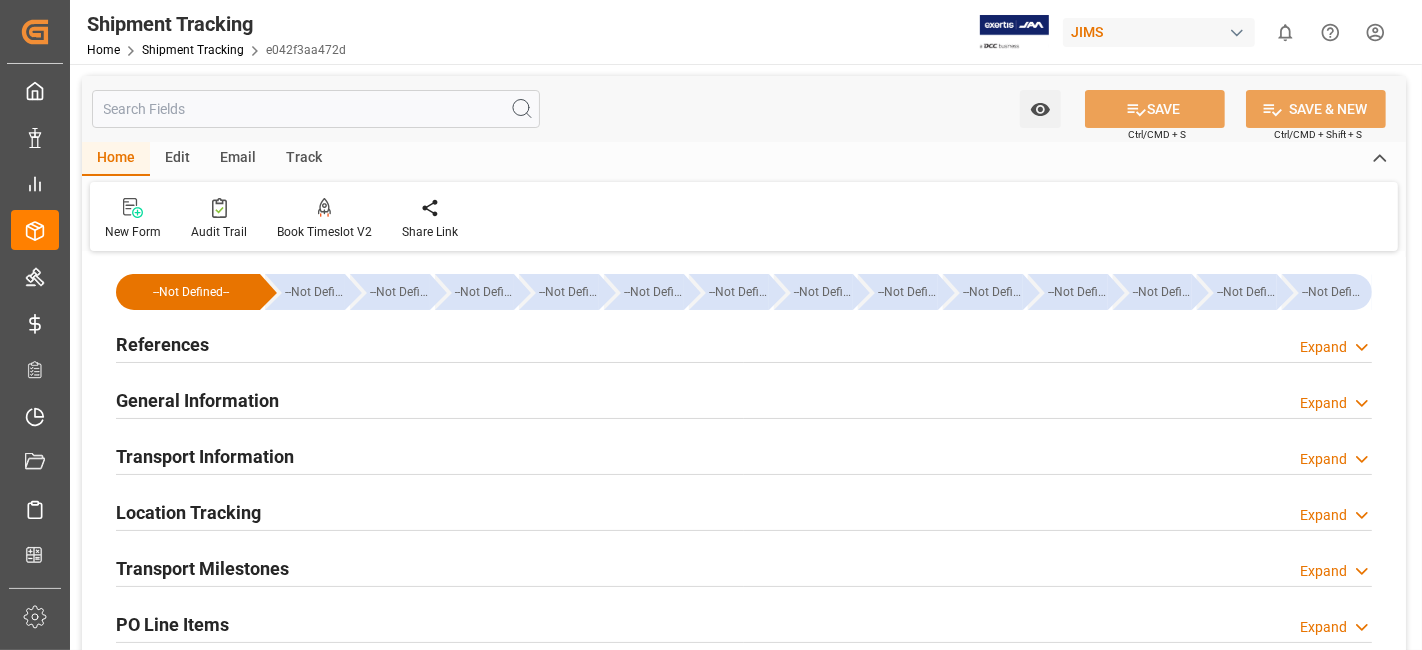 type on "01-08-2025" 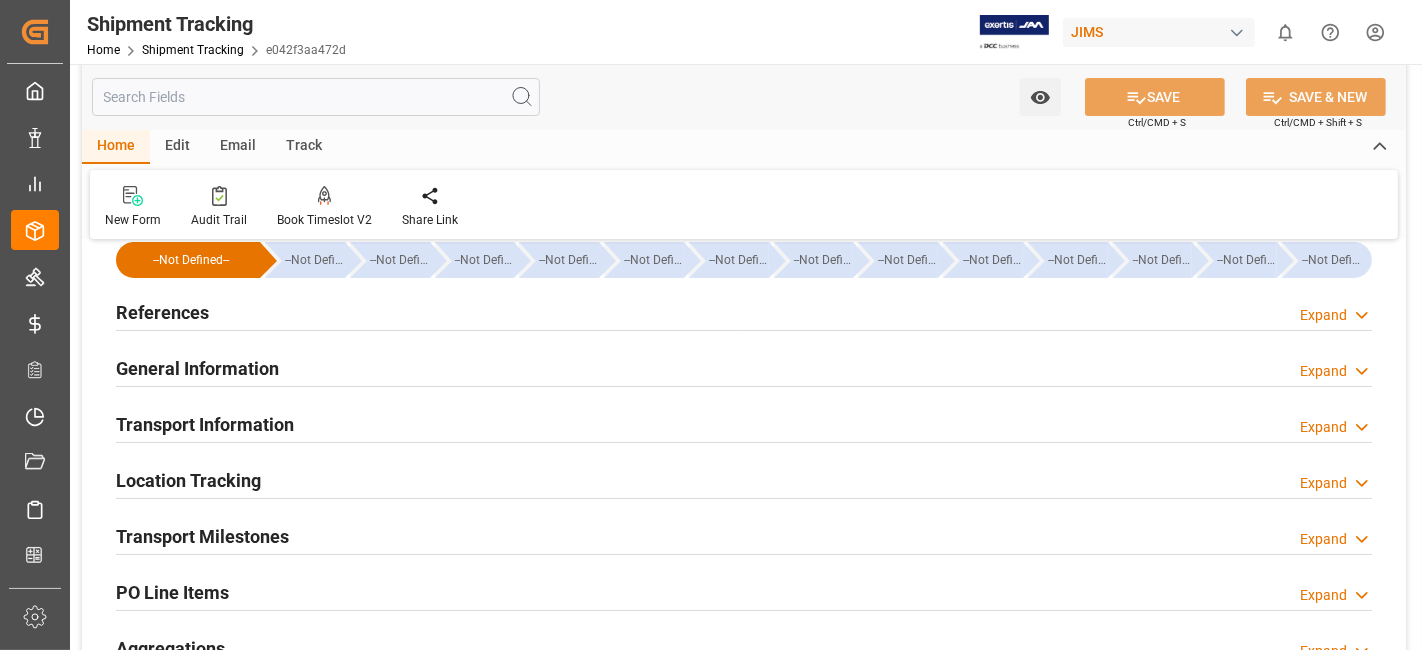 scroll, scrollTop: 0, scrollLeft: 0, axis: both 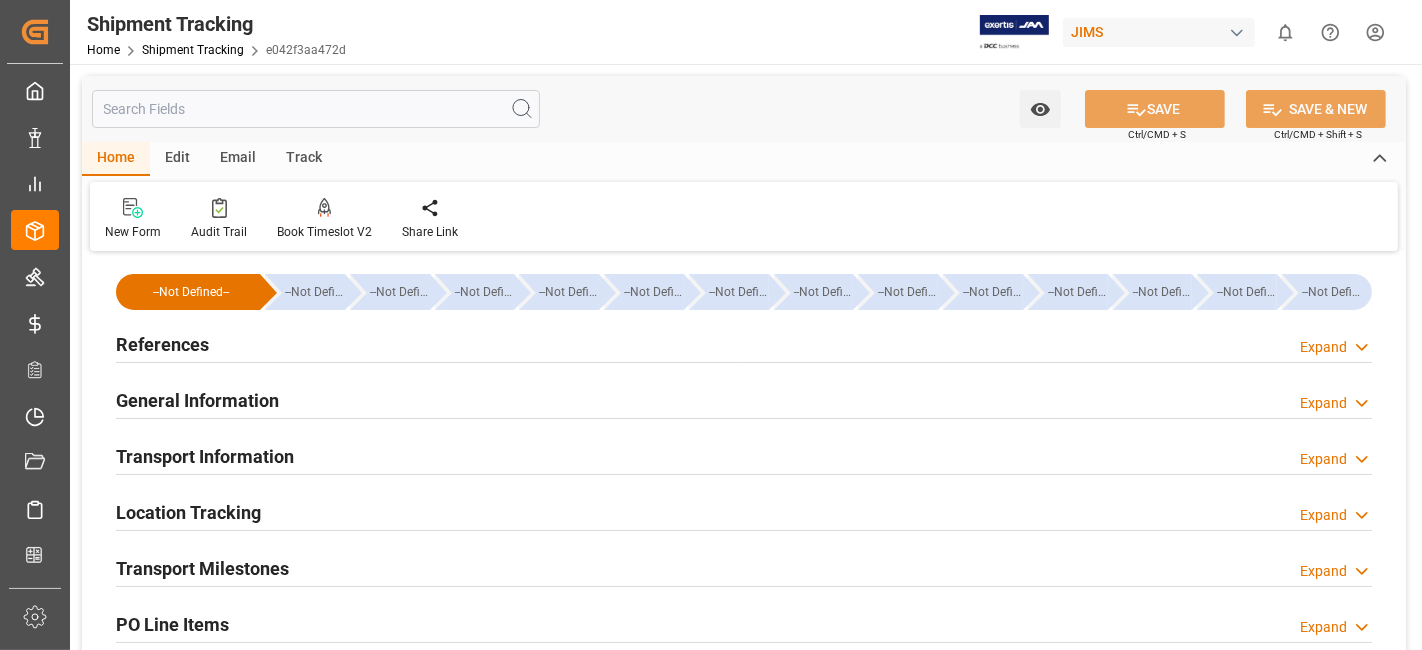 click on "References Expand" at bounding box center [744, 343] 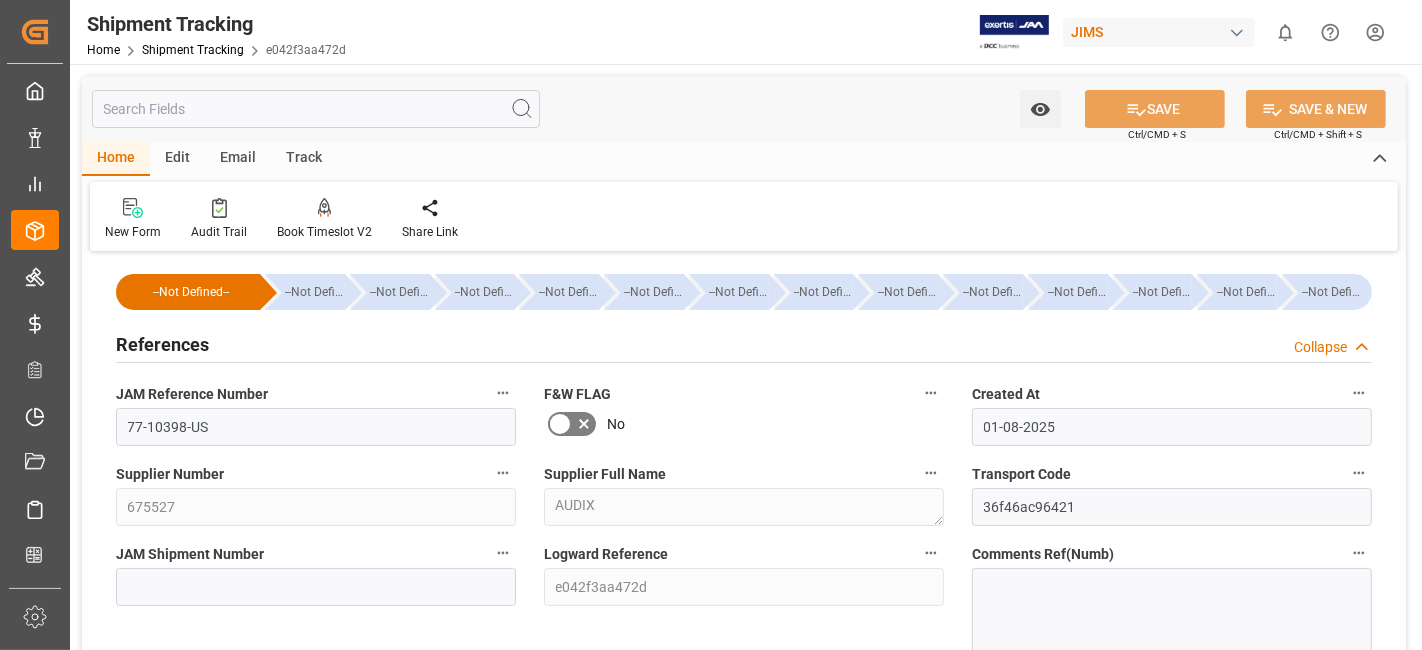 scroll, scrollTop: 222, scrollLeft: 0, axis: vertical 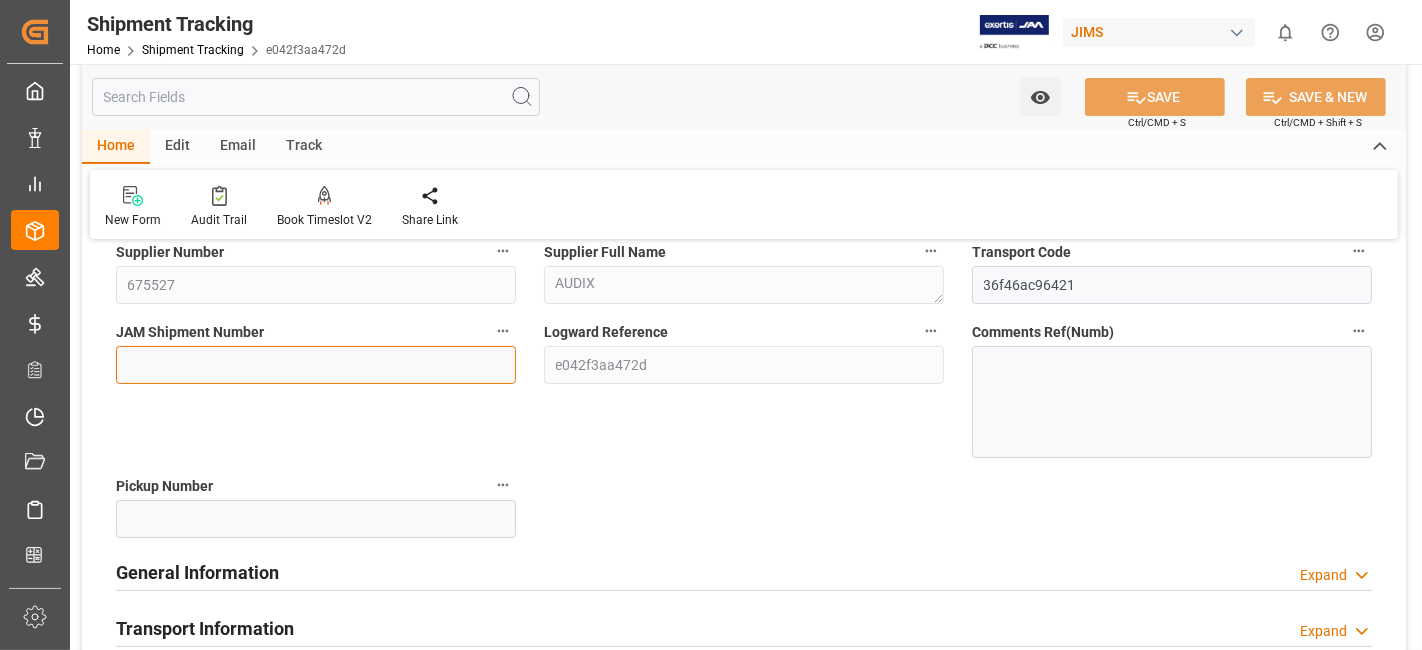 drag, startPoint x: 160, startPoint y: 368, endPoint x: 280, endPoint y: 347, distance: 121.82365 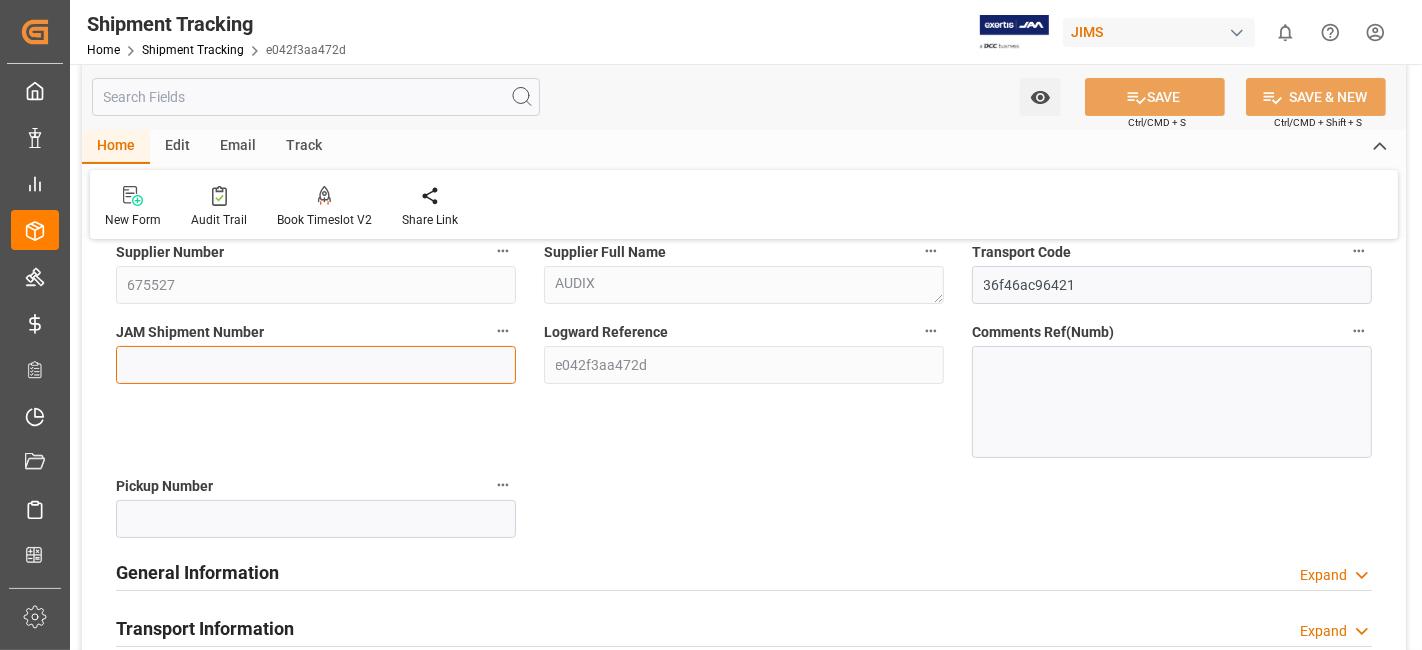 click at bounding box center [316, 365] 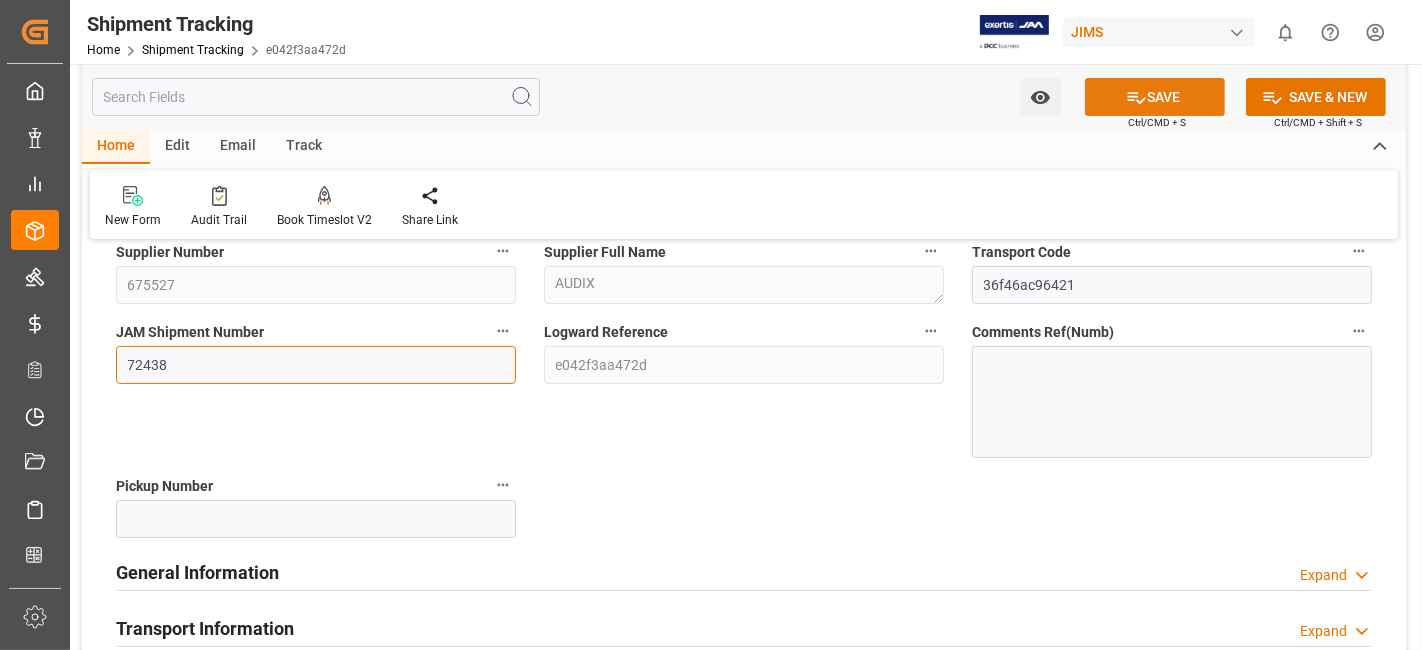 type on "72438" 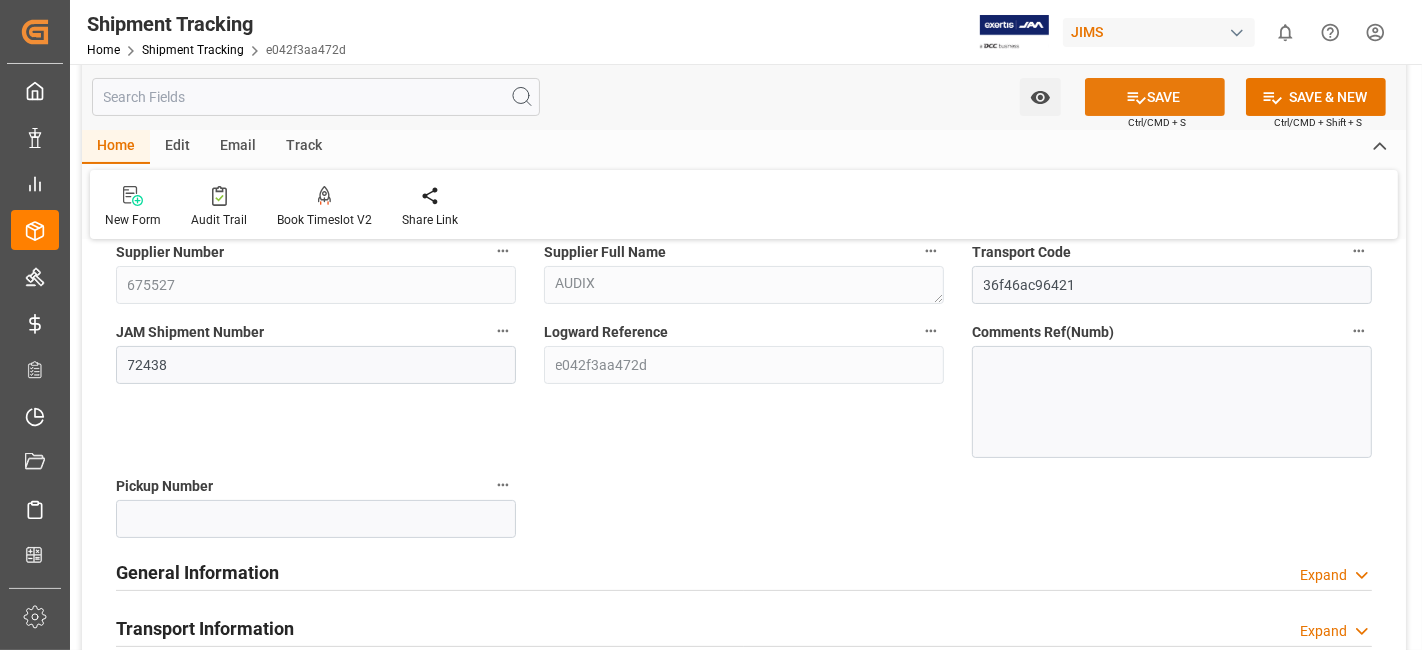 click on "SAVE" at bounding box center [1155, 97] 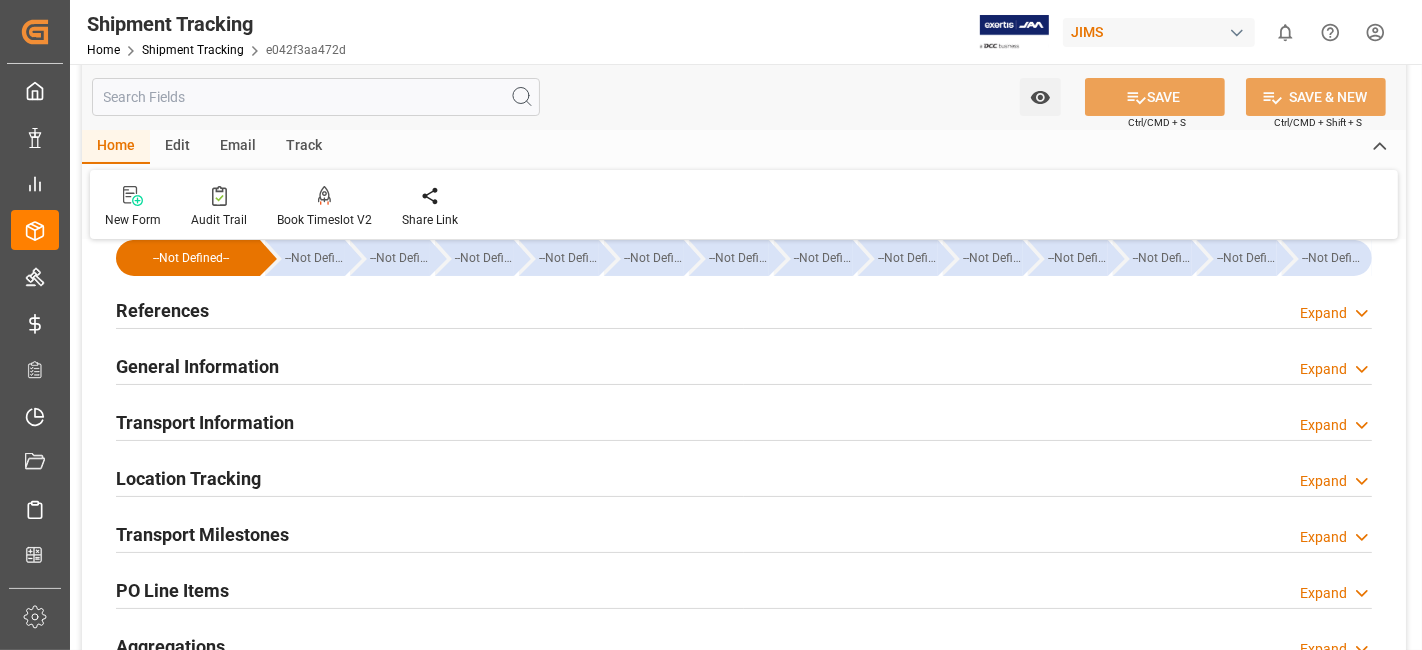scroll, scrollTop: 0, scrollLeft: 0, axis: both 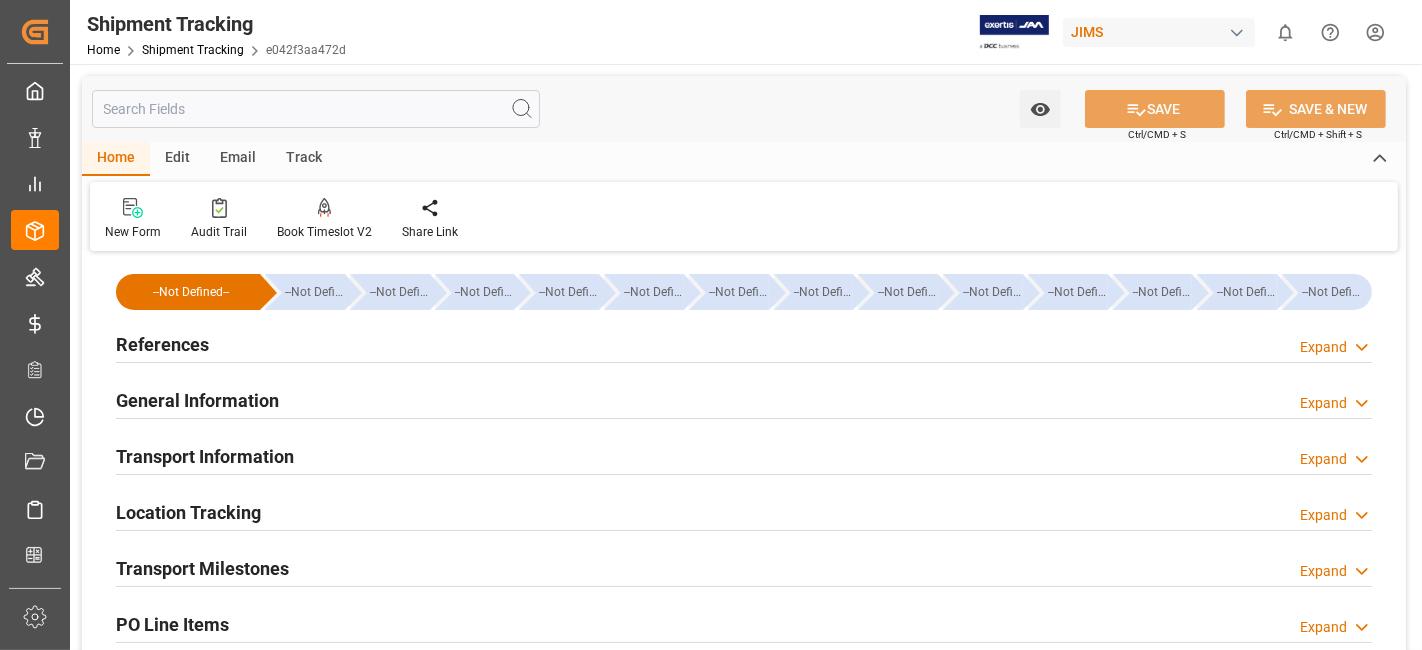 click on "Transport Information Expand" at bounding box center (744, 455) 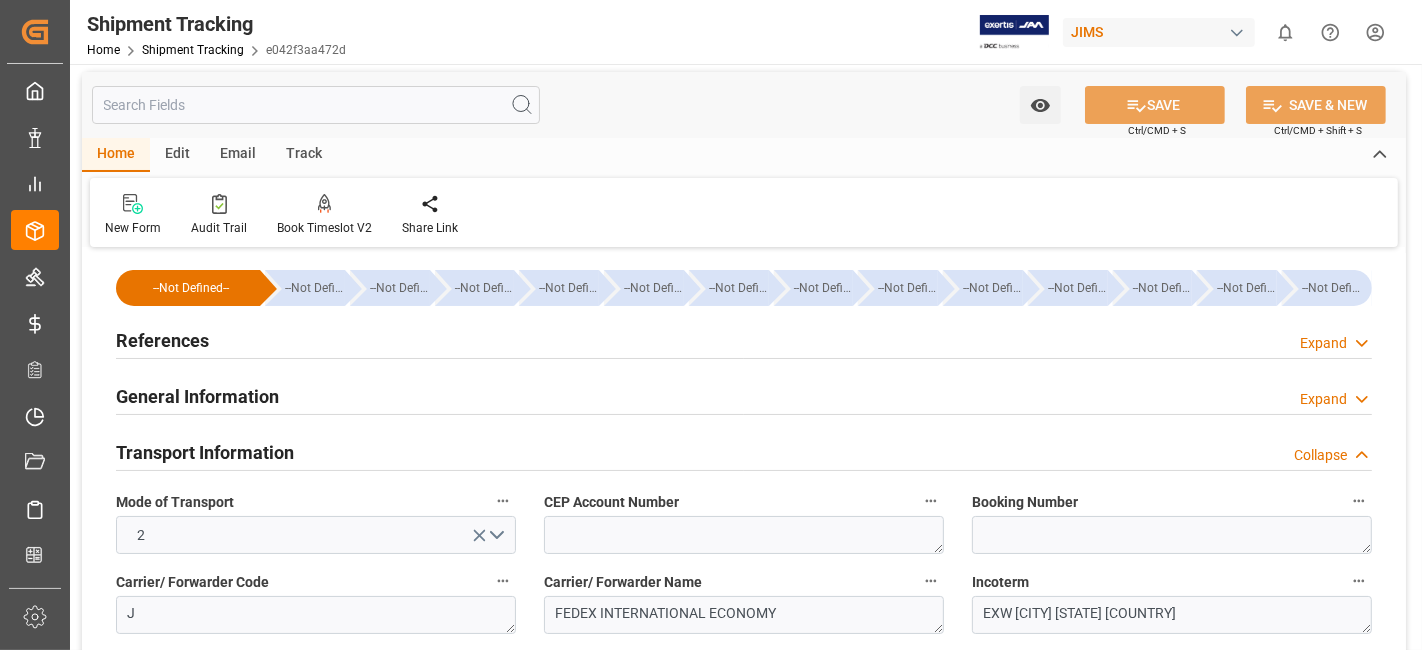 scroll, scrollTop: 0, scrollLeft: 0, axis: both 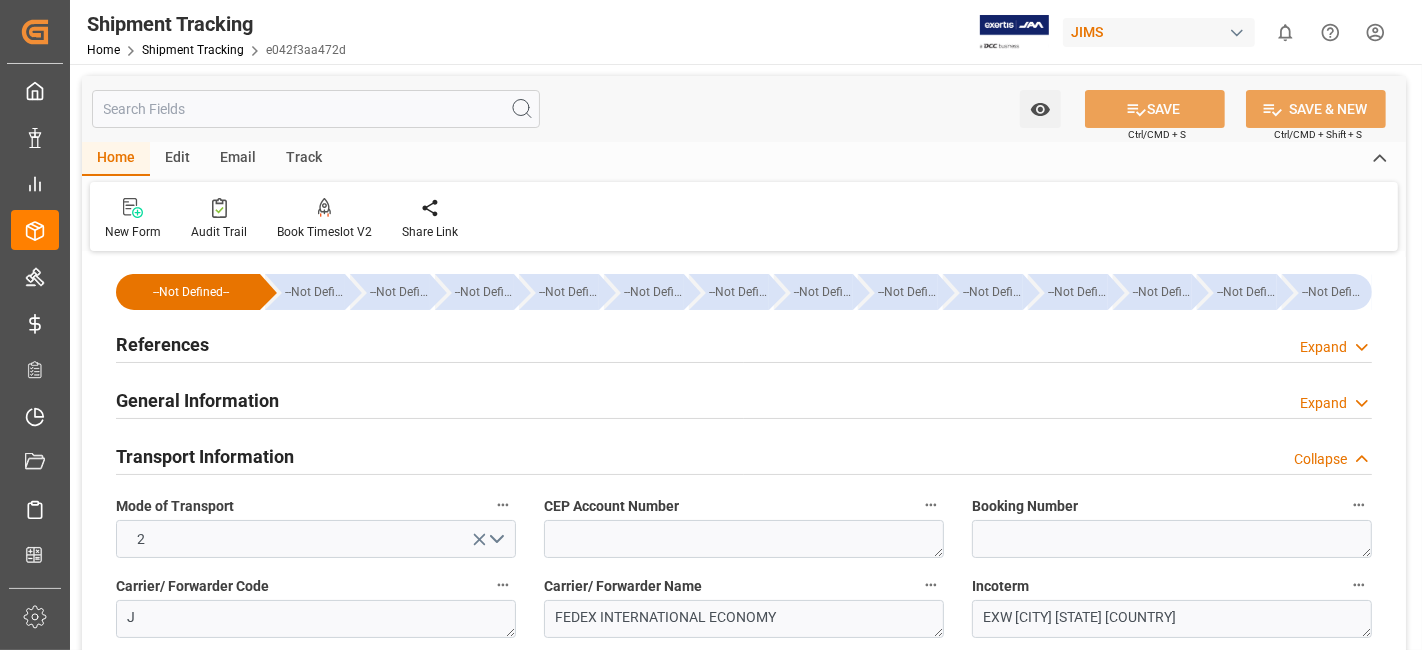 click on "General Information" at bounding box center [197, 400] 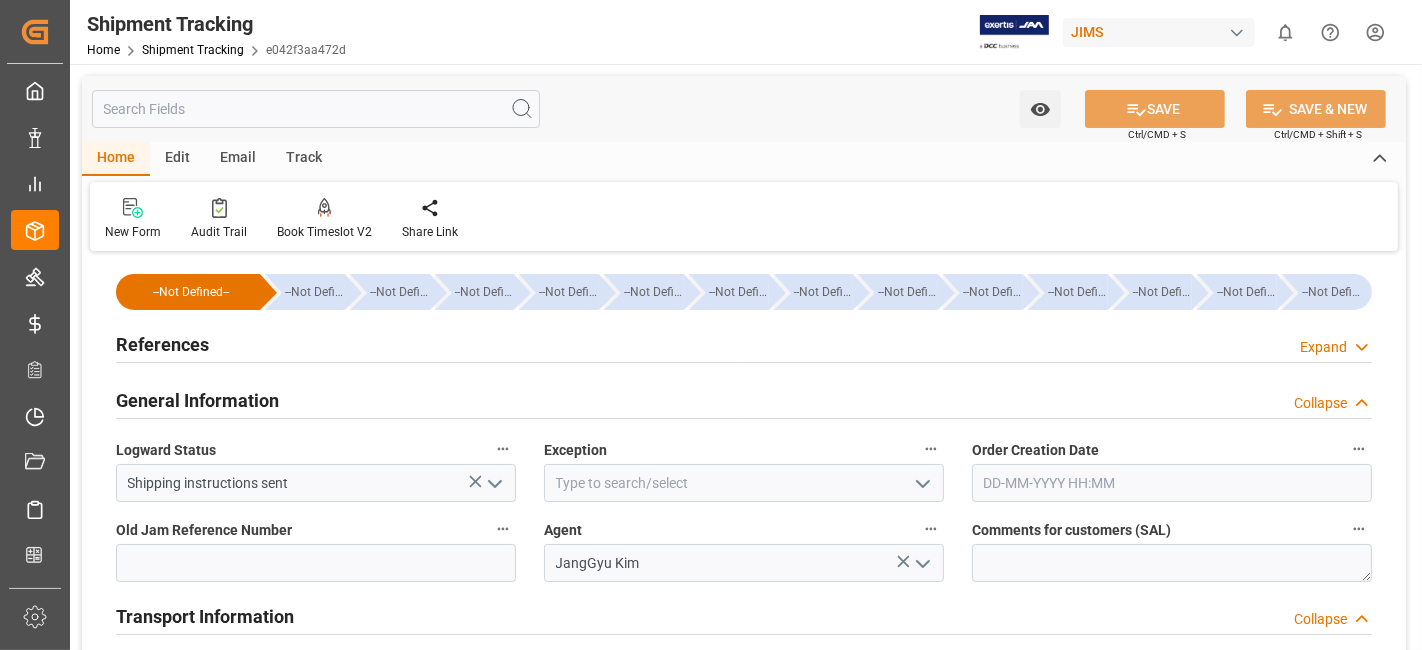click on "General Information" at bounding box center [197, 400] 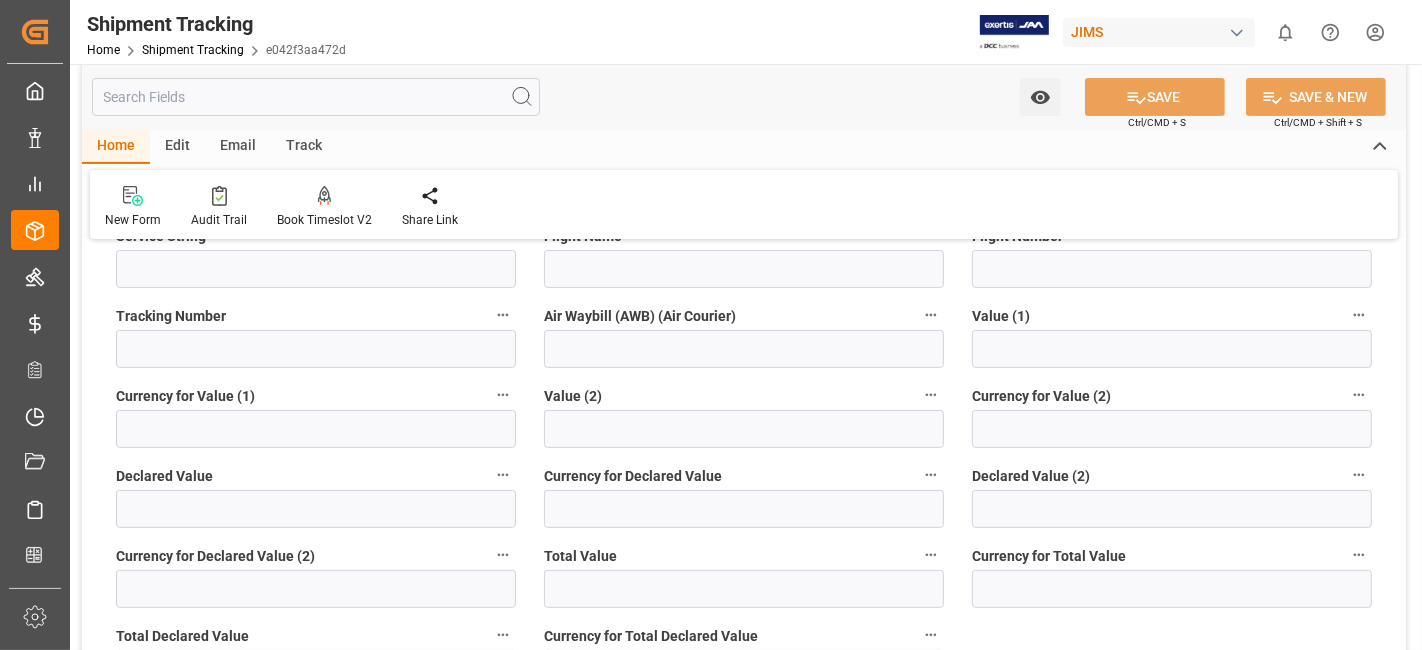 scroll, scrollTop: 555, scrollLeft: 0, axis: vertical 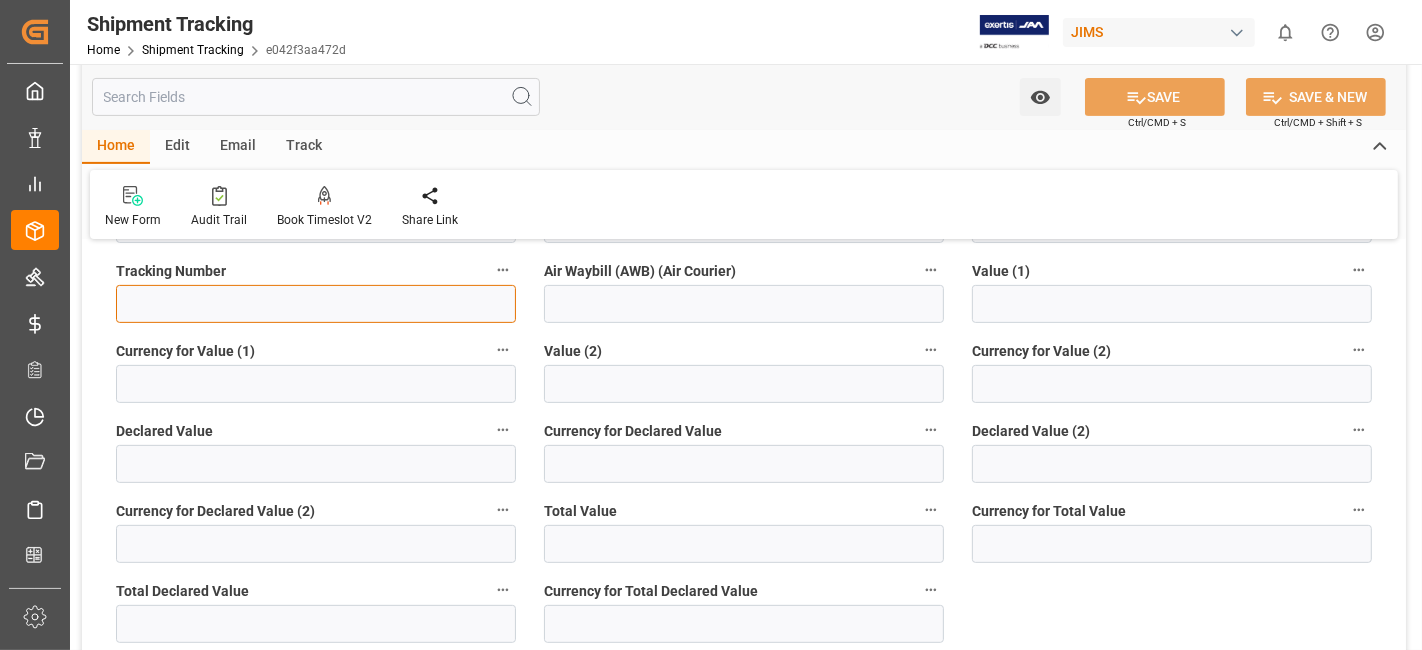 click at bounding box center (316, 304) 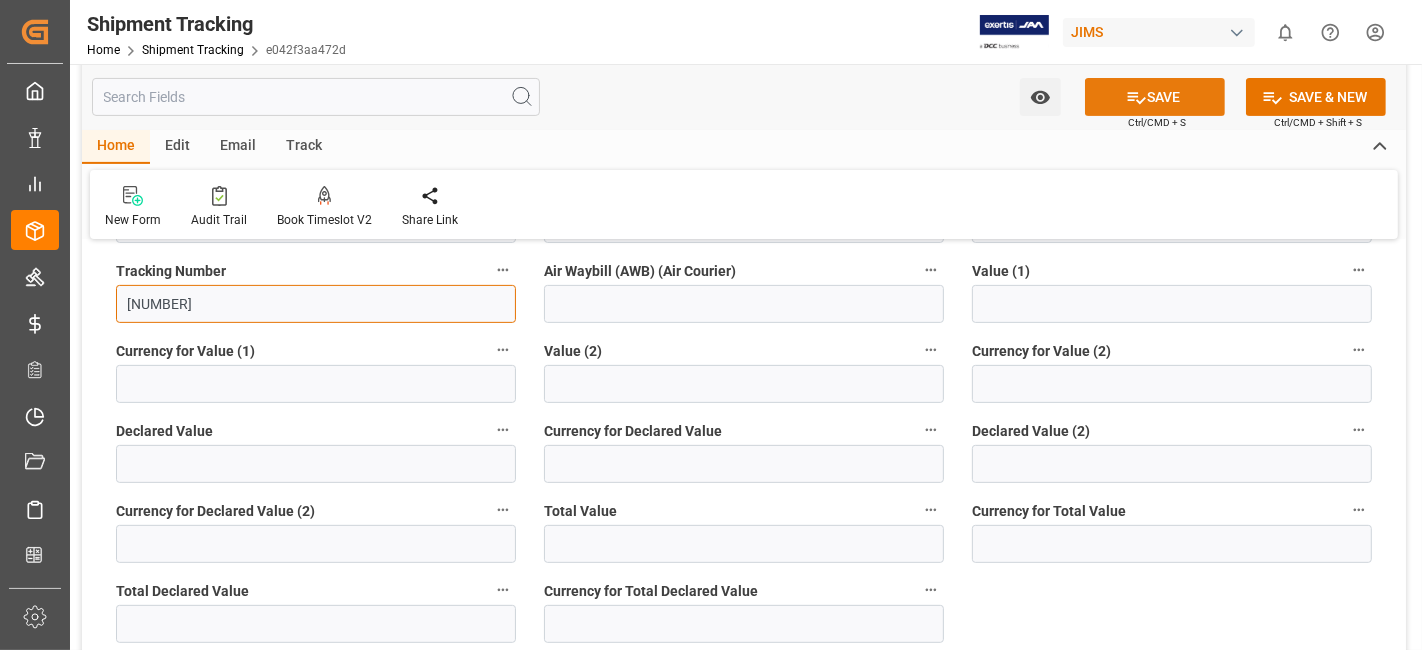 type on "458258319585" 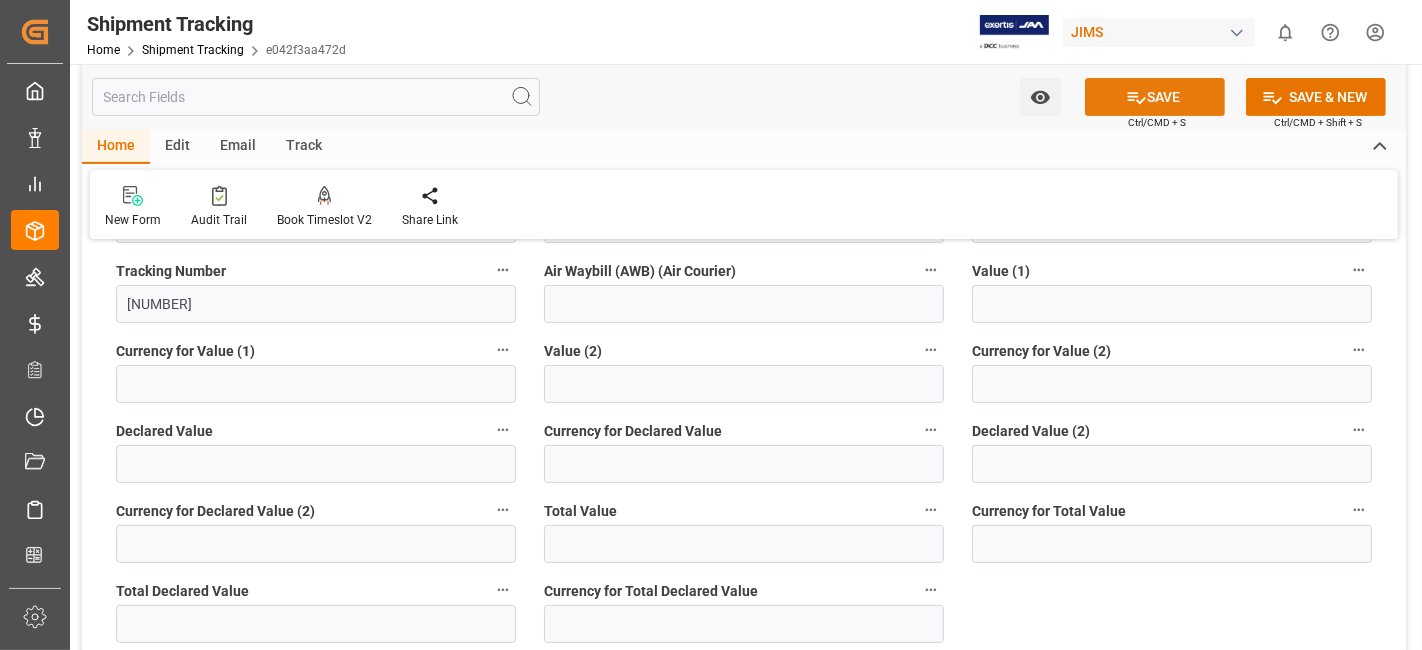 click 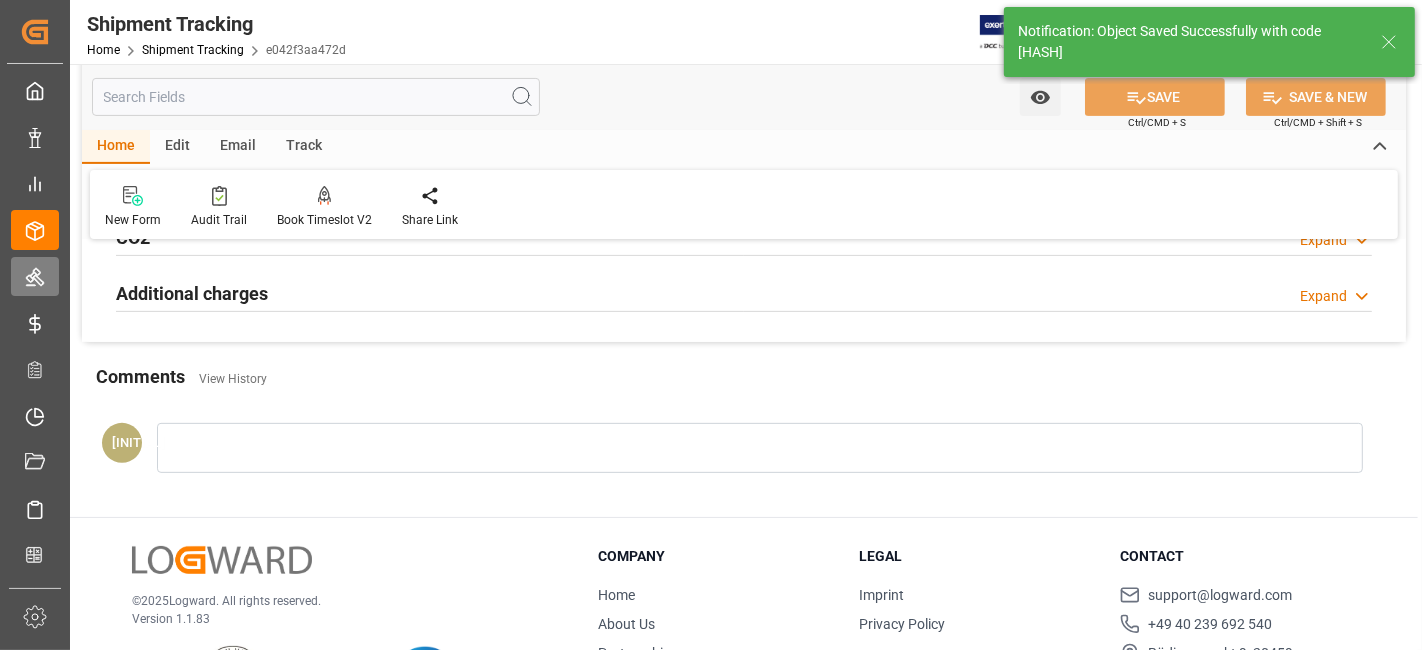scroll, scrollTop: 0, scrollLeft: 0, axis: both 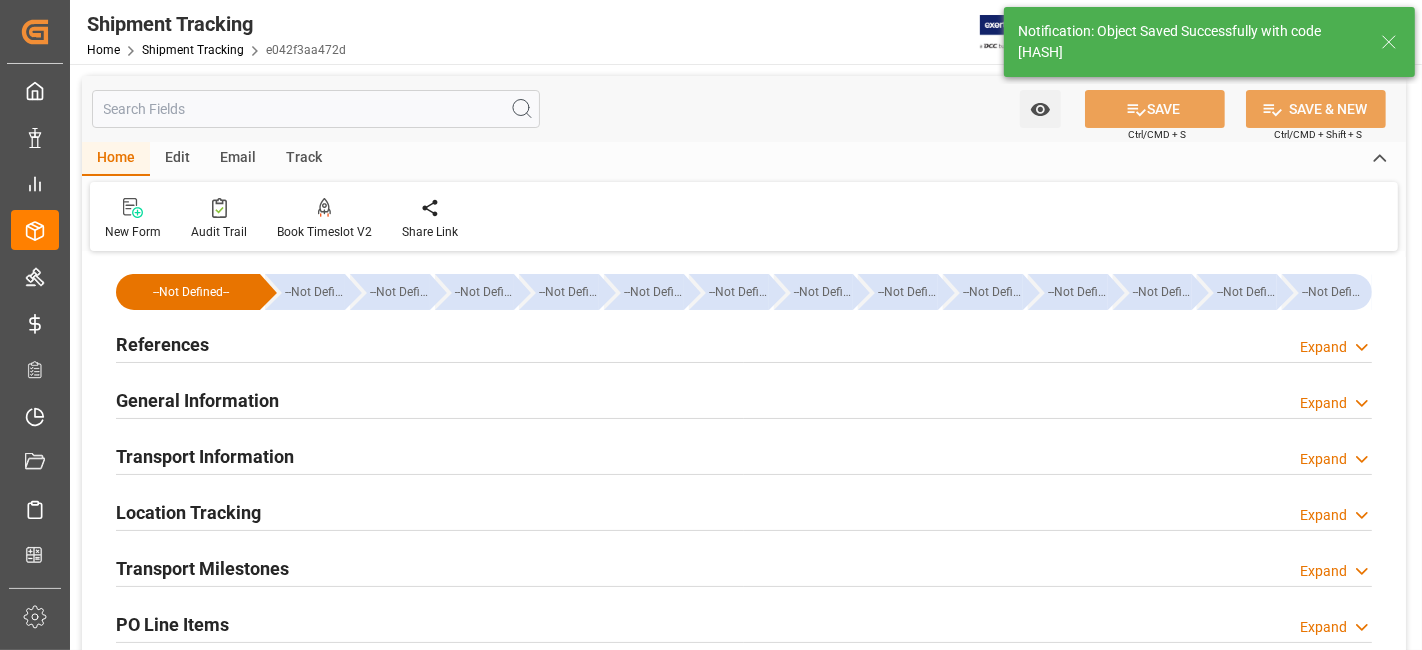 click on "Transport Information Expand" at bounding box center [744, 455] 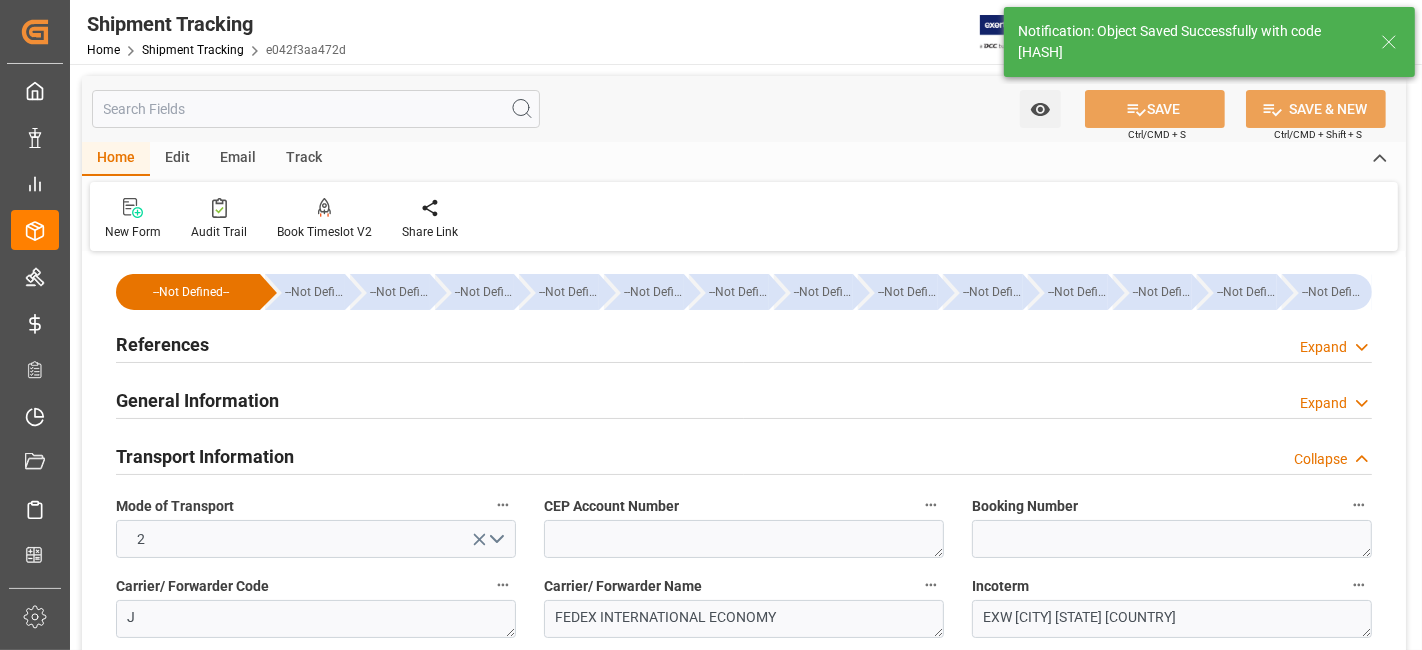 click on "Transport Information Collapse" at bounding box center [744, 455] 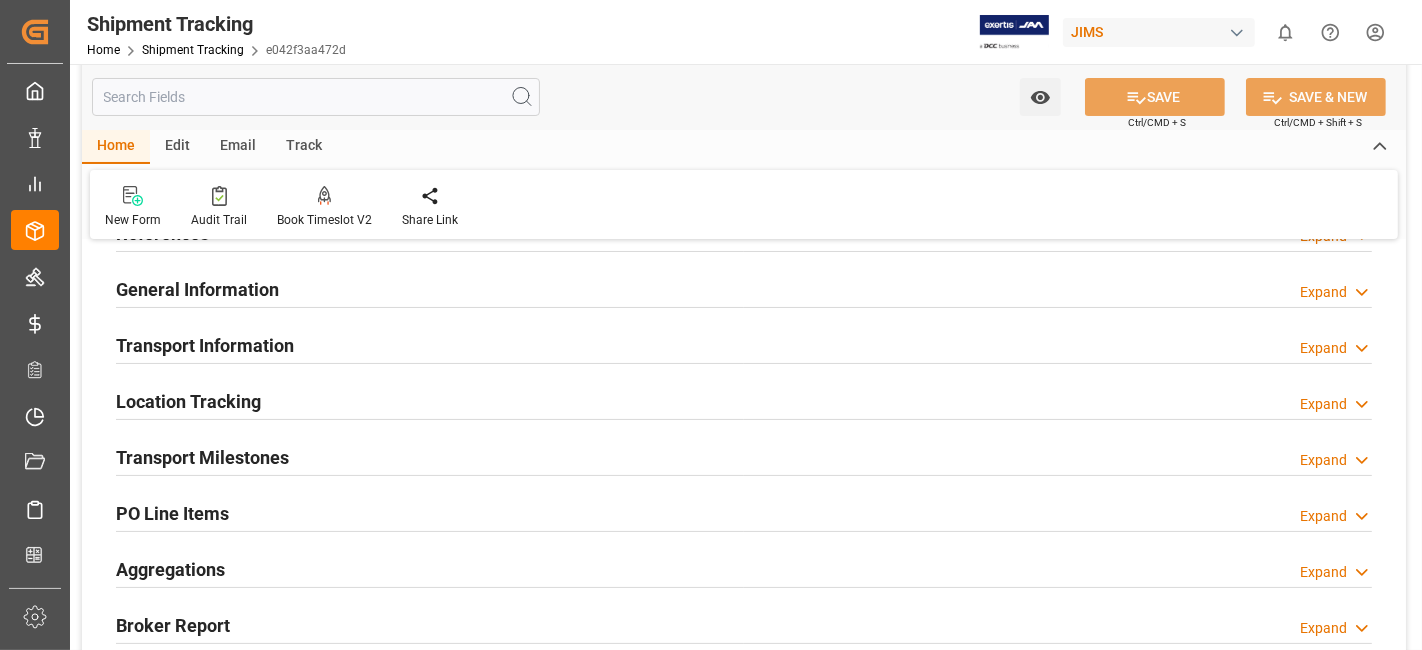 click on "Transport Milestones Expand" at bounding box center [744, 456] 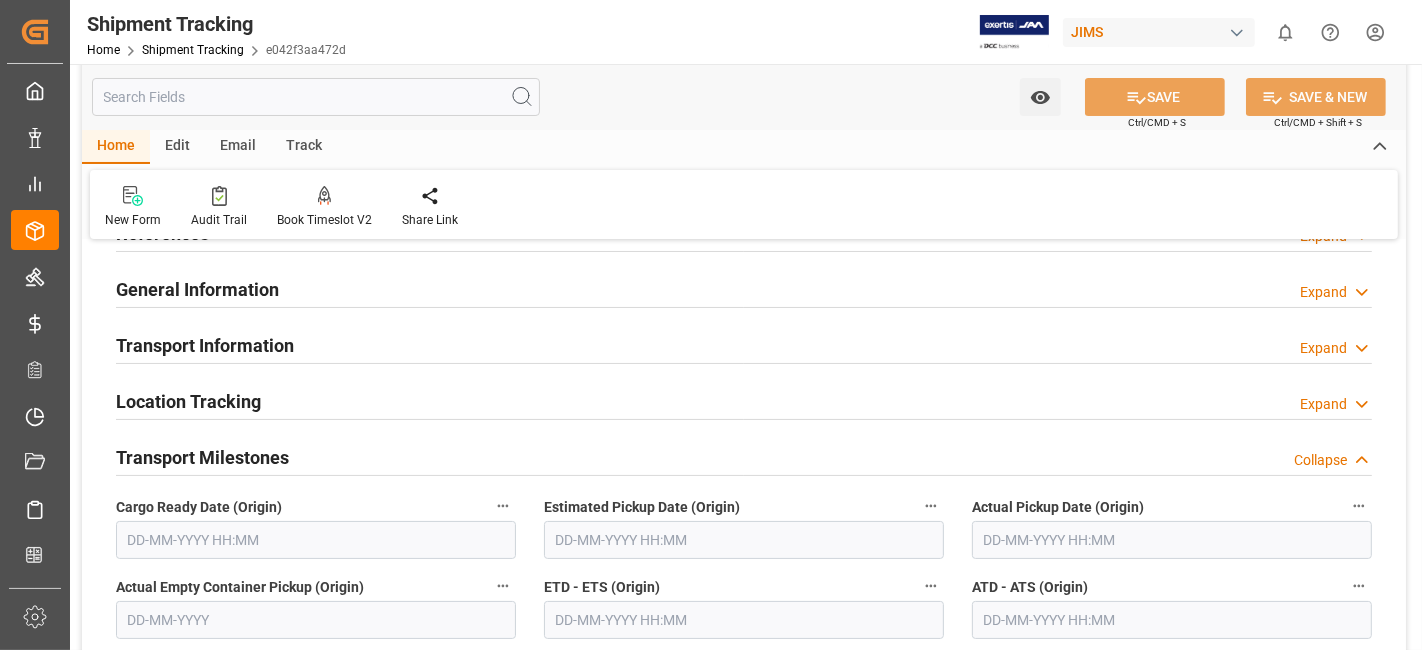 scroll, scrollTop: 222, scrollLeft: 0, axis: vertical 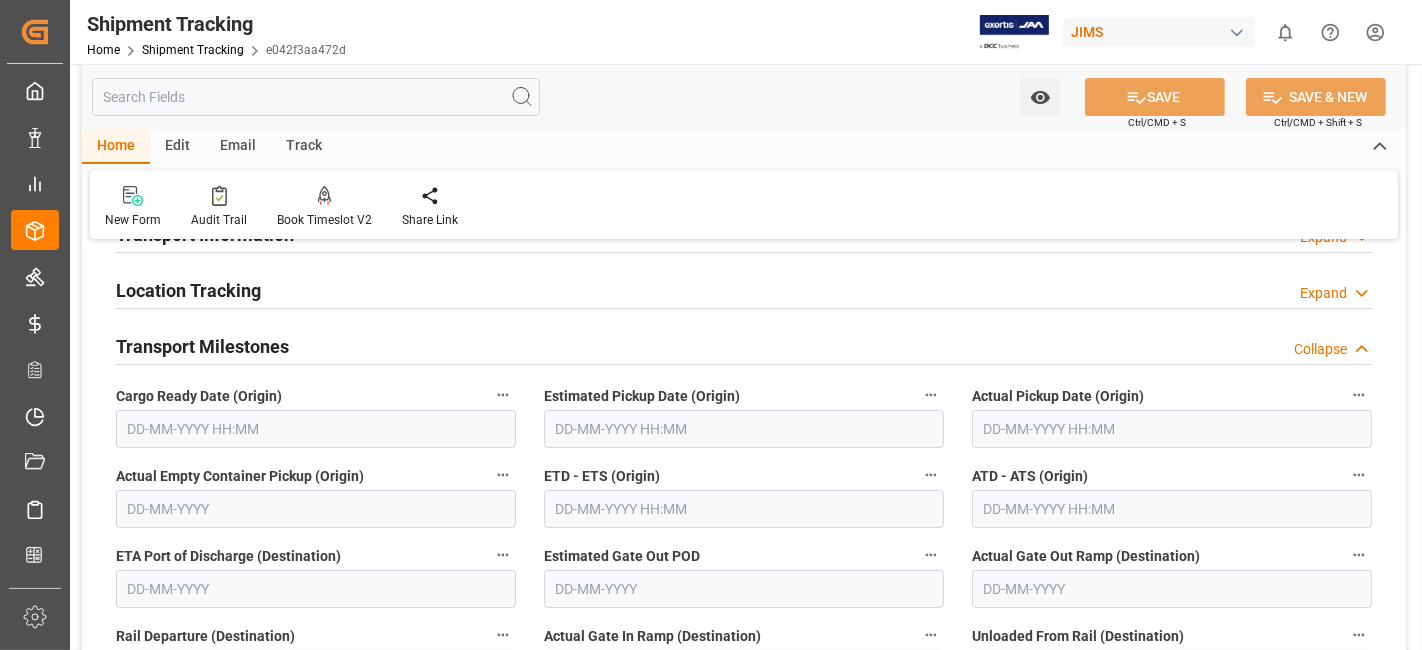 click at bounding box center [316, 429] 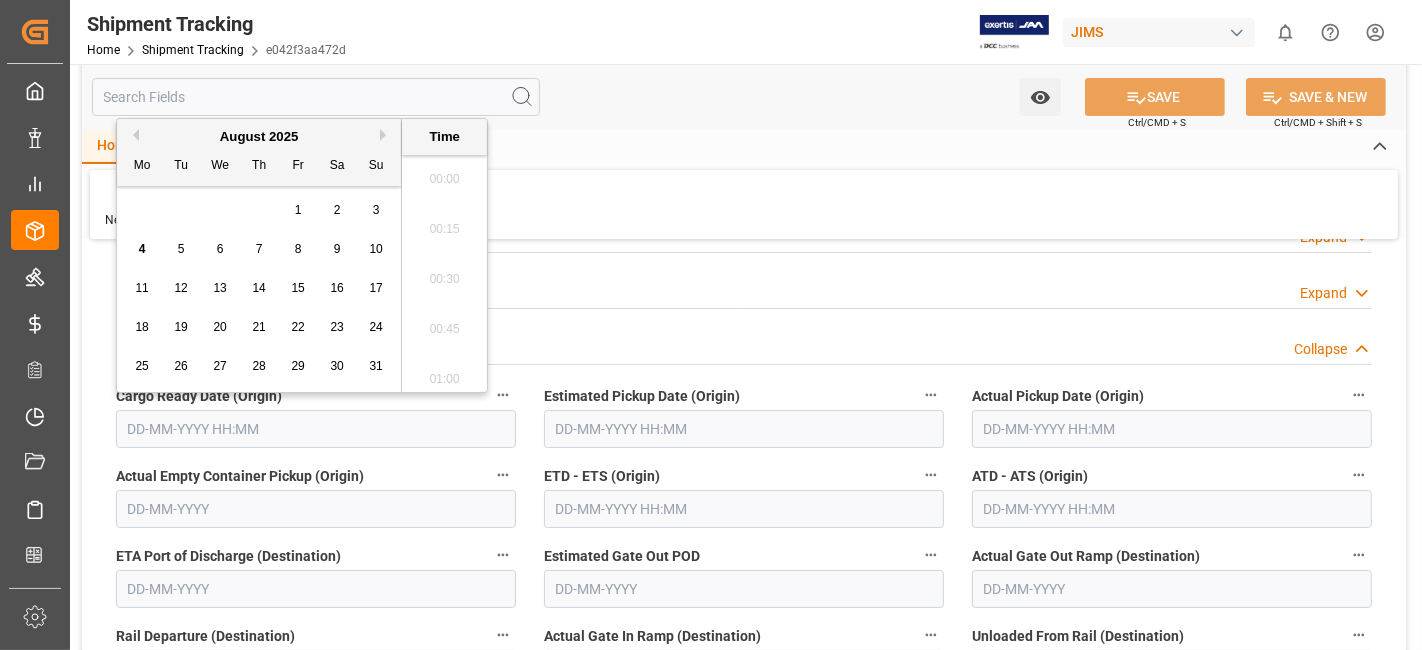 scroll, scrollTop: 1555, scrollLeft: 0, axis: vertical 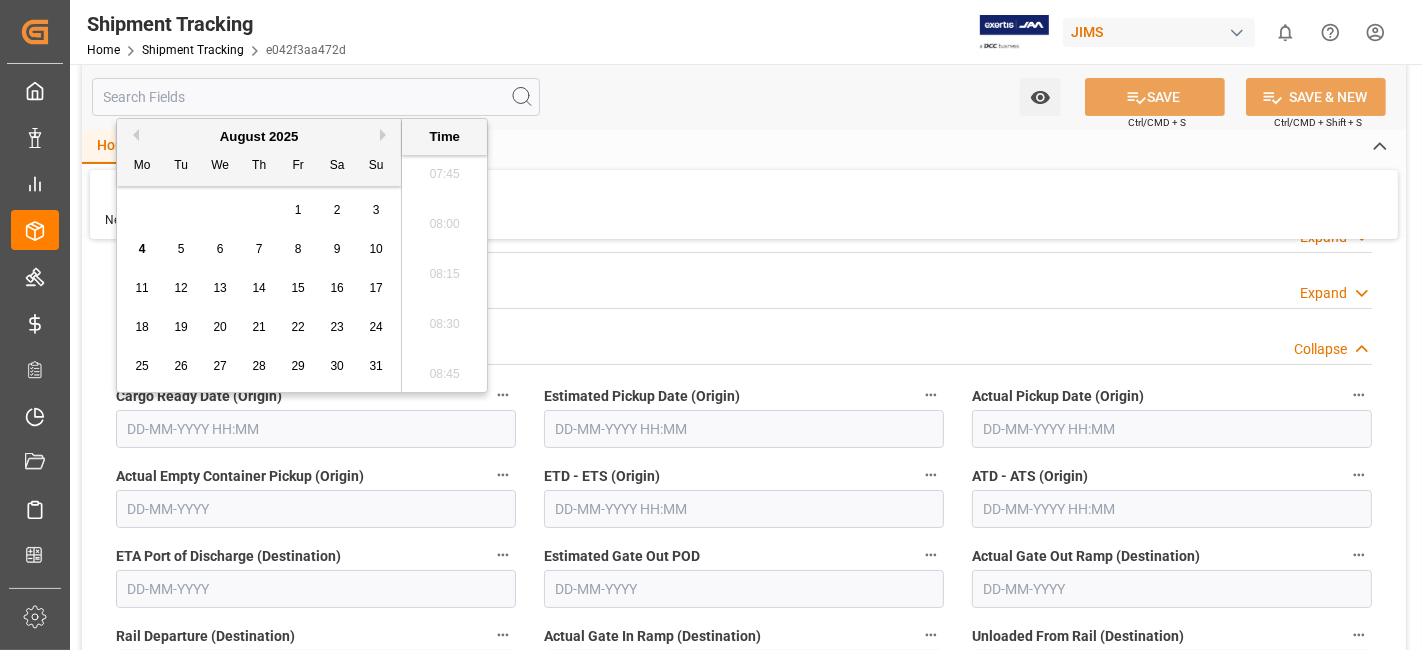 click on "28 29 30 31 1 2 3" at bounding box center [259, 210] 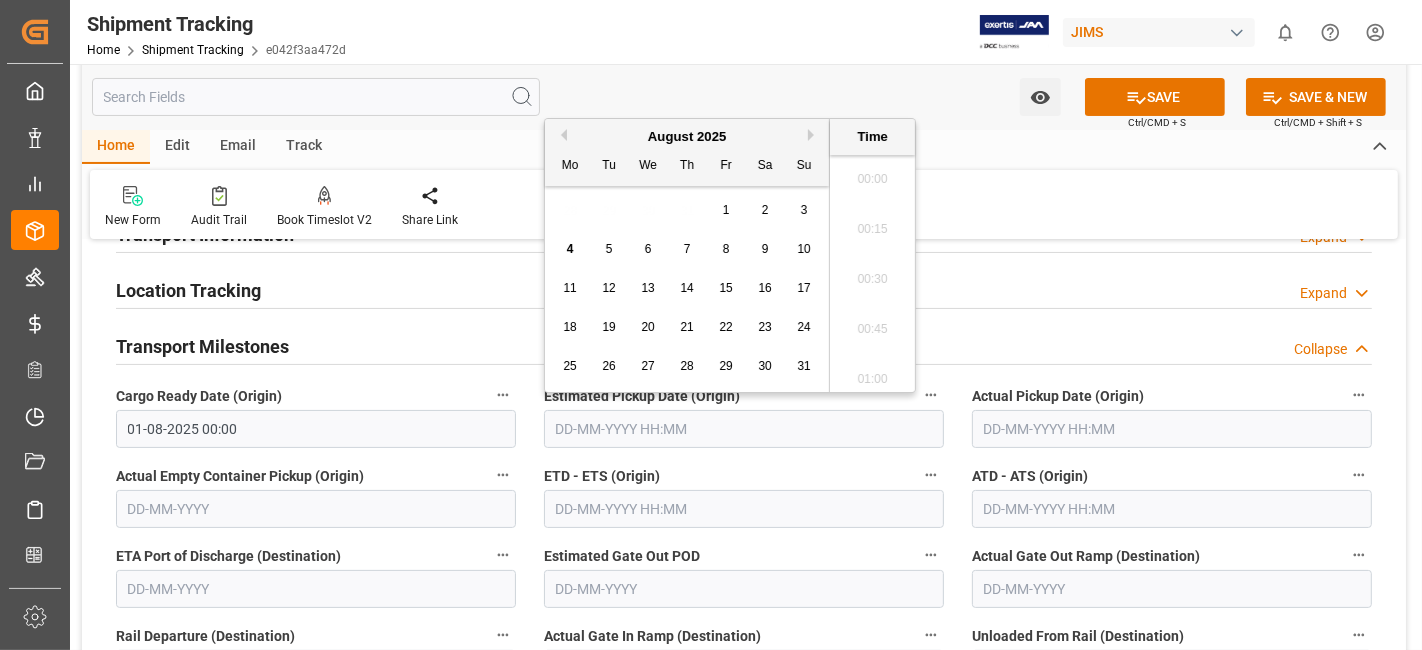click at bounding box center [744, 429] 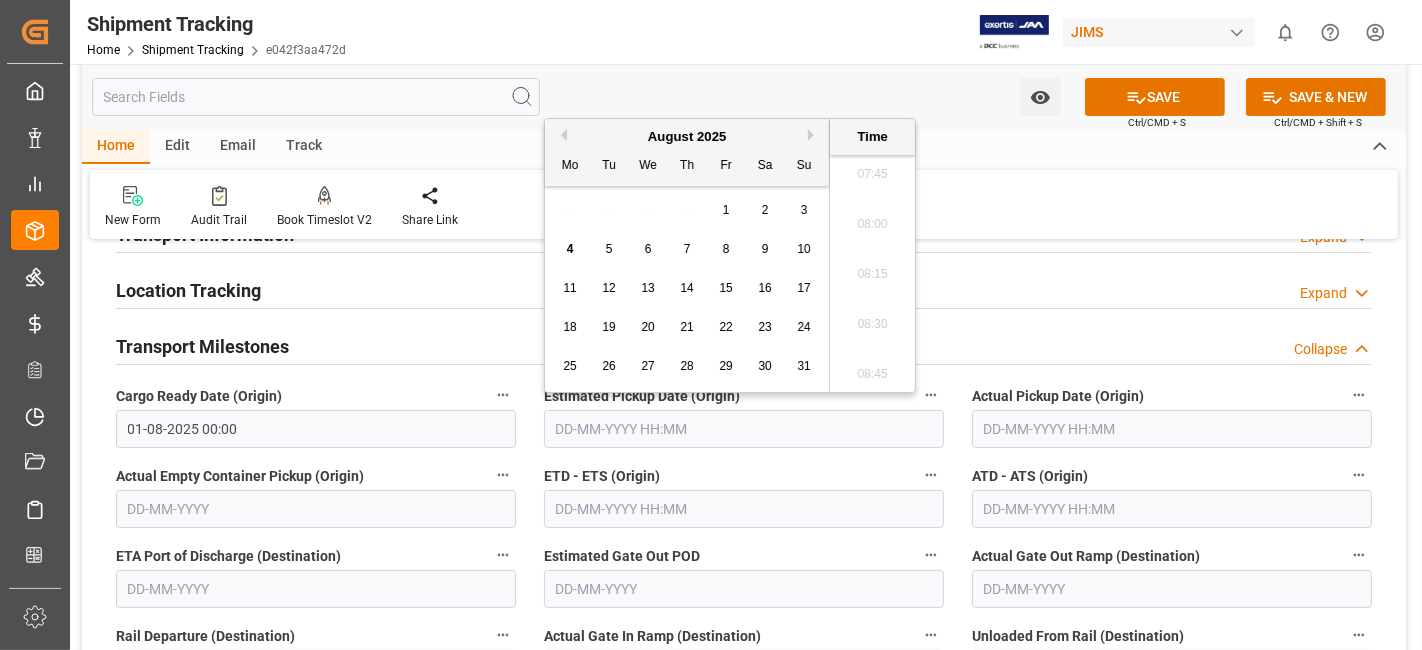 click on "1" at bounding box center (726, 211) 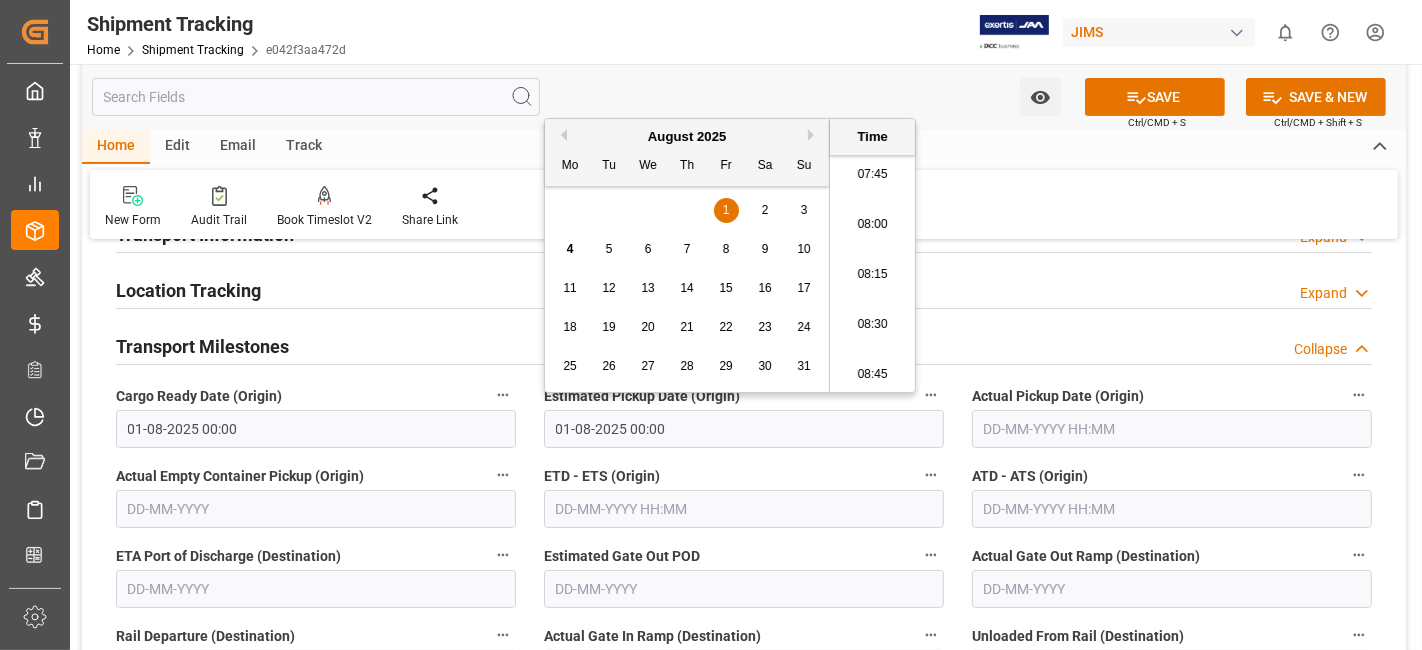 click at bounding box center (1172, 429) 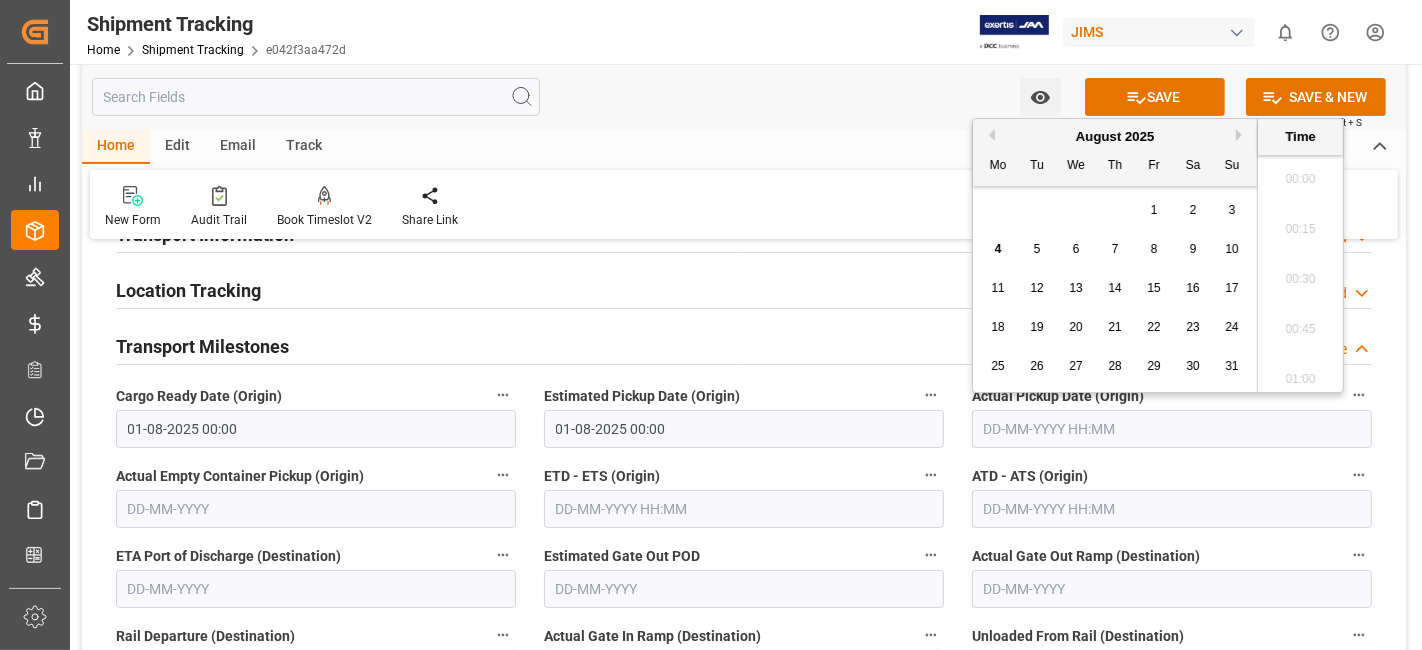 scroll, scrollTop: 1555, scrollLeft: 0, axis: vertical 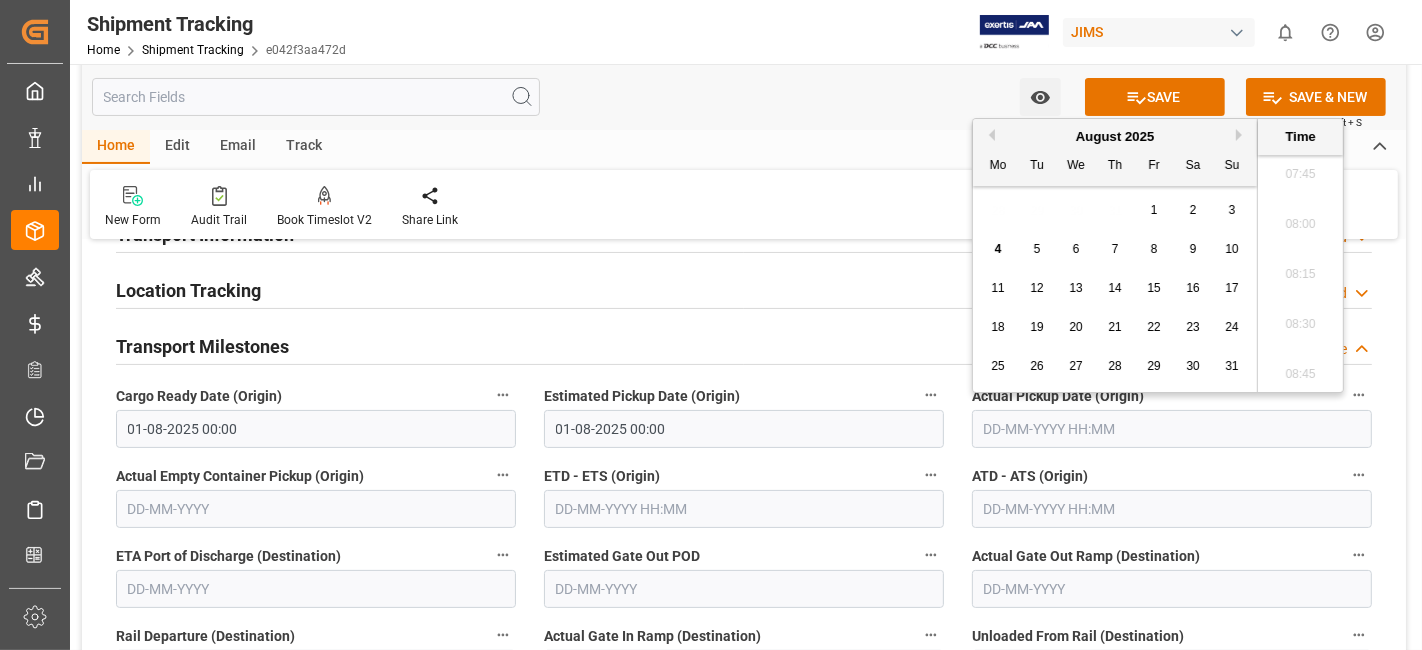 click on "28 29 30 31 1 2 3" at bounding box center (1115, 210) 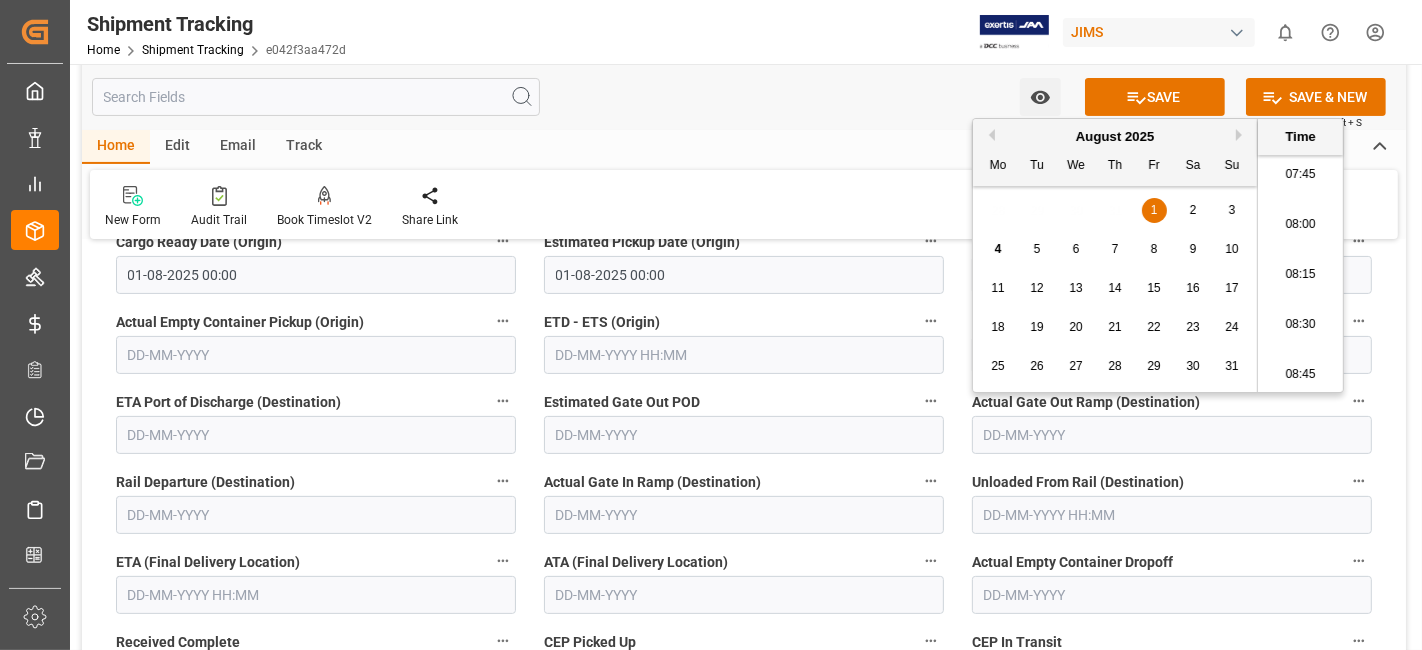 scroll, scrollTop: 444, scrollLeft: 0, axis: vertical 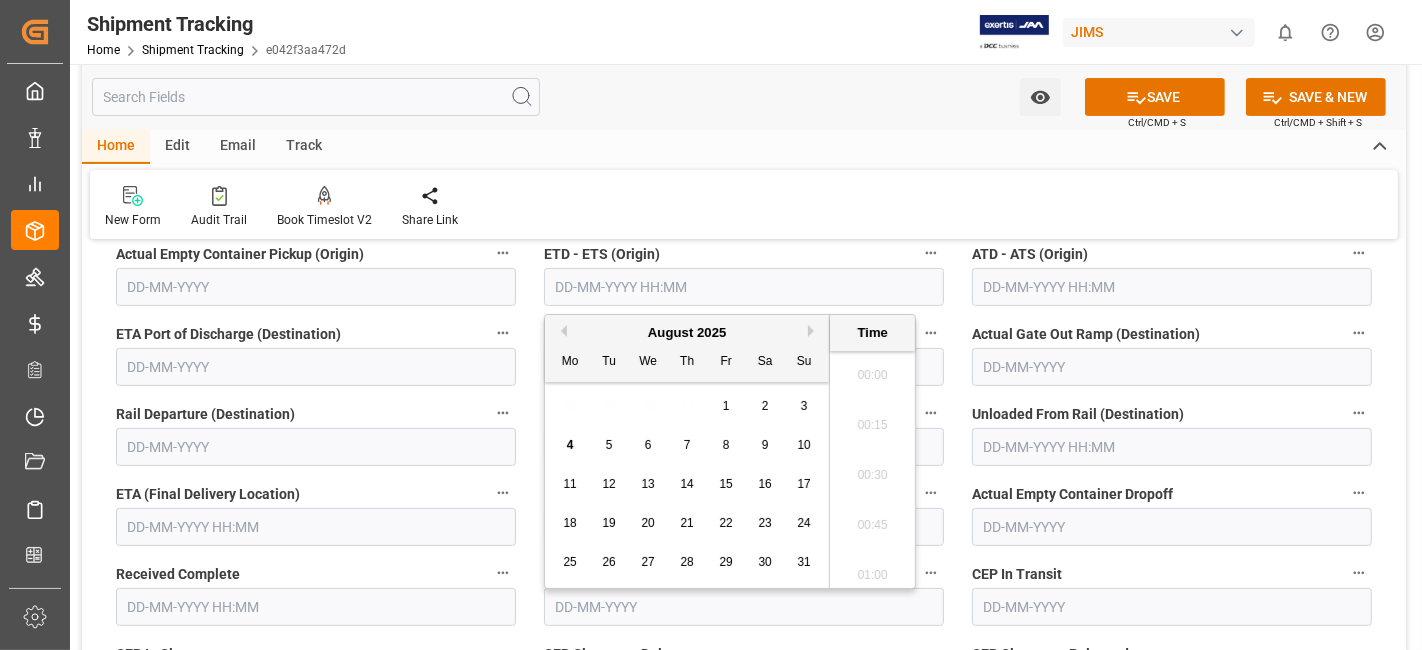 click at bounding box center [744, 287] 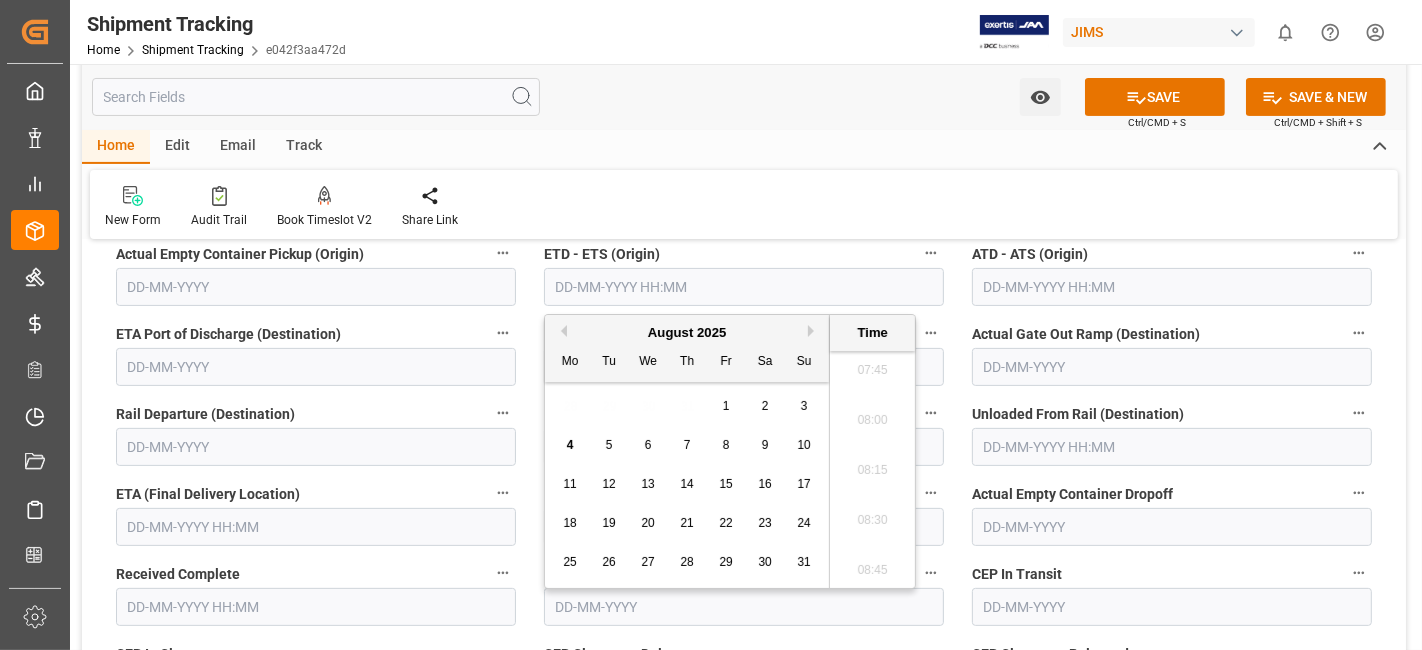 click at bounding box center [744, 287] 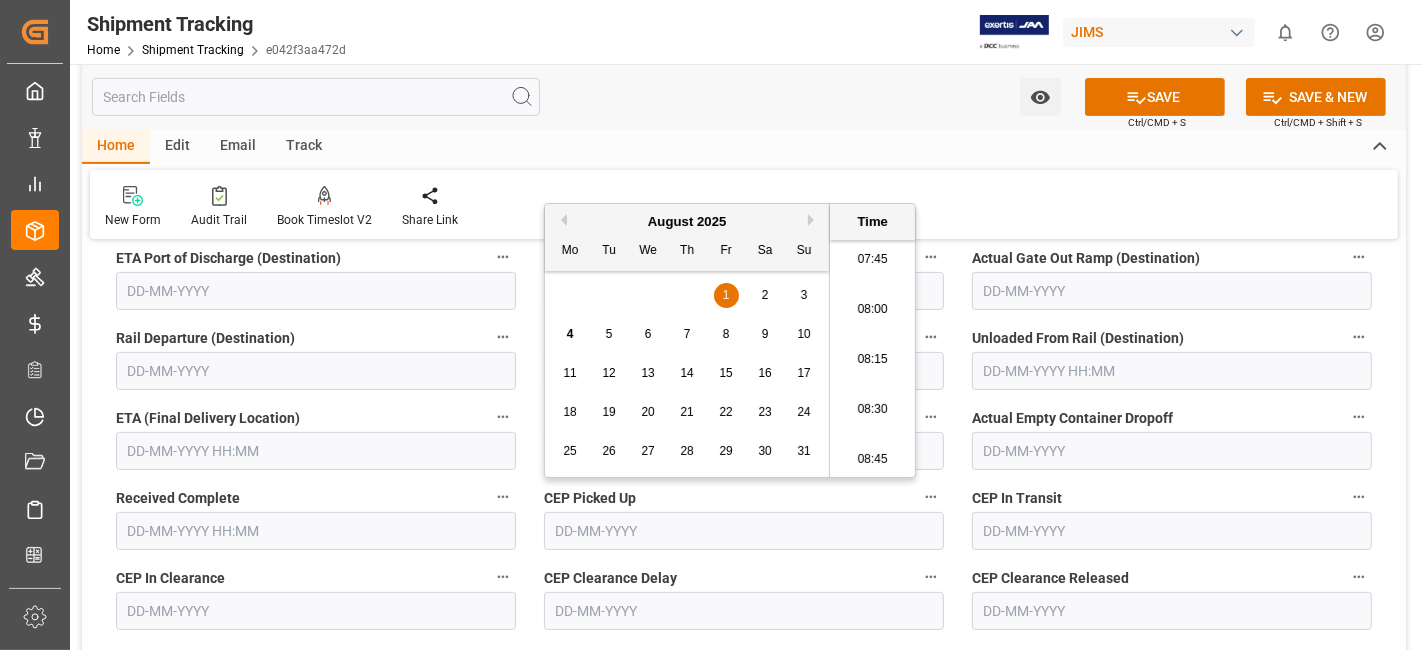 scroll, scrollTop: 555, scrollLeft: 0, axis: vertical 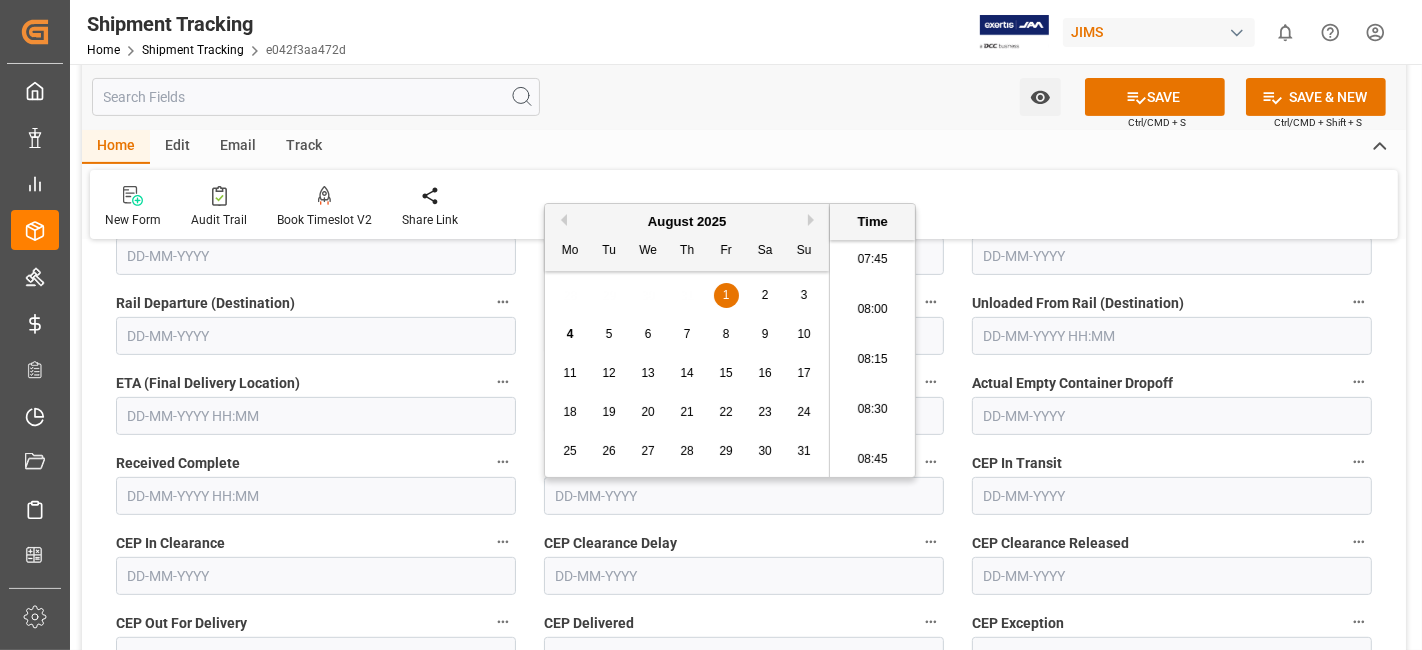 click at bounding box center [316, 416] 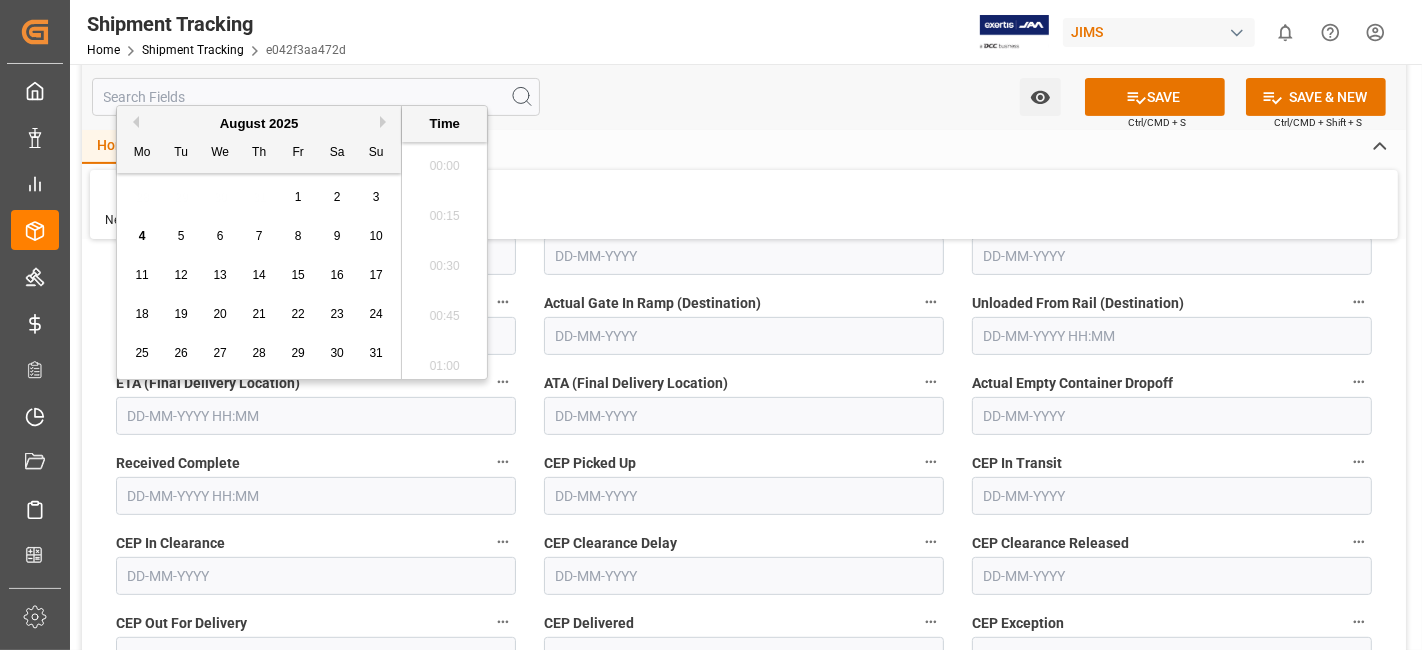 scroll, scrollTop: 1555, scrollLeft: 0, axis: vertical 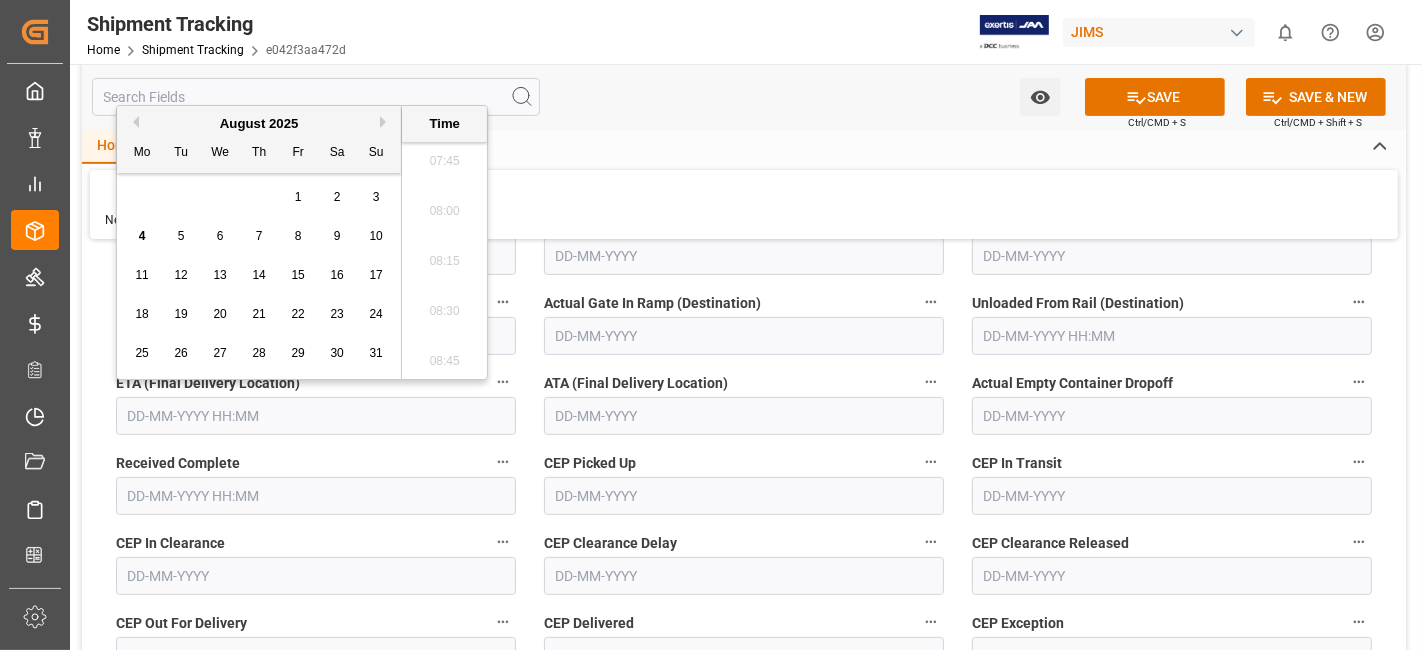 click on "5" at bounding box center (181, 237) 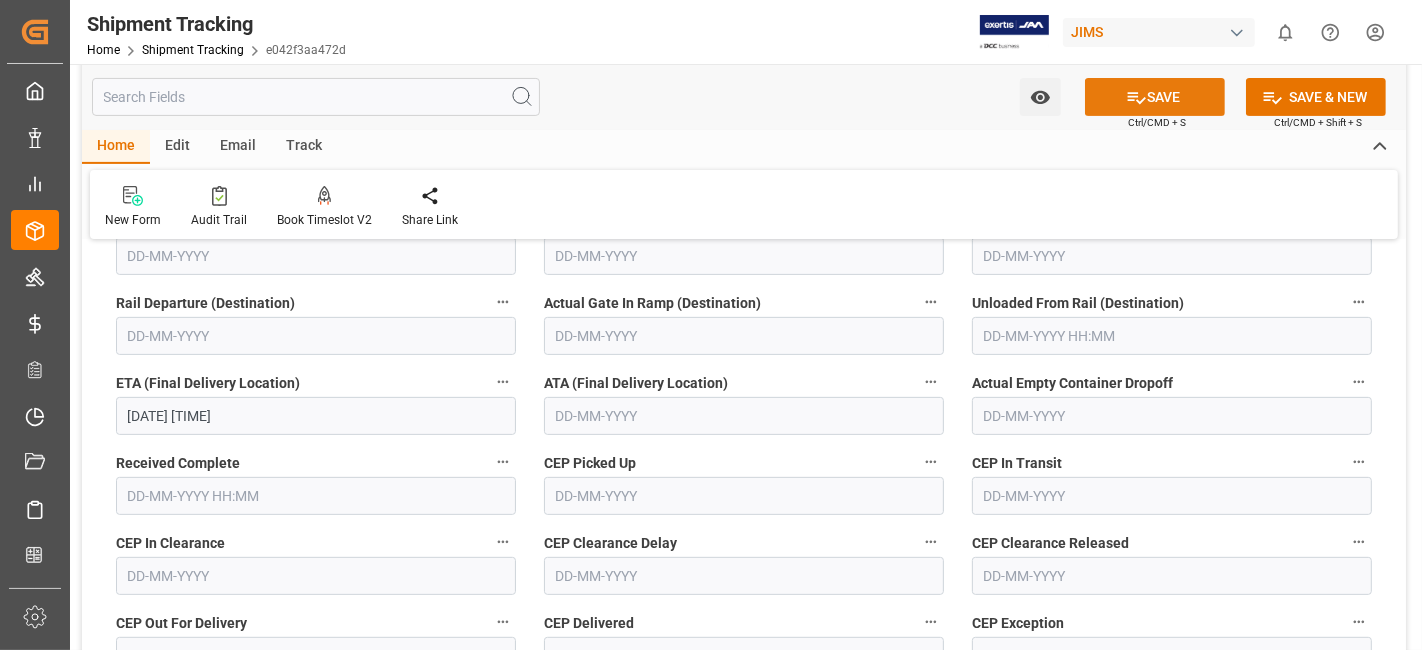 click 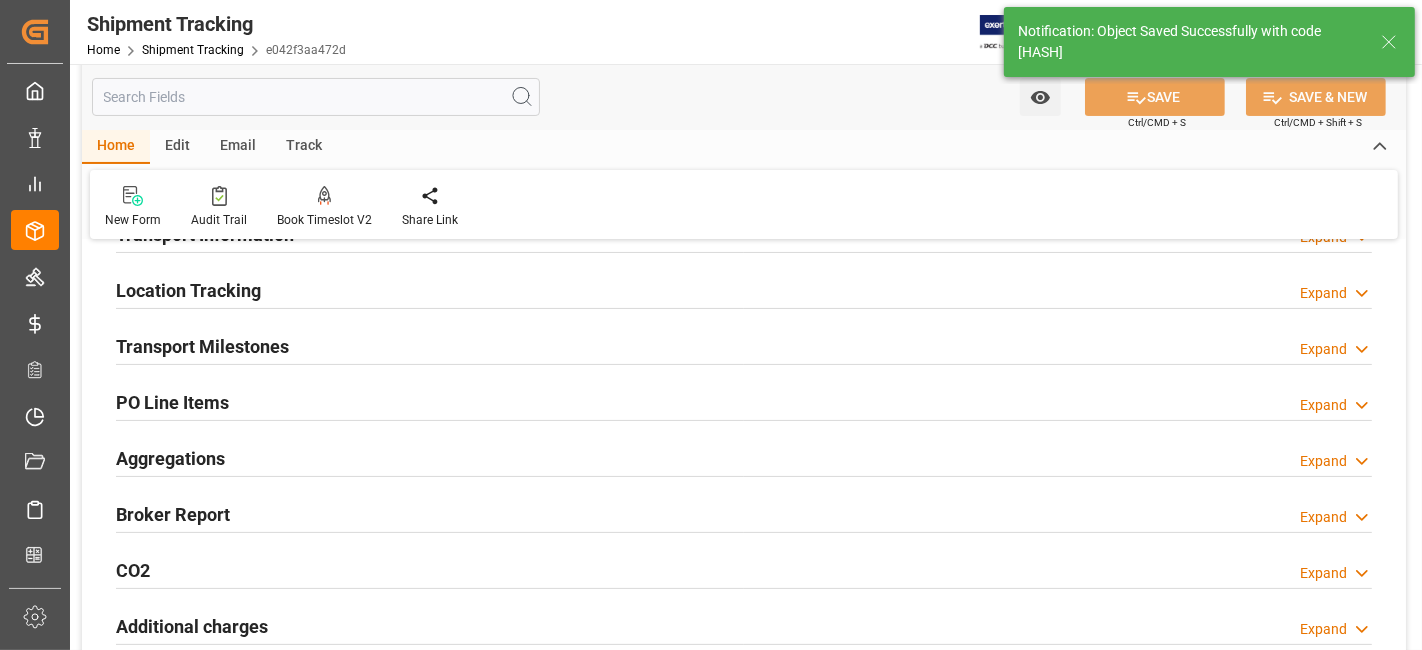 scroll, scrollTop: 222, scrollLeft: 0, axis: vertical 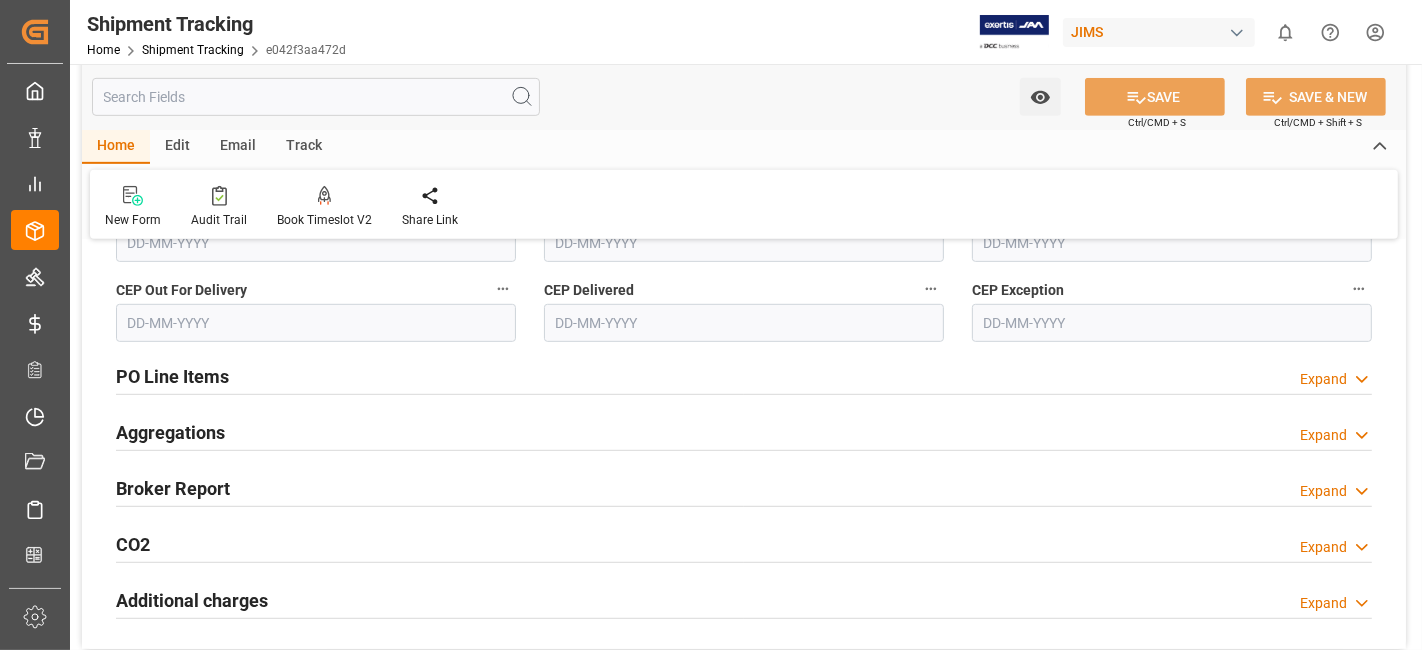 click on "Aggregations Expand" at bounding box center (744, 431) 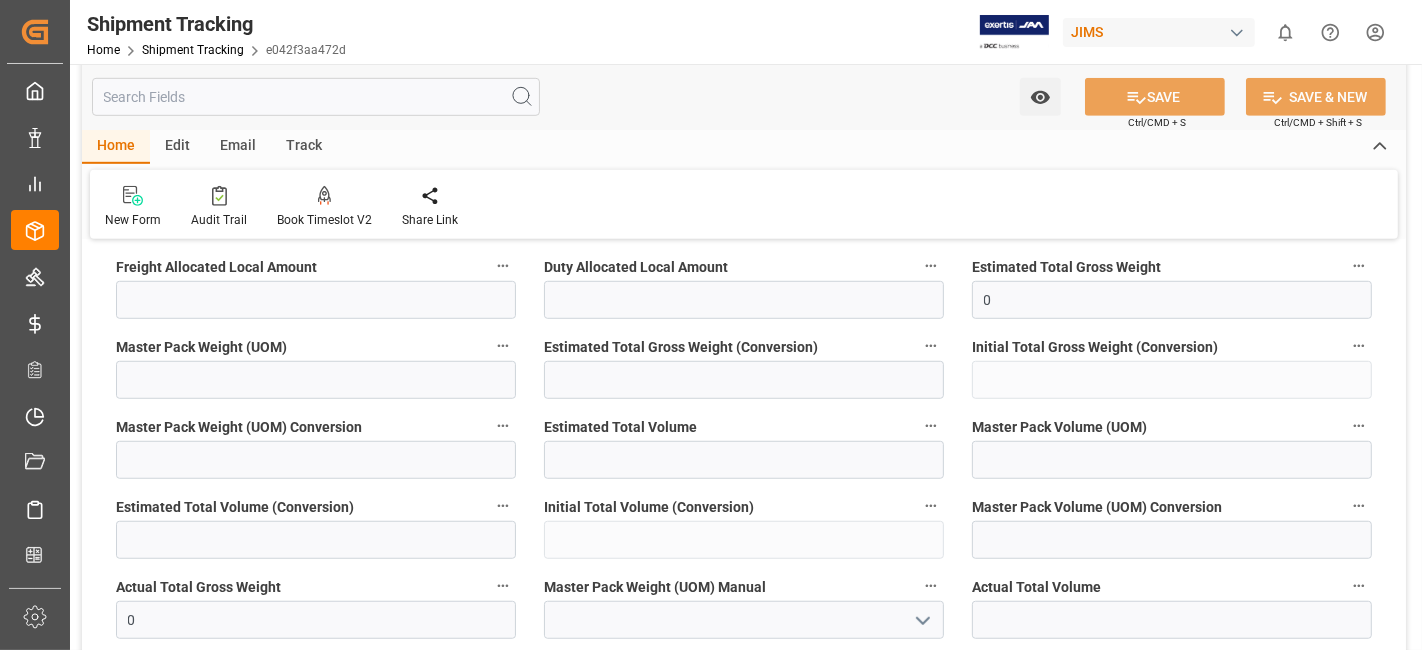 scroll, scrollTop: 1222, scrollLeft: 0, axis: vertical 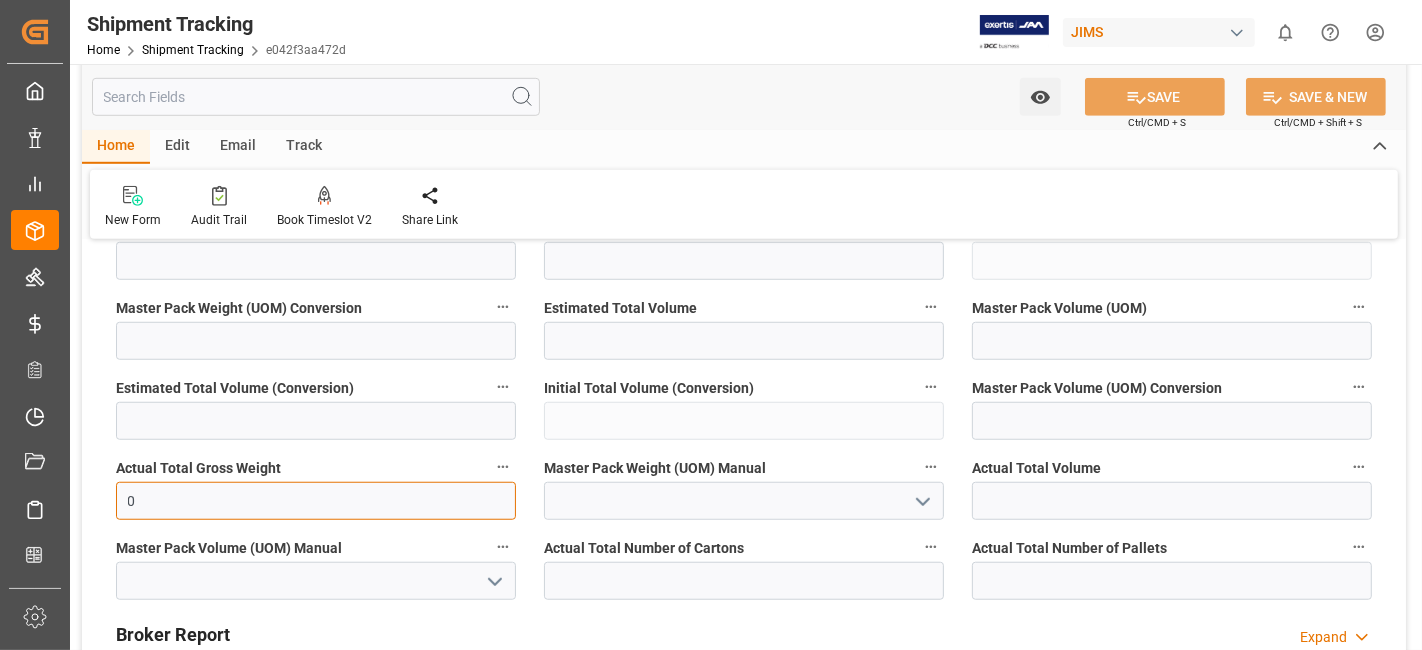 click on "0" at bounding box center [316, 501] 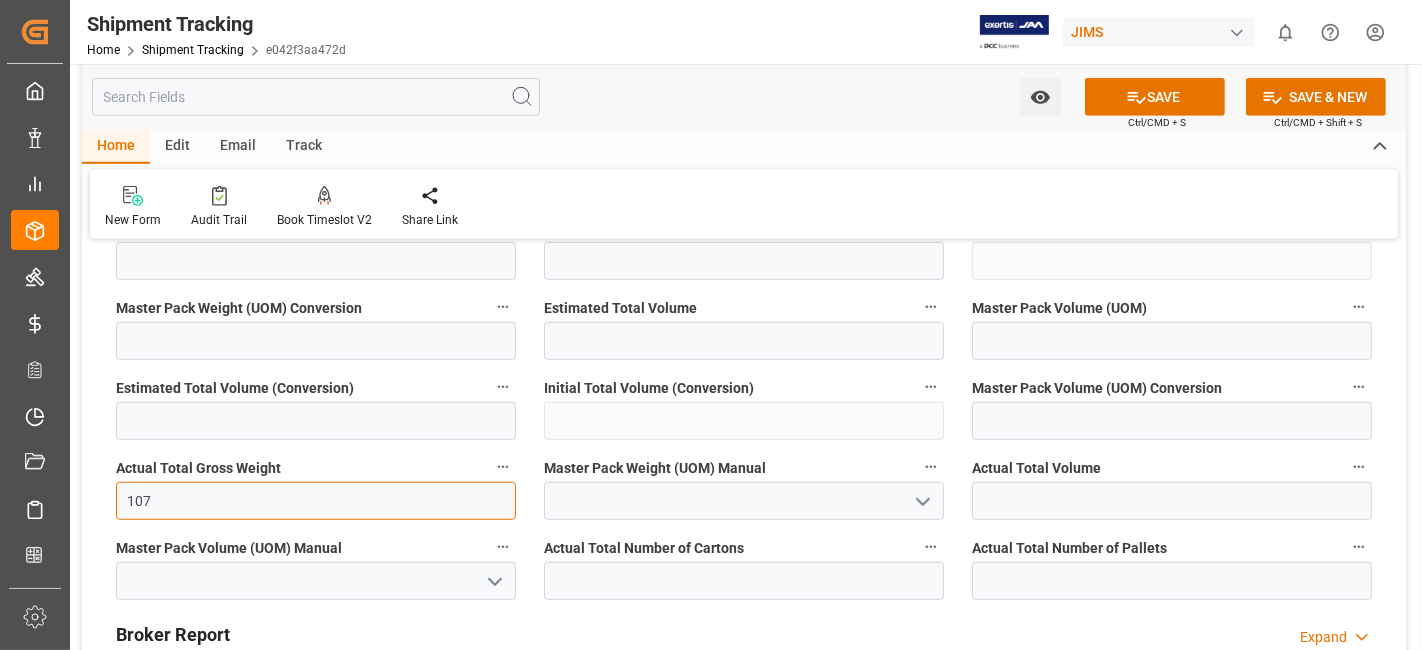 type on "107" 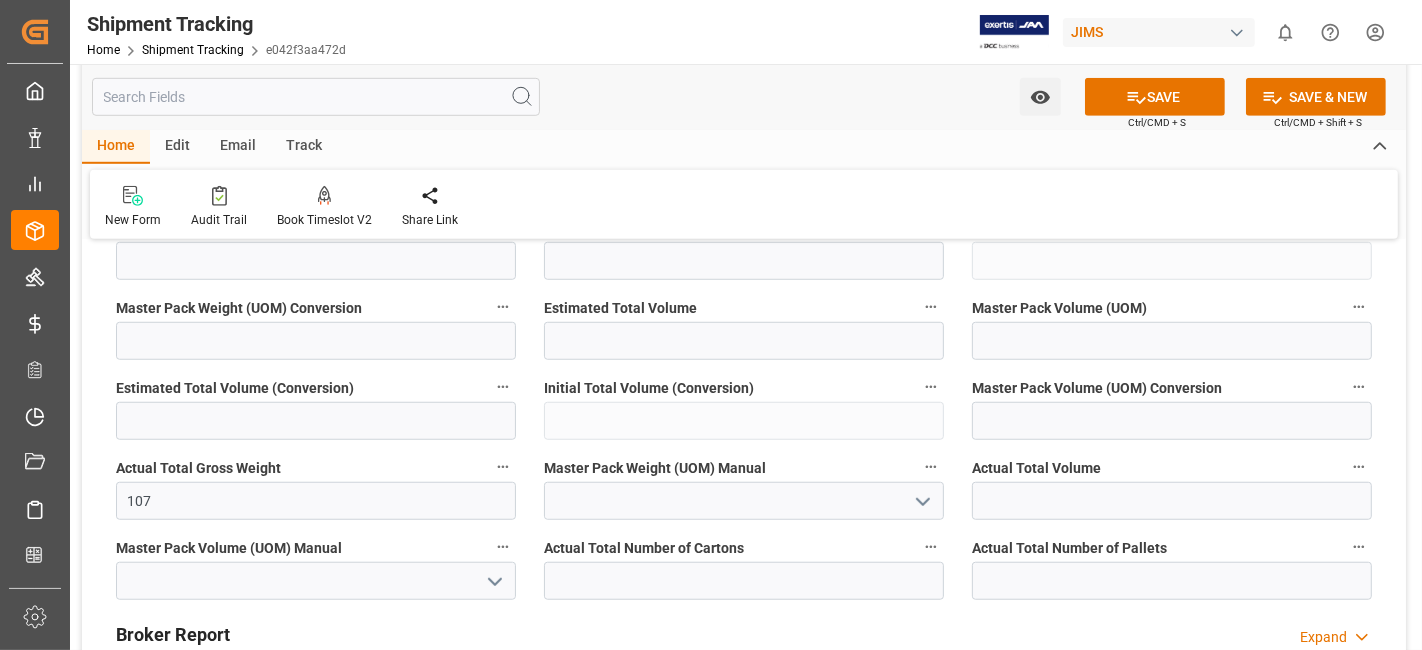 click 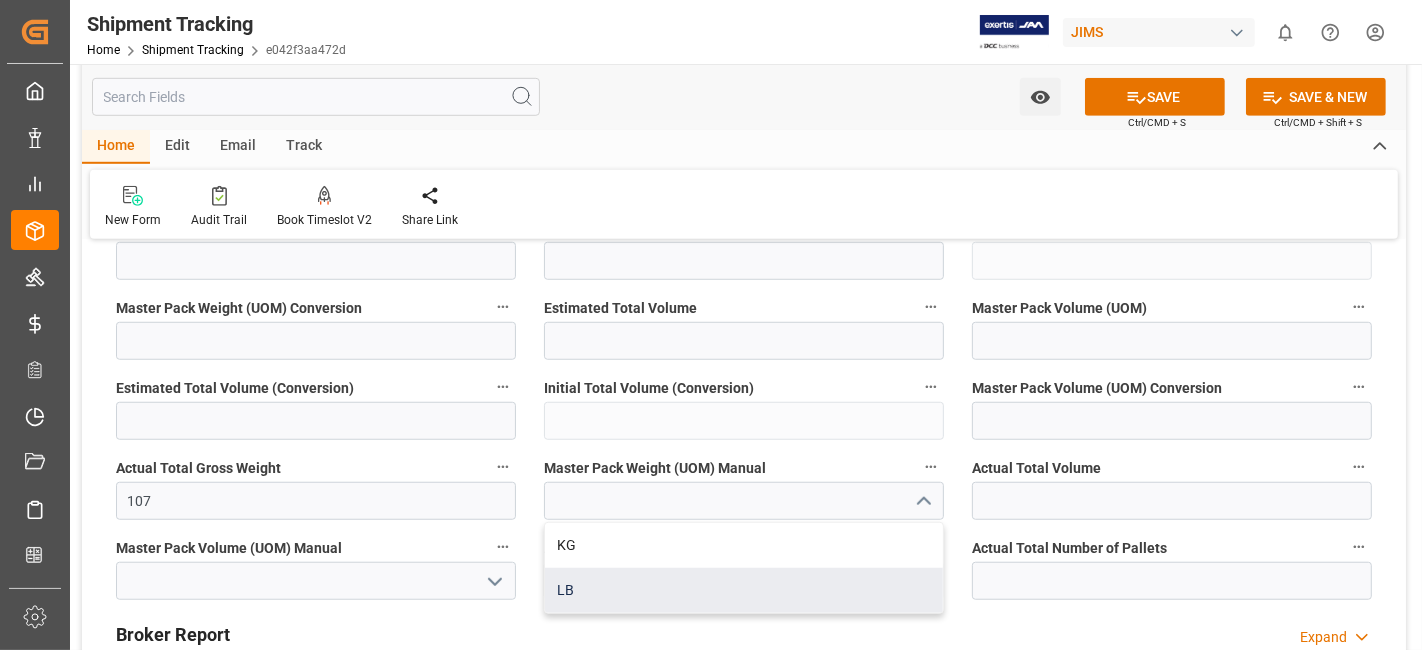 click on "LB" at bounding box center [744, 590] 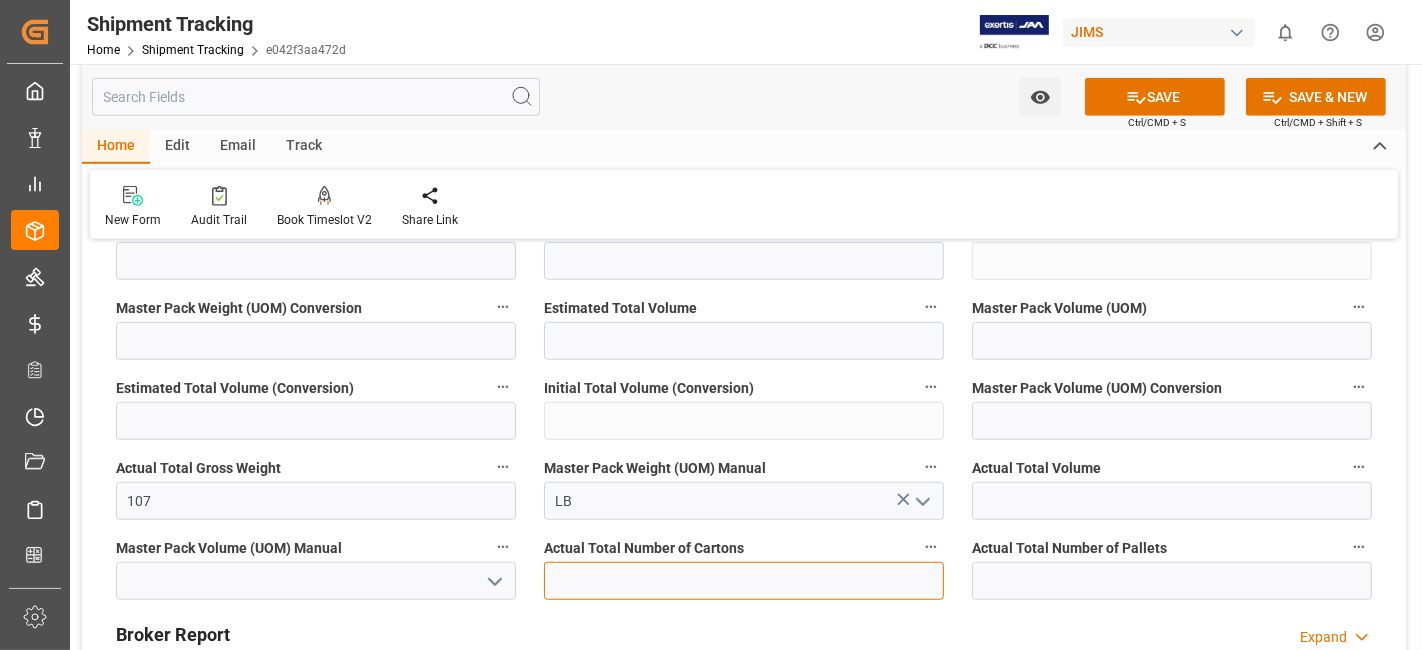 click at bounding box center (744, 581) 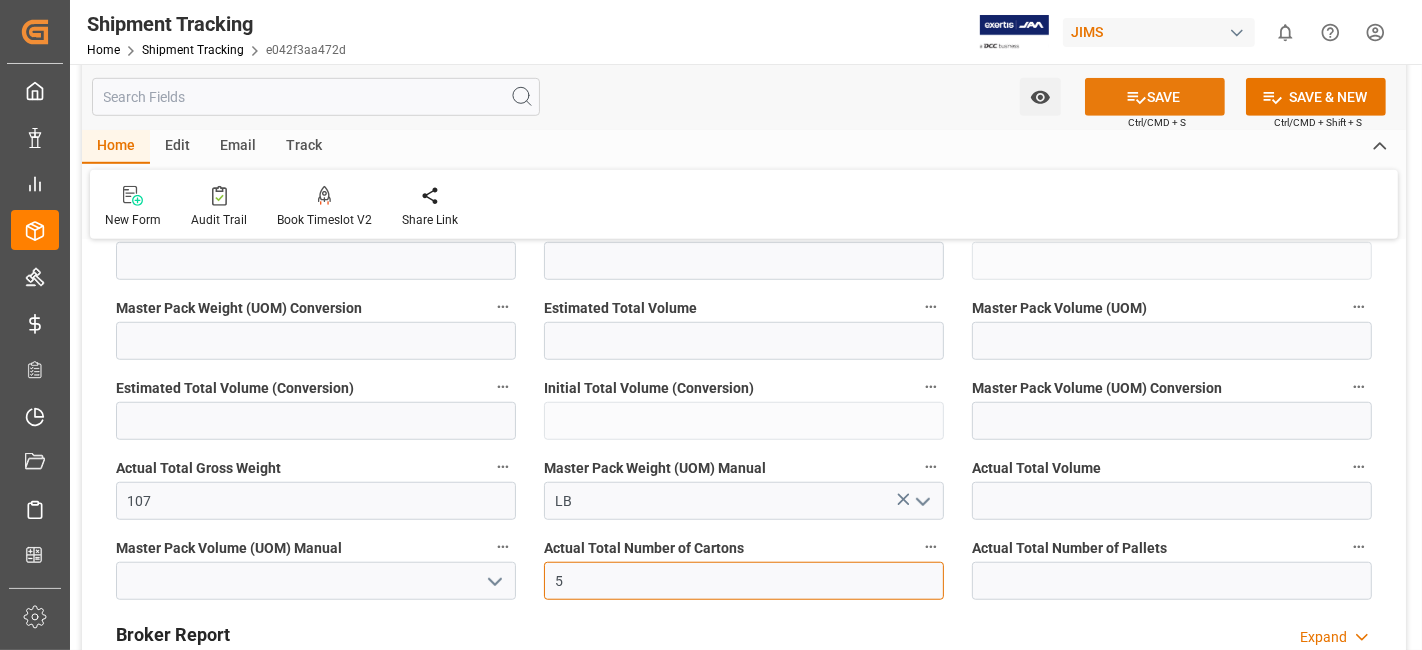 type on "5" 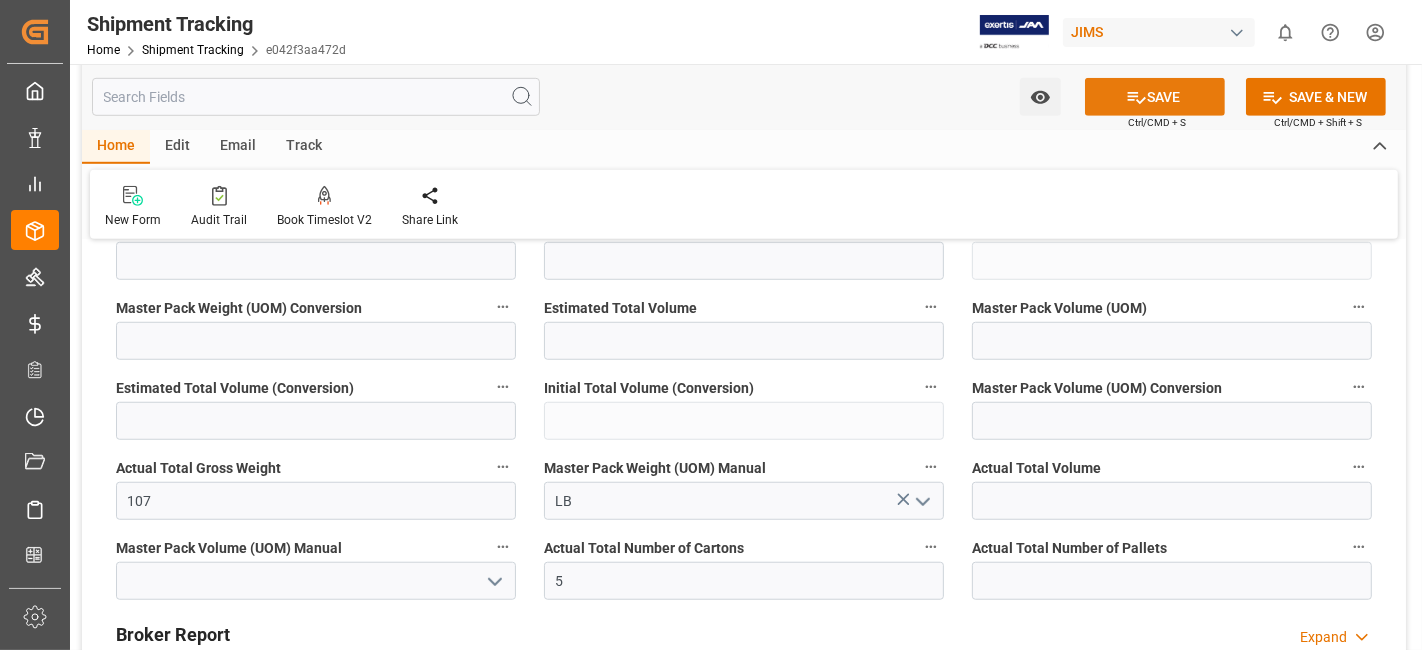 click on "SAVE" at bounding box center (1155, 97) 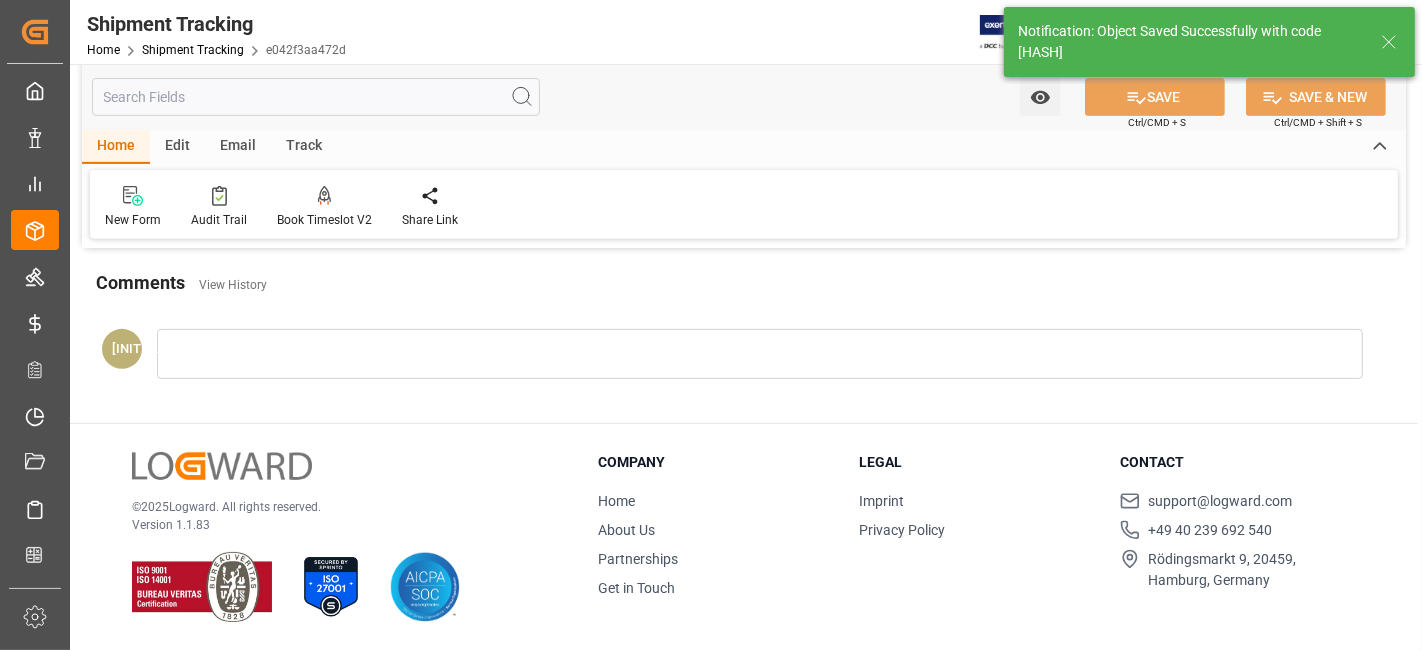 scroll, scrollTop: 582, scrollLeft: 0, axis: vertical 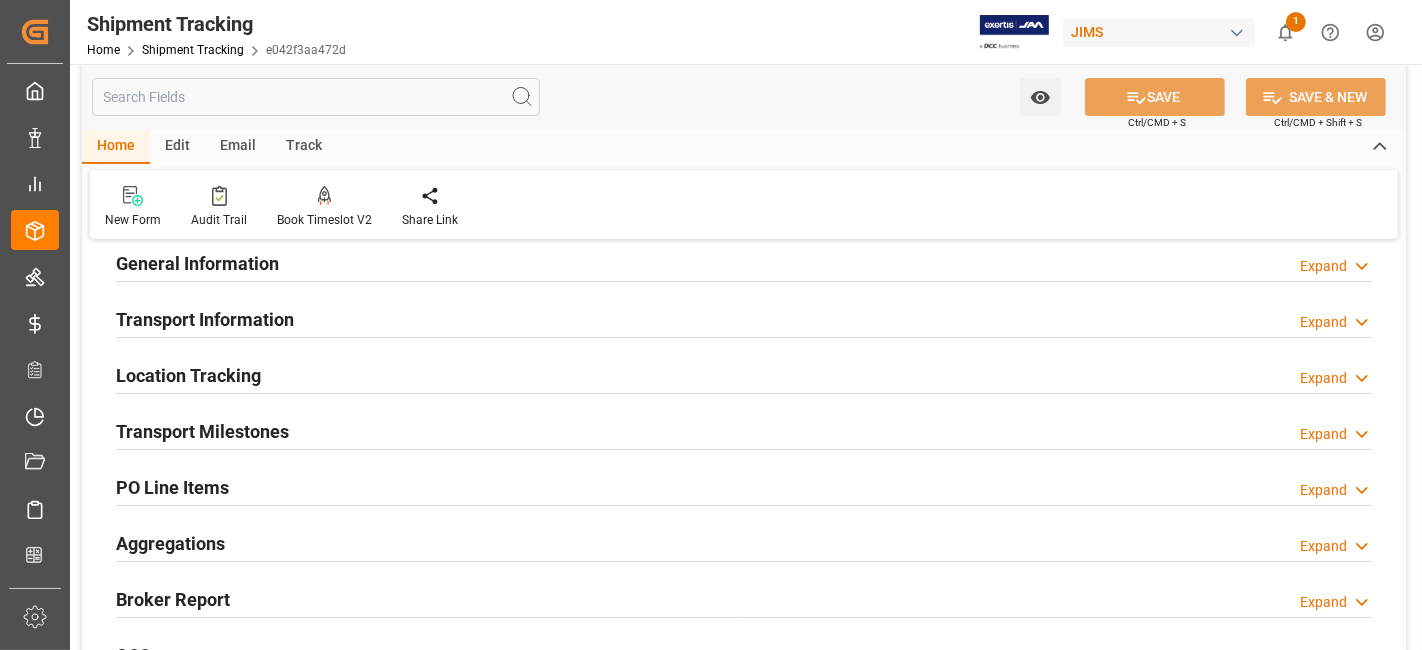click on "Aggregations Expand" at bounding box center (744, 542) 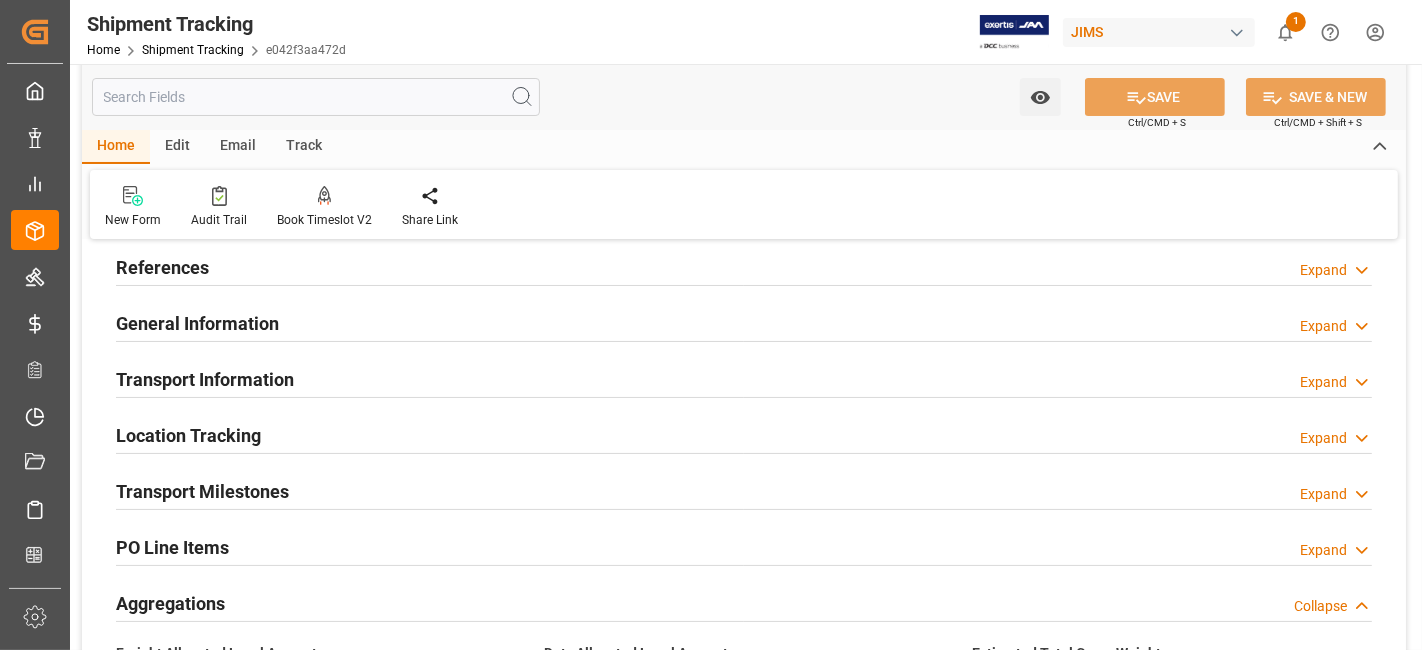 scroll, scrollTop: 26, scrollLeft: 0, axis: vertical 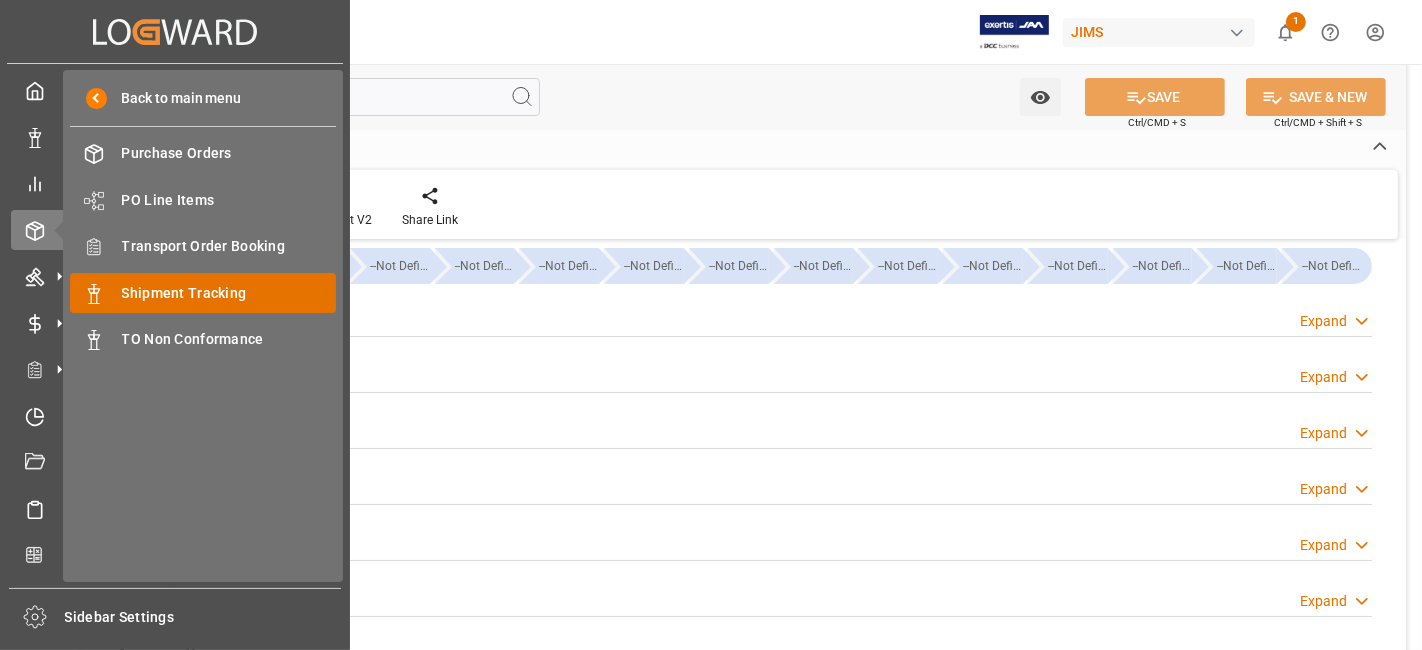 click on "Shipment Tracking" at bounding box center (229, 293) 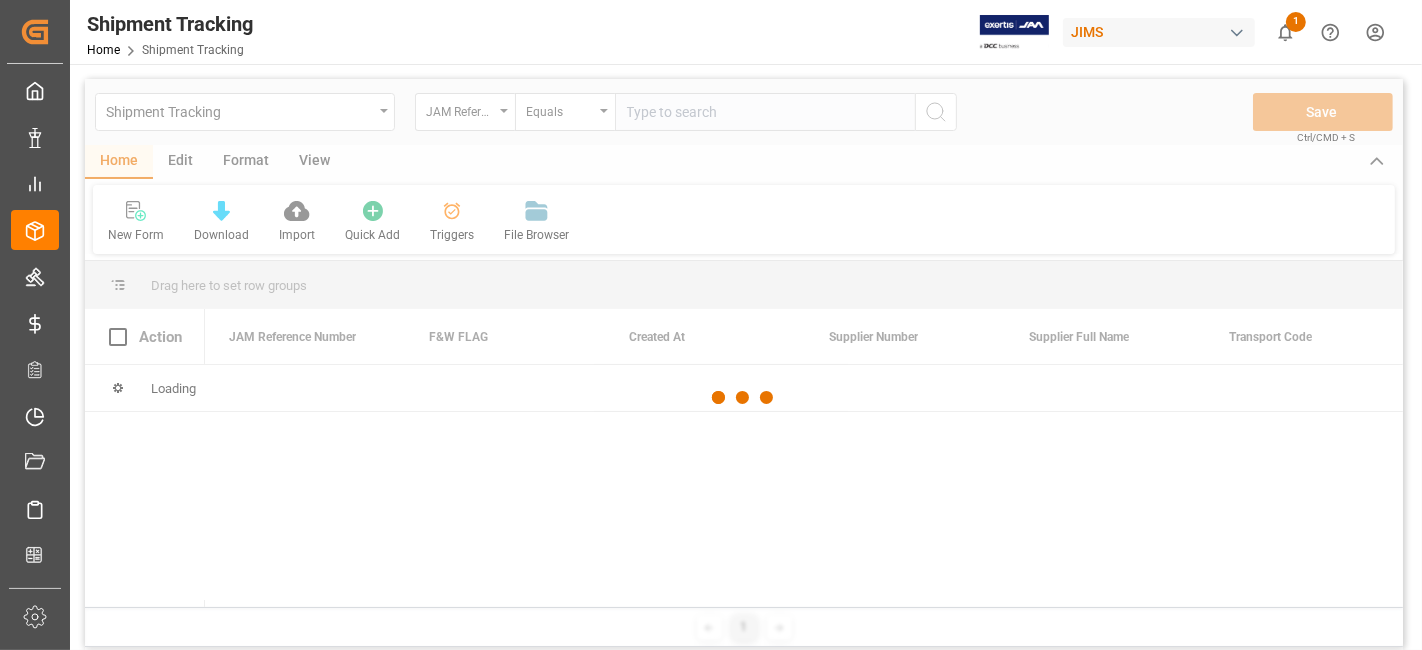 click at bounding box center (744, 398) 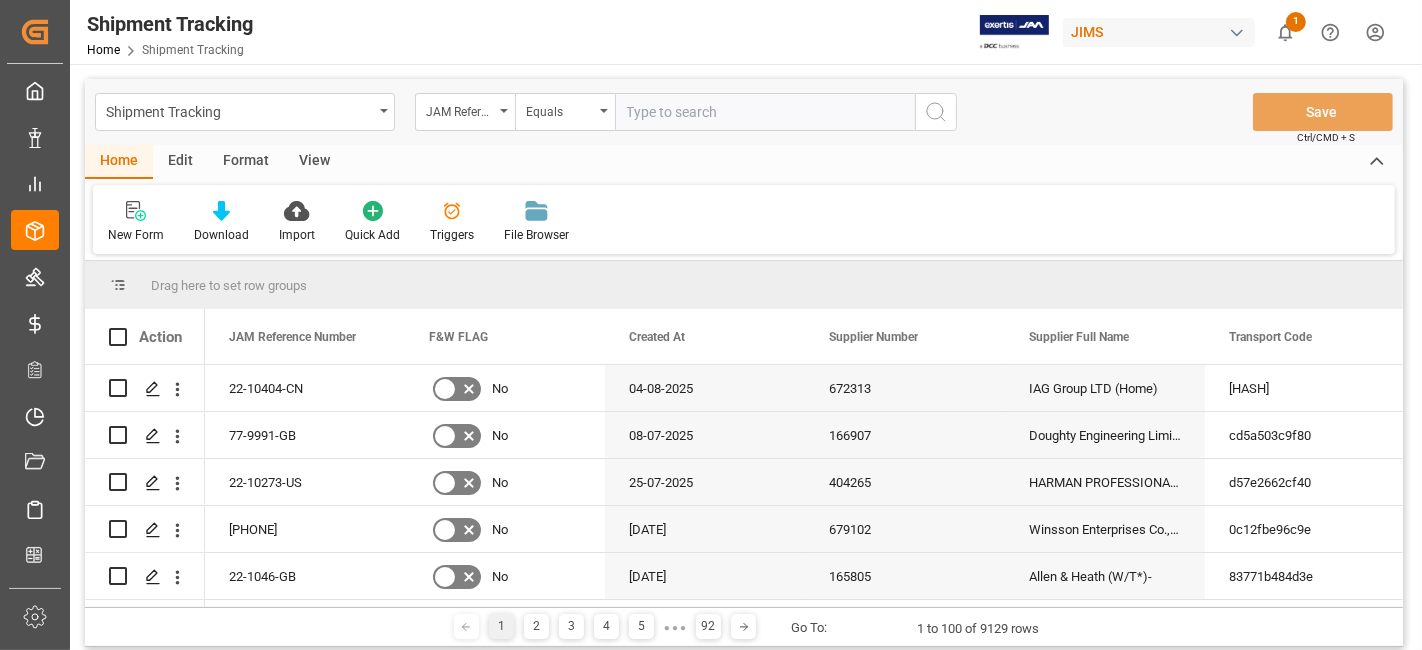 click at bounding box center [765, 112] 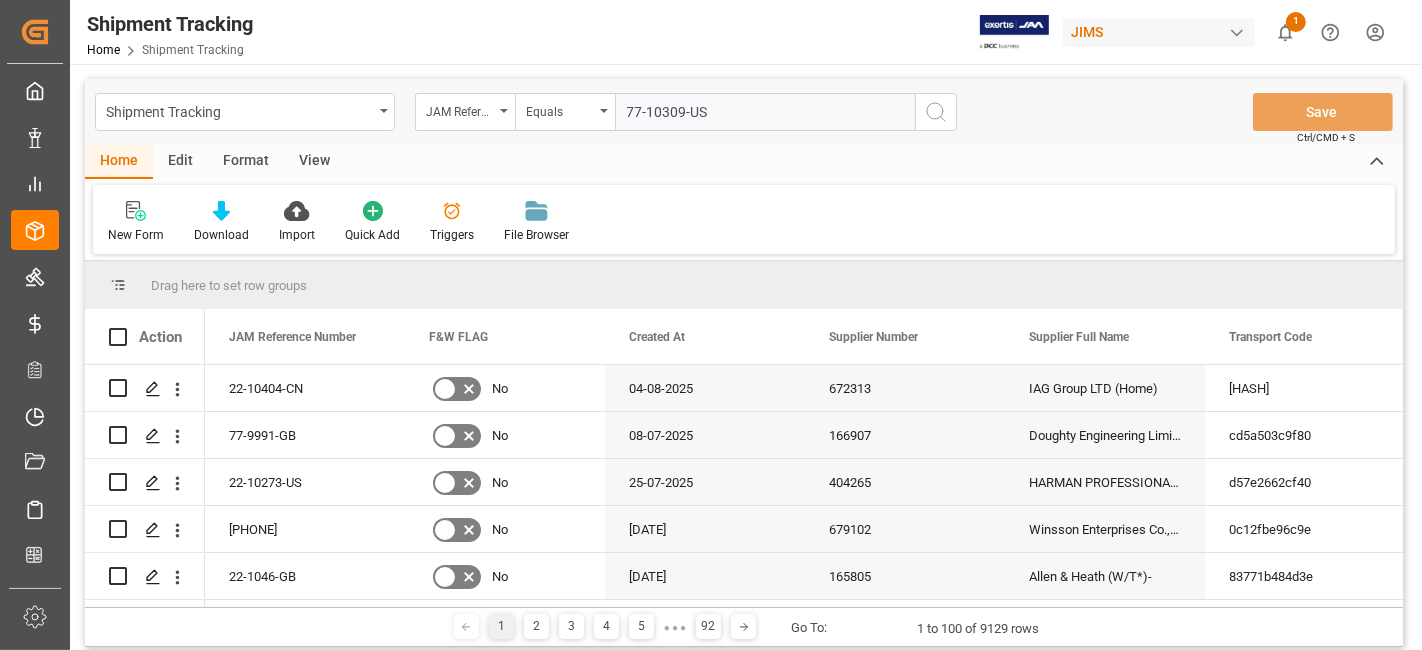 type on "77-10309-US" 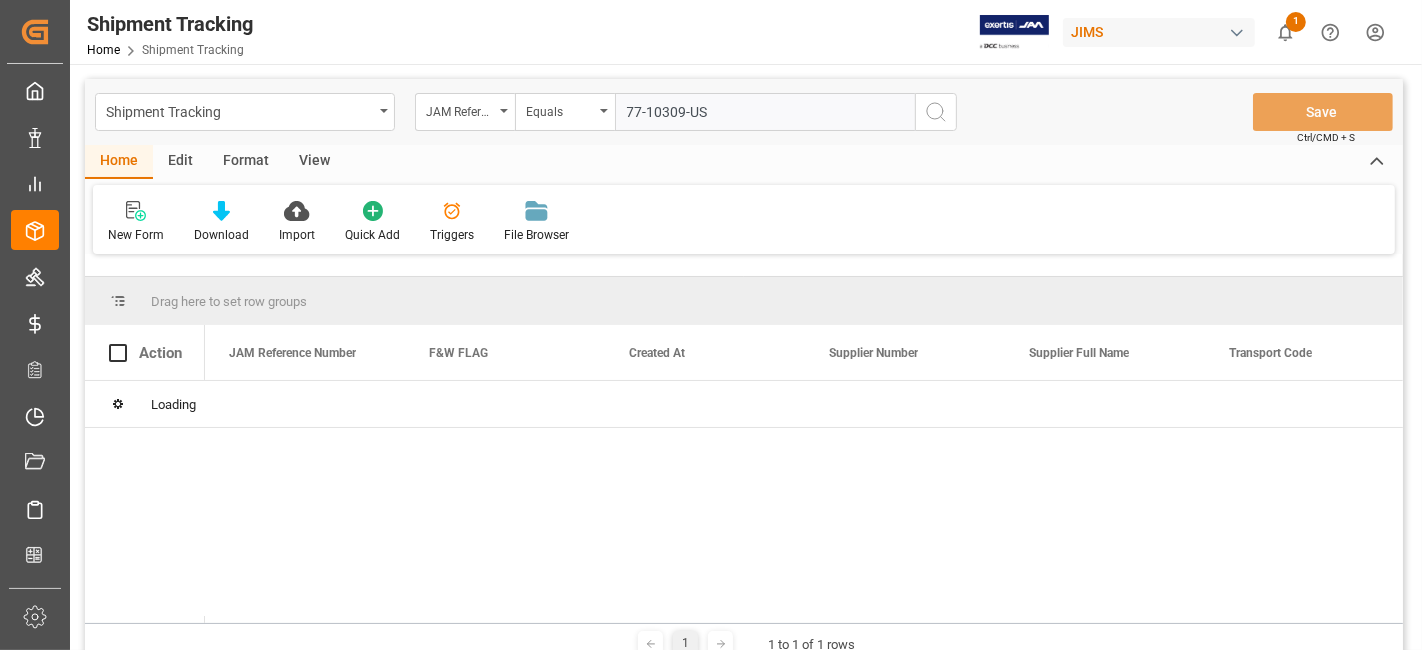 type 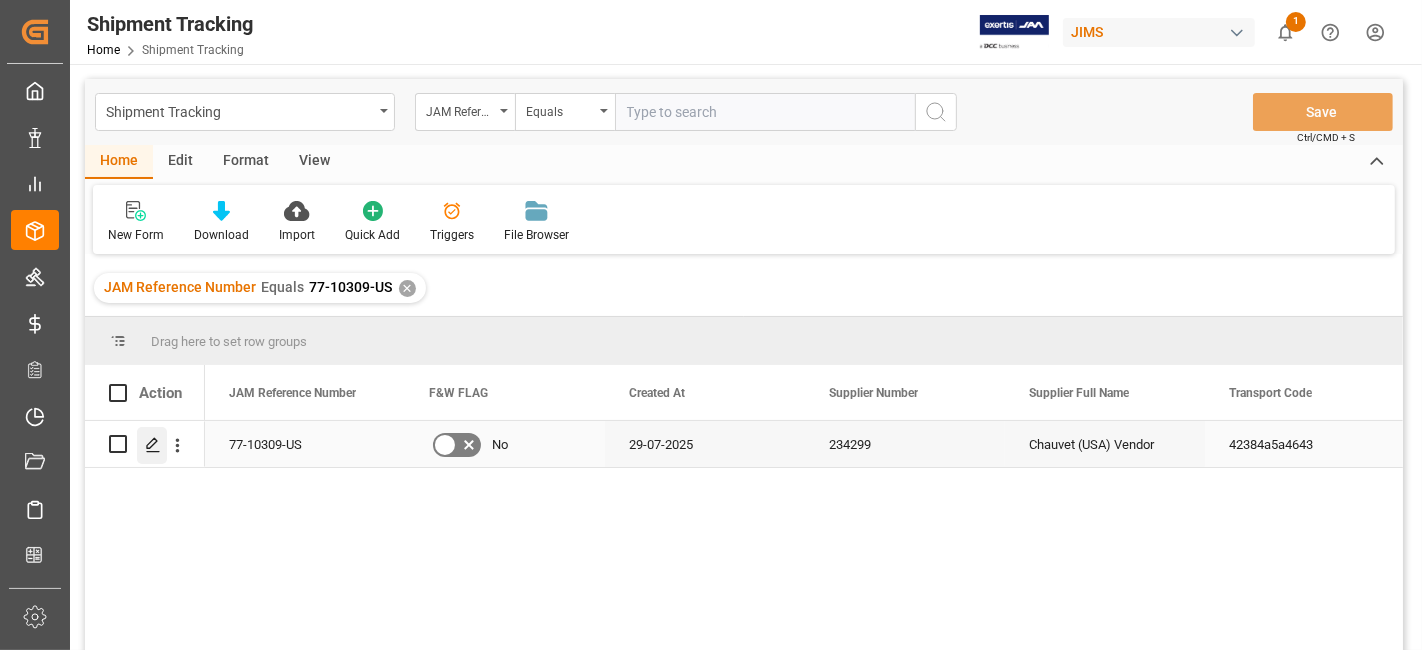 click 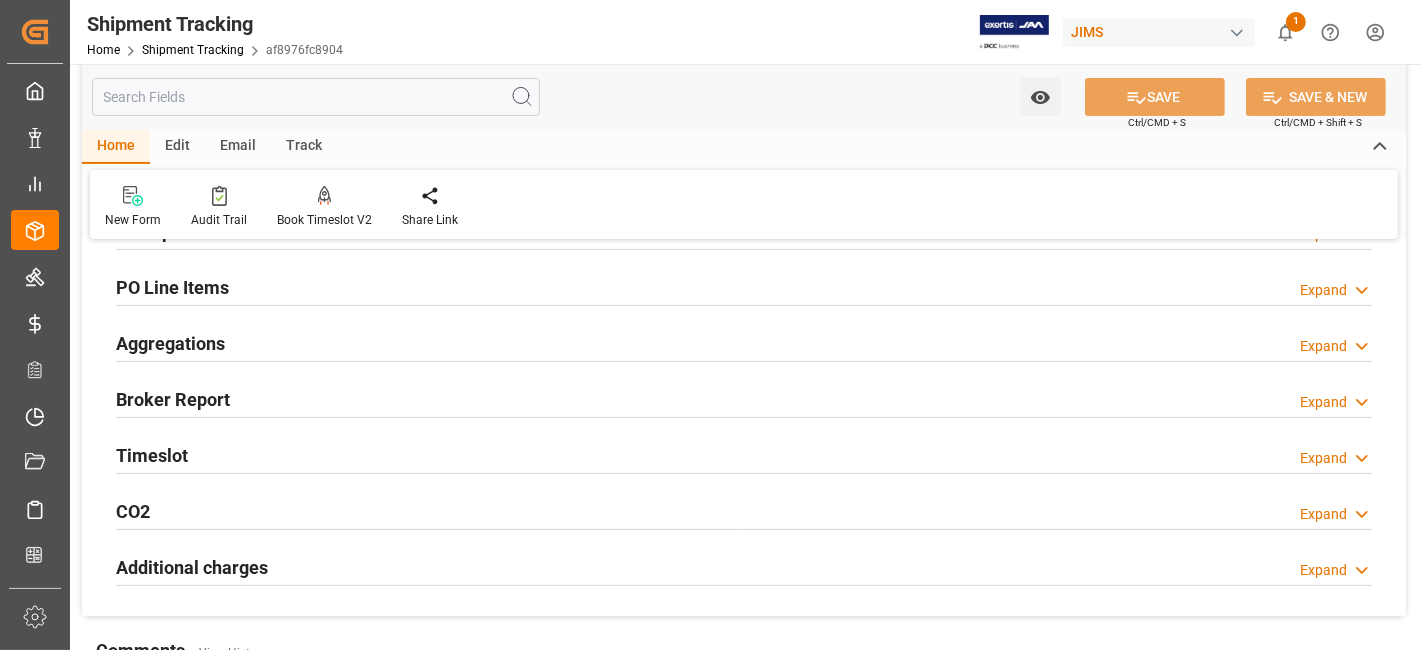 scroll, scrollTop: 302, scrollLeft: 0, axis: vertical 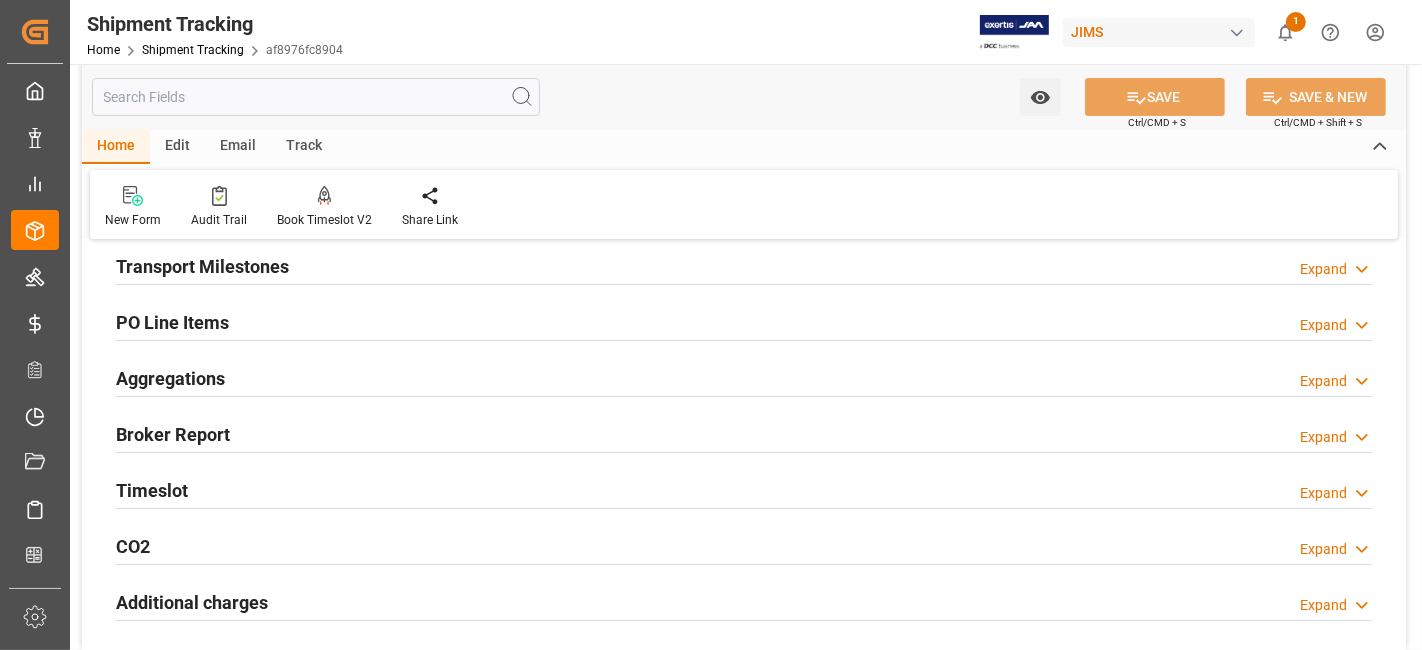 click on "Transport Milestones Expand" at bounding box center (744, 265) 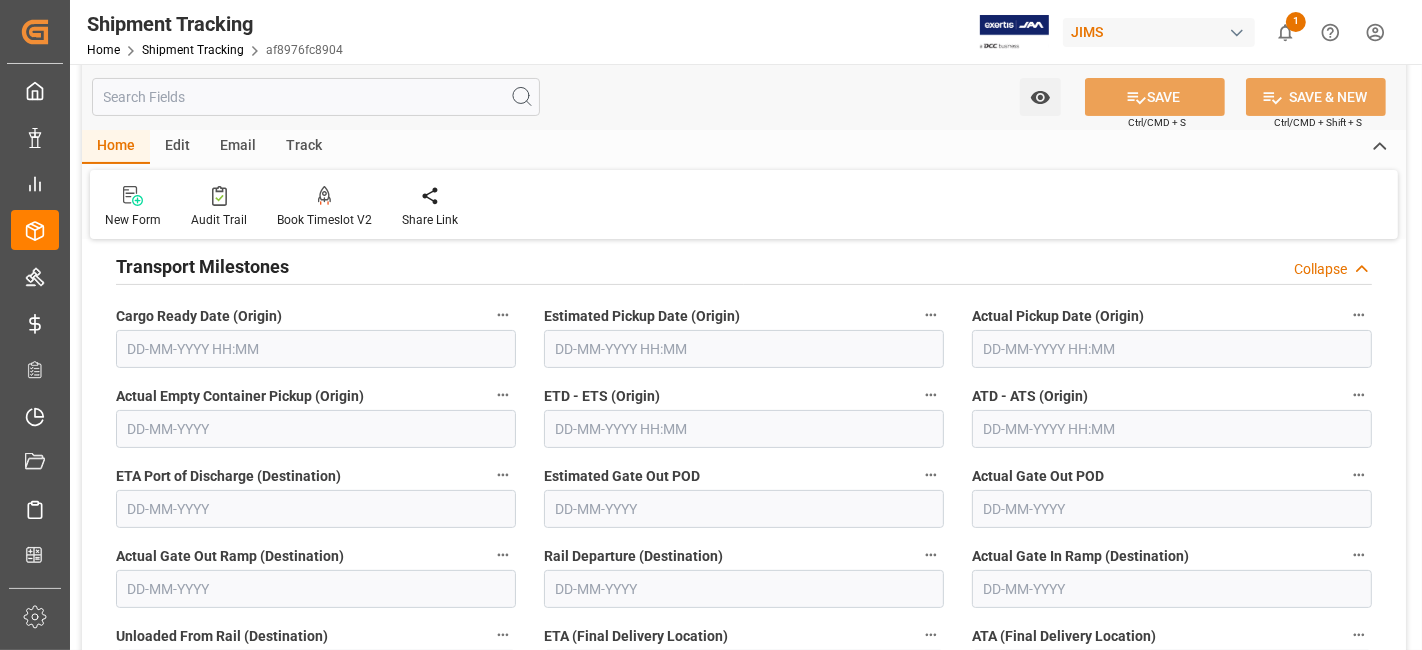 click at bounding box center [316, 349] 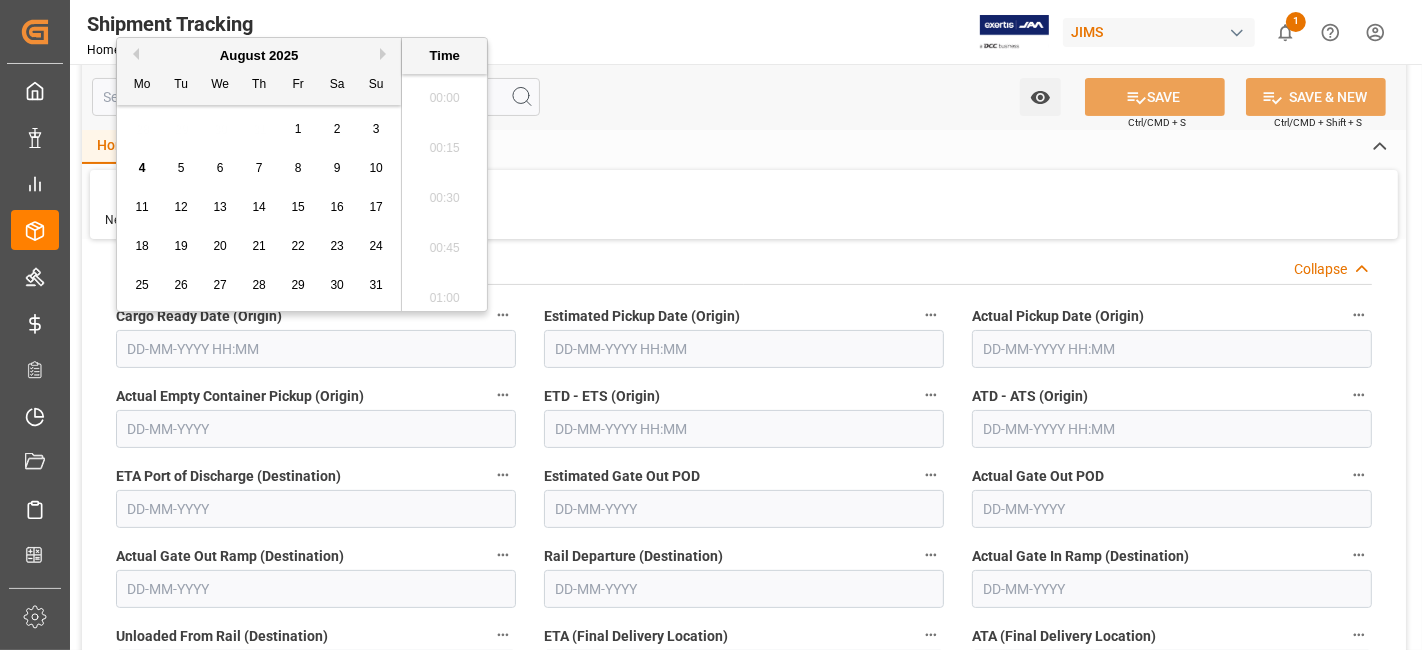 scroll, scrollTop: 1655, scrollLeft: 0, axis: vertical 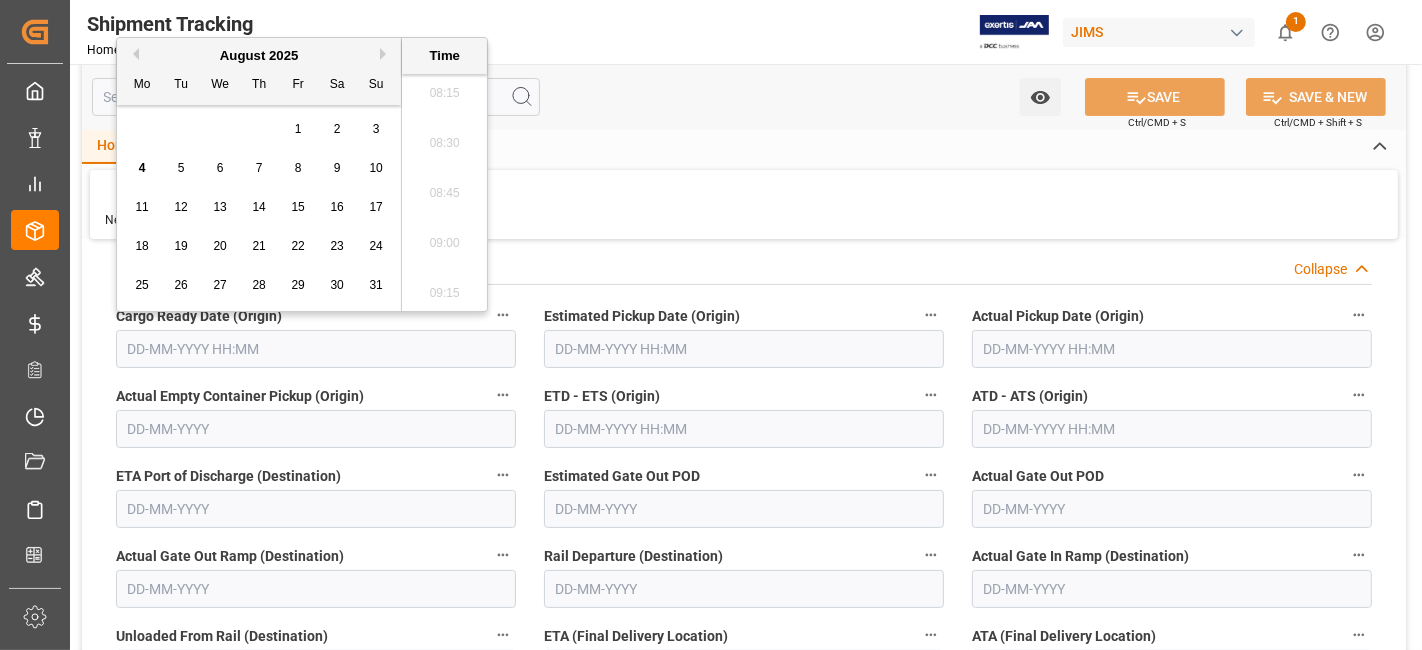 click on "Previous Month" at bounding box center (133, 54) 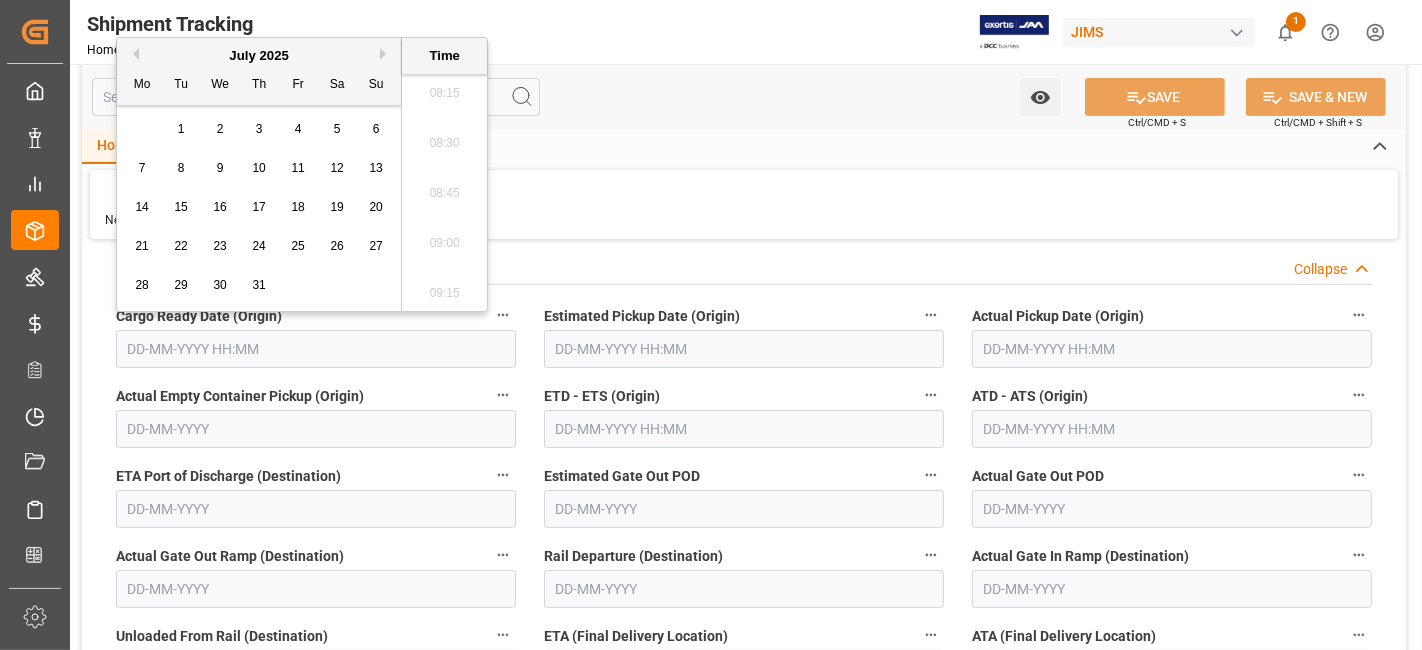 click on "31" at bounding box center (258, 285) 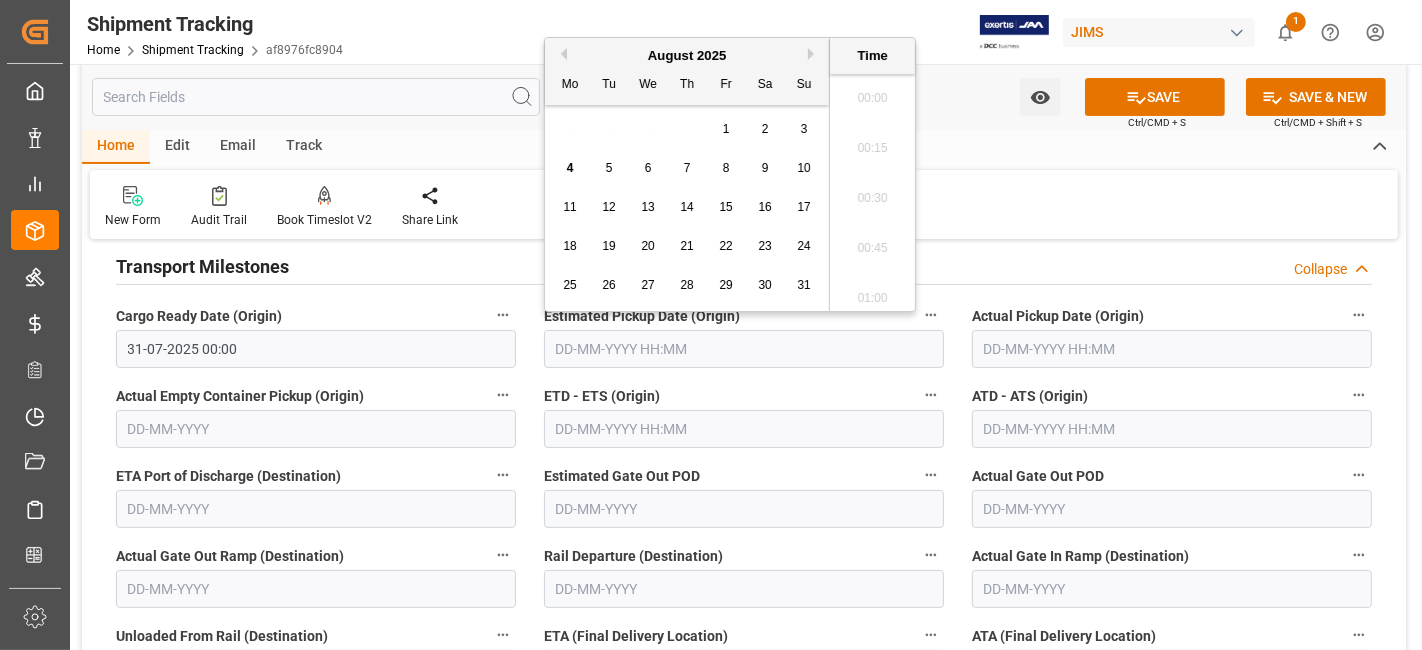 click at bounding box center (744, 349) 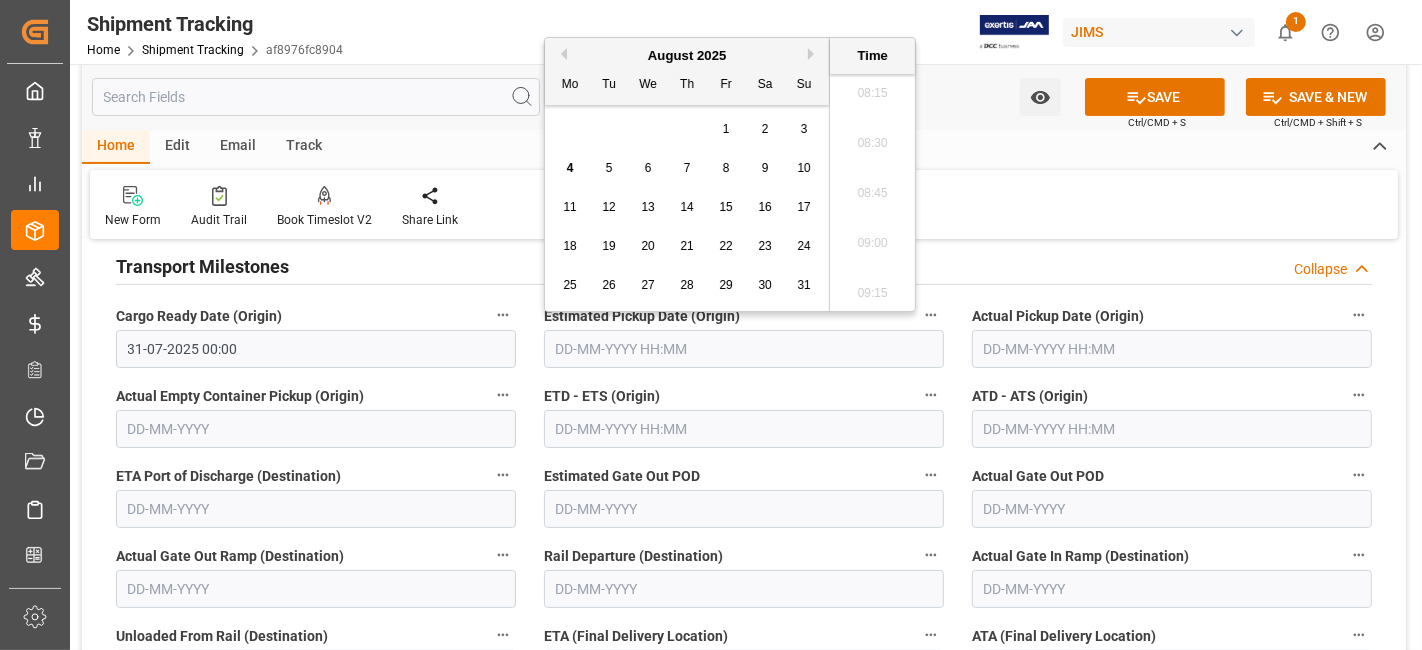 click on "1" at bounding box center [726, 130] 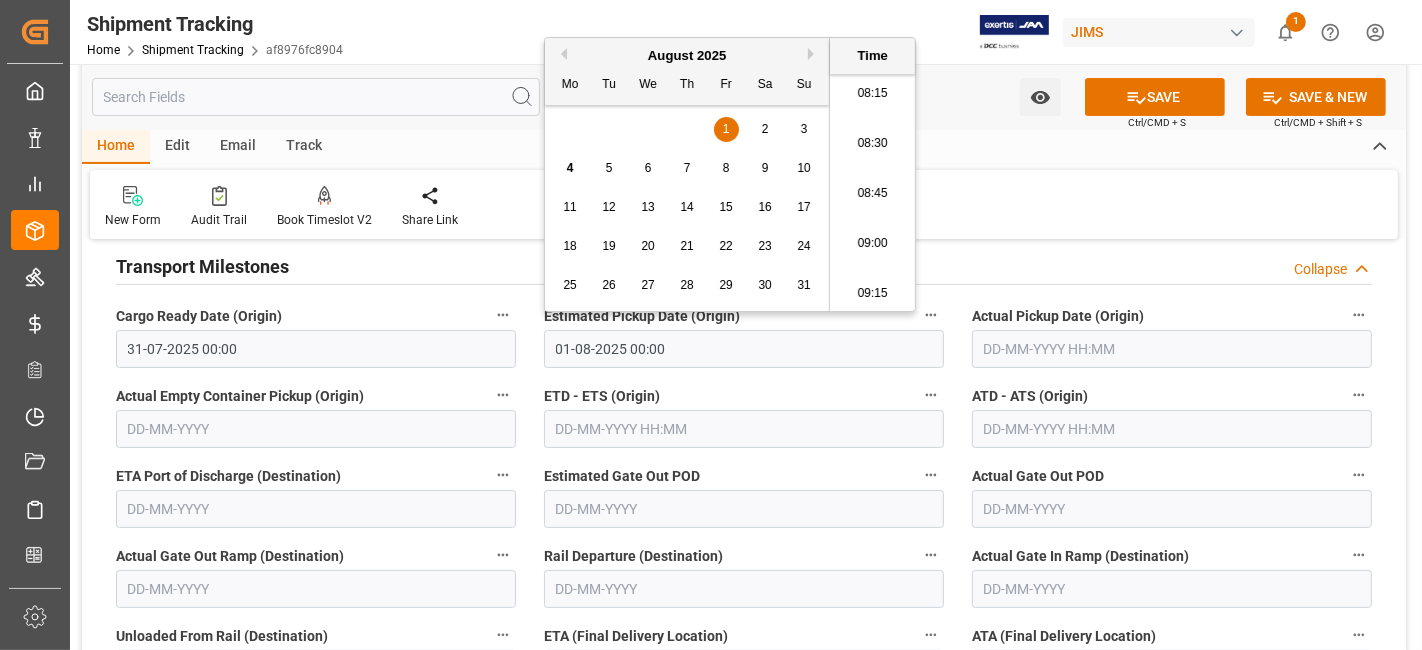 click at bounding box center [1172, 349] 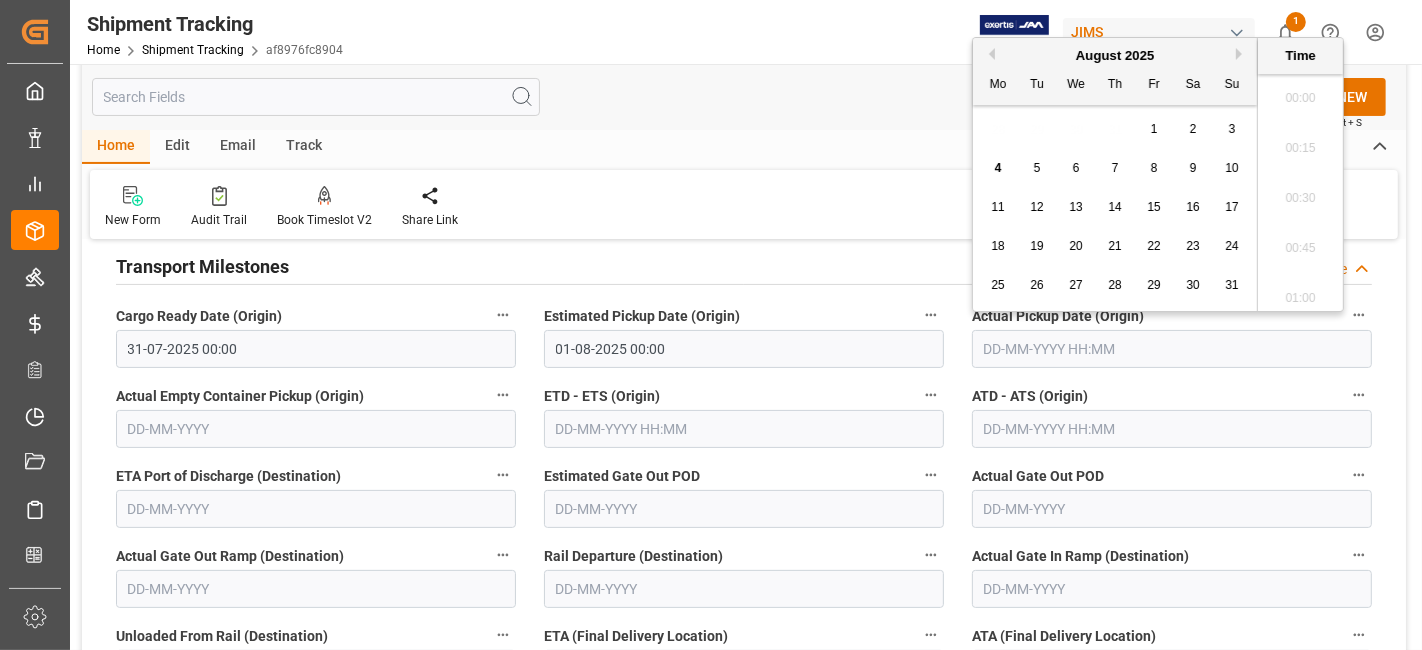 scroll, scrollTop: 1655, scrollLeft: 0, axis: vertical 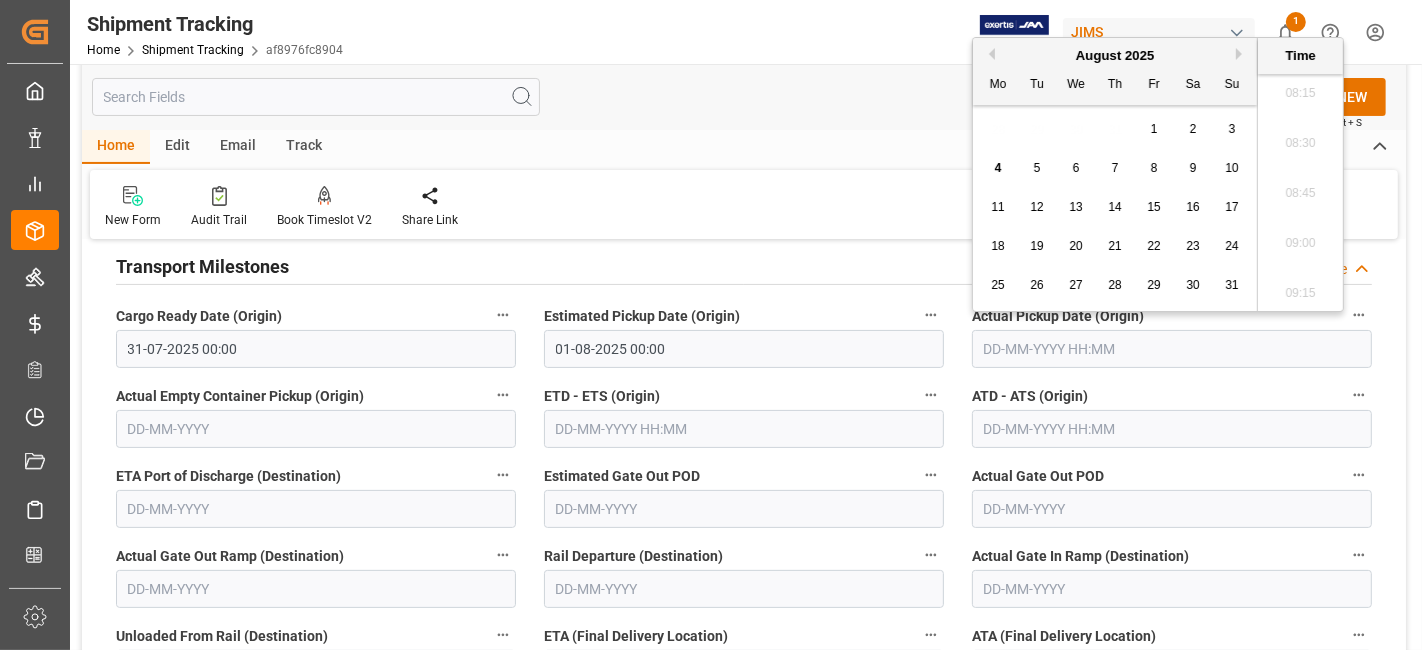 click on "1" at bounding box center [1154, 129] 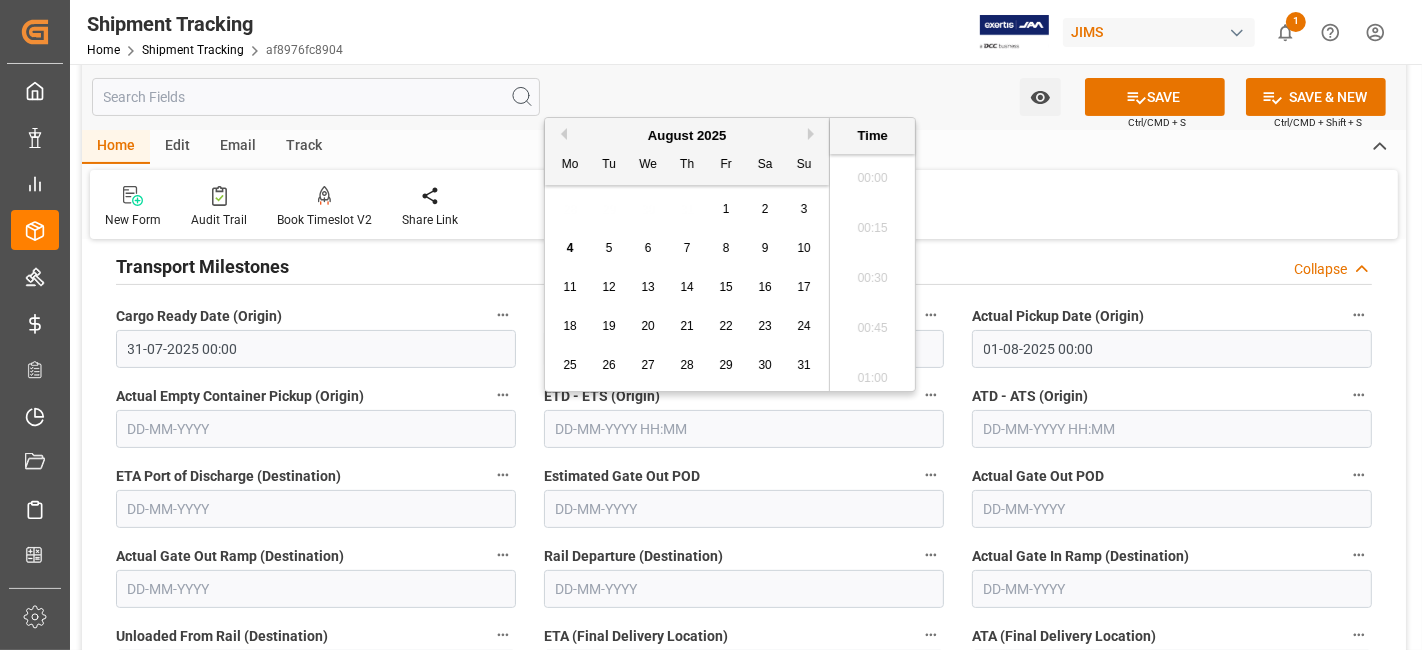 click at bounding box center [744, 429] 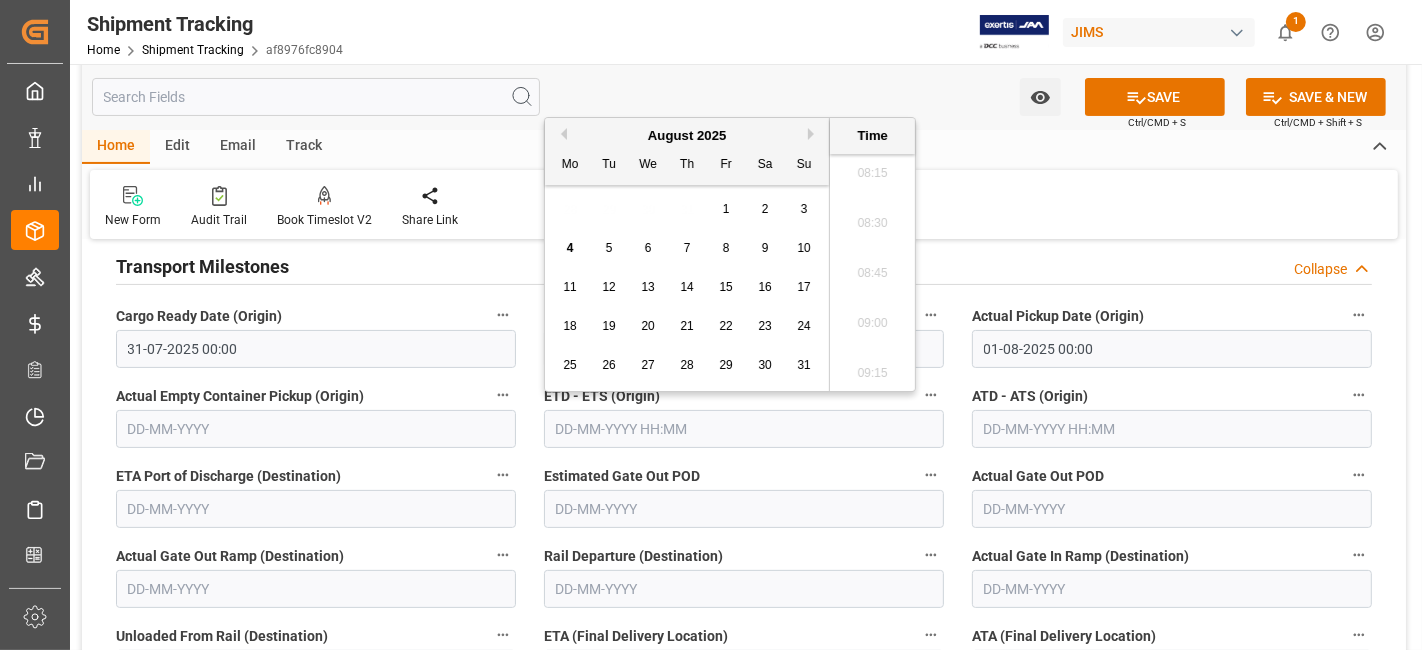 click on "1" at bounding box center (726, 209) 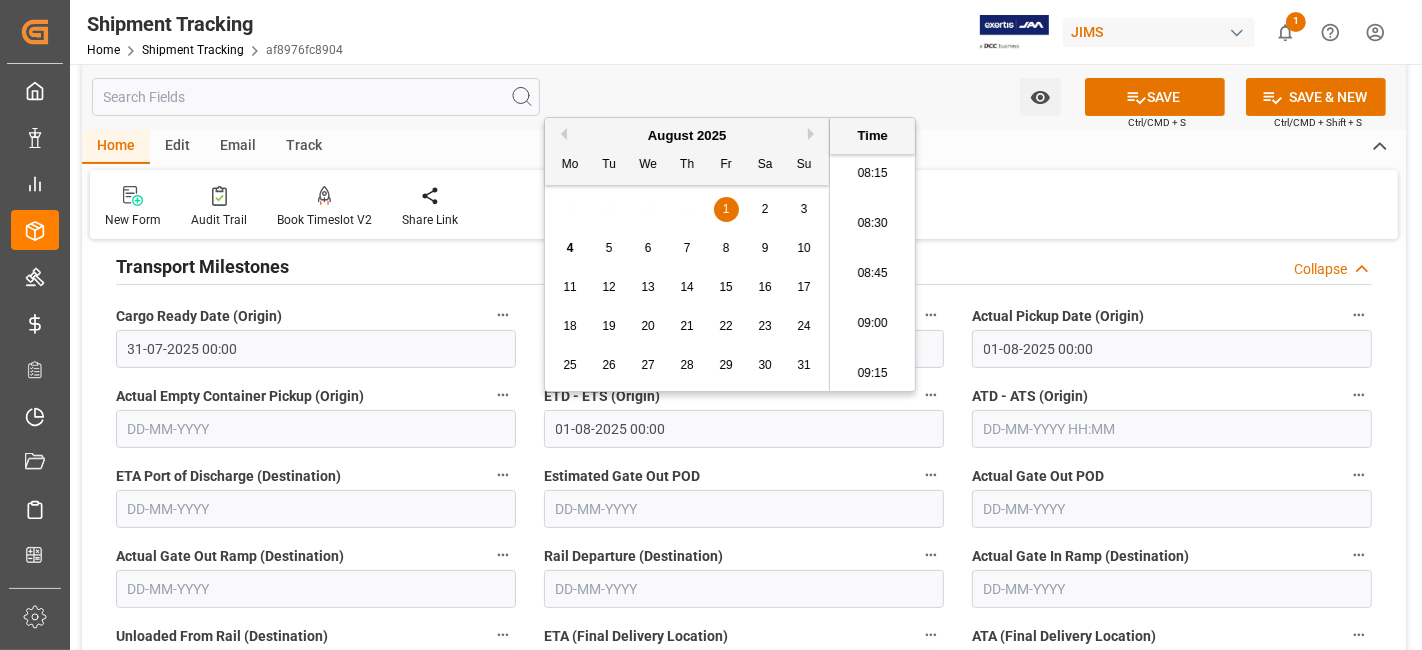 click on "Cargo Ready Date (Origin)" at bounding box center (316, 316) 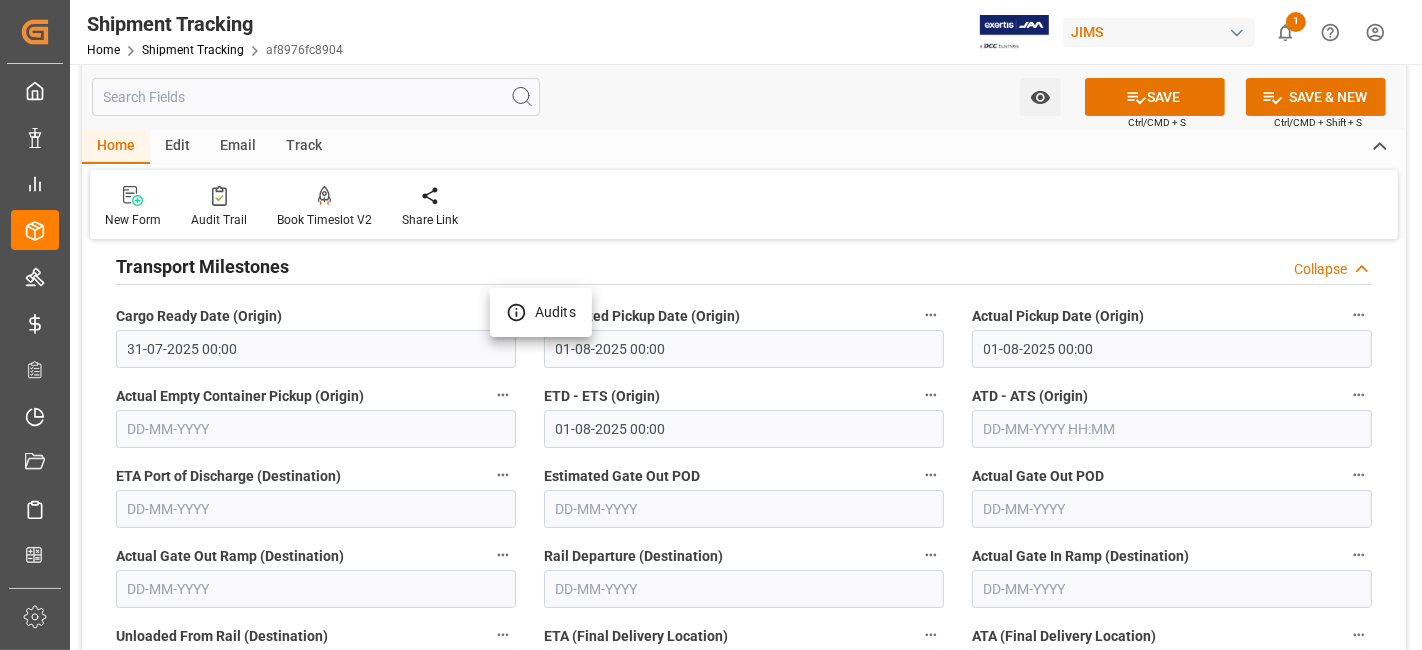 click at bounding box center [711, 325] 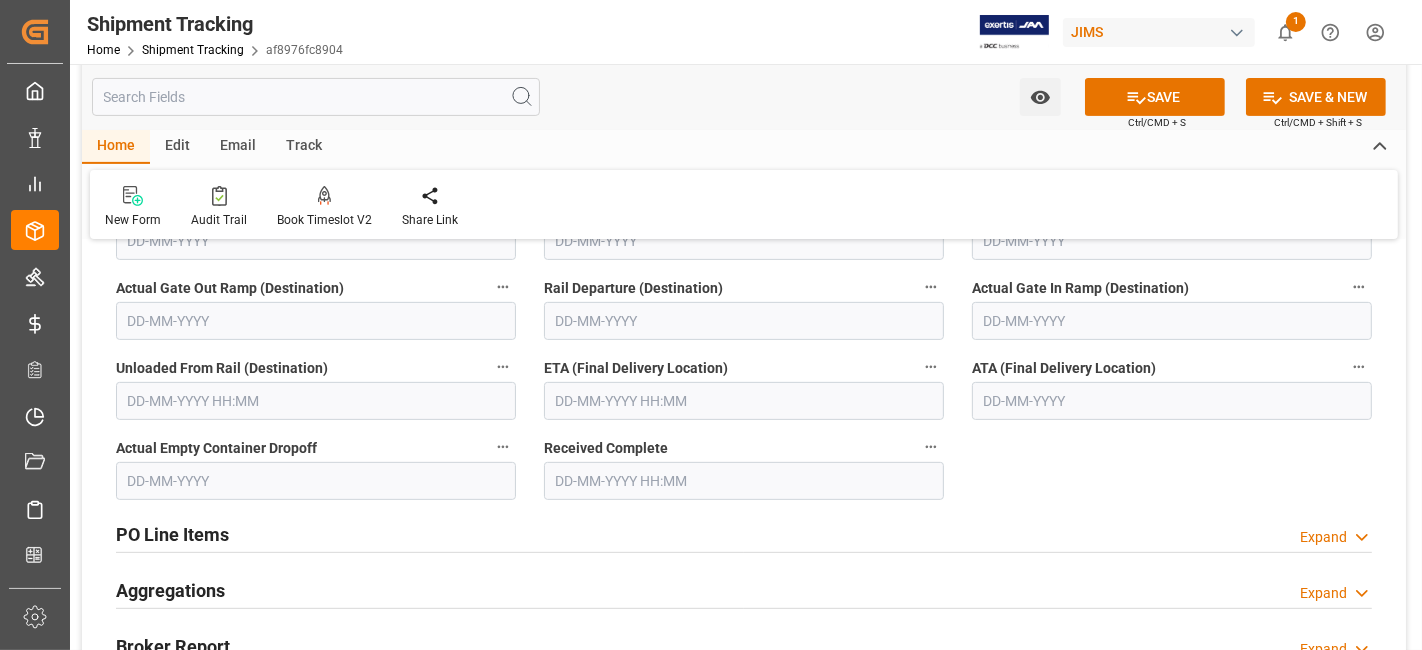 scroll, scrollTop: 525, scrollLeft: 0, axis: vertical 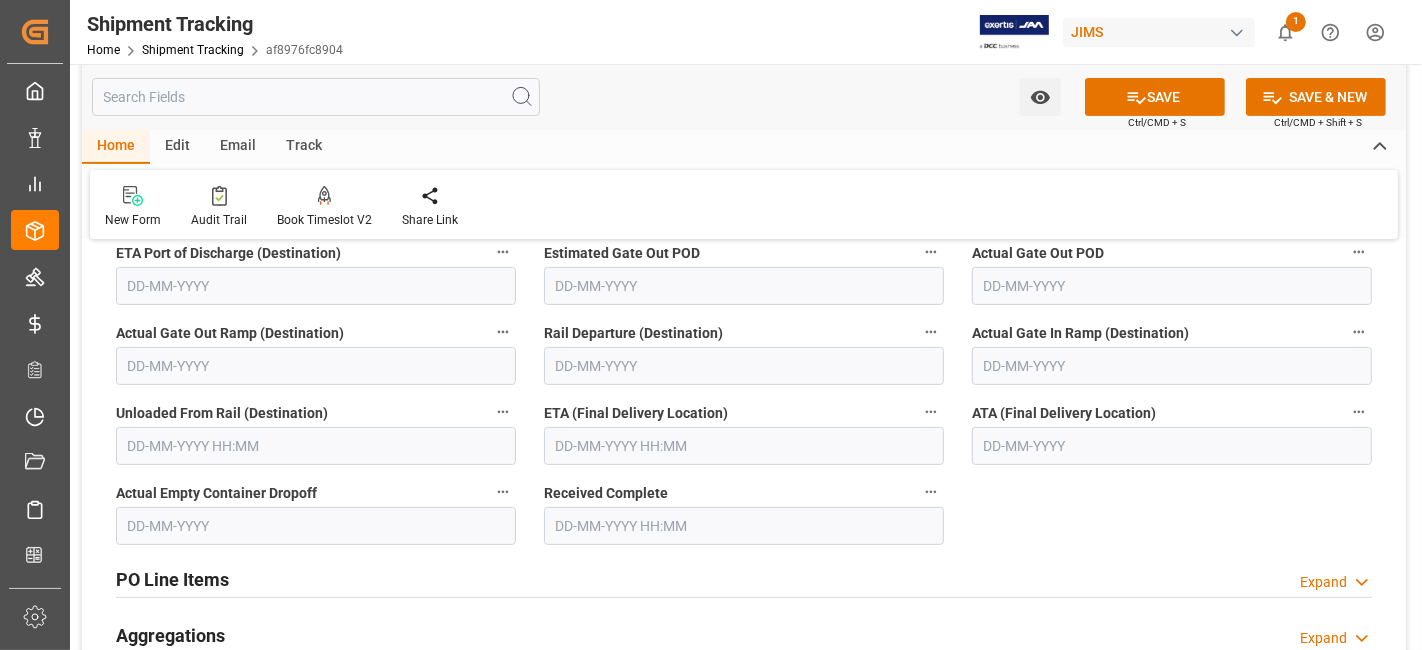click at bounding box center (744, 446) 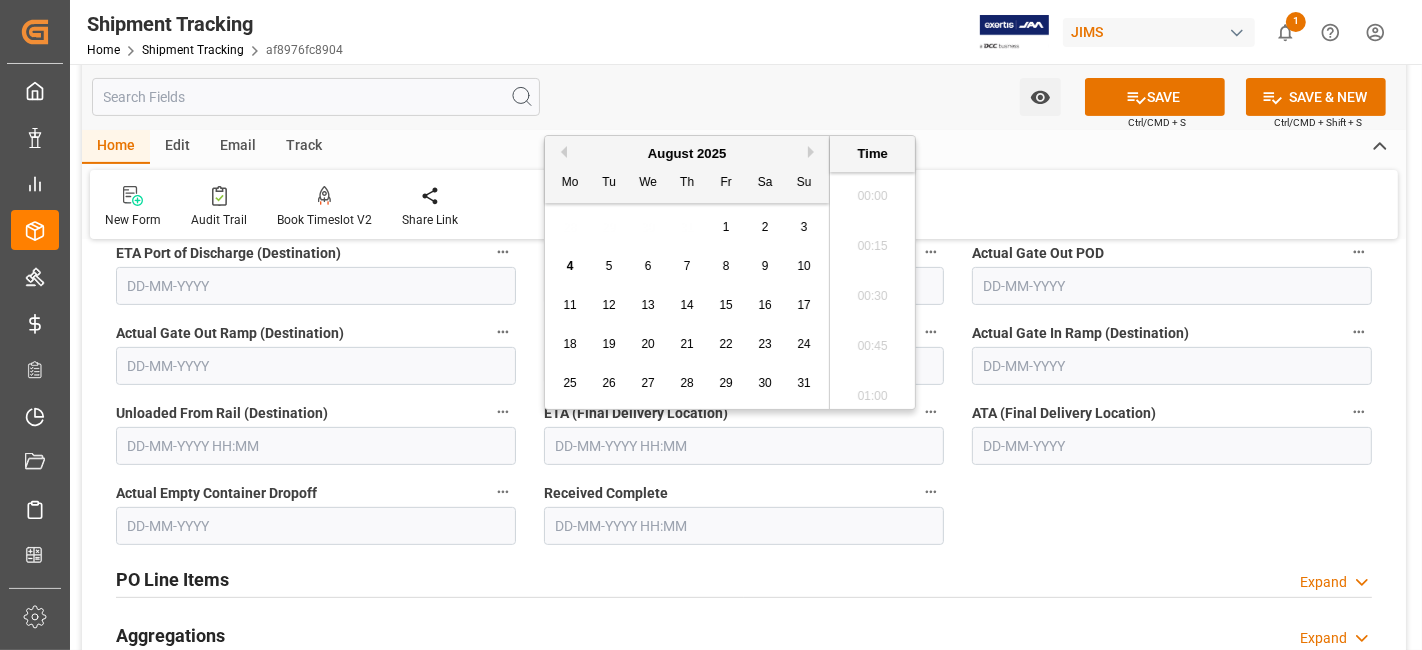 scroll, scrollTop: 1655, scrollLeft: 0, axis: vertical 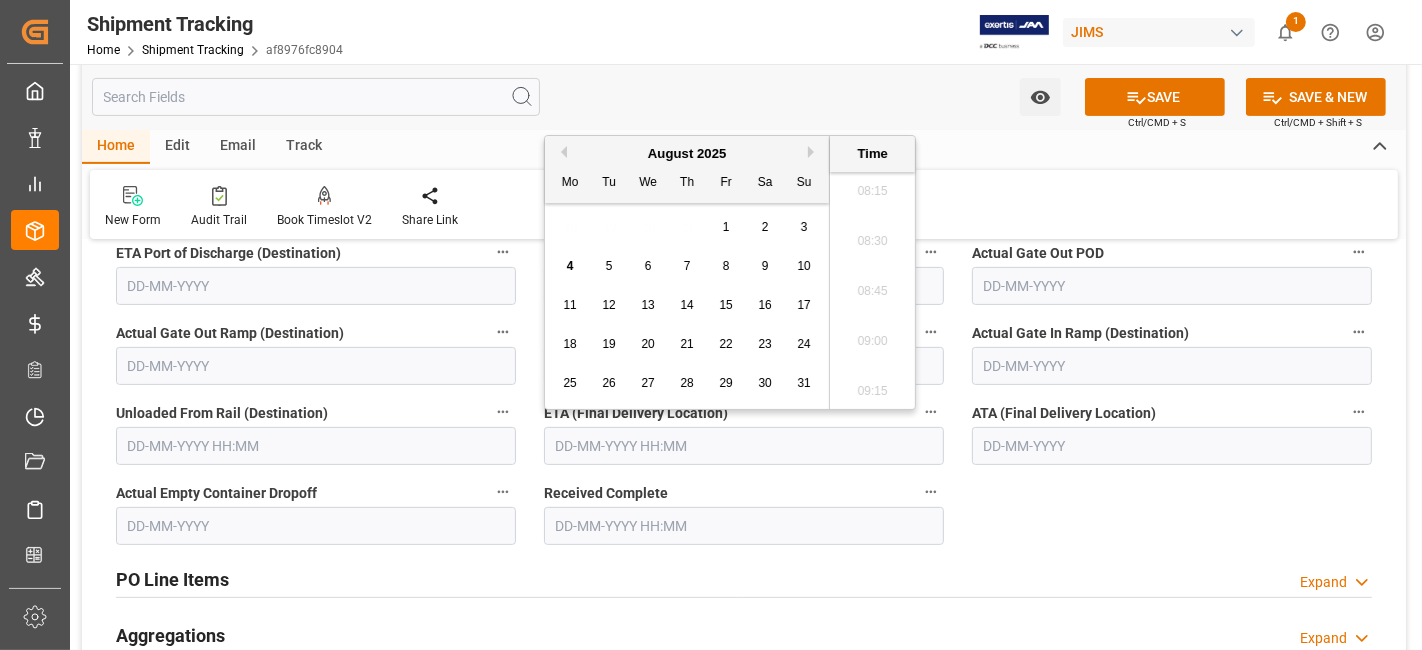 click on "28 29 30 31 1 2 3" at bounding box center (687, 227) 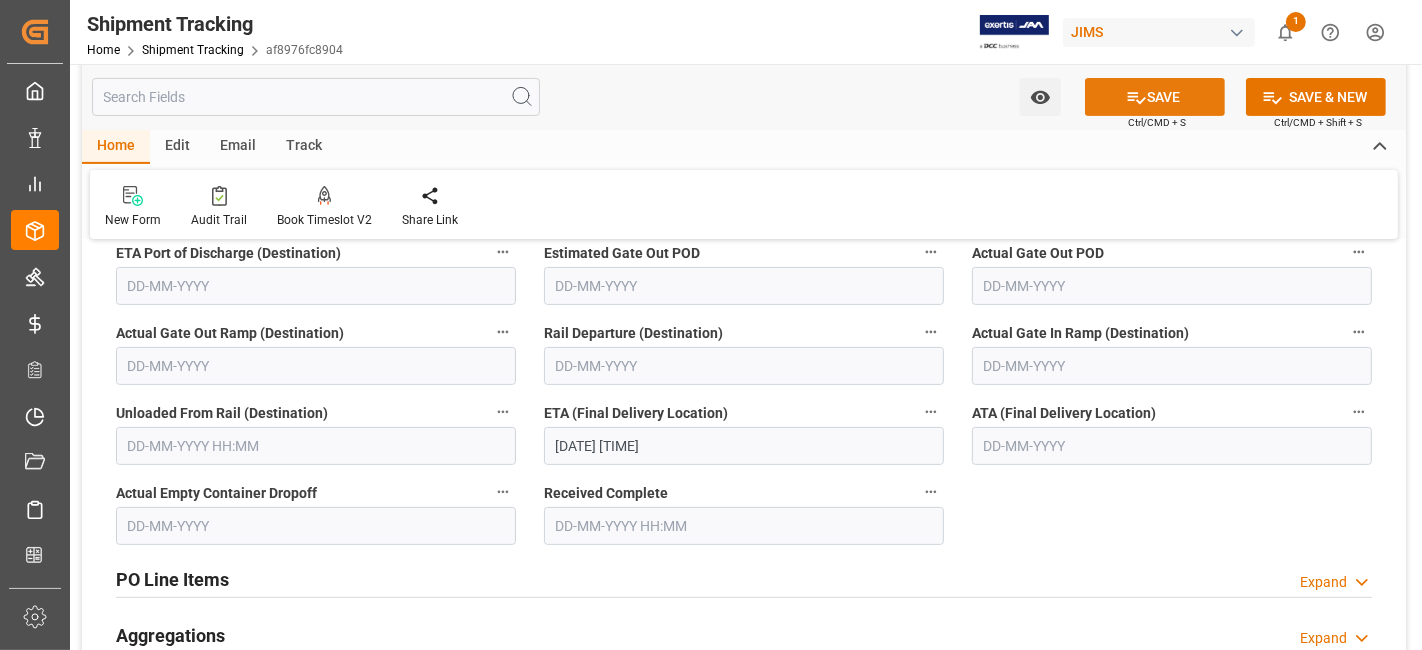 click 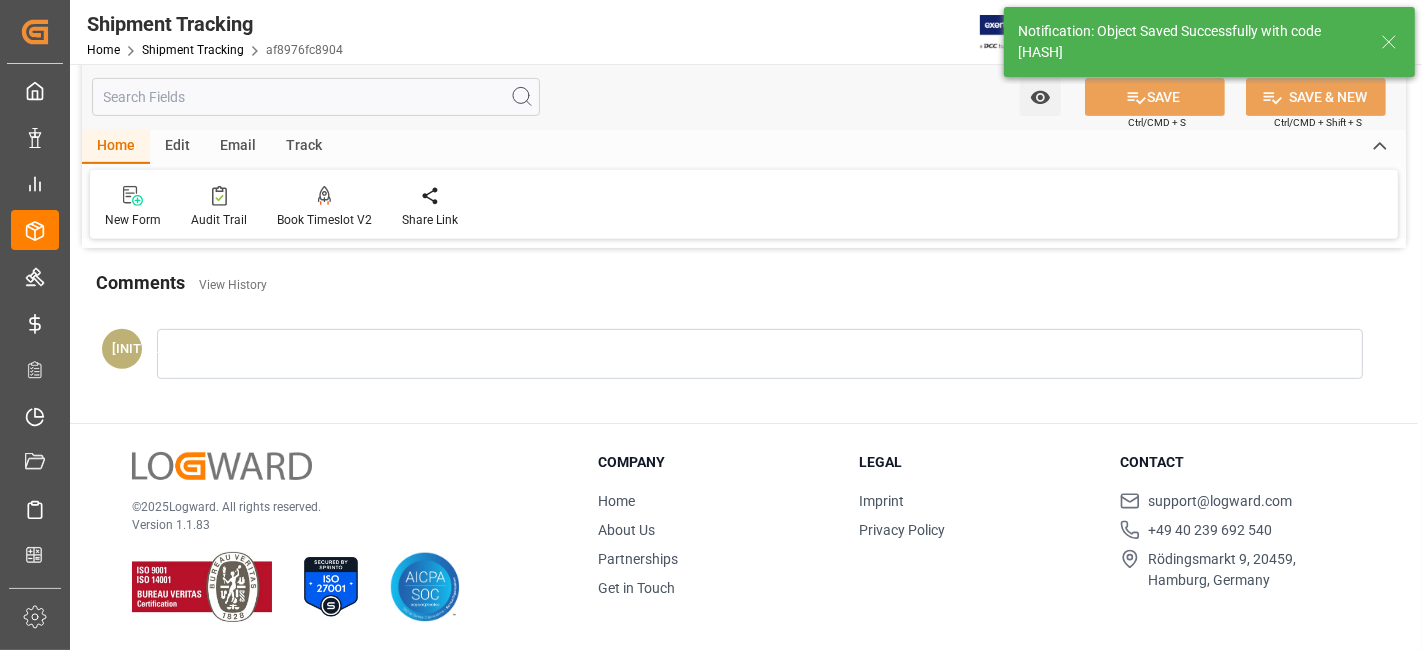 scroll, scrollTop: 378, scrollLeft: 0, axis: vertical 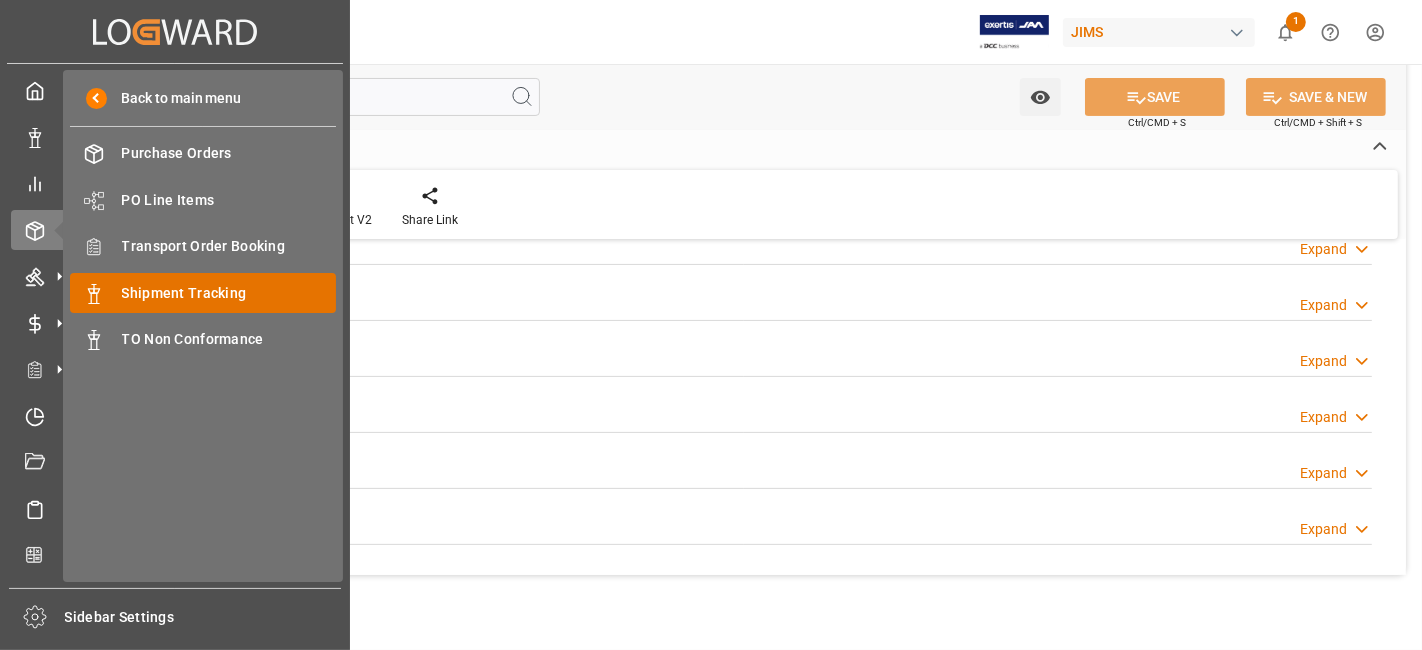 click on "Shipment Tracking" at bounding box center (229, 293) 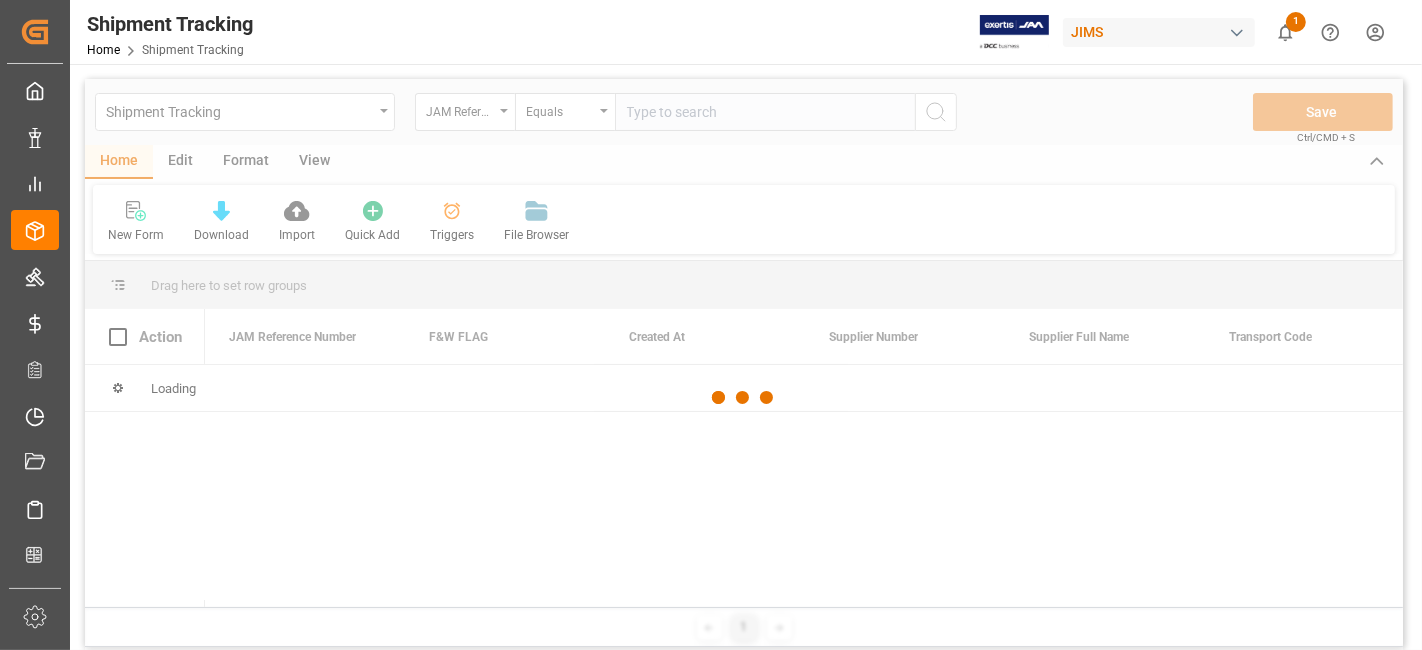 click at bounding box center [744, 398] 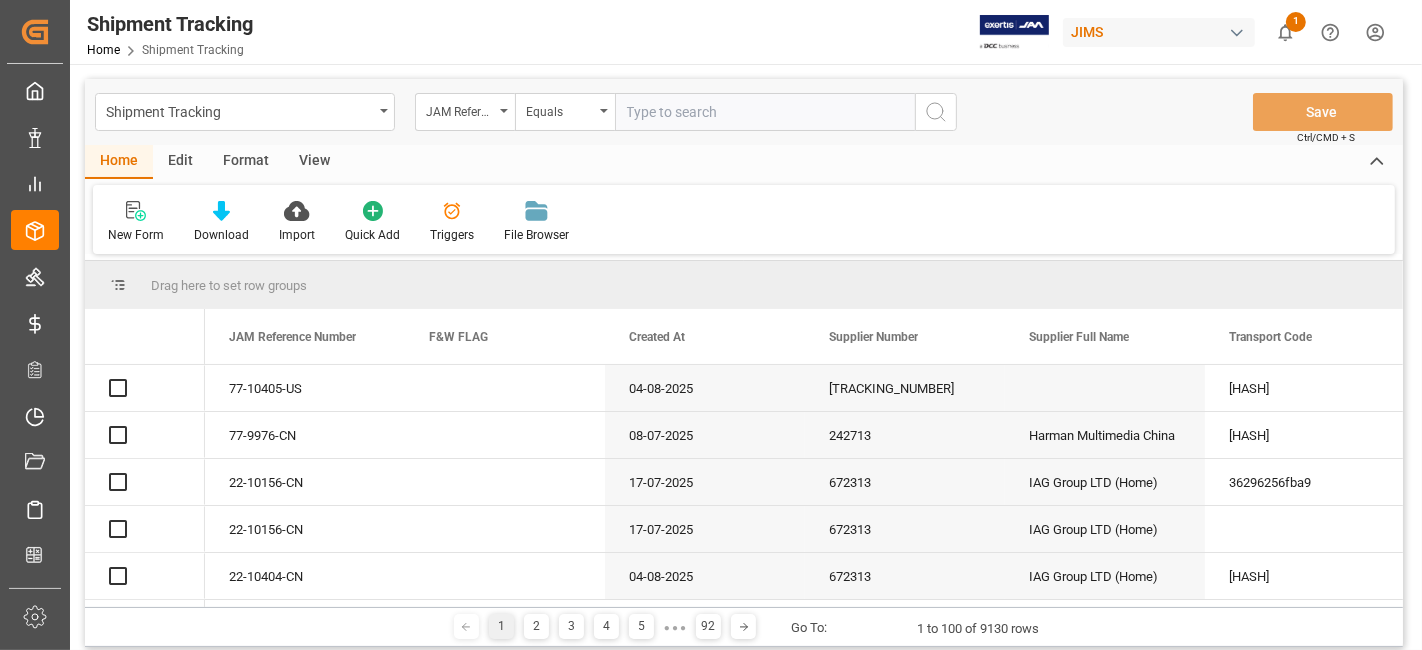click at bounding box center (765, 112) 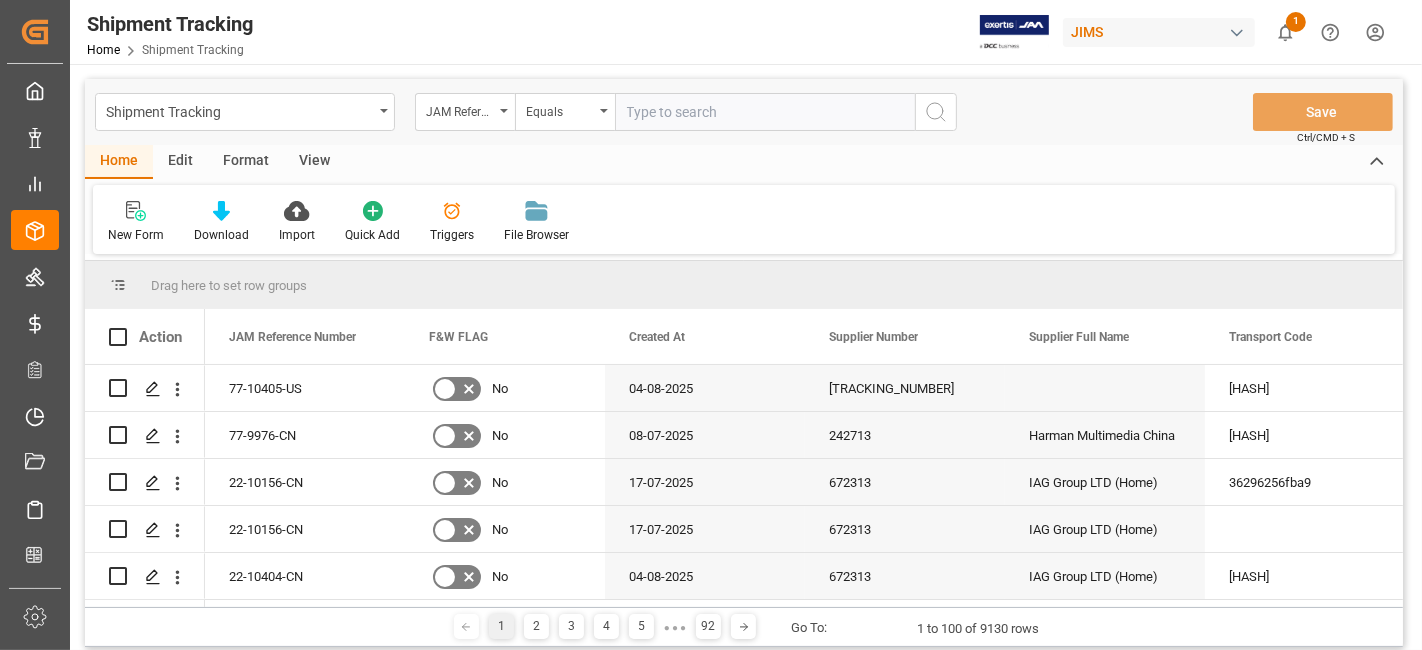paste on "77-10374-US" 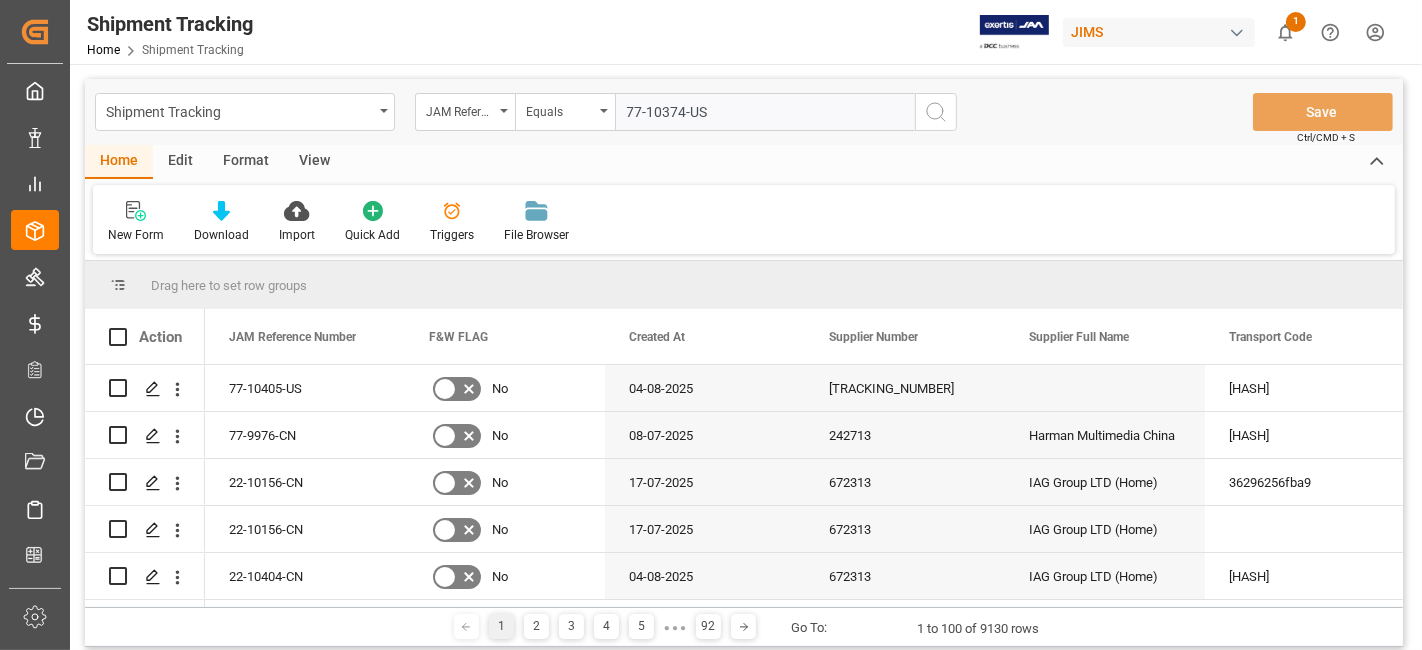 type on "77-10374-US" 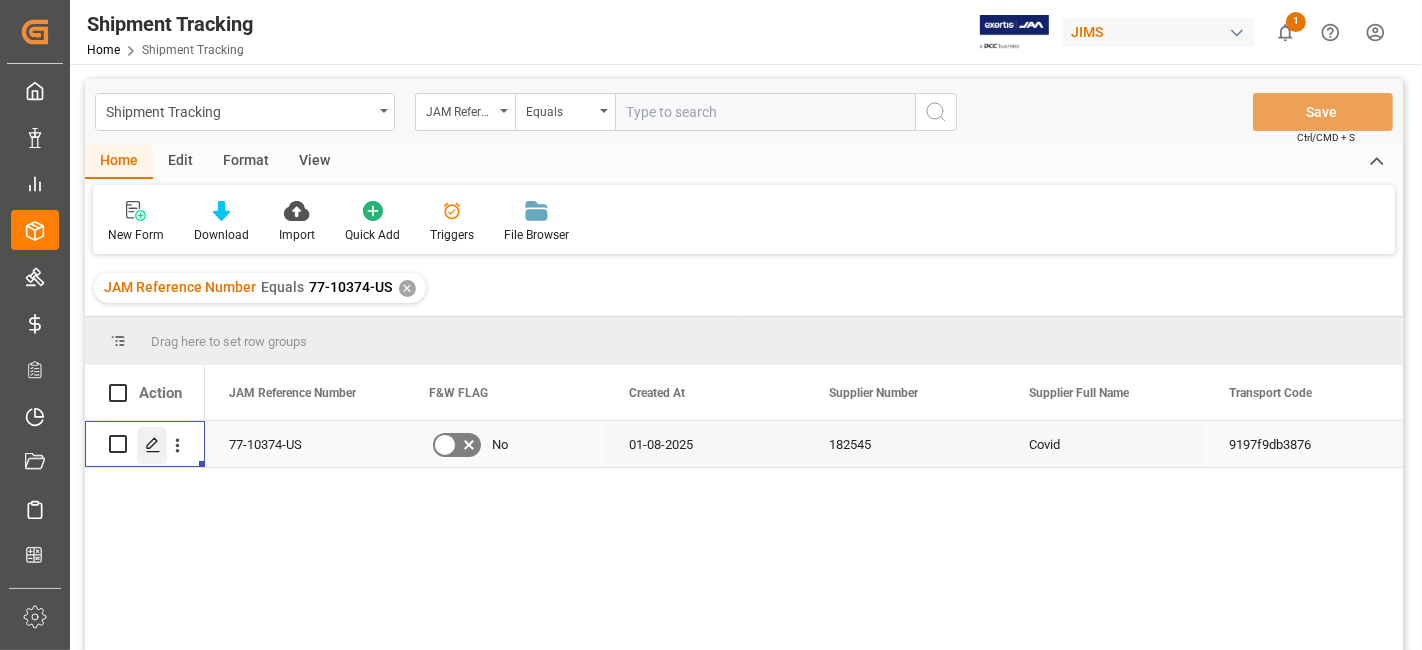 click 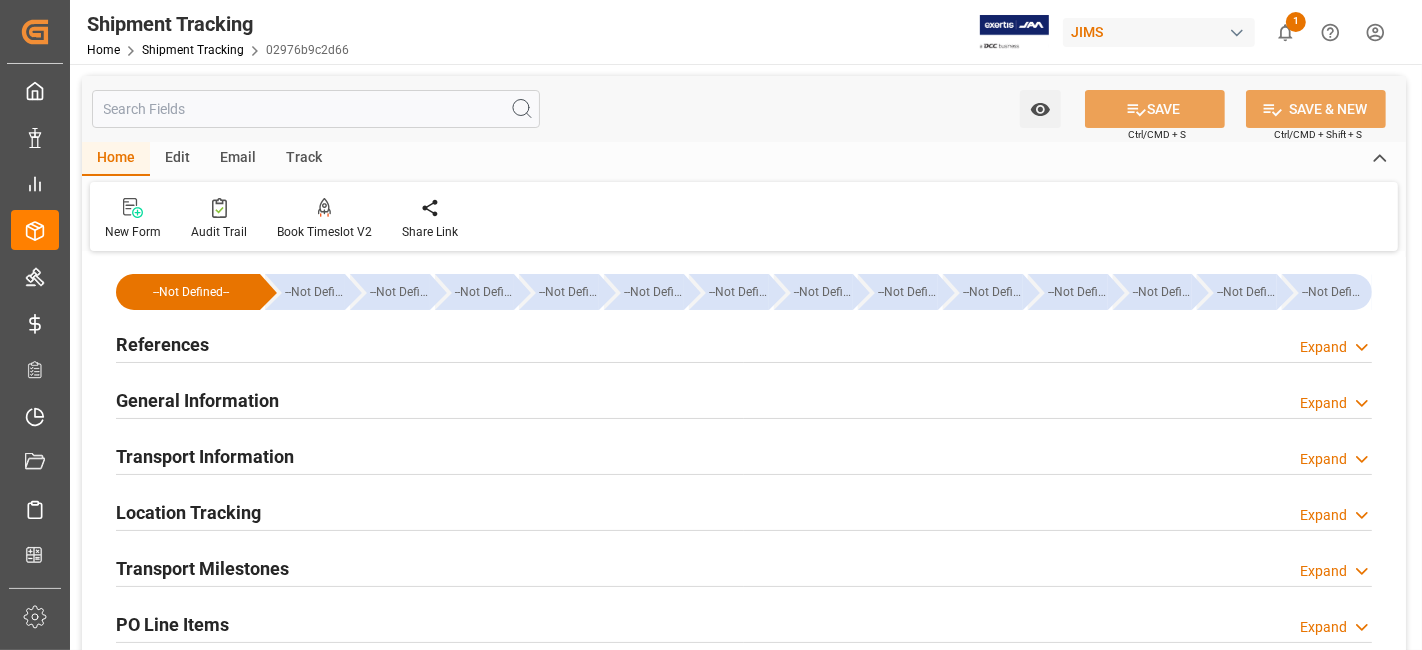 type on "01-08-2025" 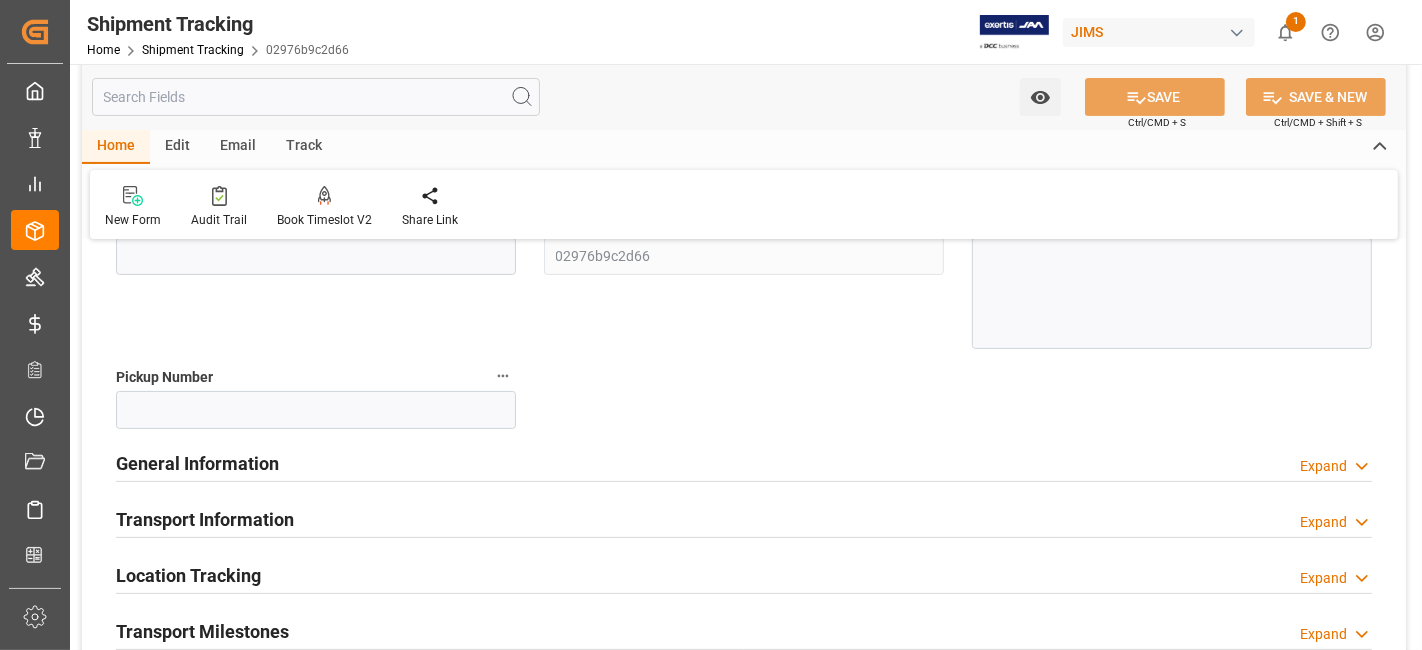 scroll, scrollTop: 111, scrollLeft: 0, axis: vertical 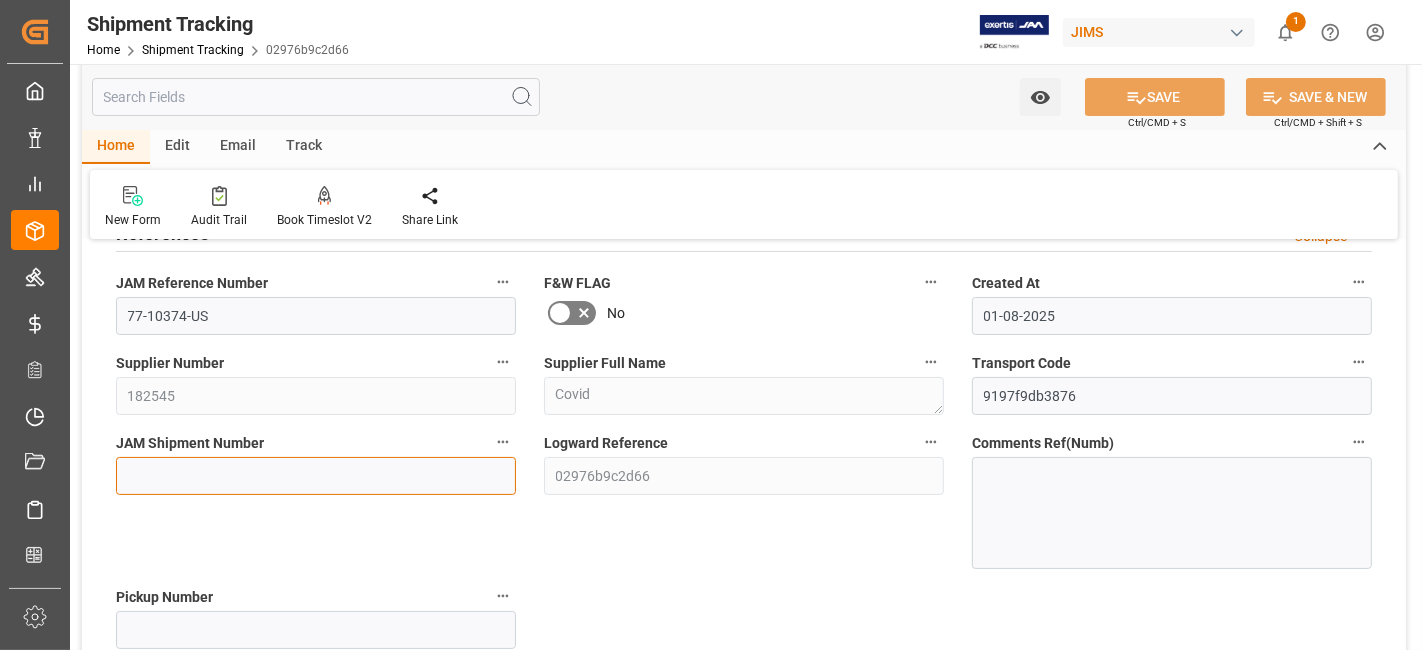 click at bounding box center (316, 476) 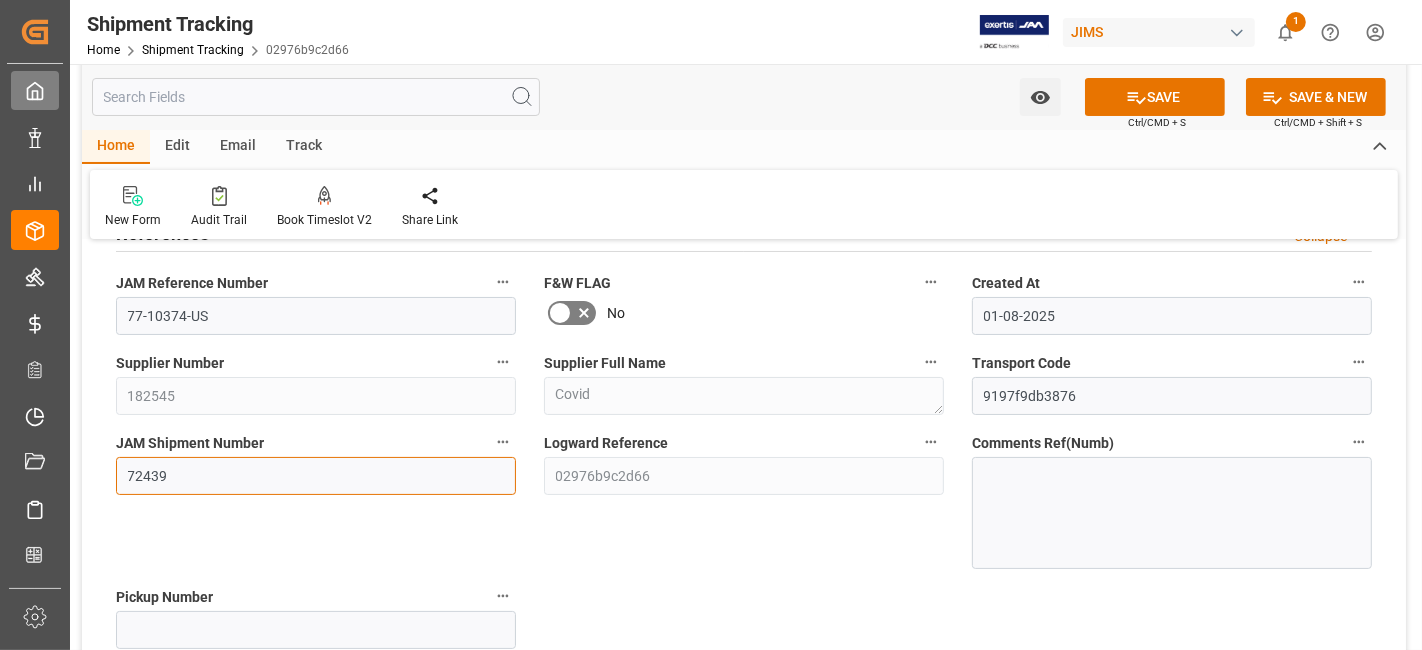 type on "72439" 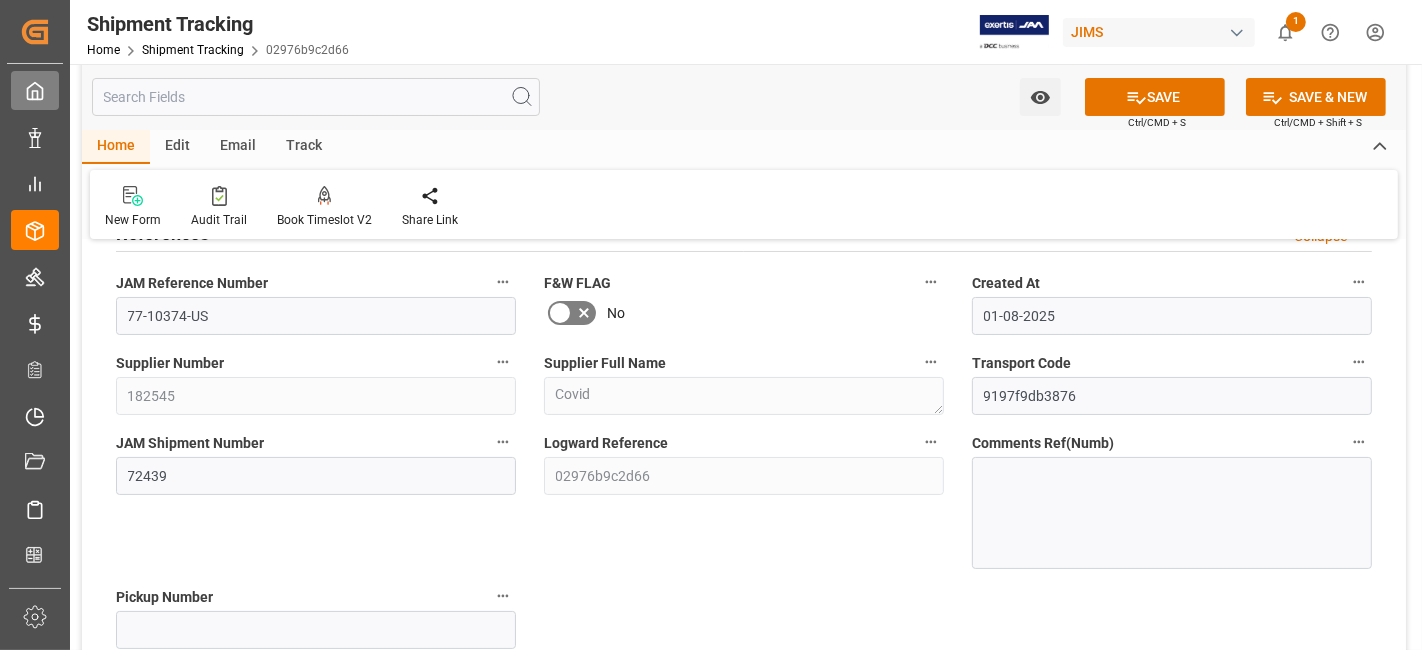 click 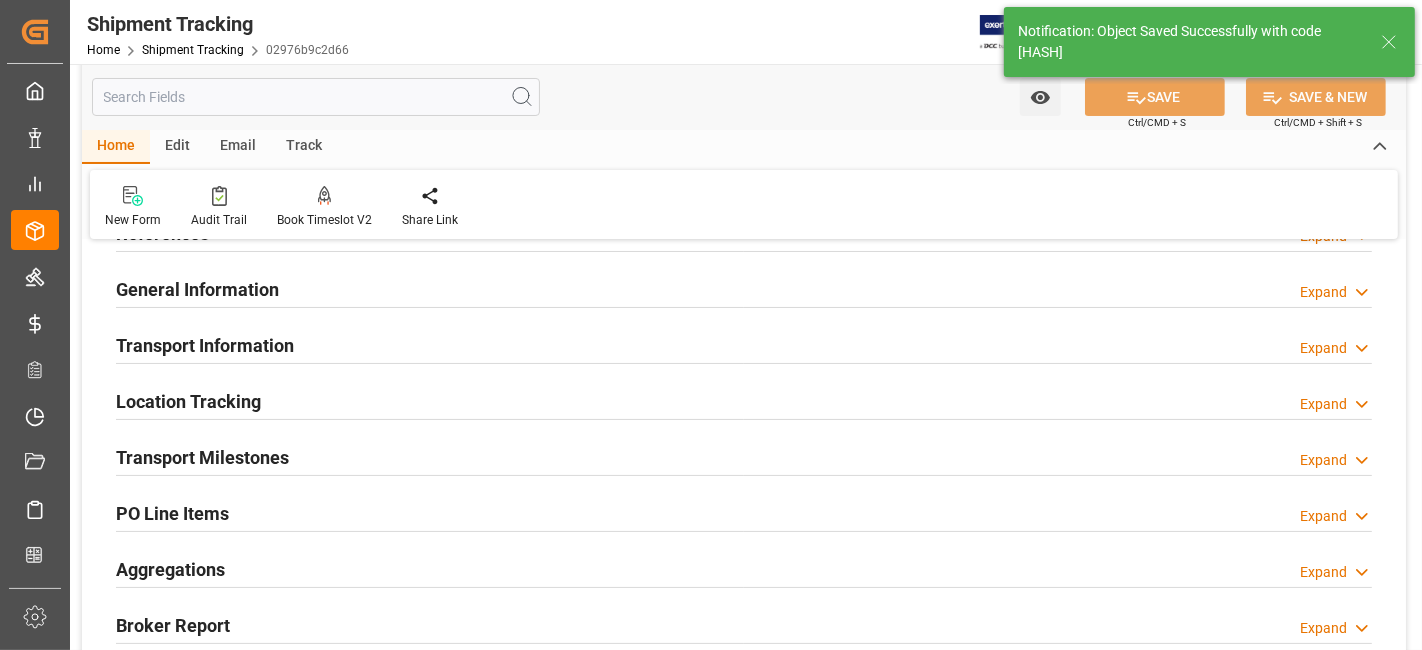 click on "Transport Information" at bounding box center [205, 345] 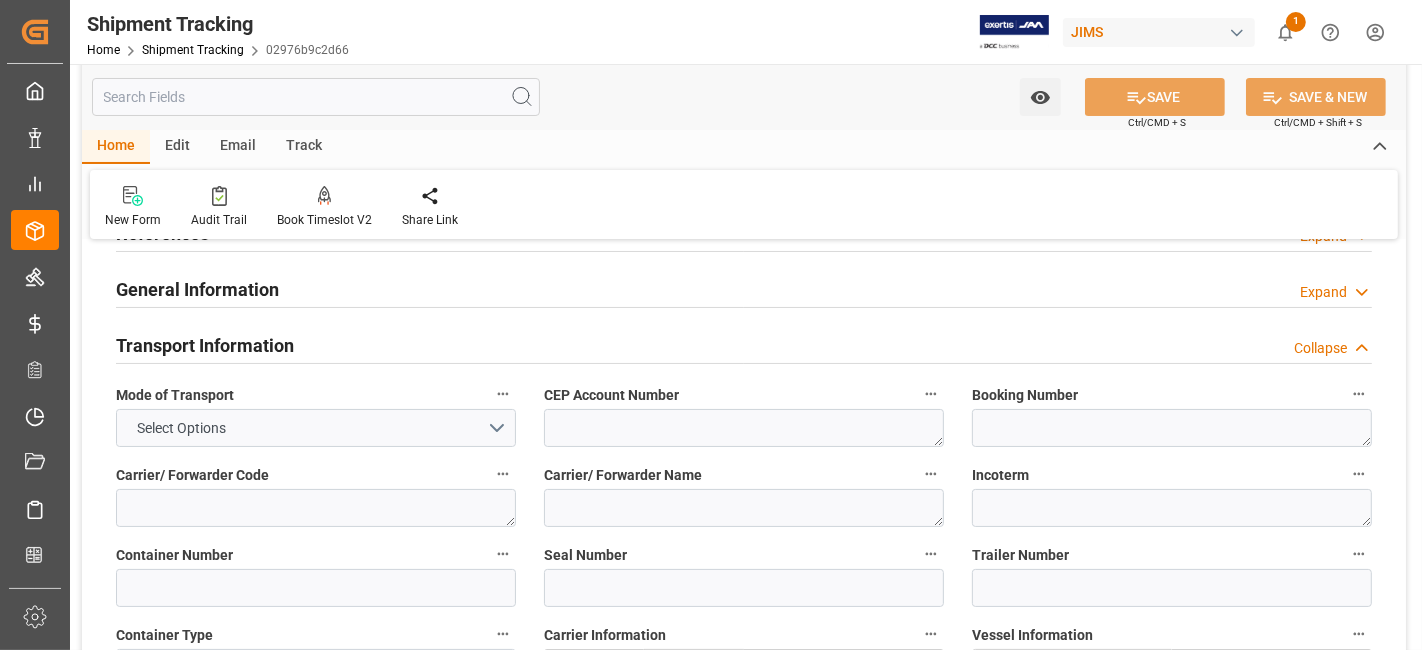 click on "General Information" at bounding box center (197, 289) 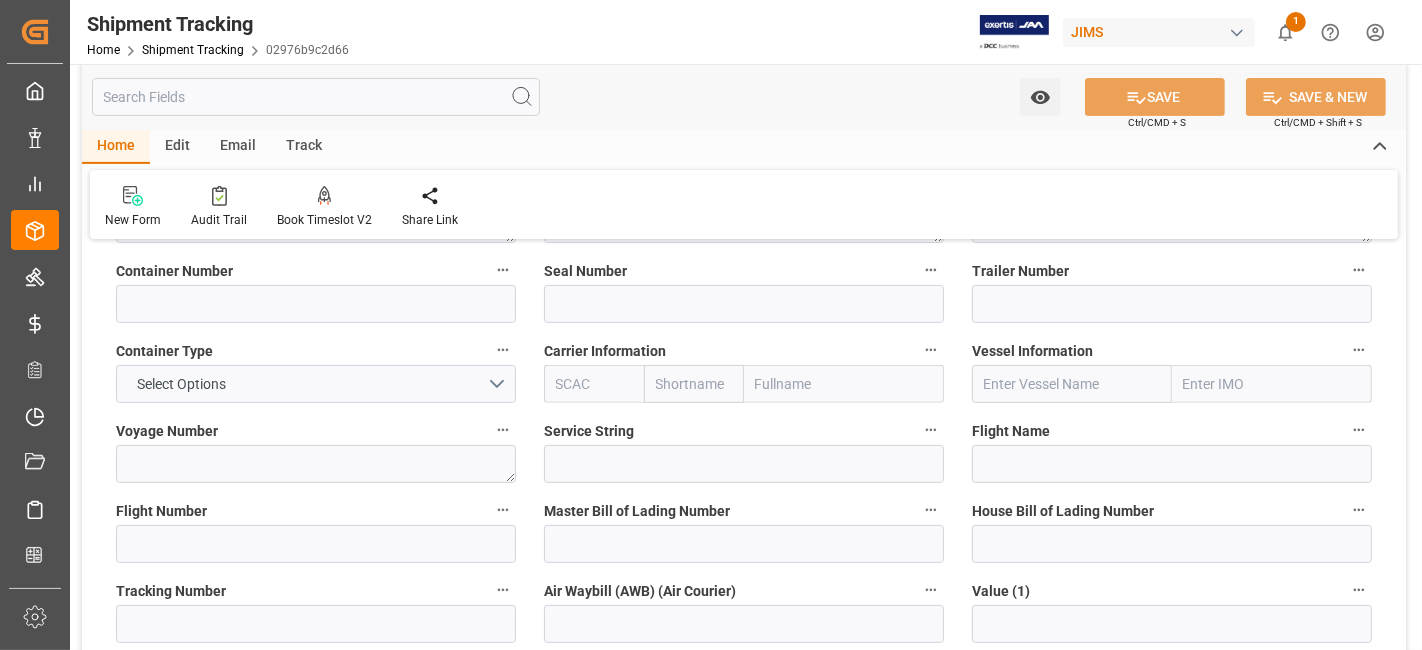 scroll, scrollTop: 666, scrollLeft: 0, axis: vertical 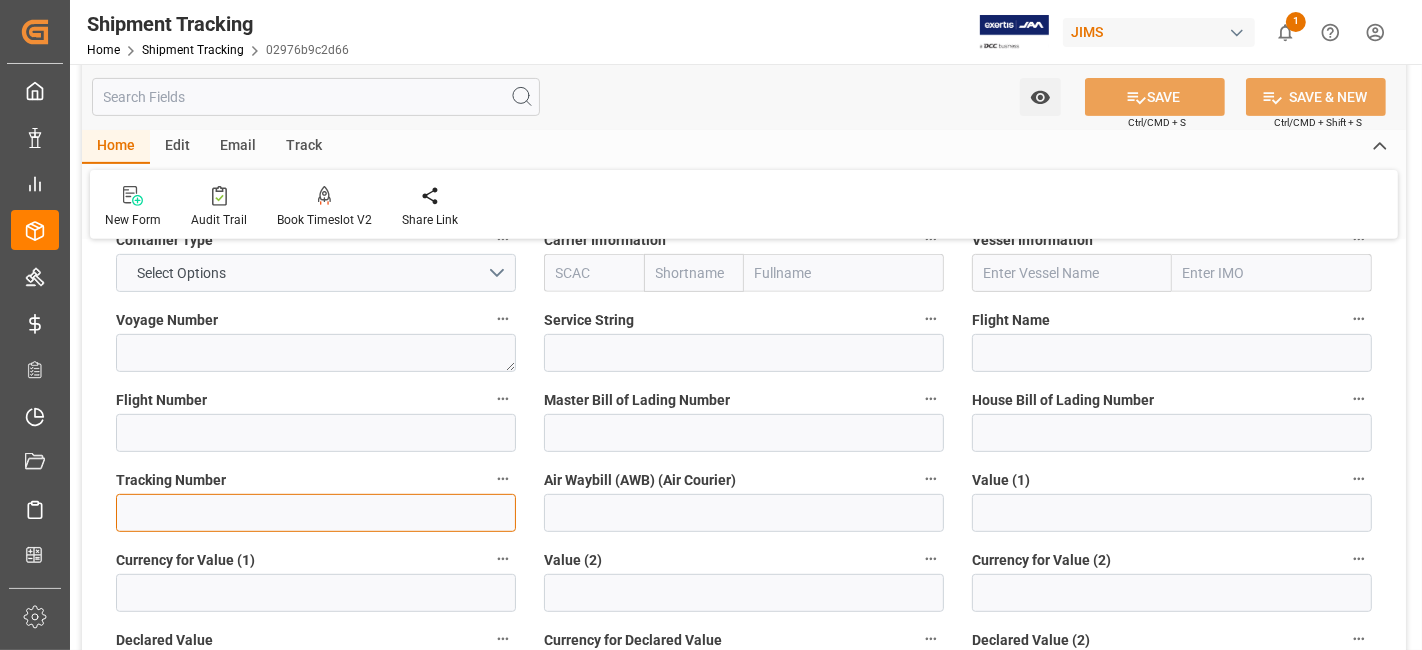 click at bounding box center (316, 513) 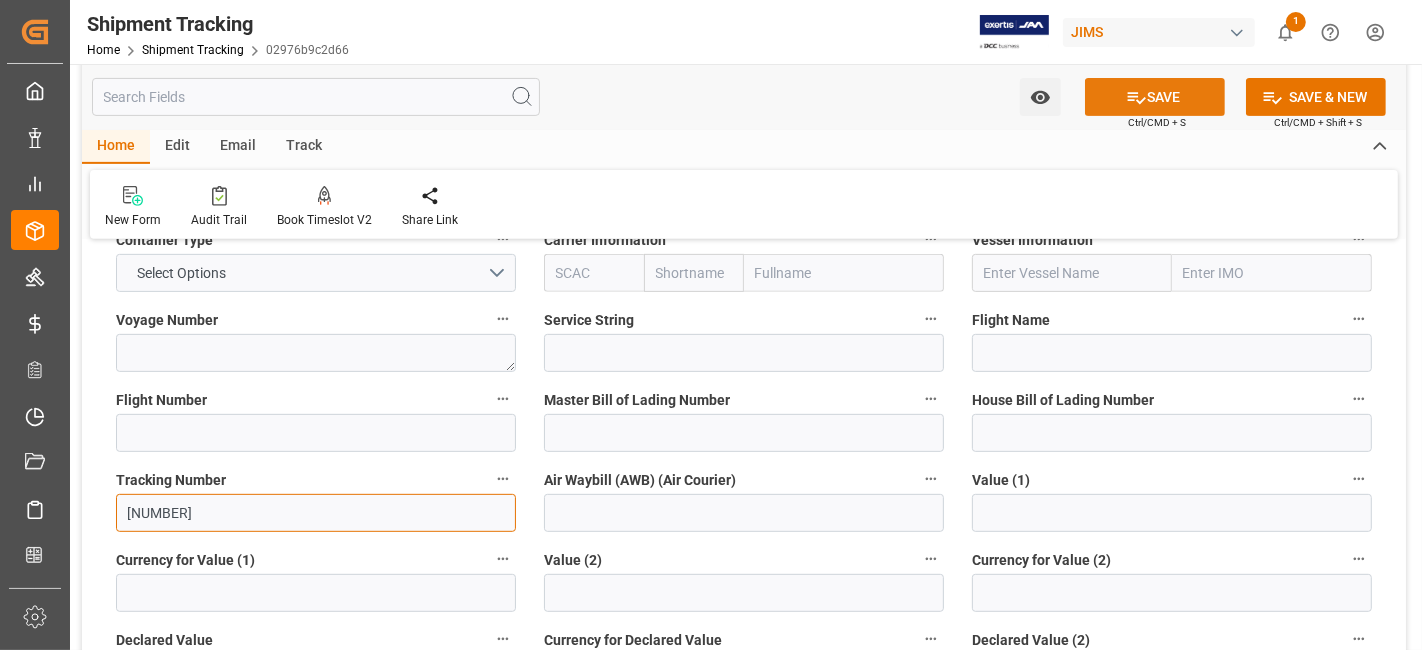 type on "391671154998" 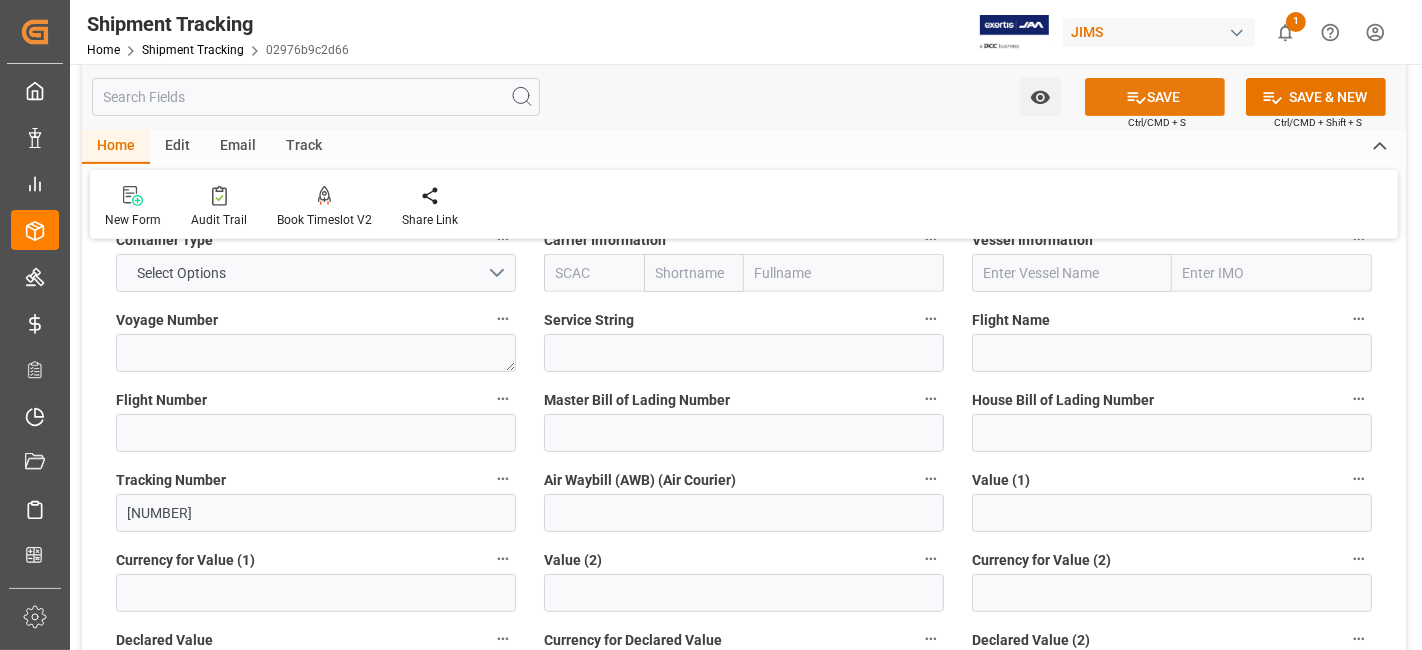 click on "SAVE" at bounding box center (1155, 97) 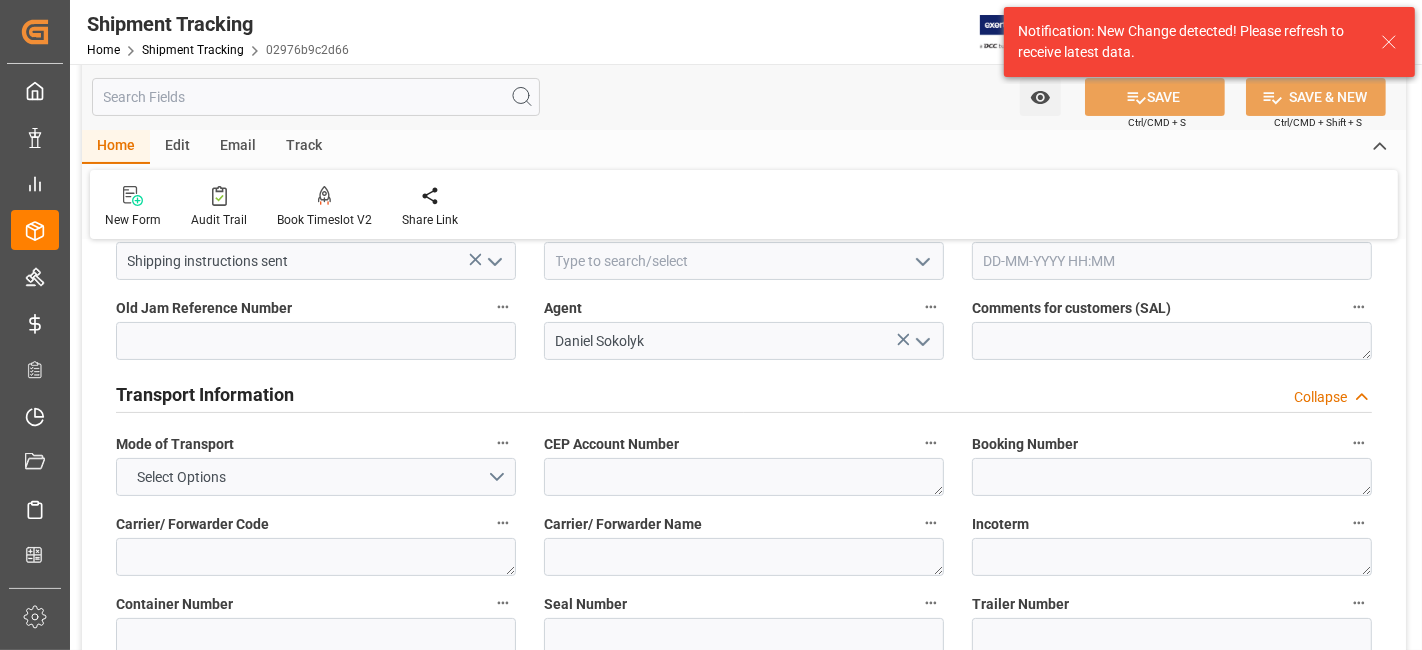 scroll, scrollTop: 0, scrollLeft: 0, axis: both 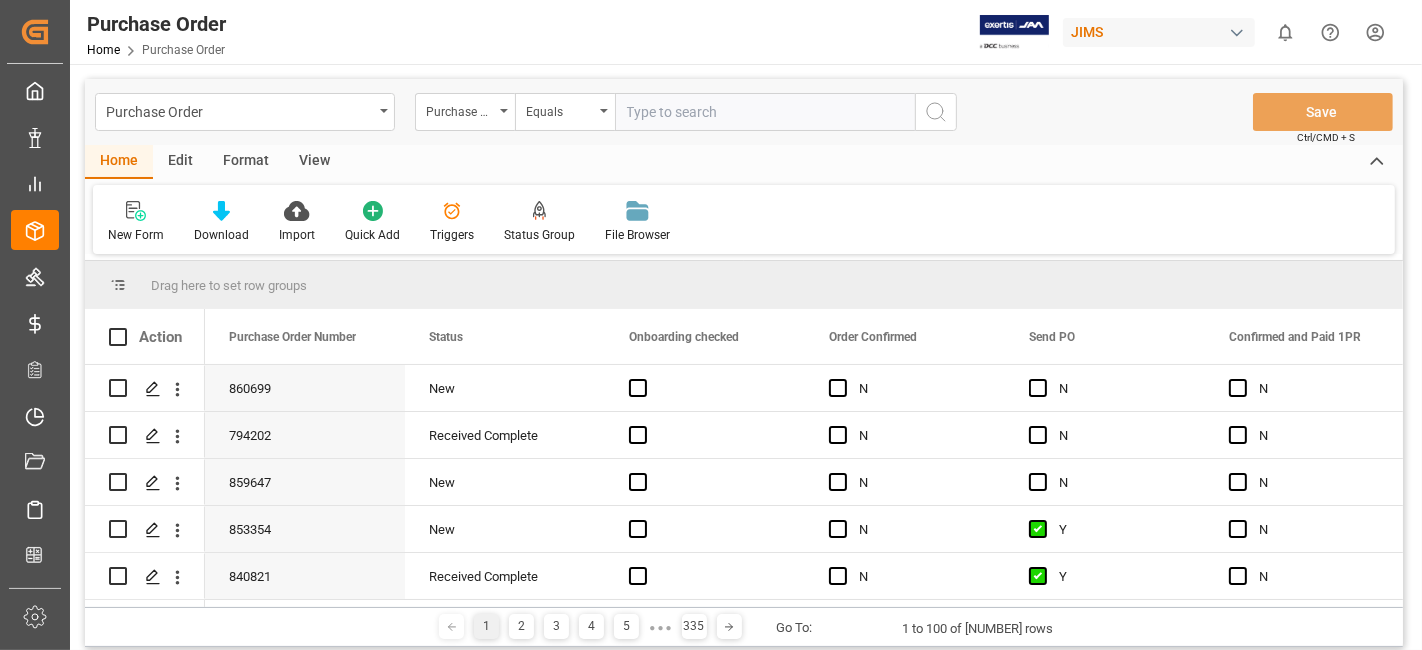 drag, startPoint x: 705, startPoint y: 116, endPoint x: 737, endPoint y: 116, distance: 32 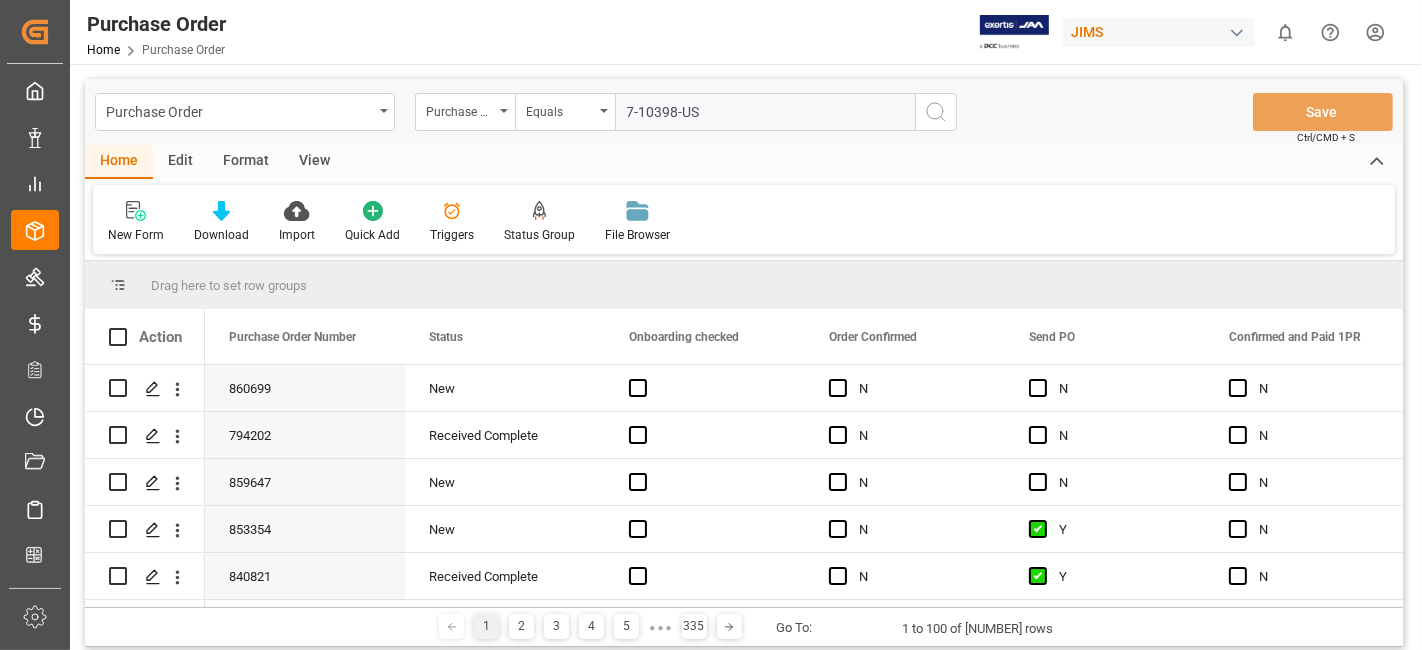 type on "7-10398-US" 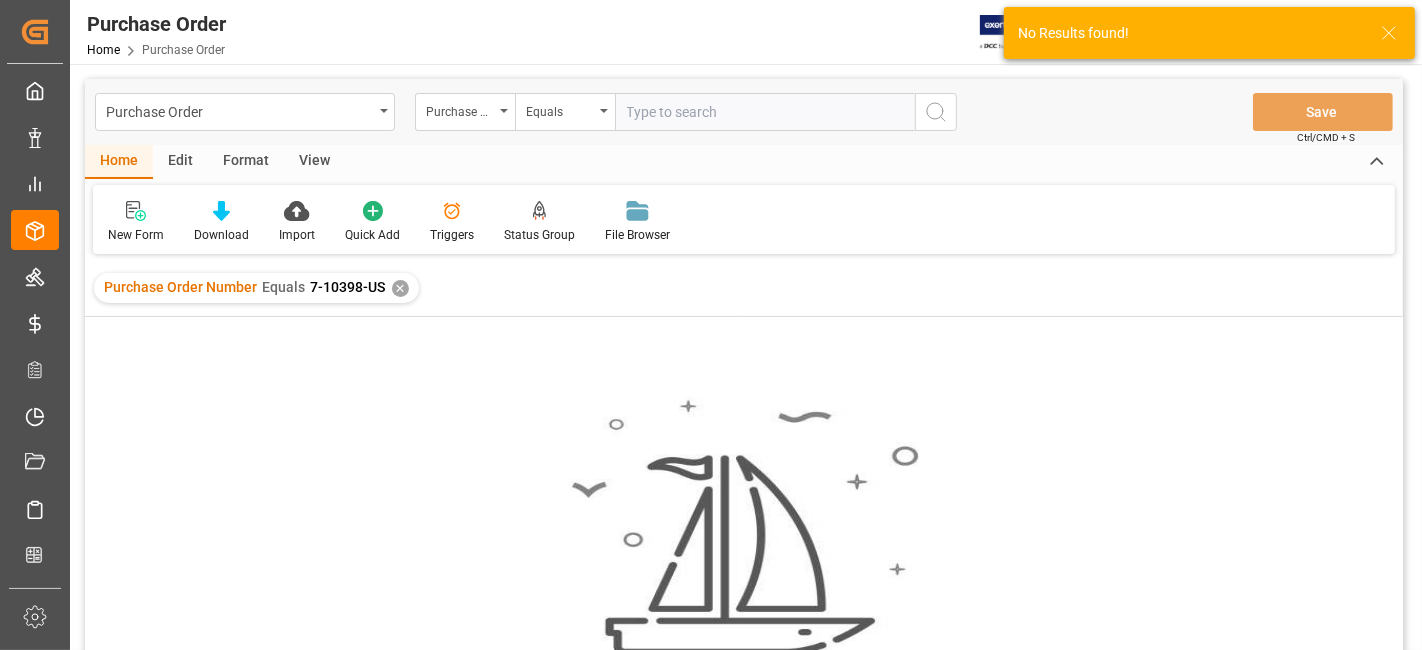 click on "✕" at bounding box center (400, 288) 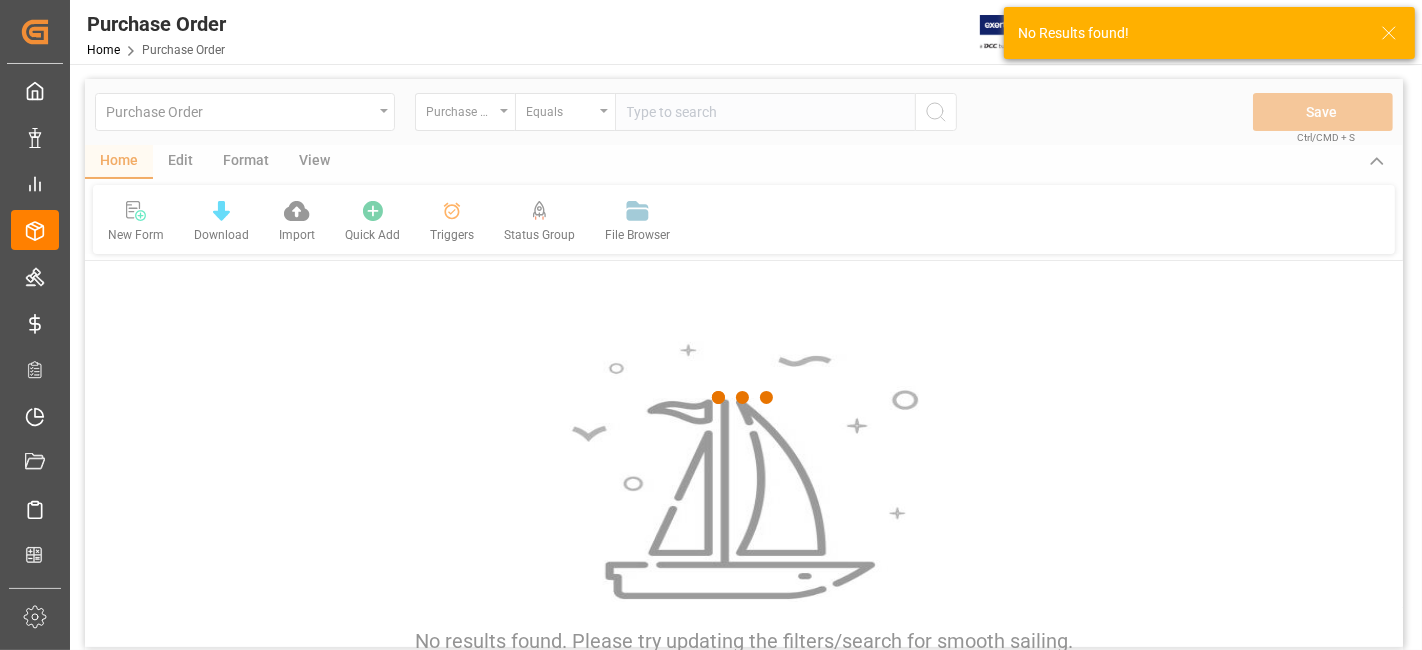 click at bounding box center (744, 398) 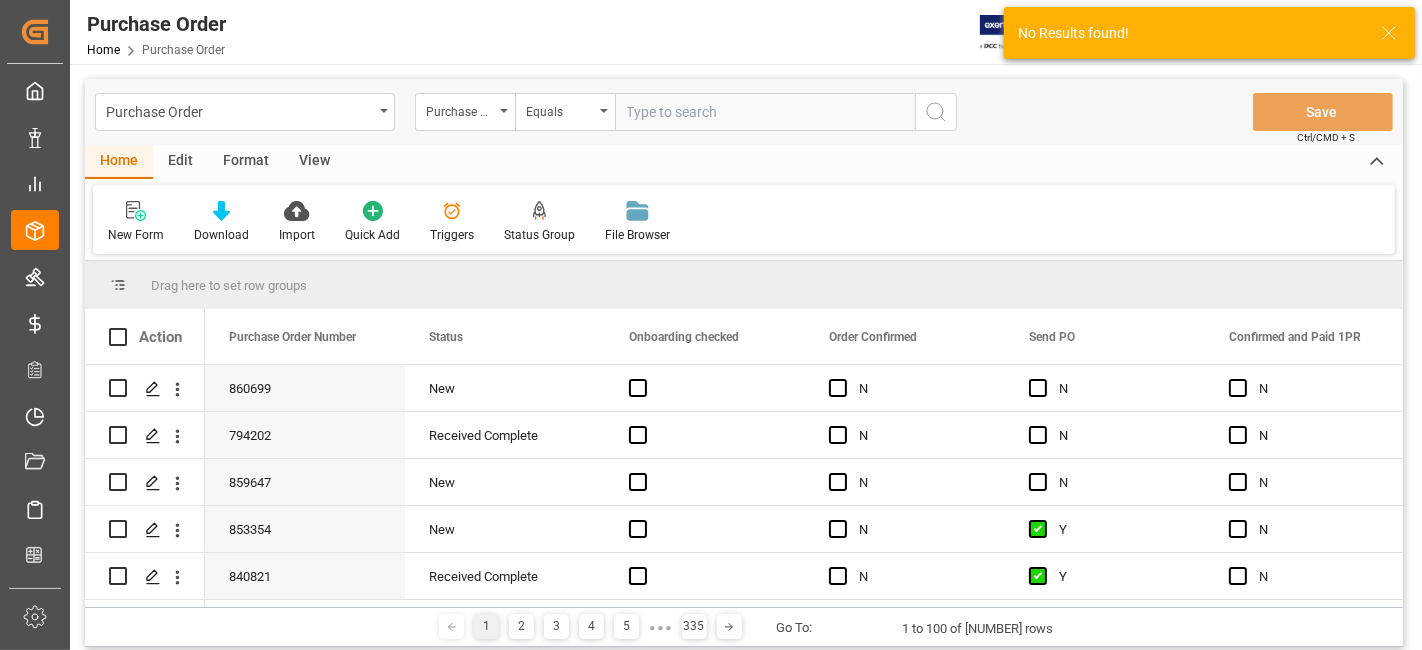 click at bounding box center [765, 112] 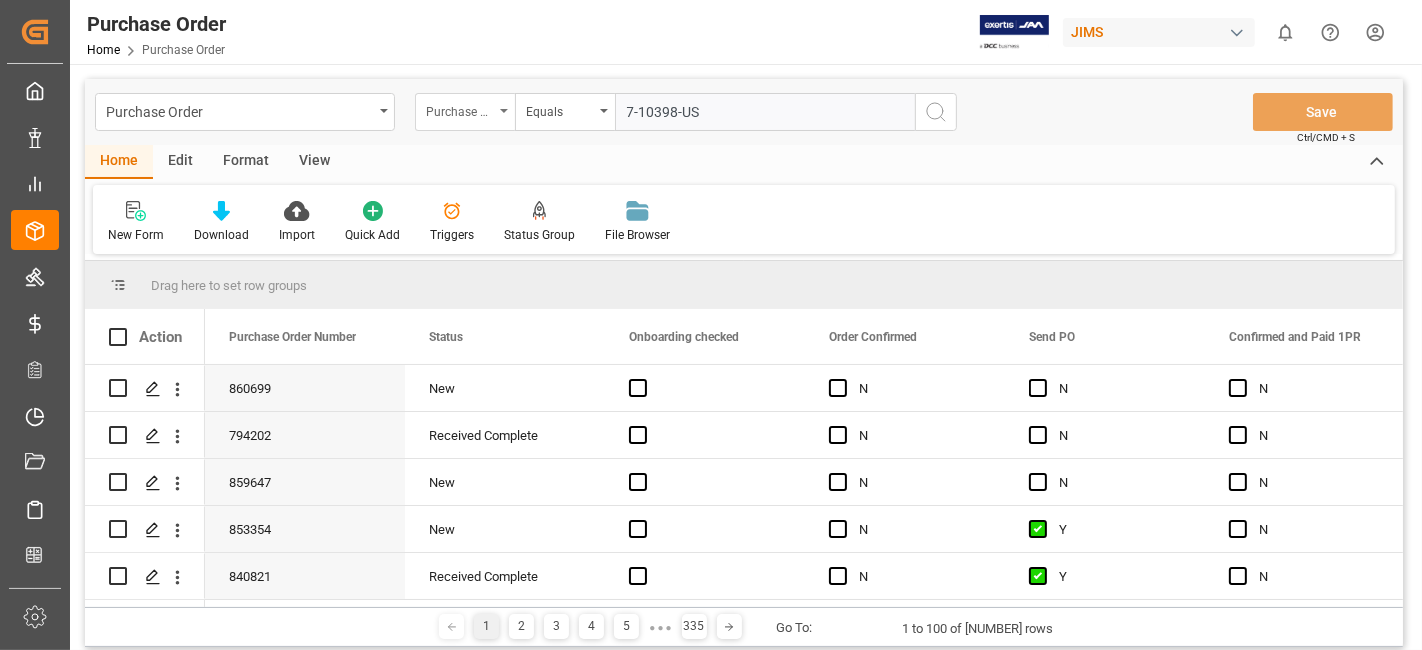type on "7-10398-US" 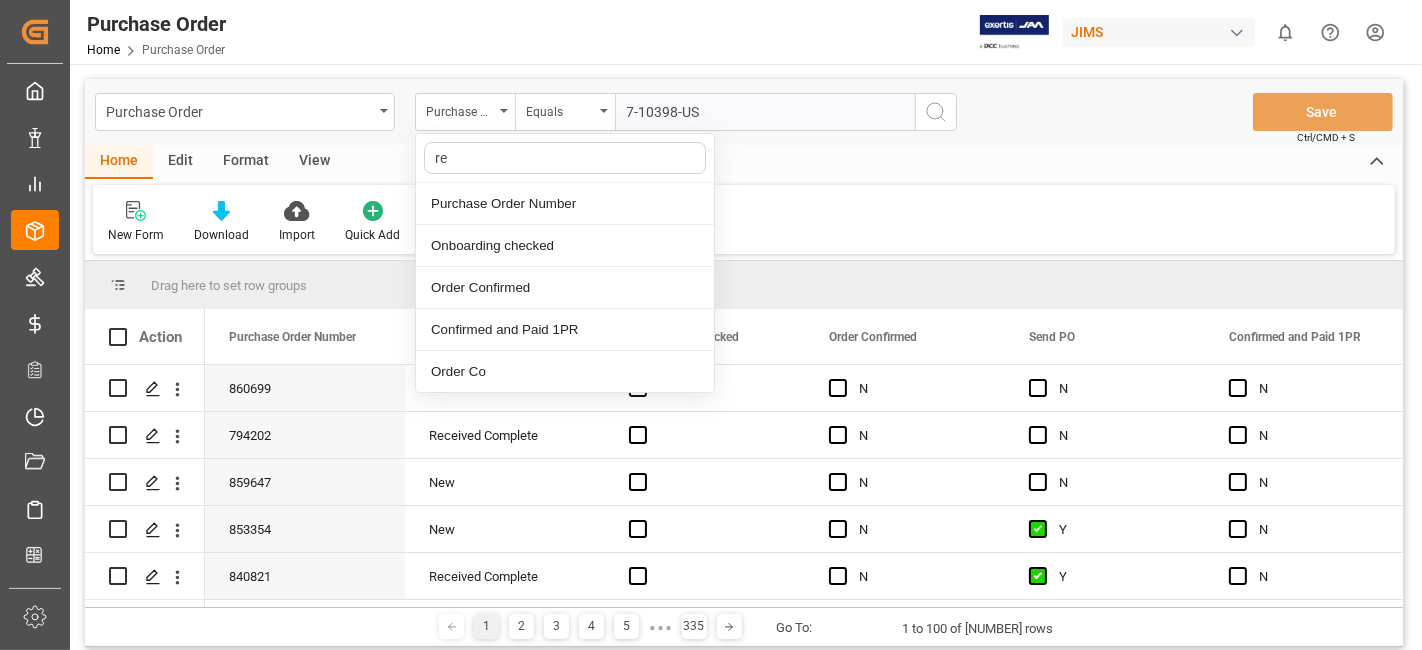 type on "ref" 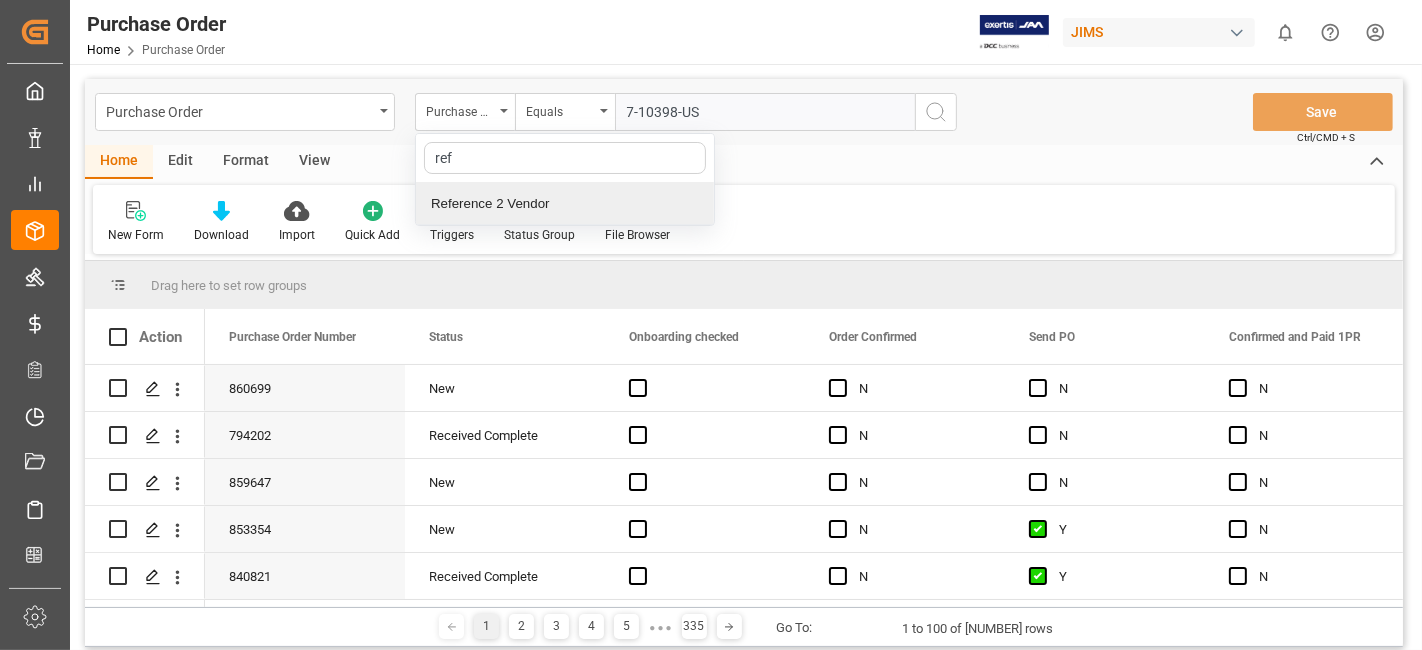 click on "Reference 2 Vendor" at bounding box center [565, 204] 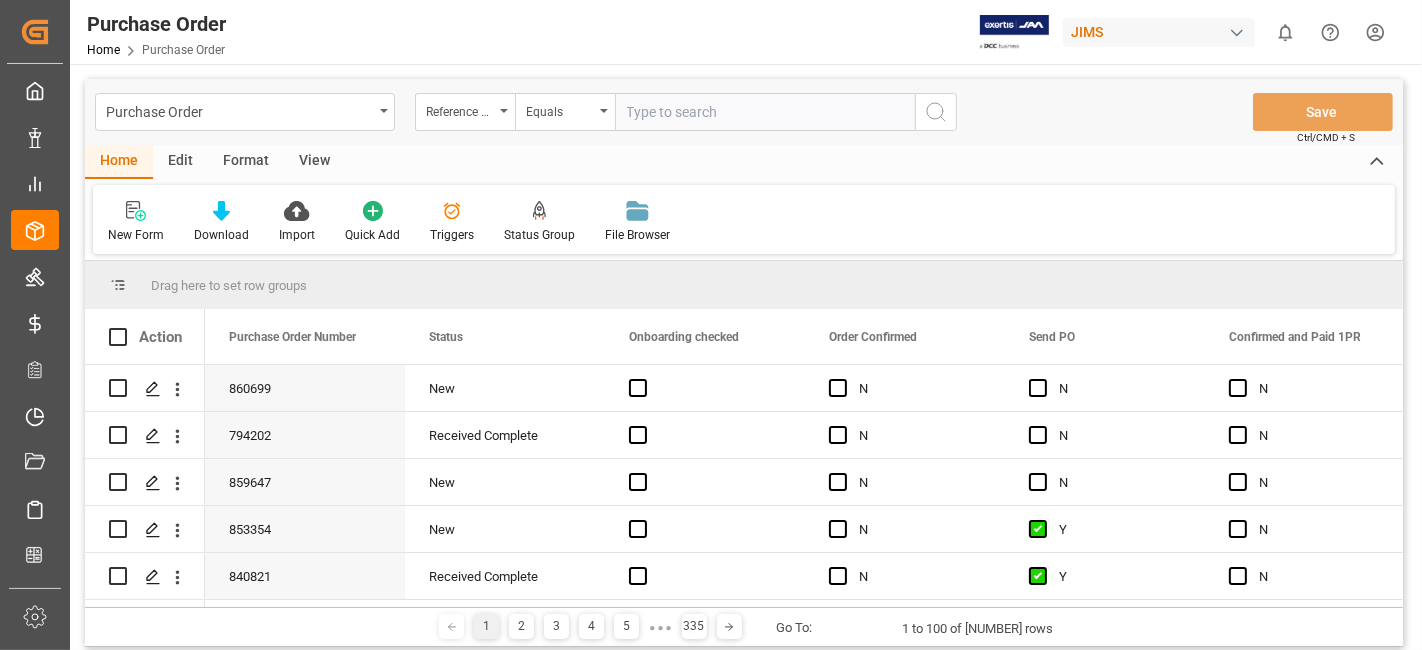 click at bounding box center [765, 112] 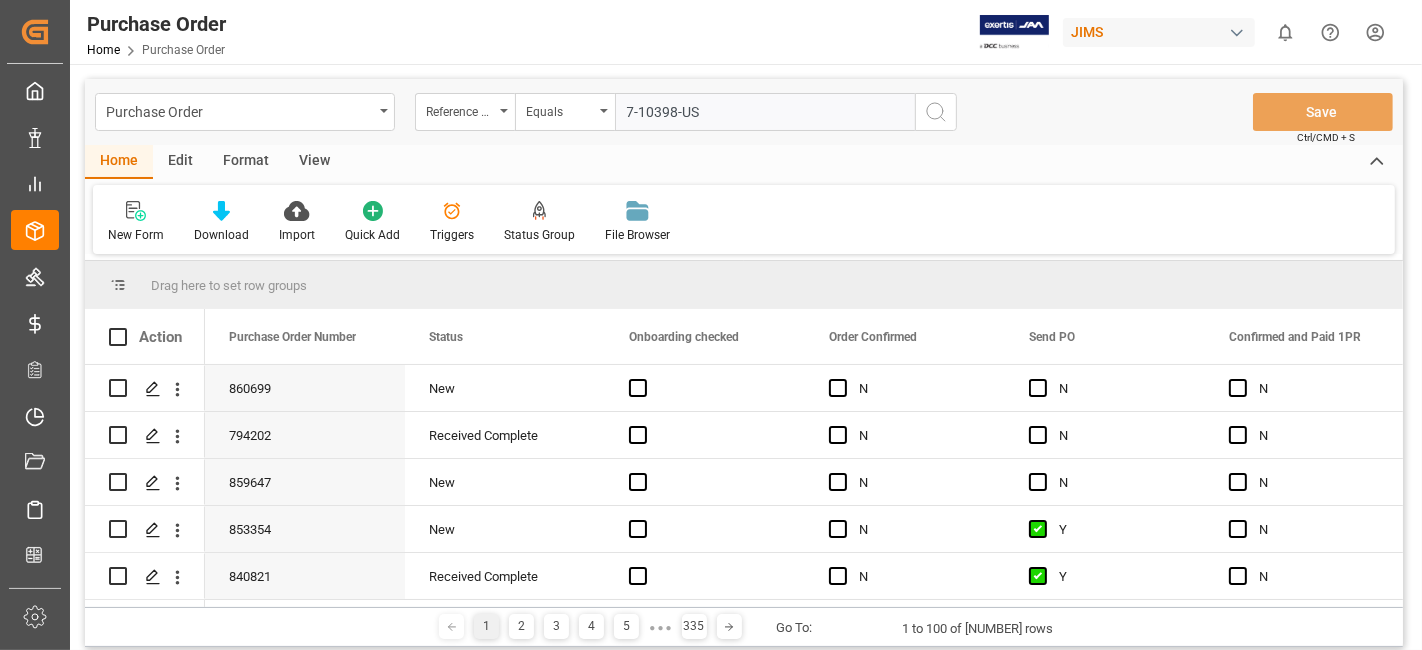 drag, startPoint x: 627, startPoint y: 112, endPoint x: 671, endPoint y: 115, distance: 44.102154 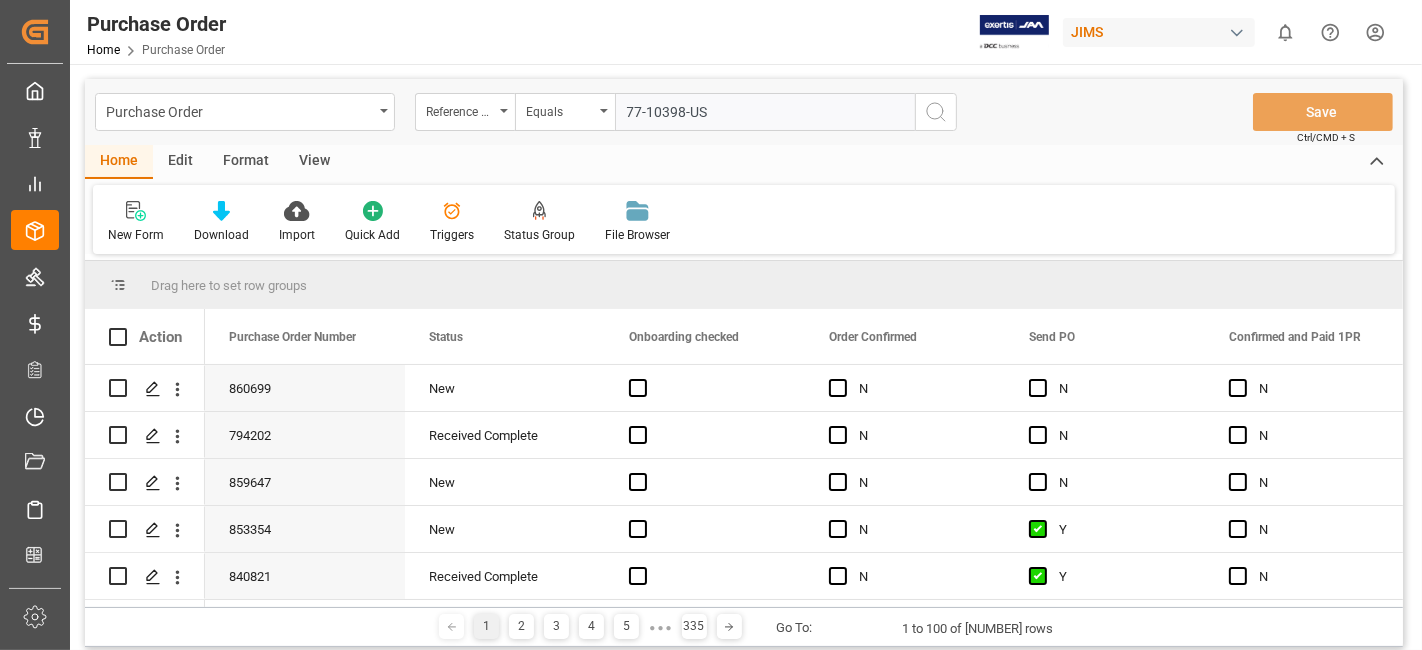 click on "77-10398-US" at bounding box center [765, 112] 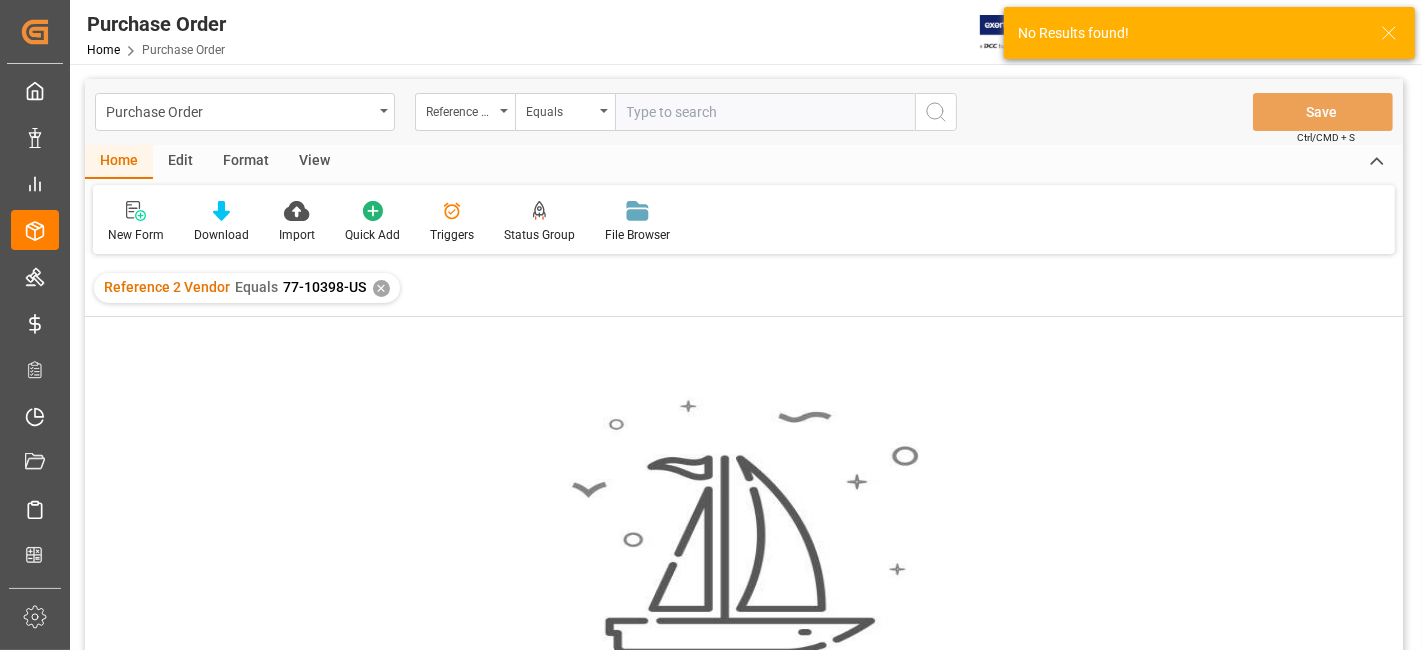 click on "✕" at bounding box center [381, 288] 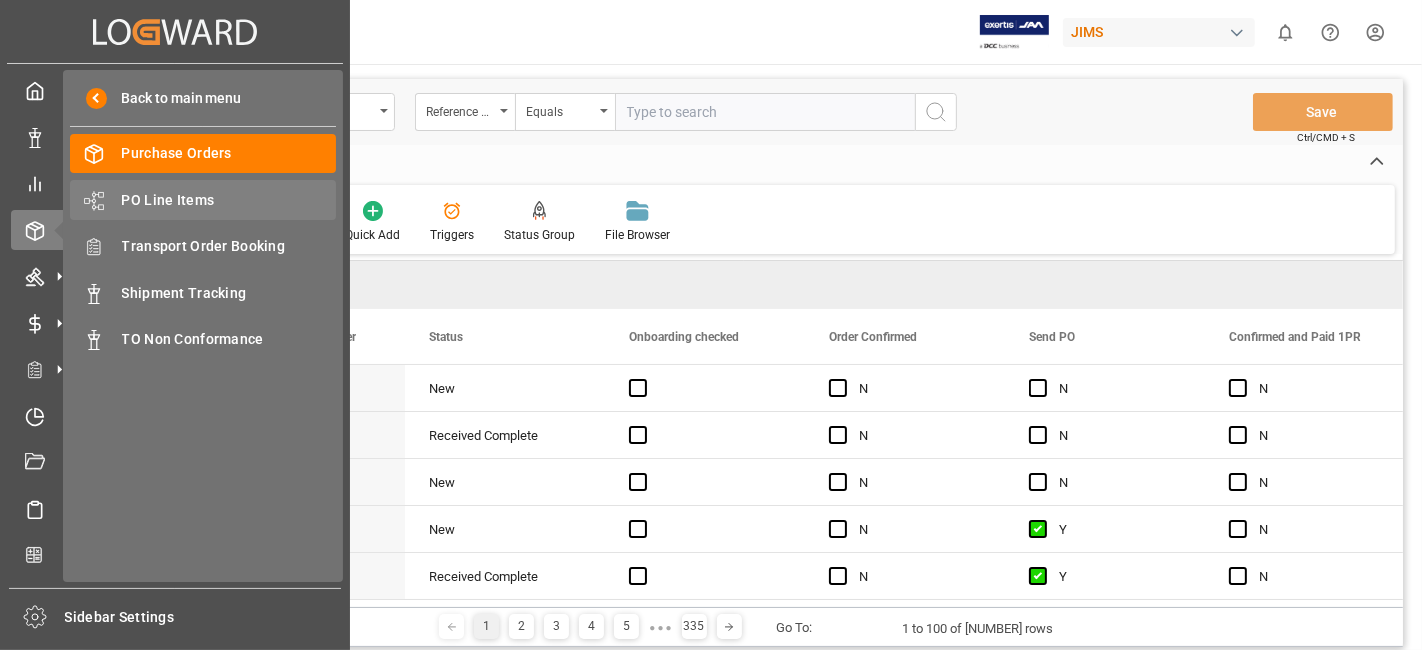 click on "PO Line Items" at bounding box center [229, 200] 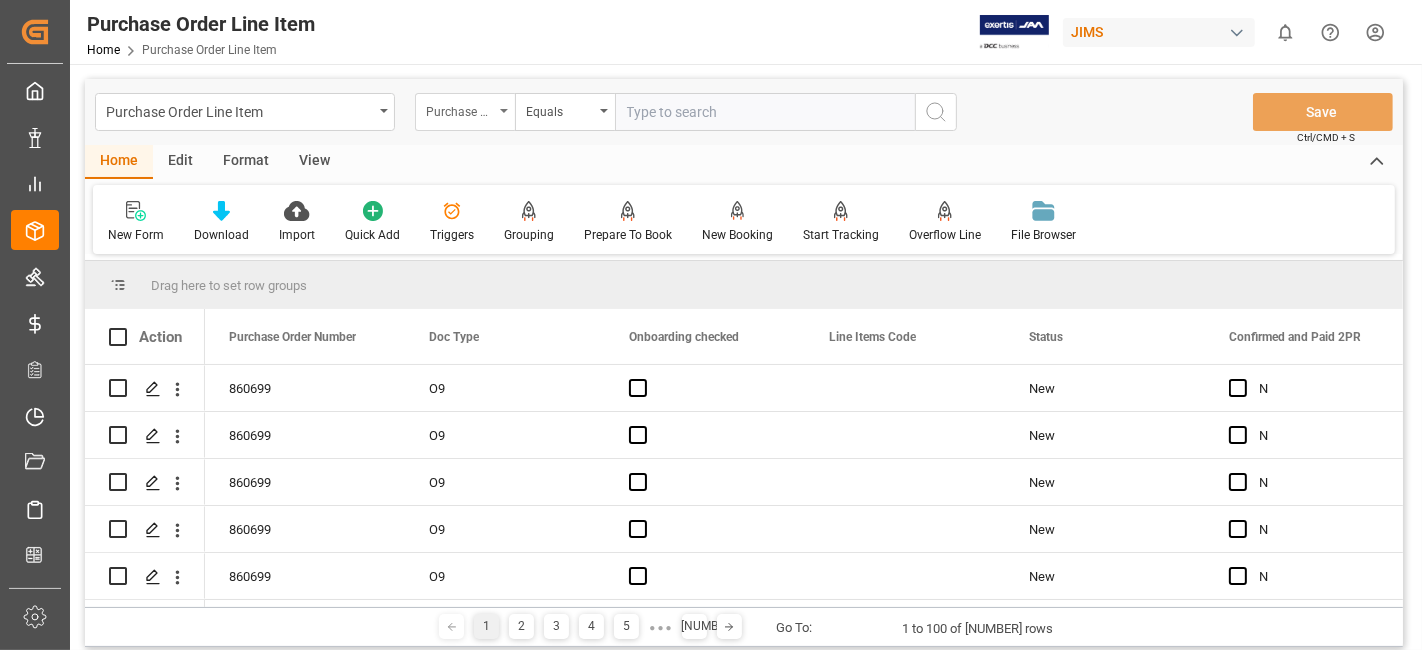 click at bounding box center (504, 111) 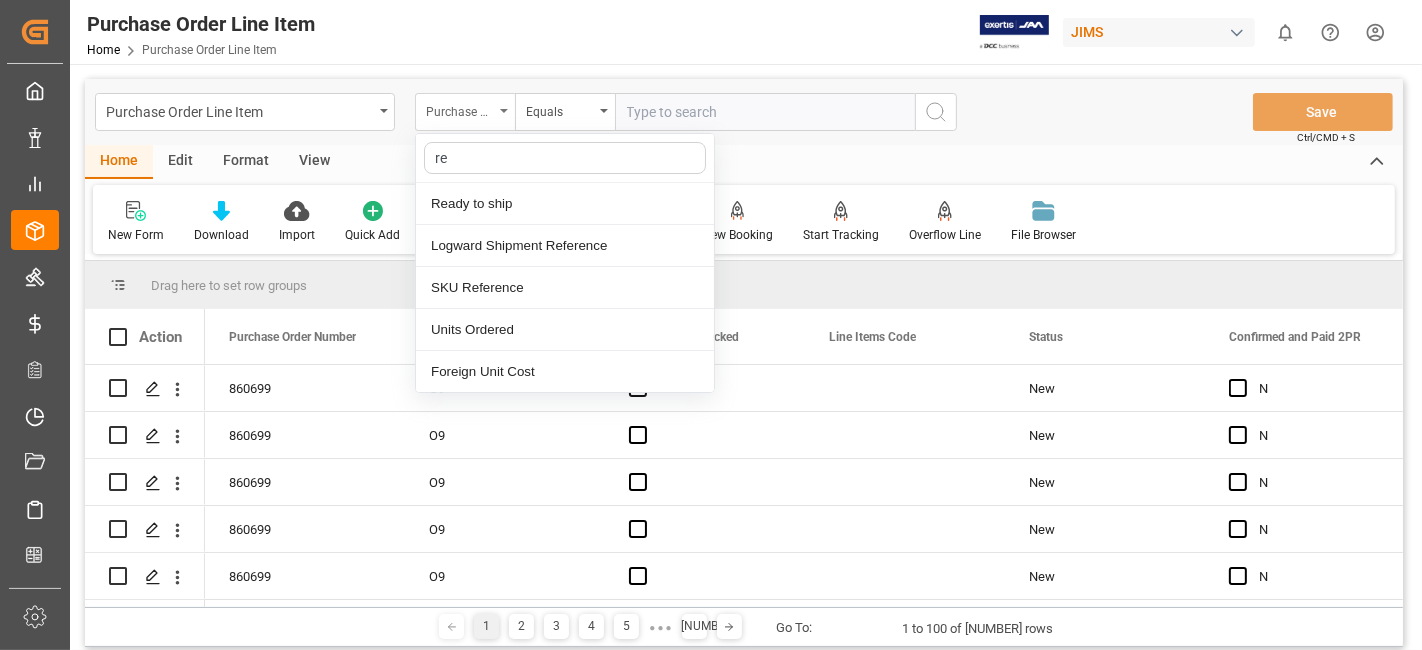 type on "ref" 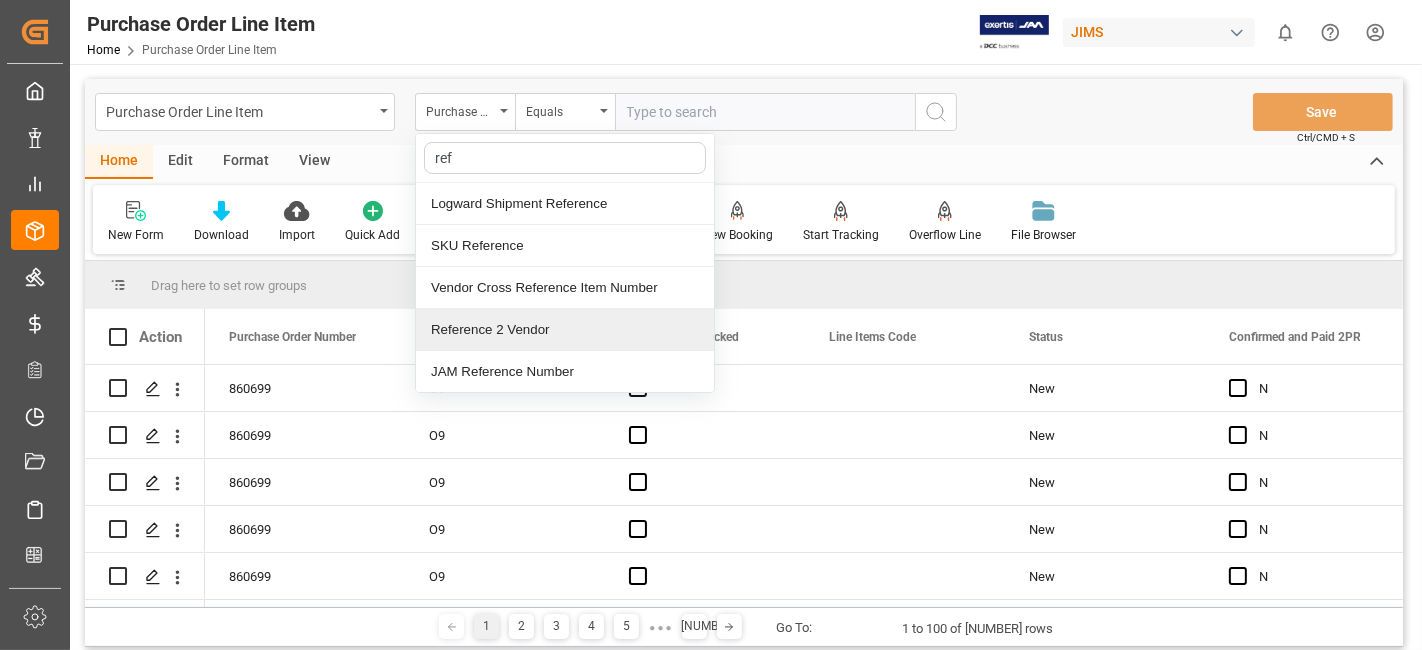 click on "Reference 2 Vendor" at bounding box center (565, 330) 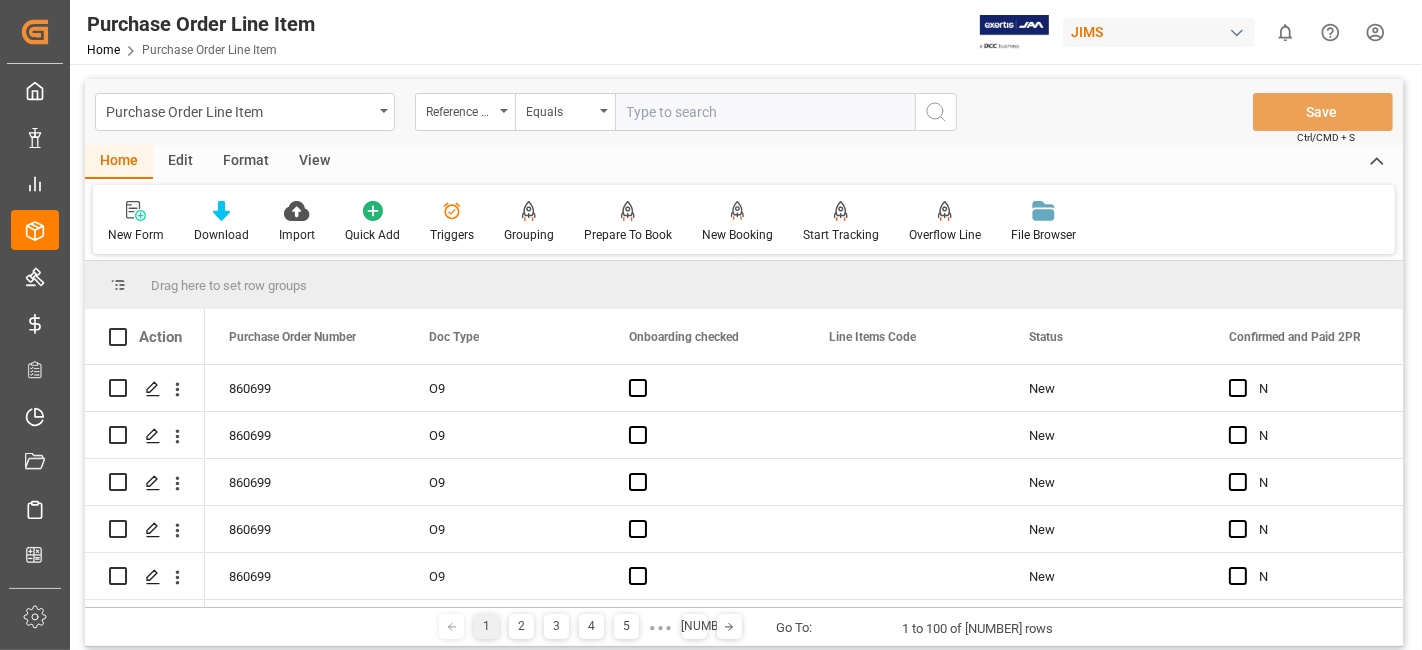 click at bounding box center [765, 112] 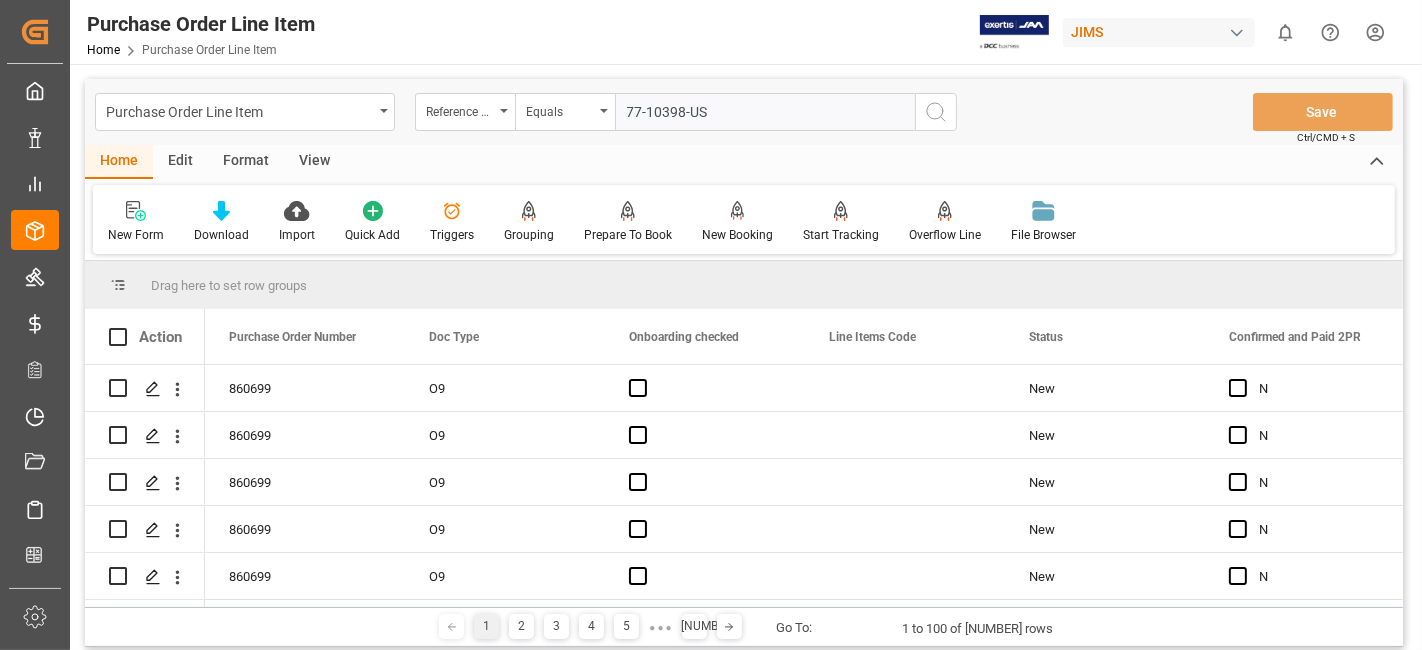 type on "77-10398-US" 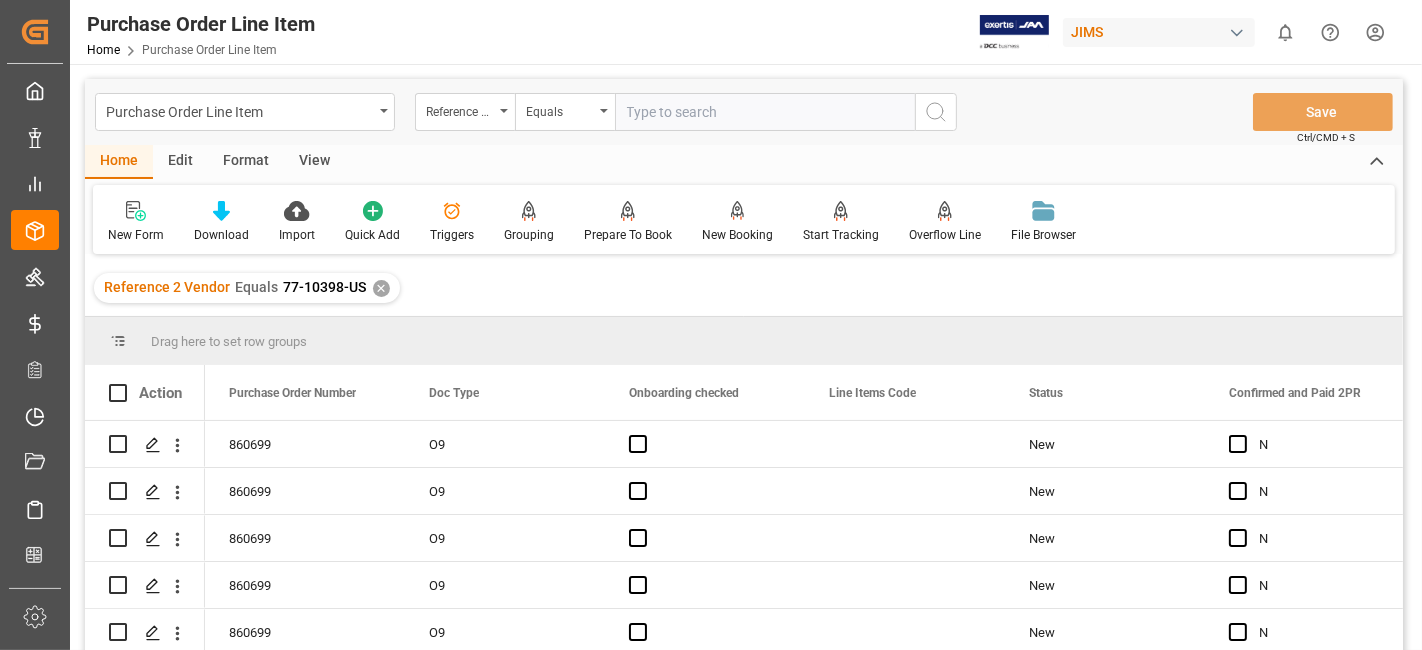 click on "View" at bounding box center (314, 162) 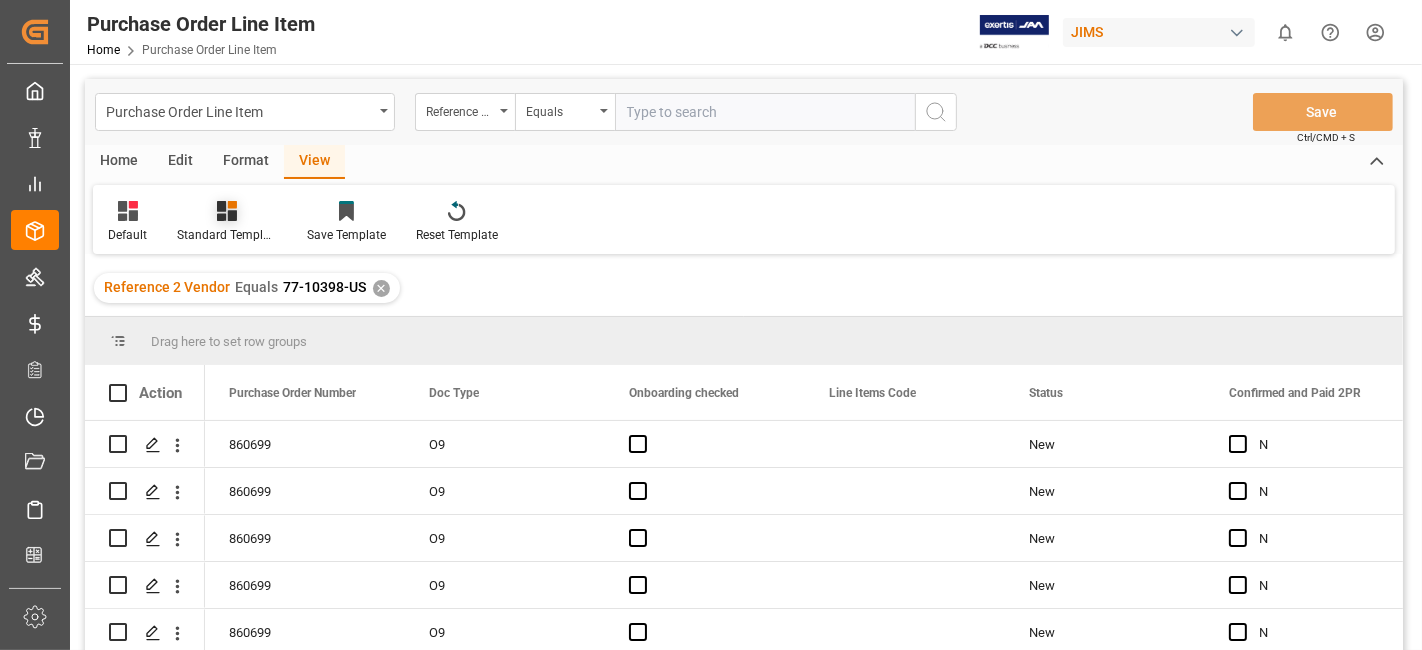 click 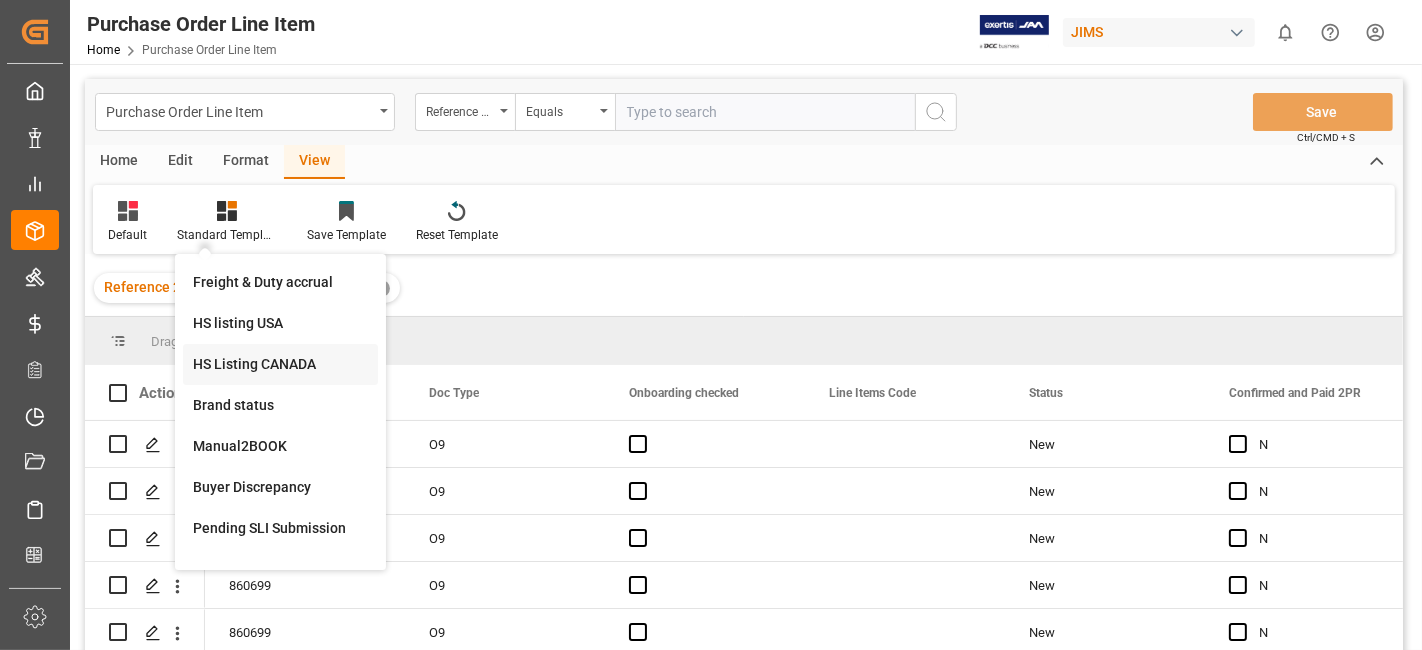 click on "HS Listing CANADA" at bounding box center [280, 364] 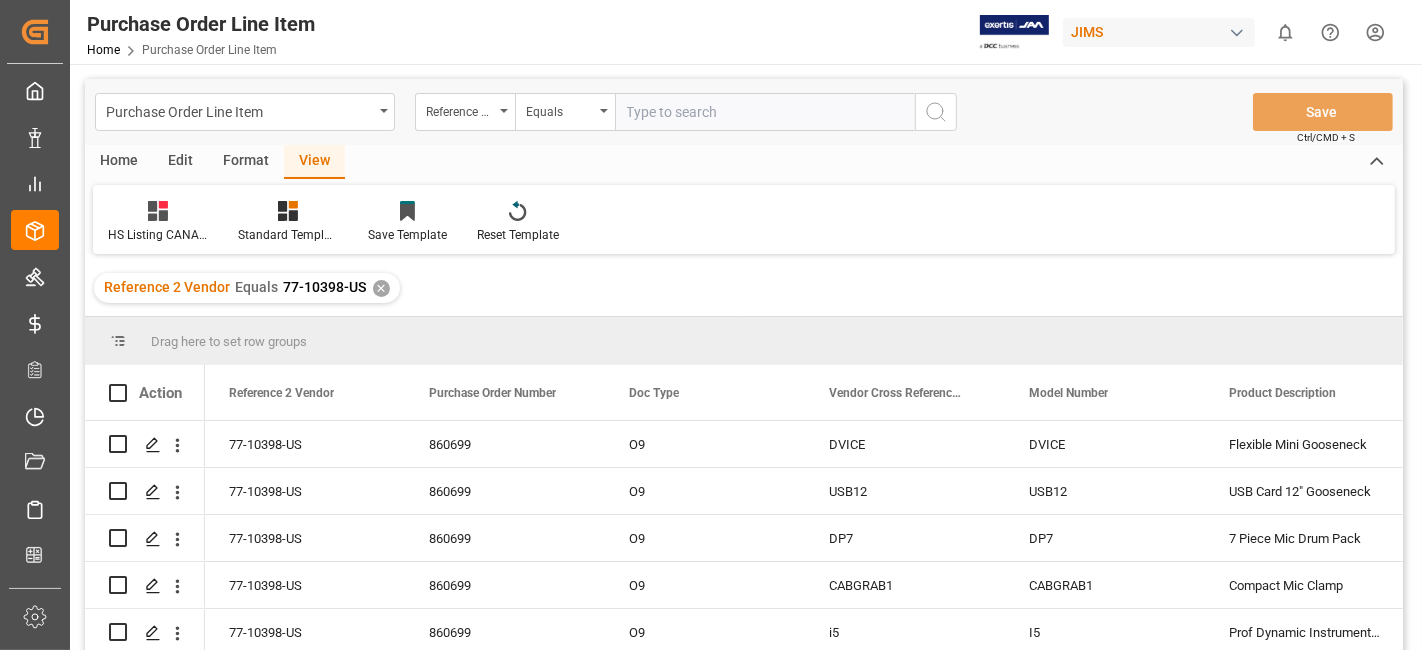 click on "Home" at bounding box center (119, 162) 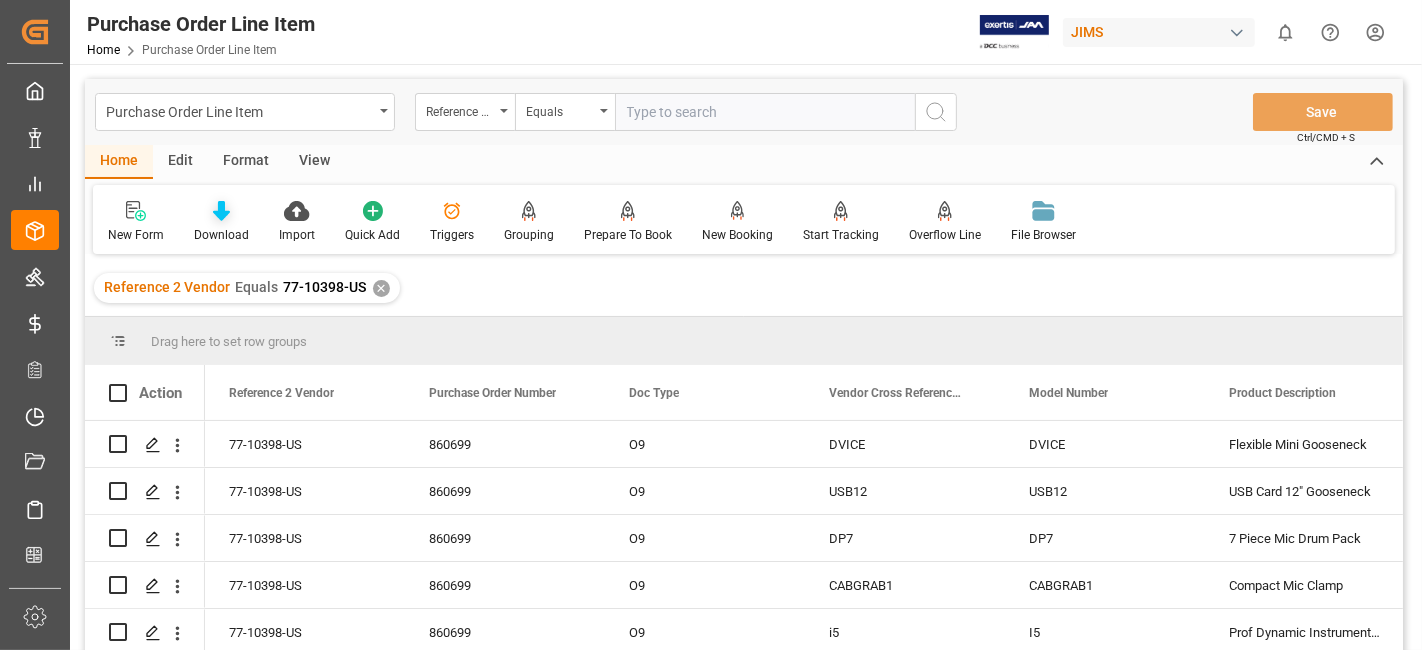 click on "Download" at bounding box center (221, 235) 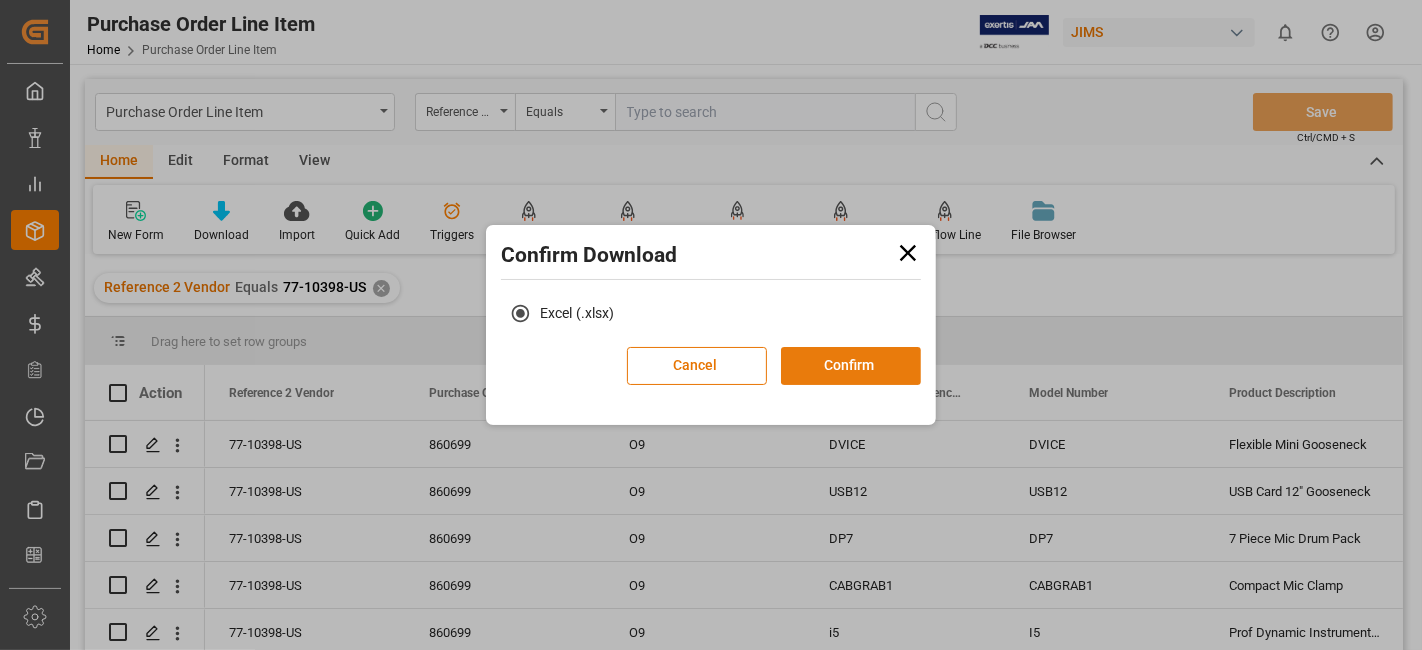 click on "Confirm" at bounding box center (851, 366) 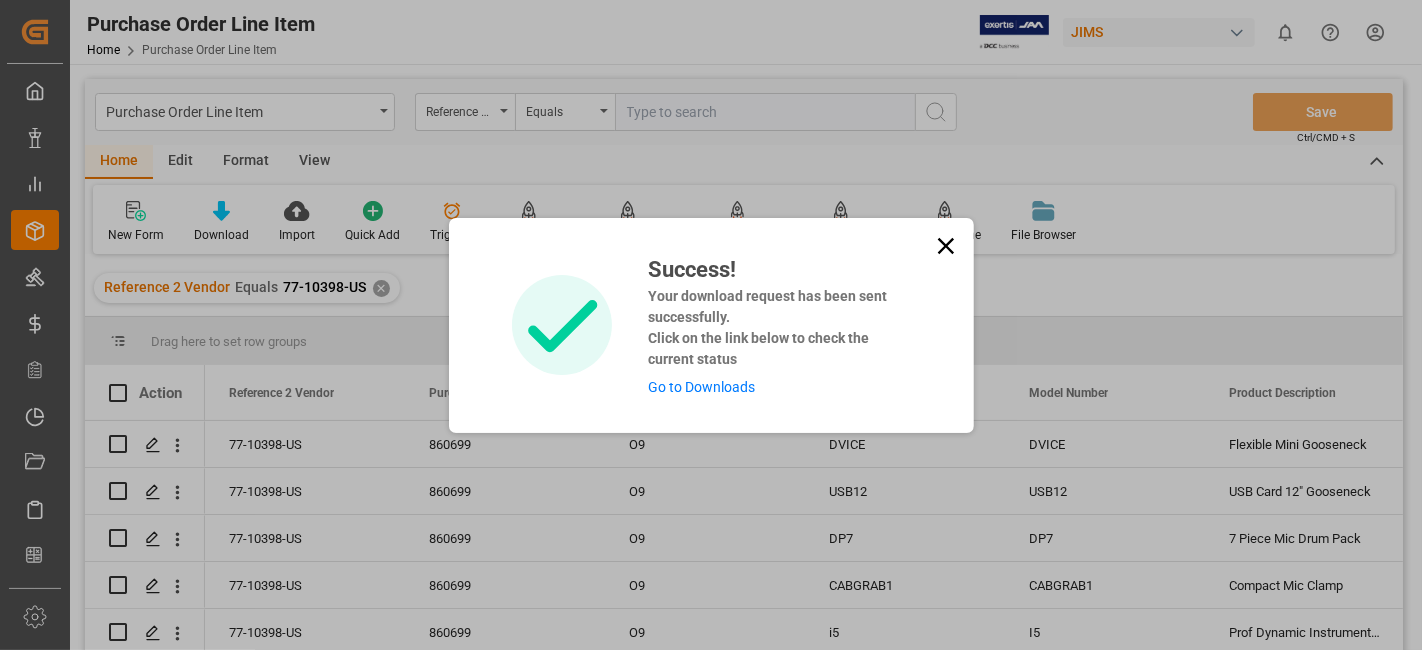 click on "Go to Downloads" at bounding box center [701, 387] 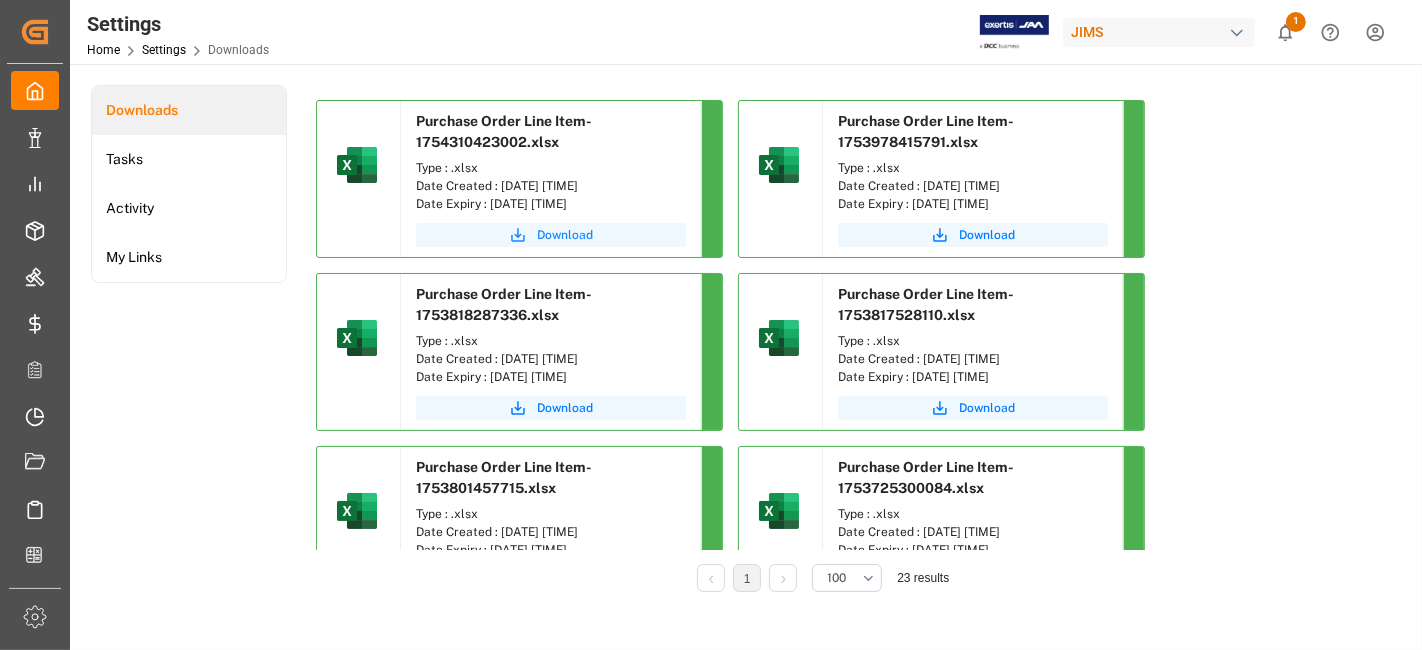 drag, startPoint x: 565, startPoint y: 230, endPoint x: 582, endPoint y: 232, distance: 17.117243 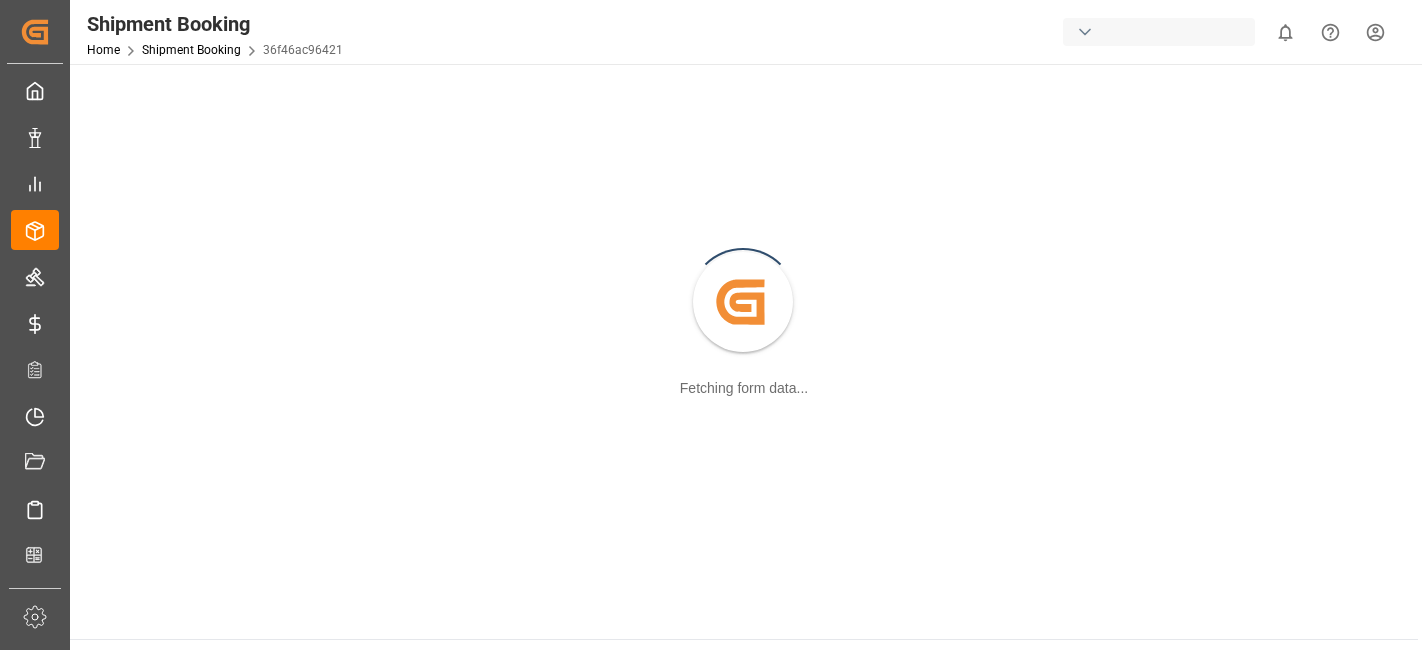 scroll, scrollTop: 0, scrollLeft: 0, axis: both 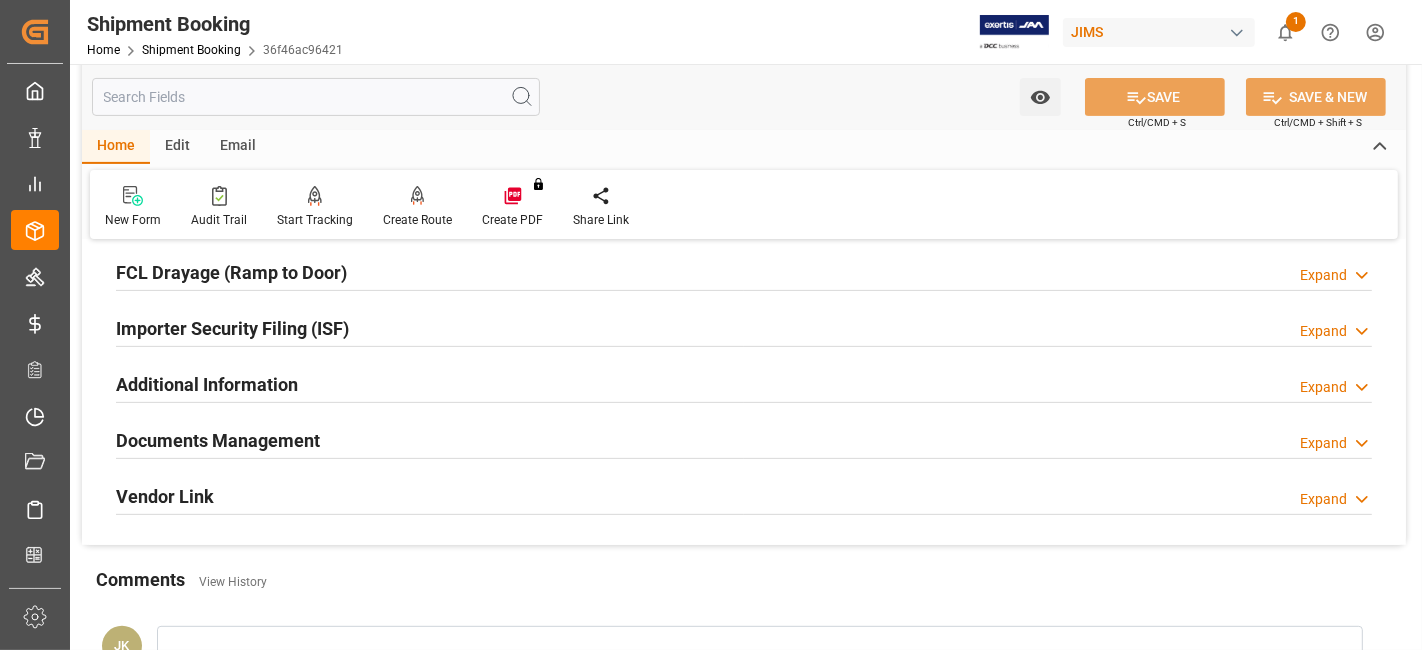 click on "Documents Management" at bounding box center [218, 440] 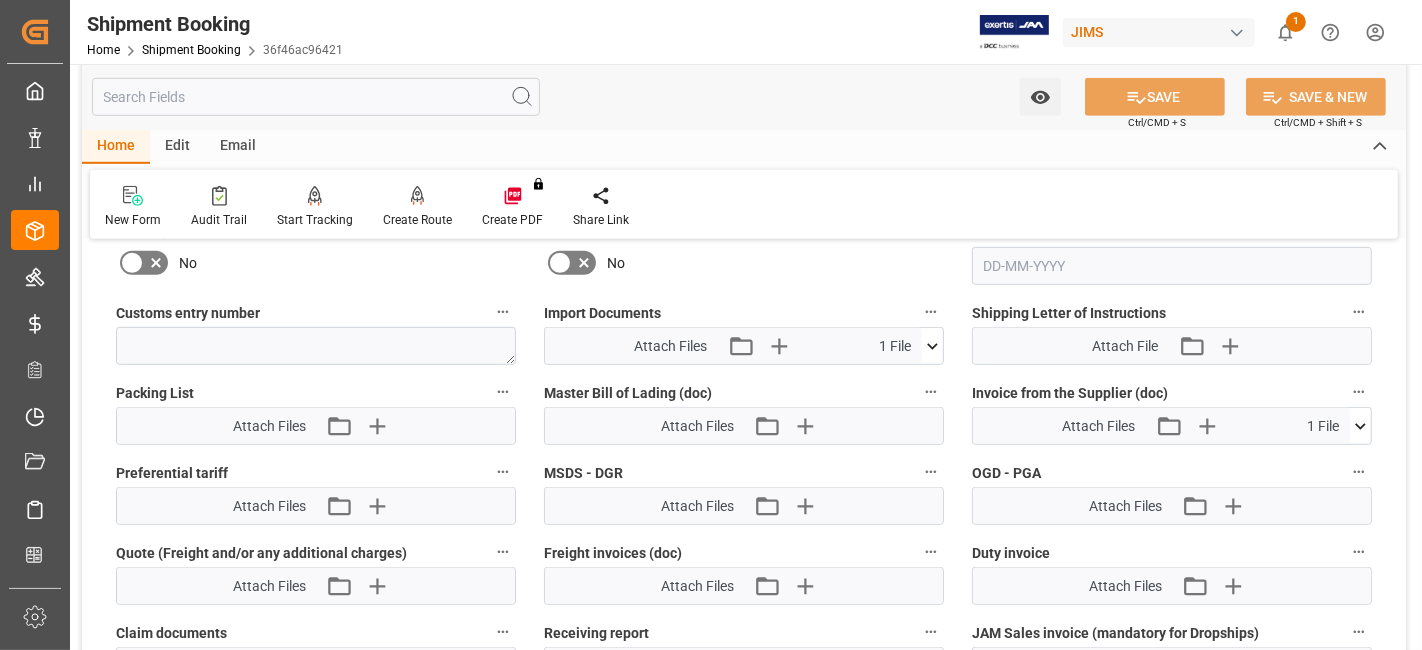 scroll, scrollTop: 1000, scrollLeft: 0, axis: vertical 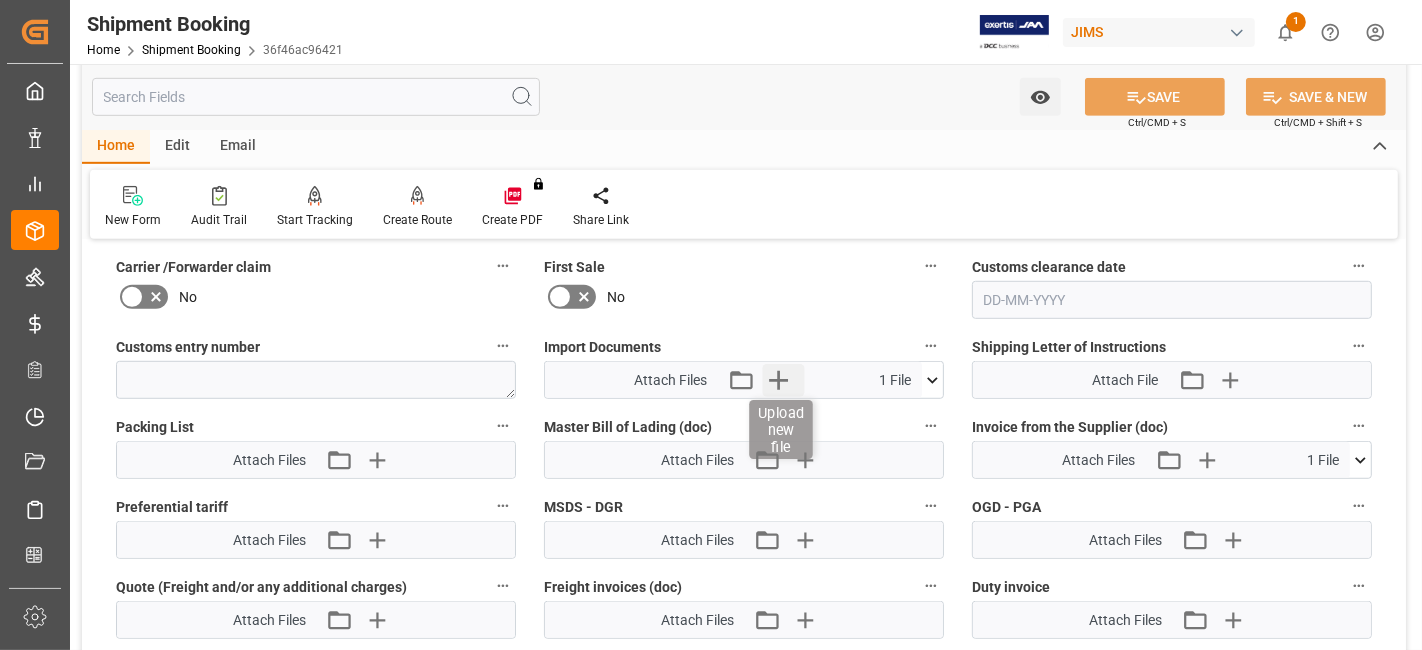 click 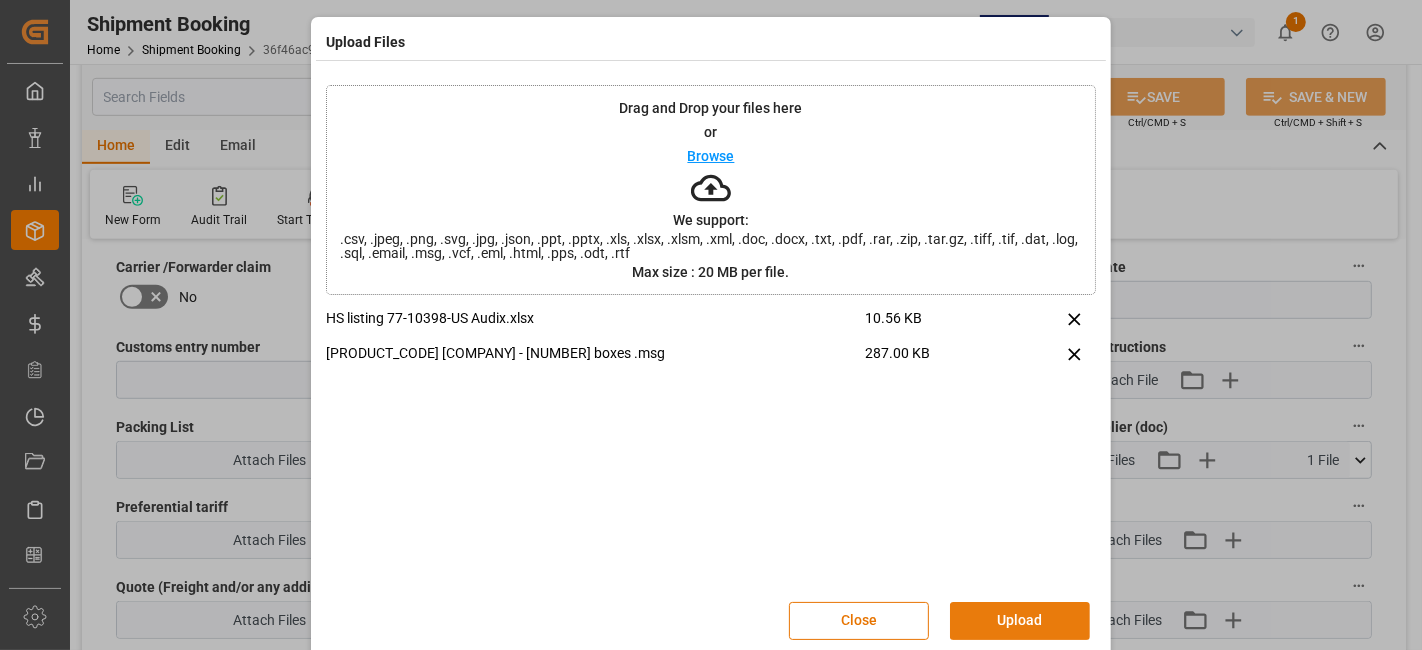 click on "Upload" at bounding box center (1020, 621) 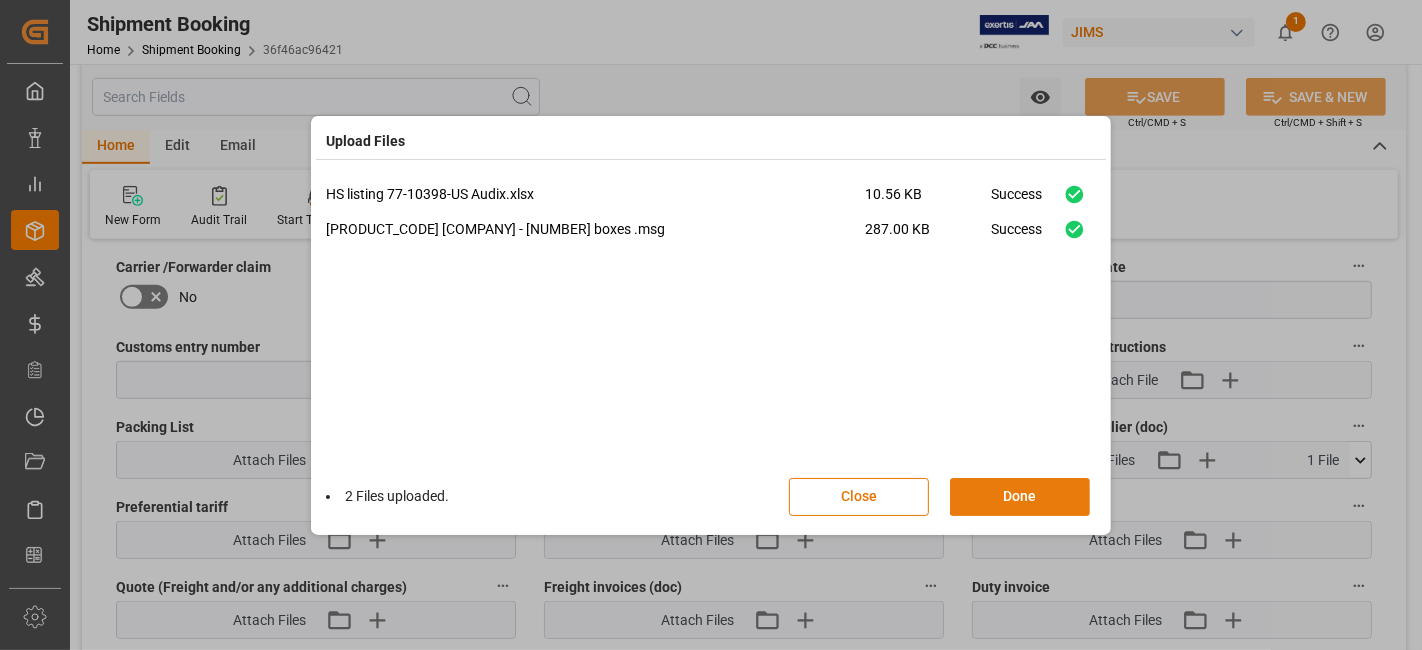 click on "Done" at bounding box center (1020, 497) 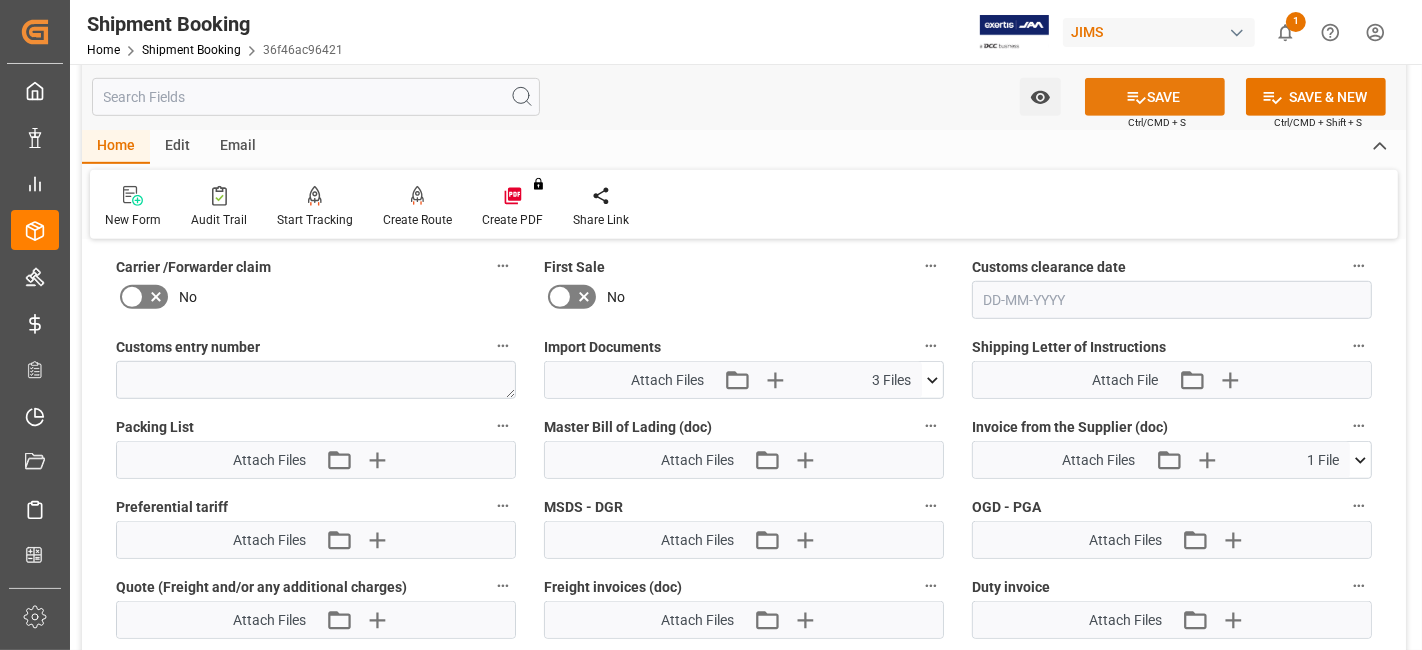 click on "SAVE" at bounding box center (1155, 97) 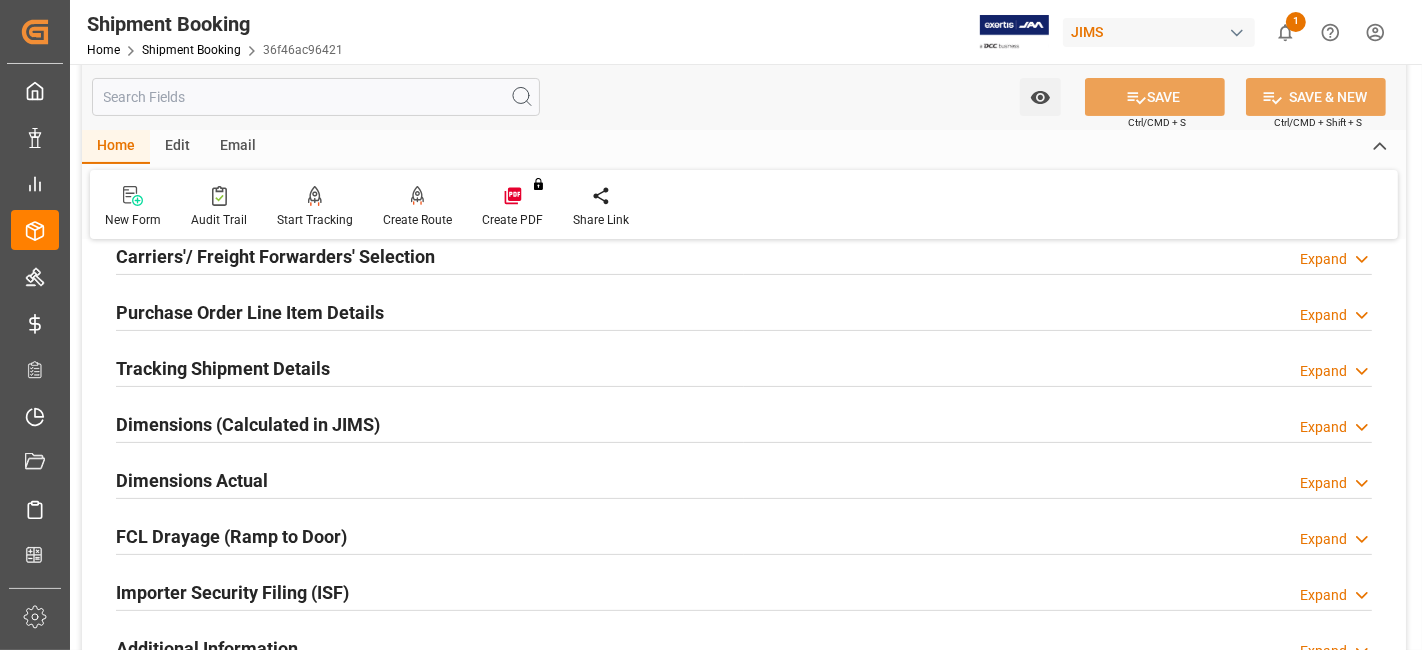 scroll, scrollTop: 180, scrollLeft: 0, axis: vertical 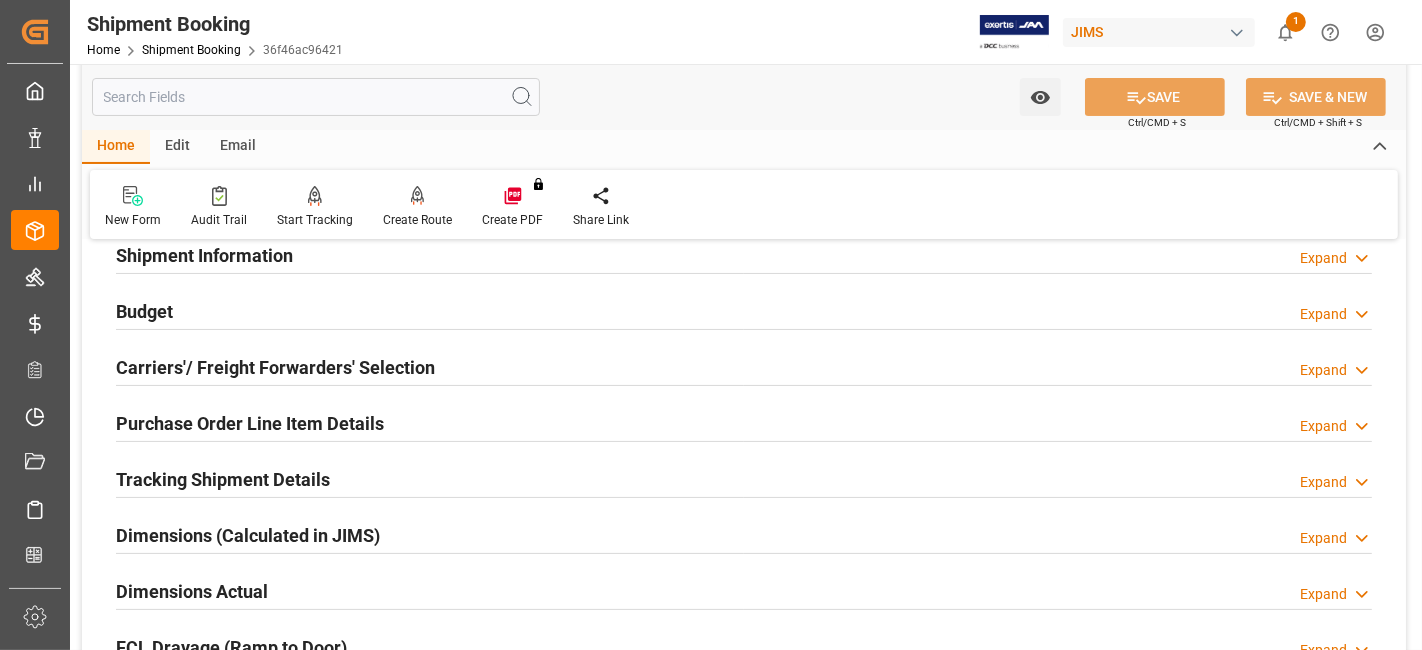 drag, startPoint x: 270, startPoint y: 303, endPoint x: 255, endPoint y: 335, distance: 35.341194 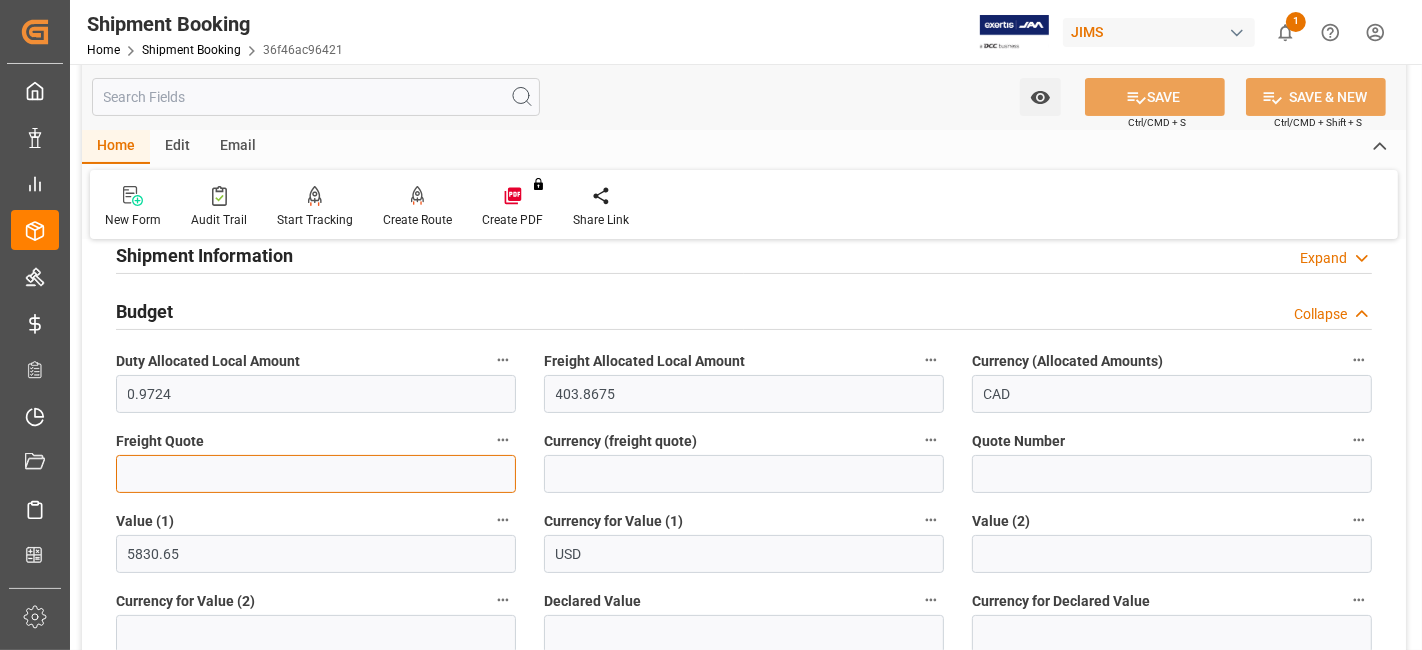 click at bounding box center [316, 474] 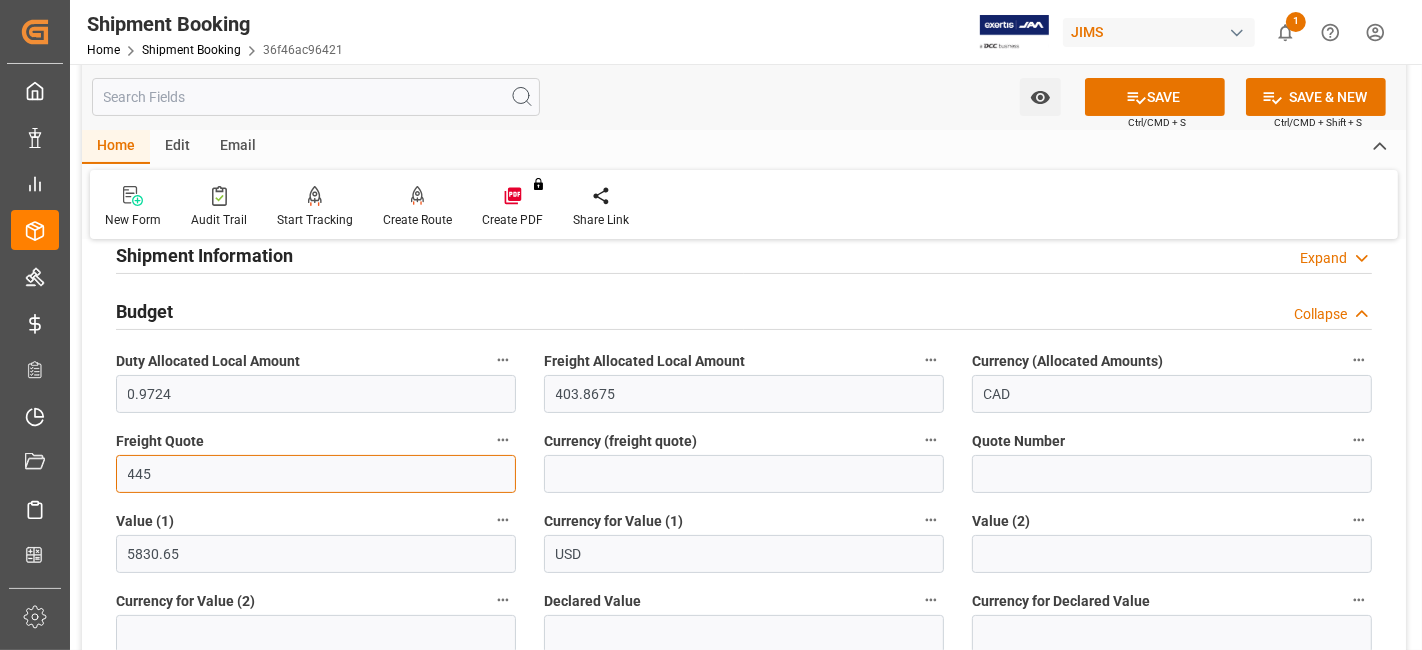 type on "445" 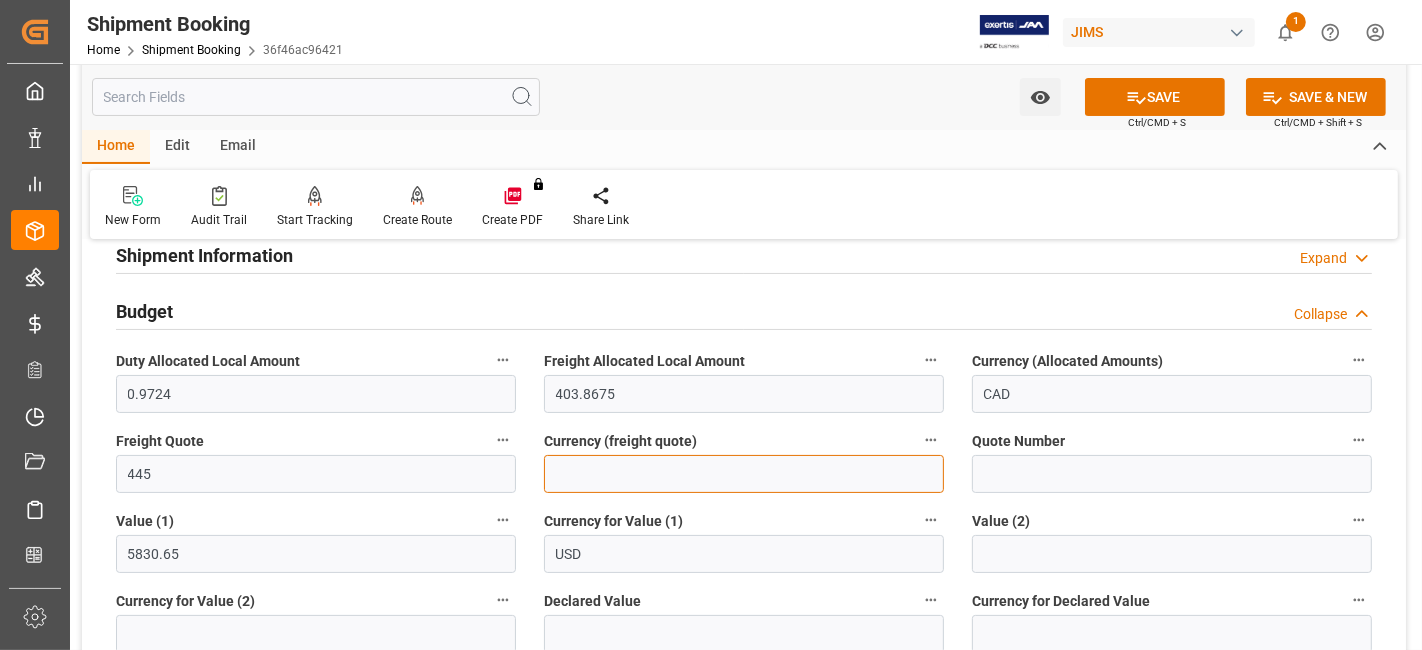 click at bounding box center (744, 474) 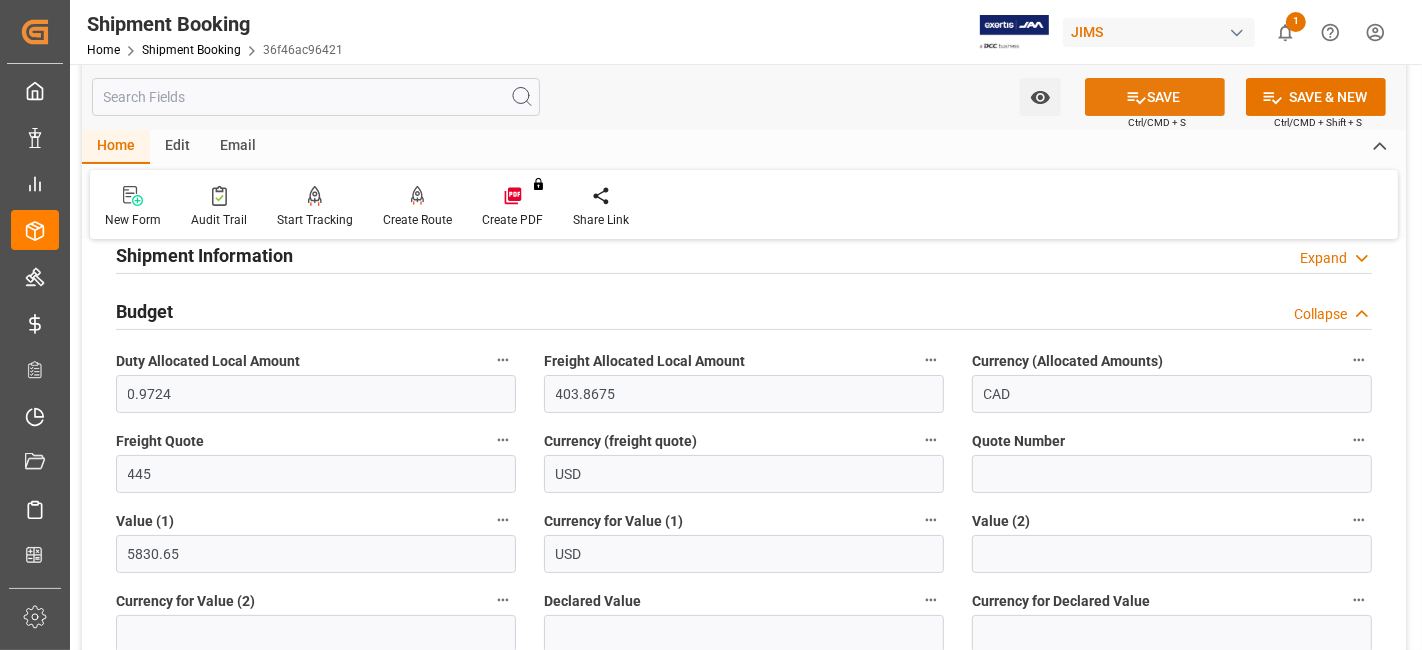 click on "SAVE" at bounding box center [1155, 97] 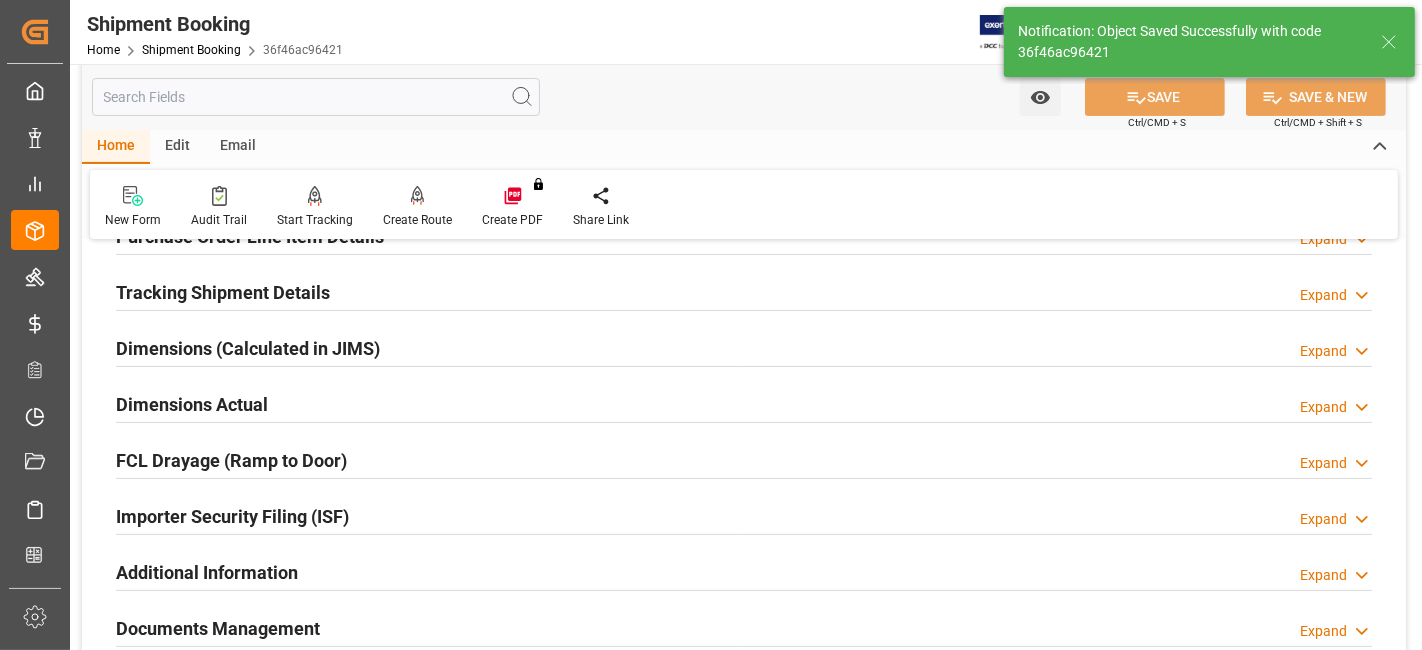 scroll, scrollTop: 478, scrollLeft: 0, axis: vertical 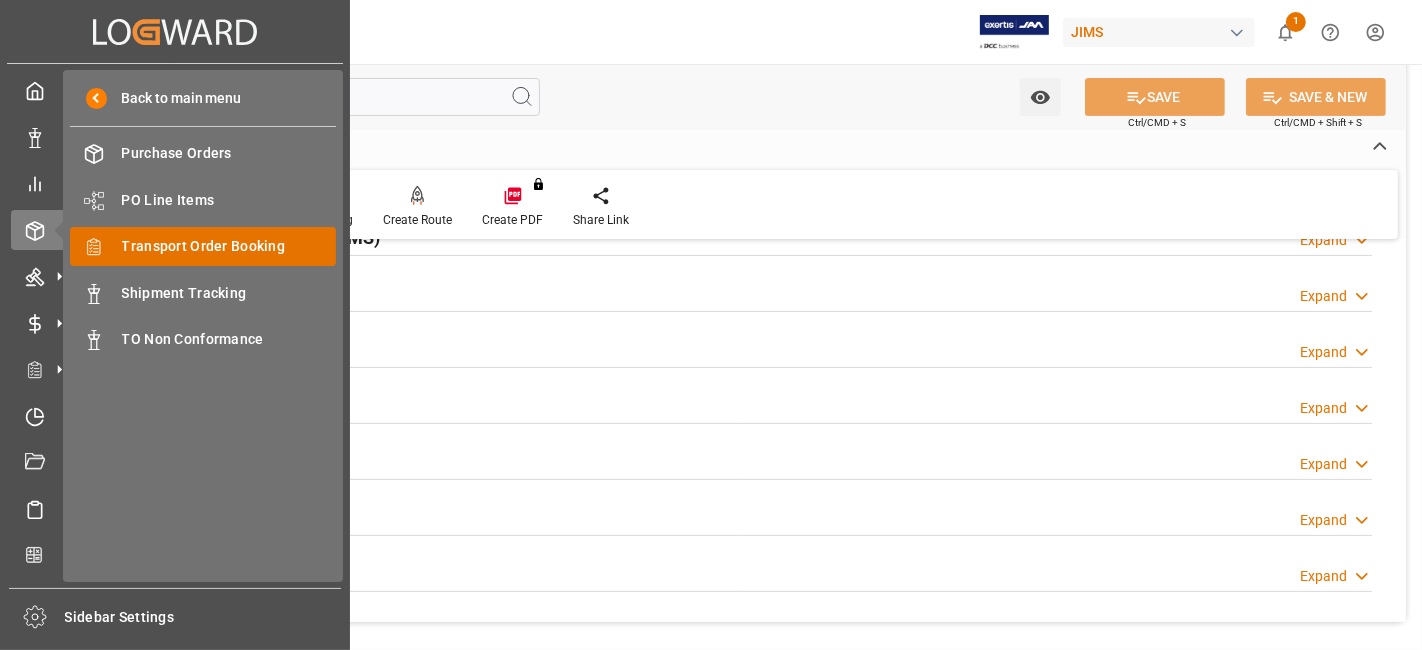 click on "Transport Order Booking" at bounding box center (229, 246) 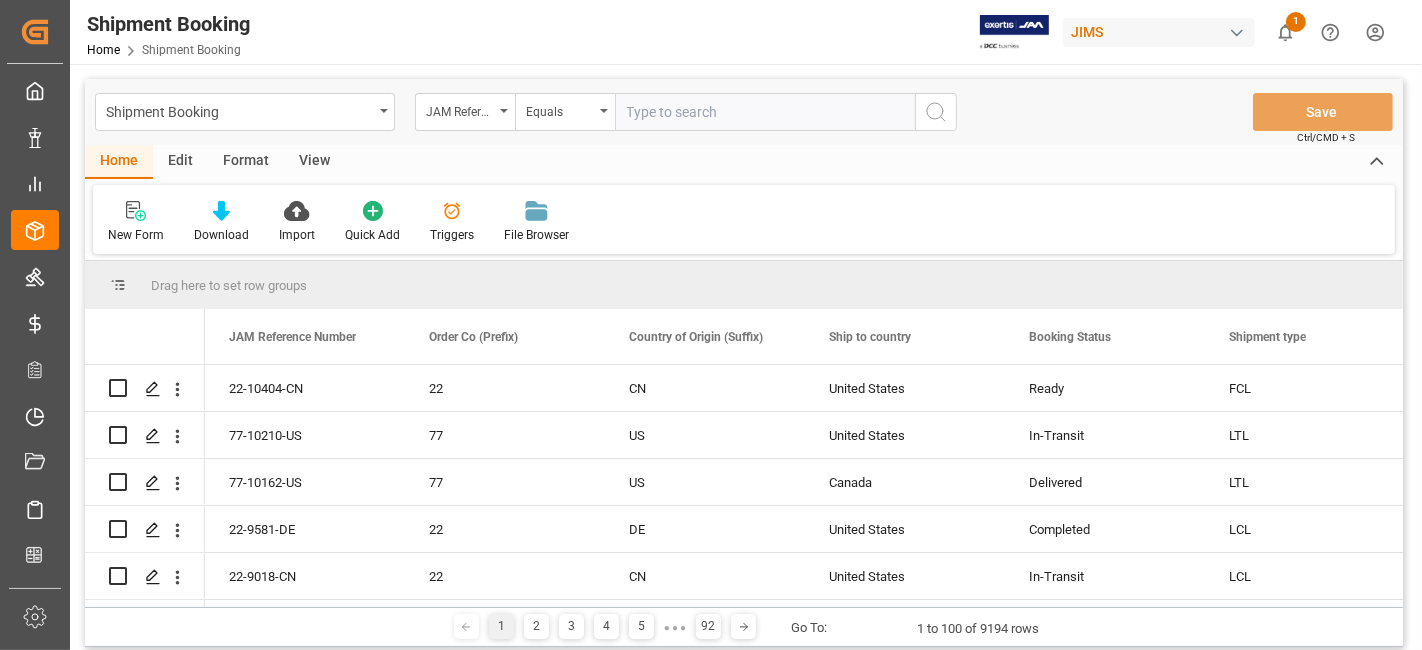 click at bounding box center [765, 112] 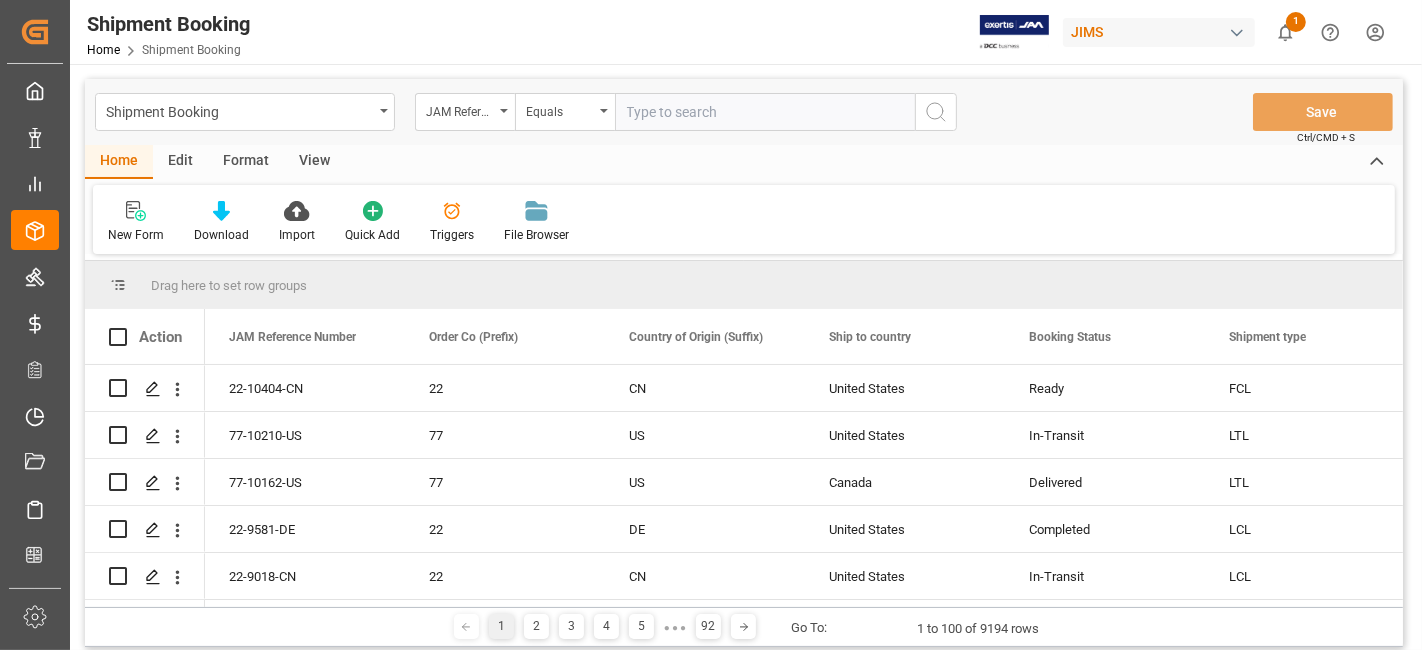 click at bounding box center [765, 112] 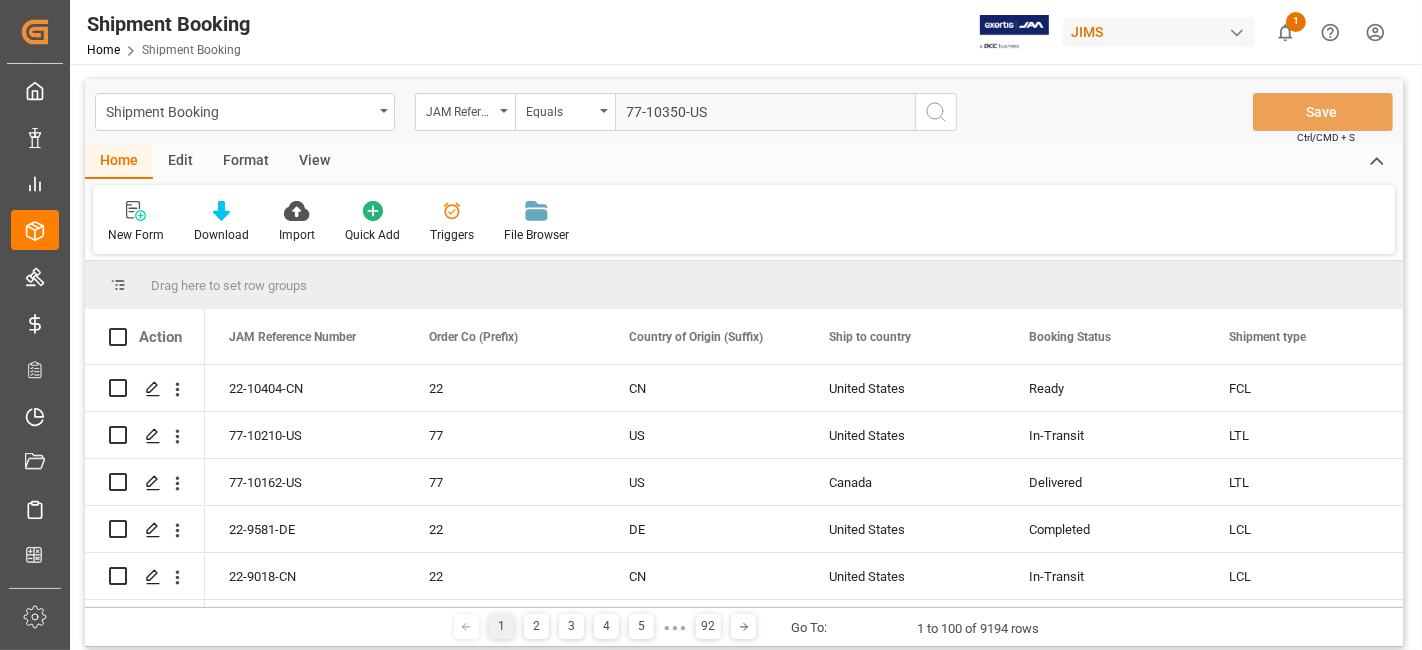 type on "77-10350-US" 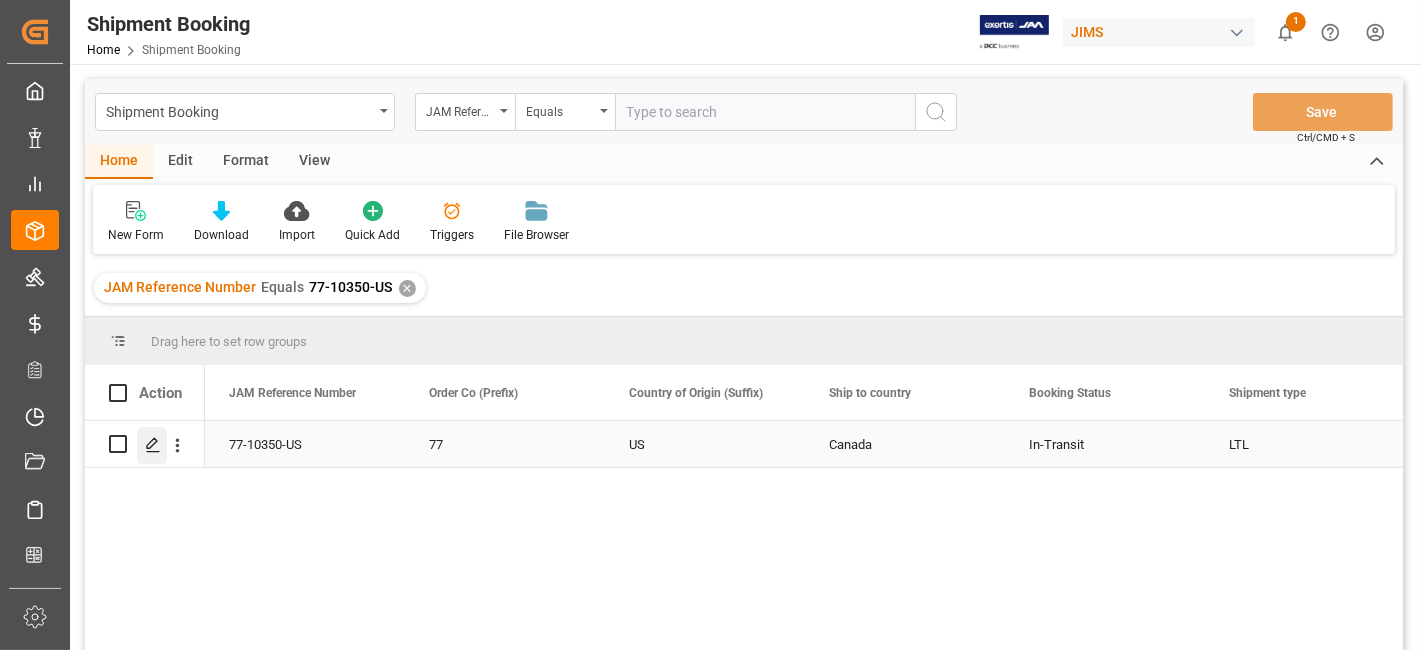 click 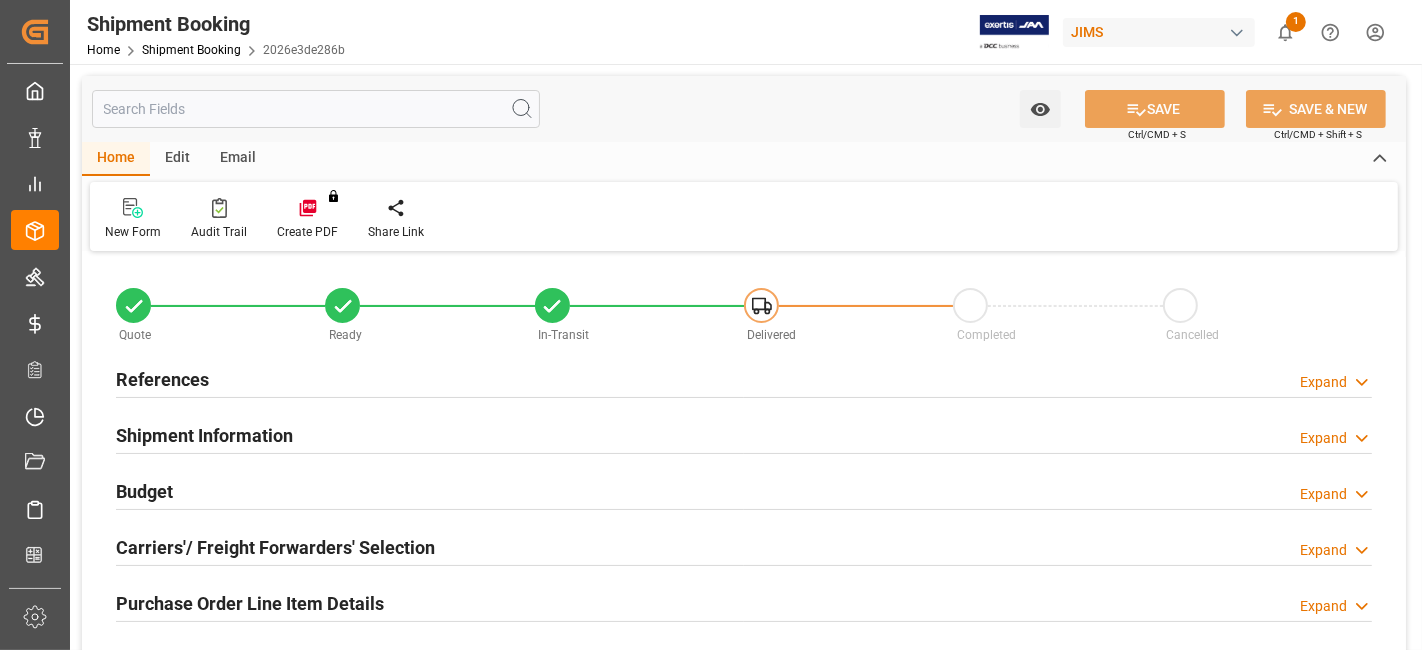 type on "0" 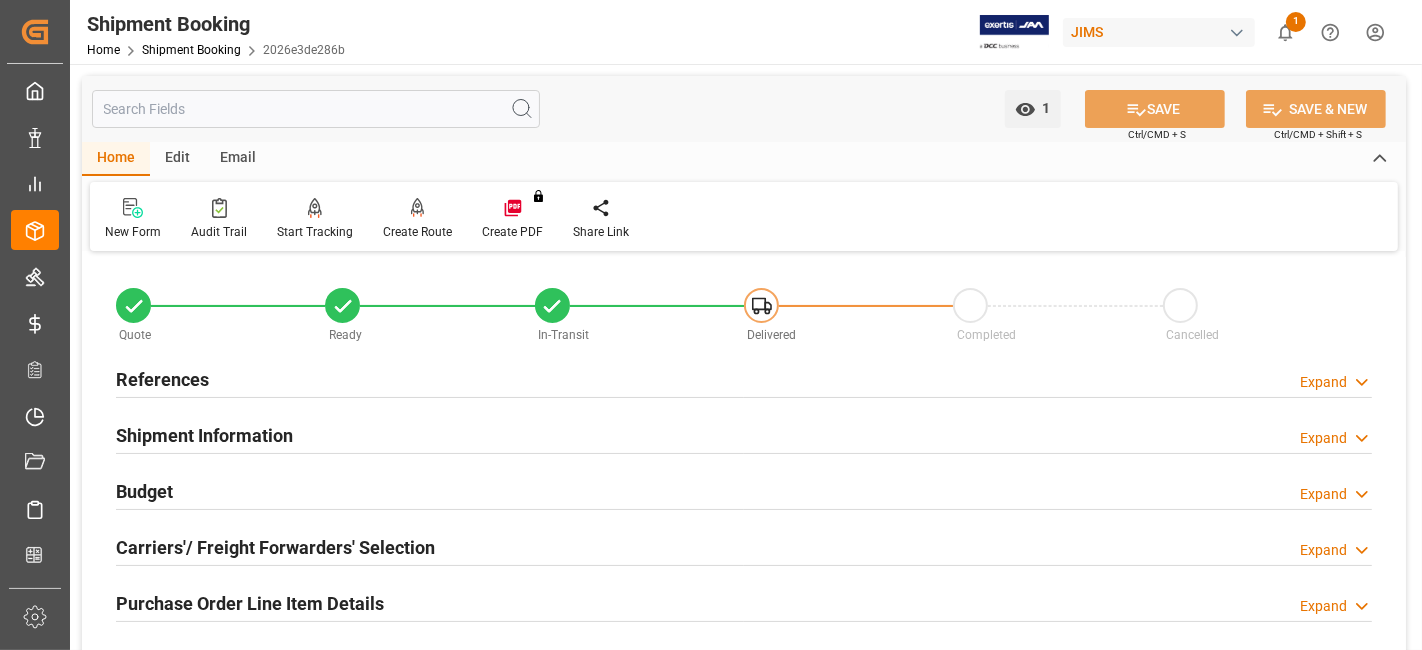 click on "References Expand" at bounding box center [744, 378] 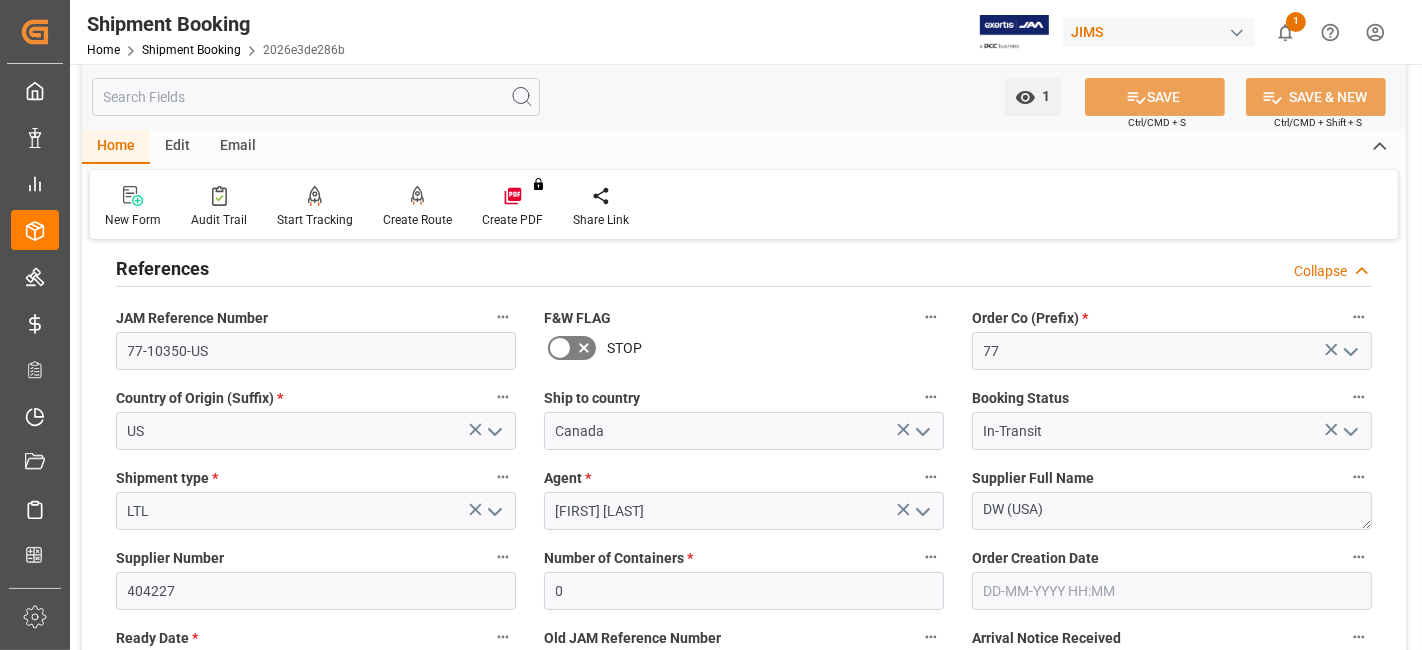 scroll, scrollTop: 222, scrollLeft: 0, axis: vertical 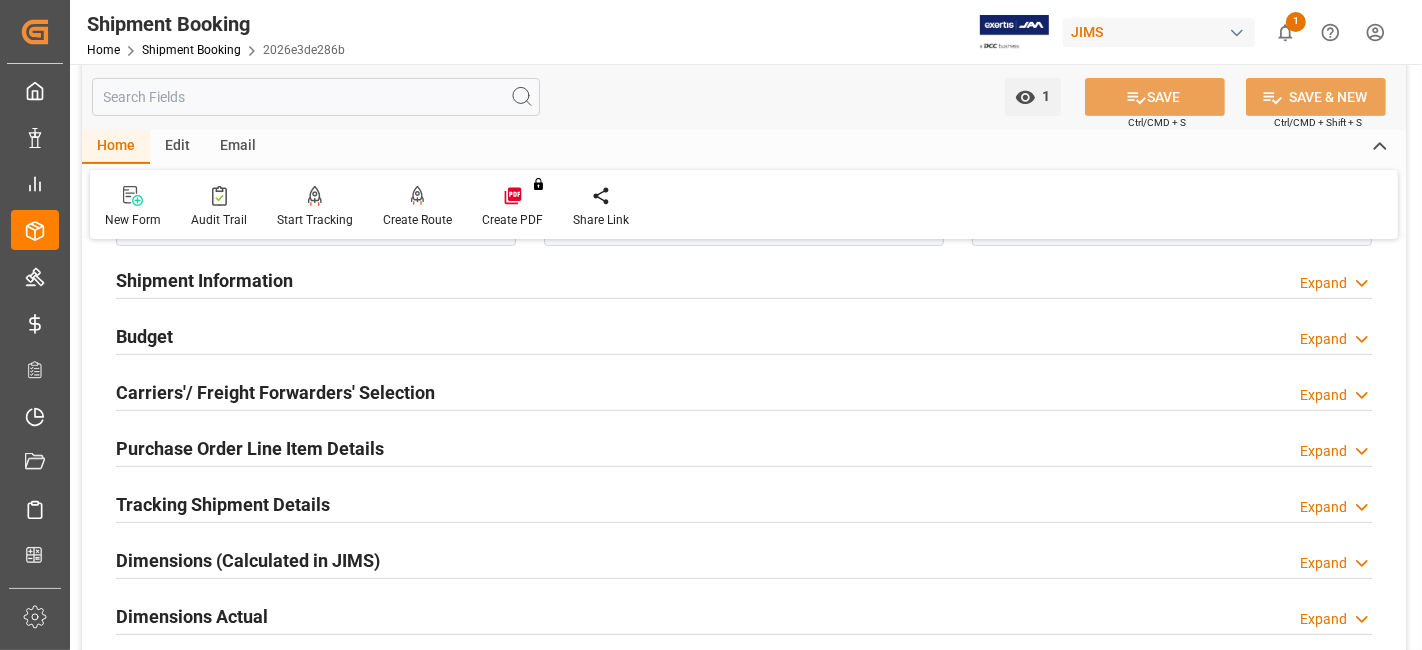 click on "Carriers'/ Freight Forwarders' Selection" at bounding box center (275, 391) 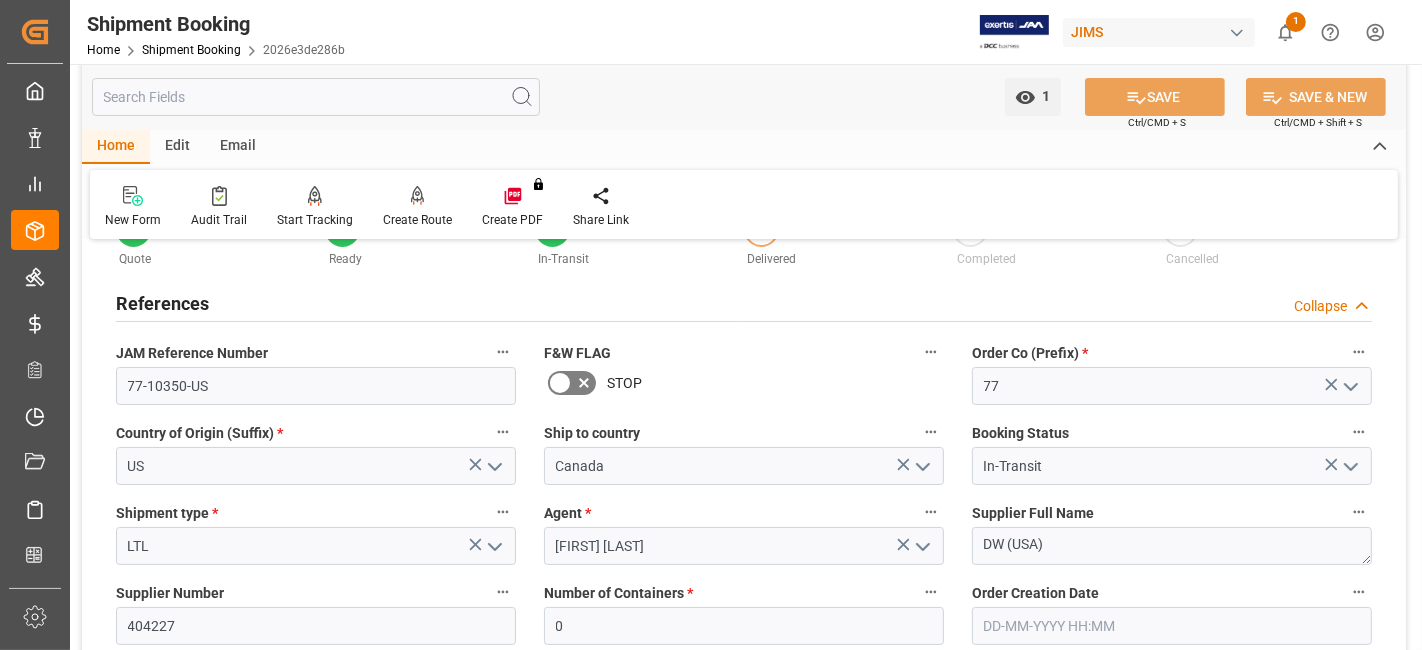 scroll, scrollTop: 111, scrollLeft: 0, axis: vertical 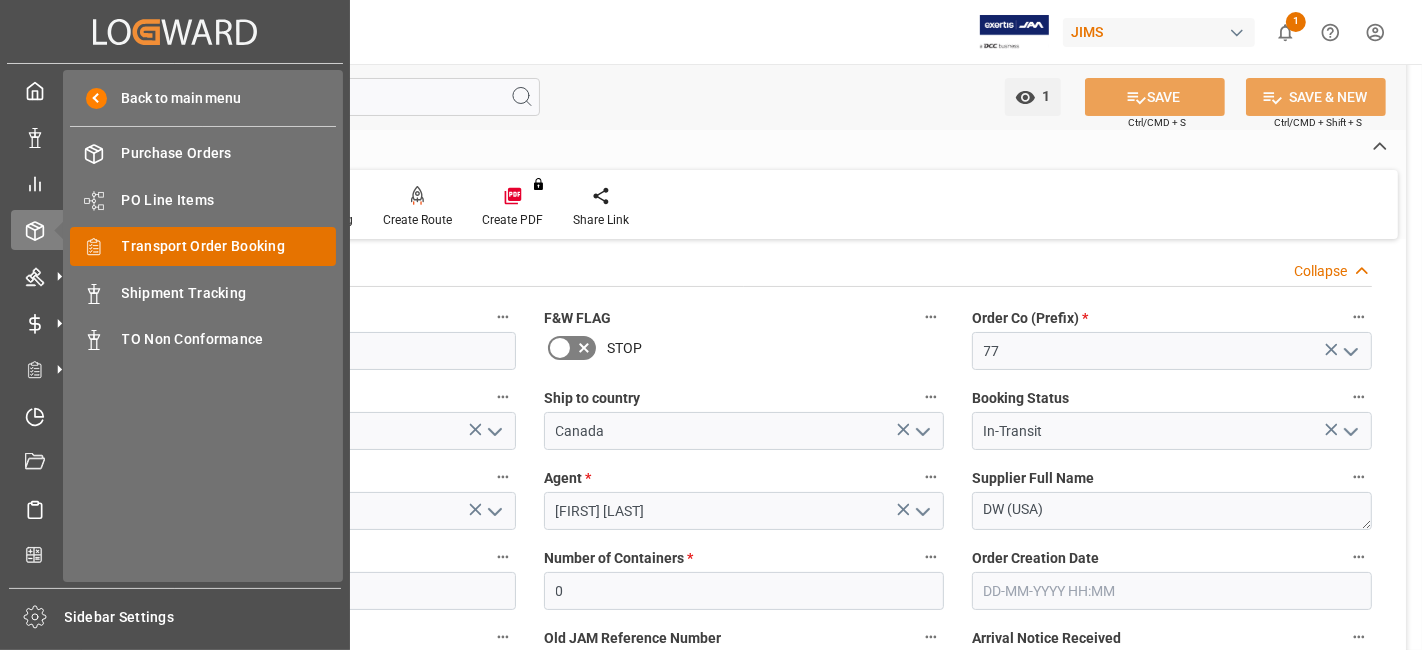 click on "Transport Order Booking" at bounding box center [229, 246] 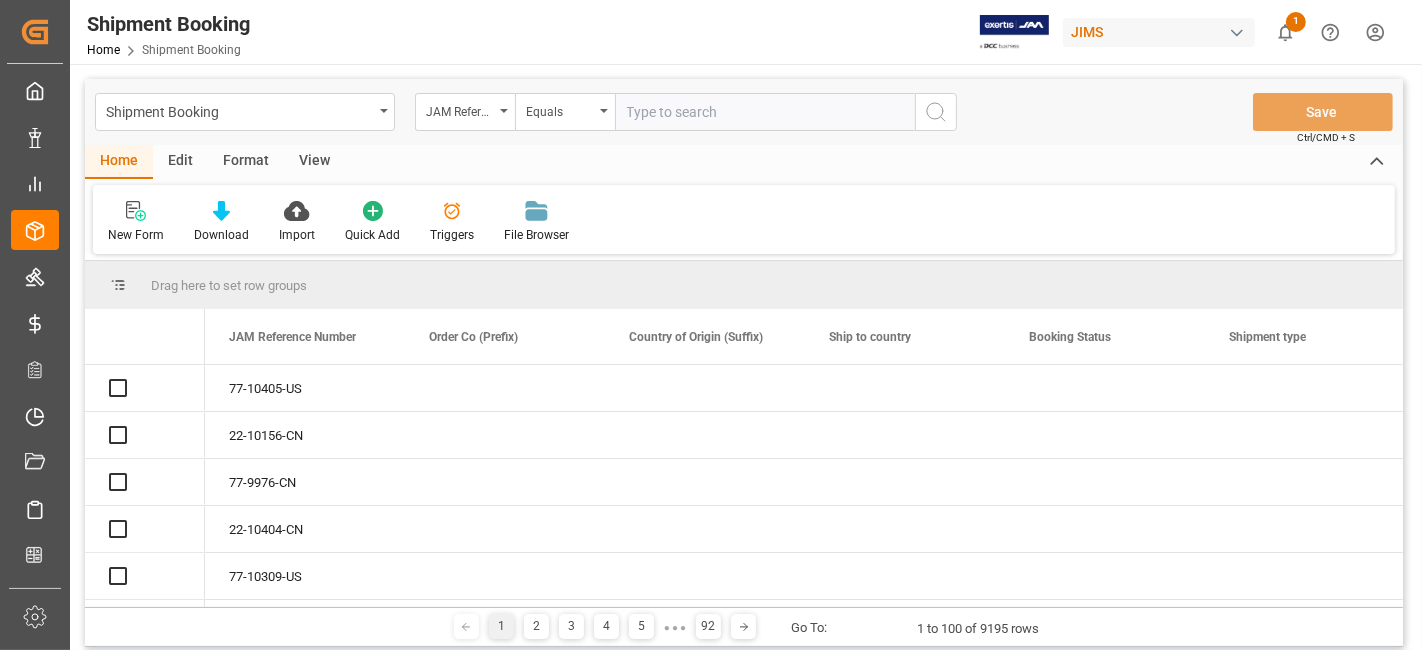 click at bounding box center [765, 112] 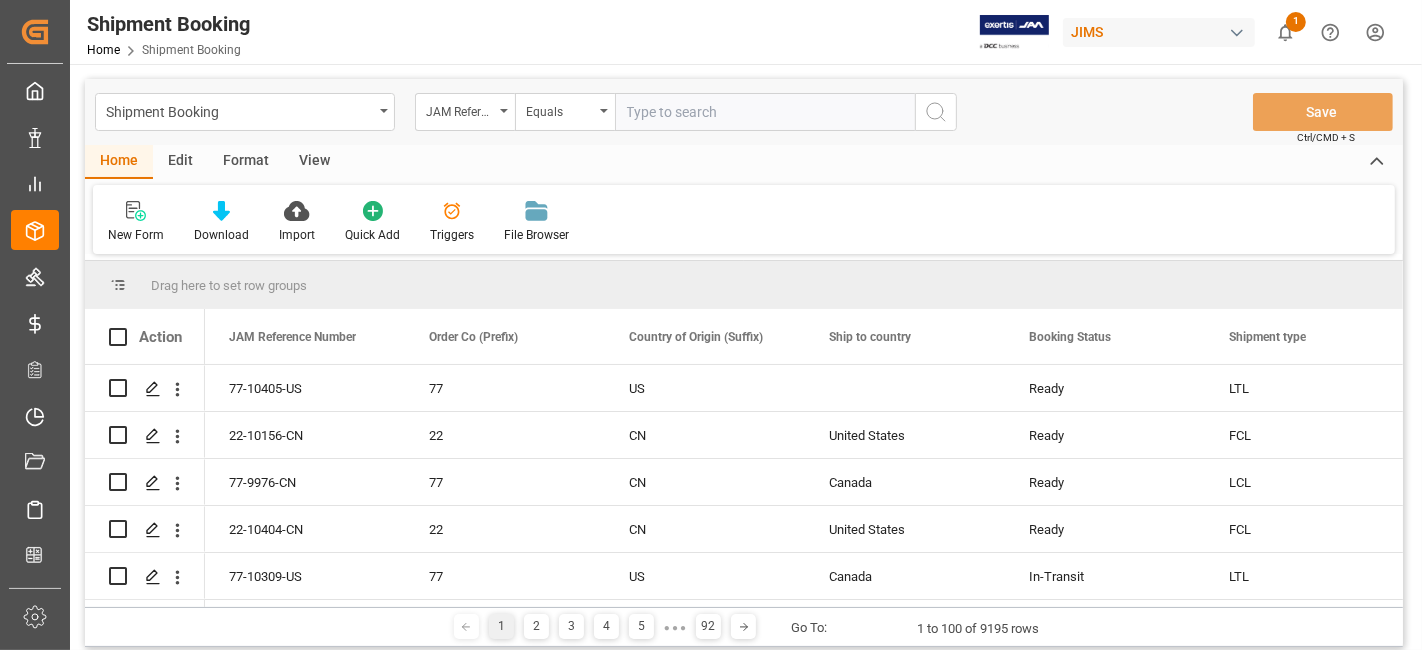 type on "72439" 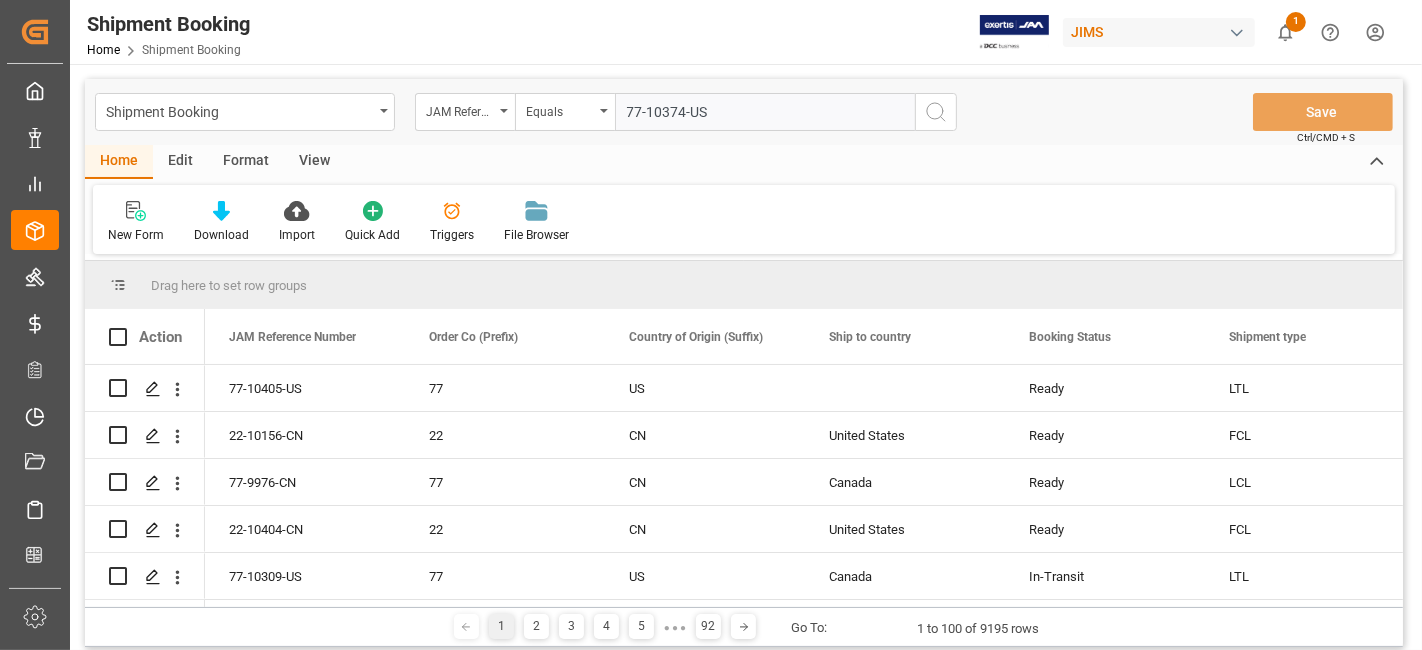 type on "77-10374-US" 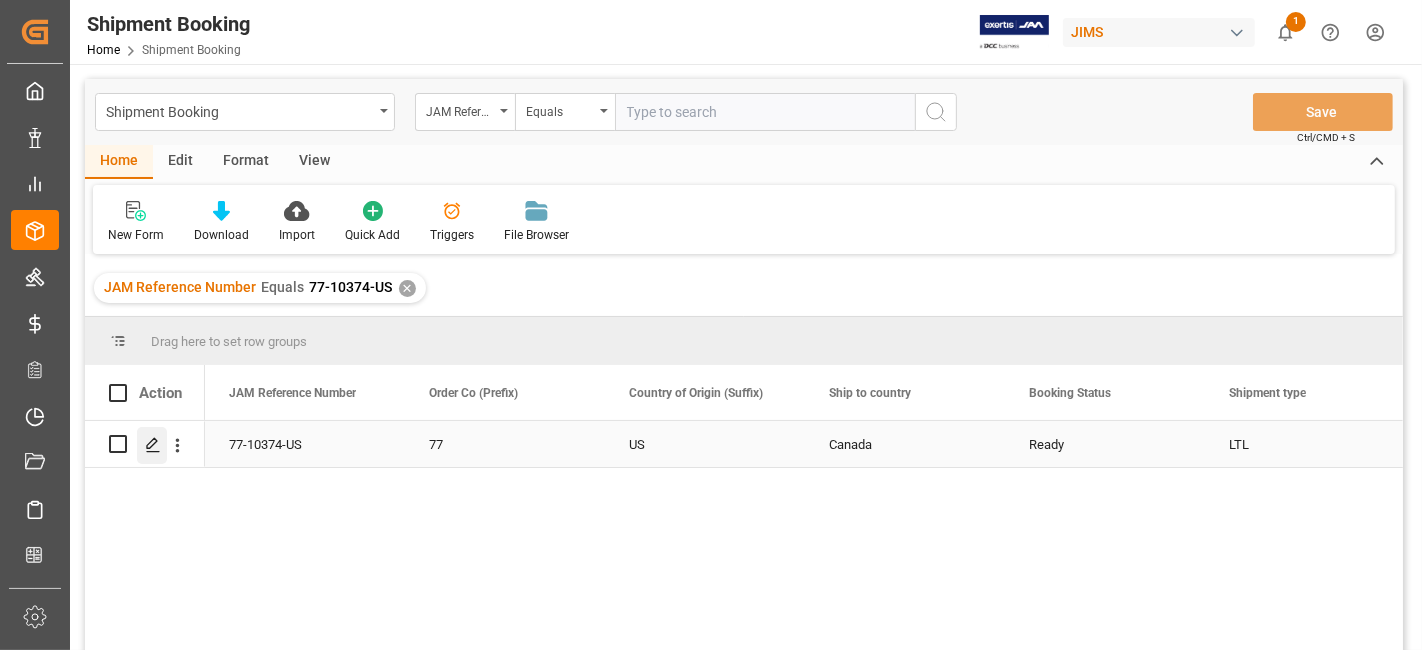 click 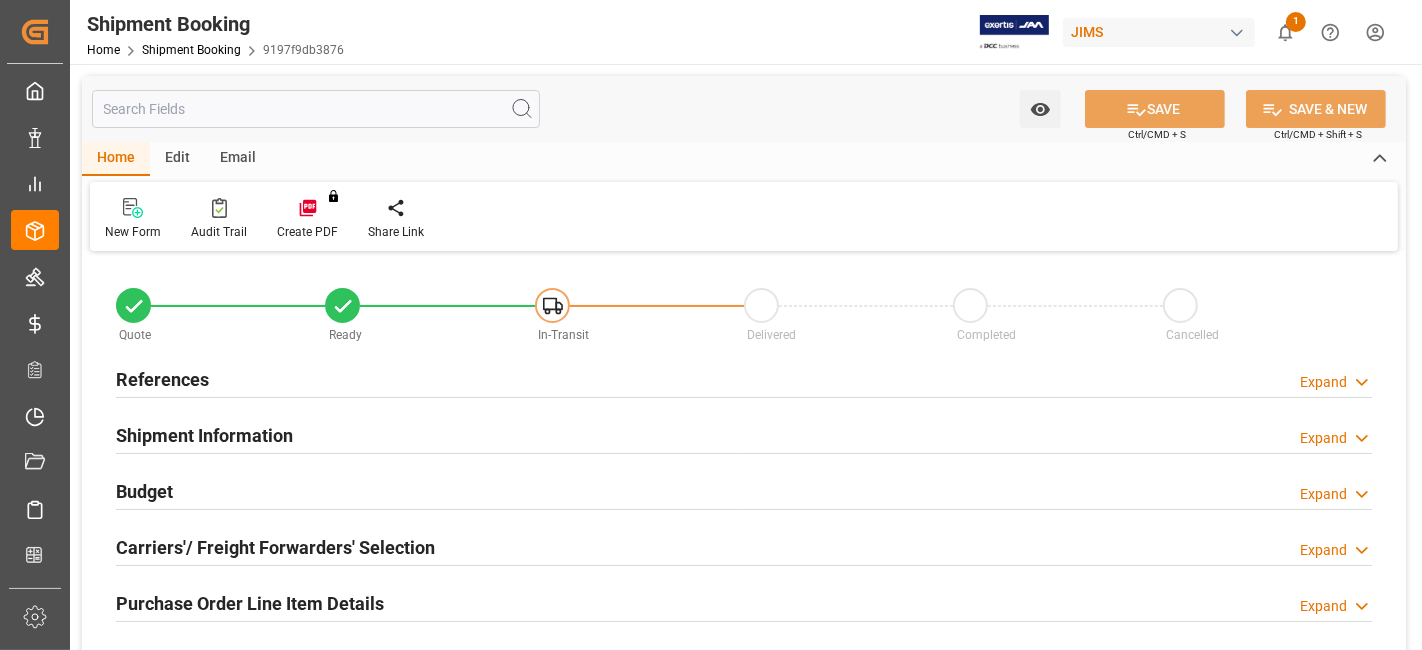 type on "0" 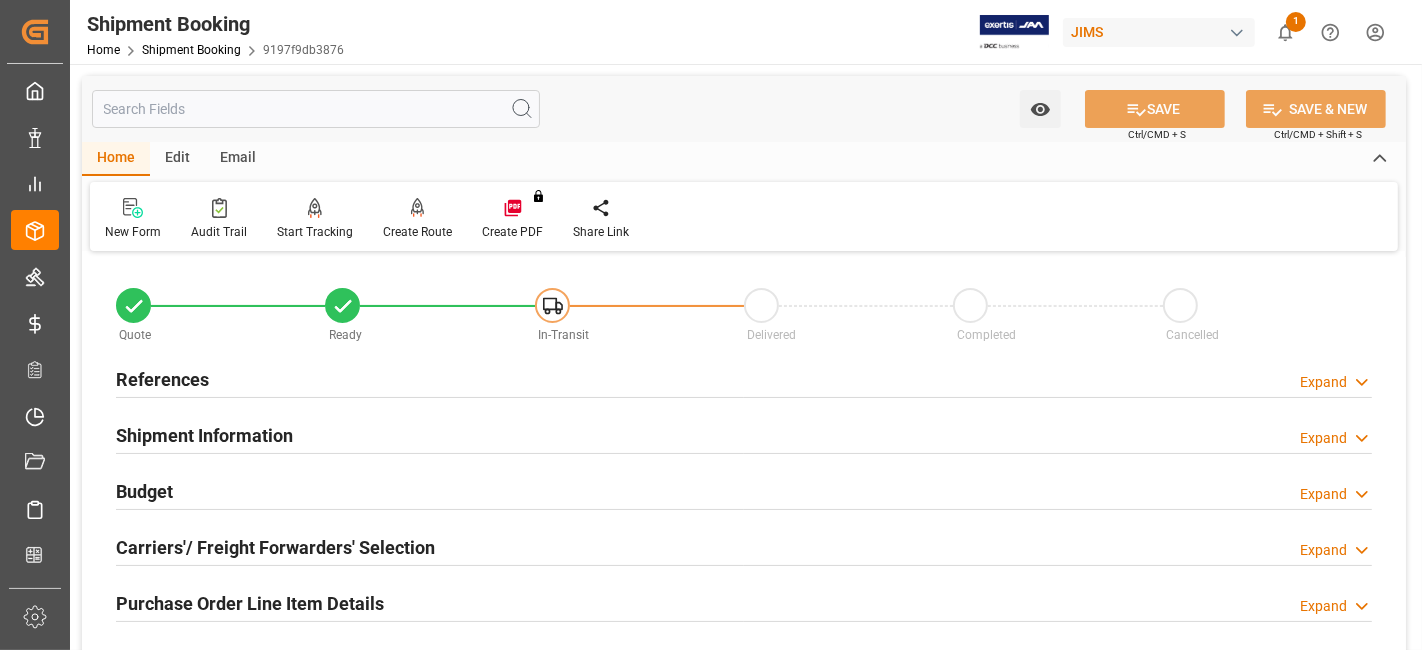 type on "01-08-2025" 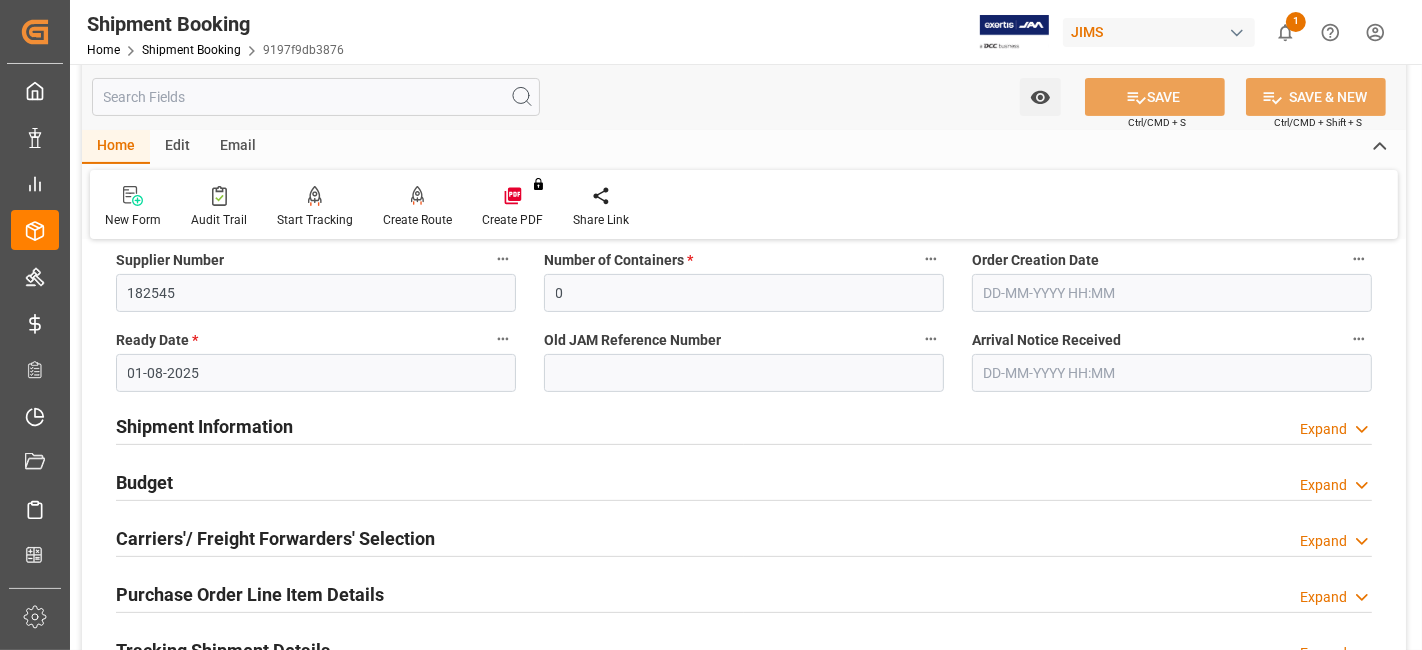 scroll, scrollTop: 444, scrollLeft: 0, axis: vertical 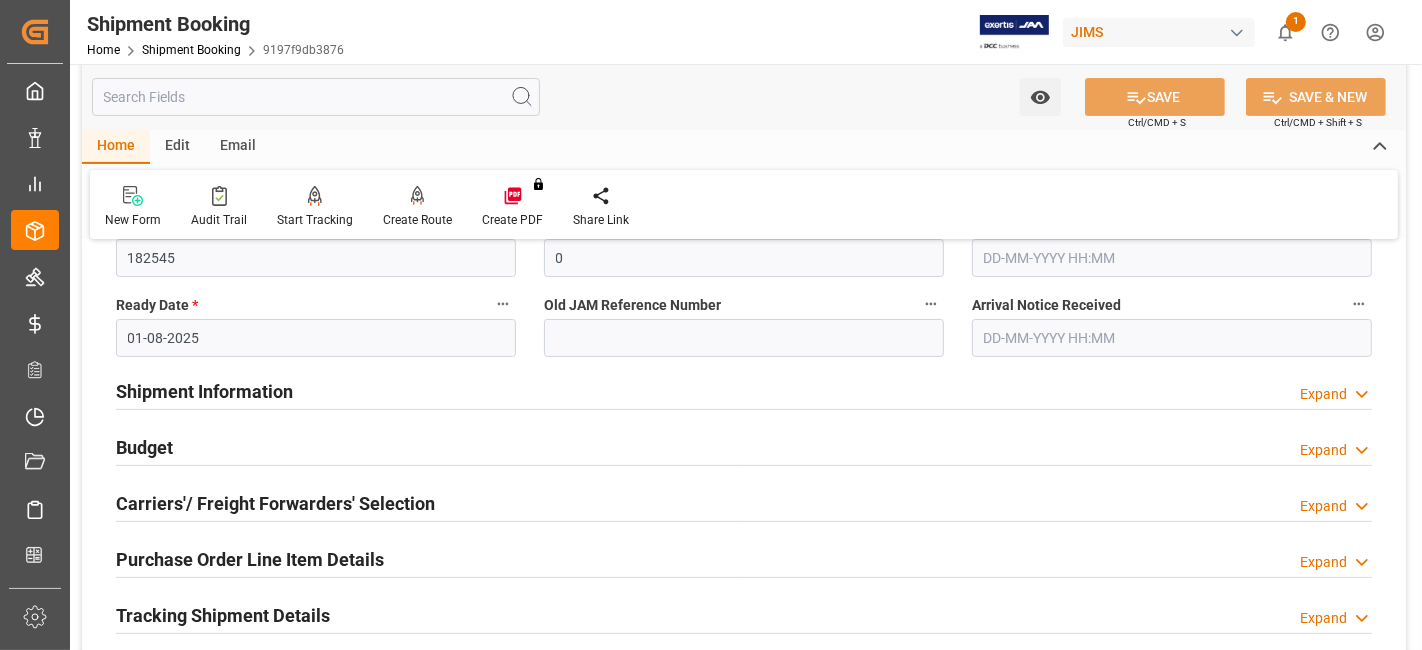click on "Shipment Information" at bounding box center (204, 391) 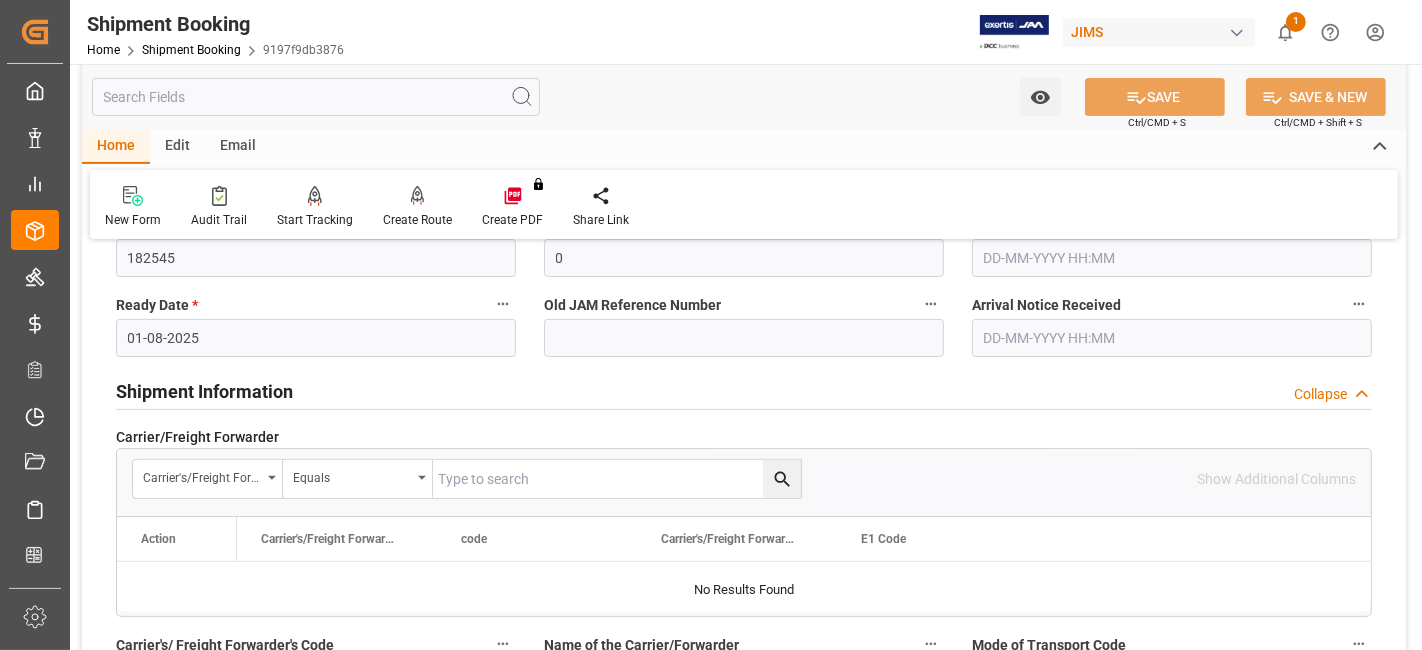 click on "Shipment Information" at bounding box center [204, 391] 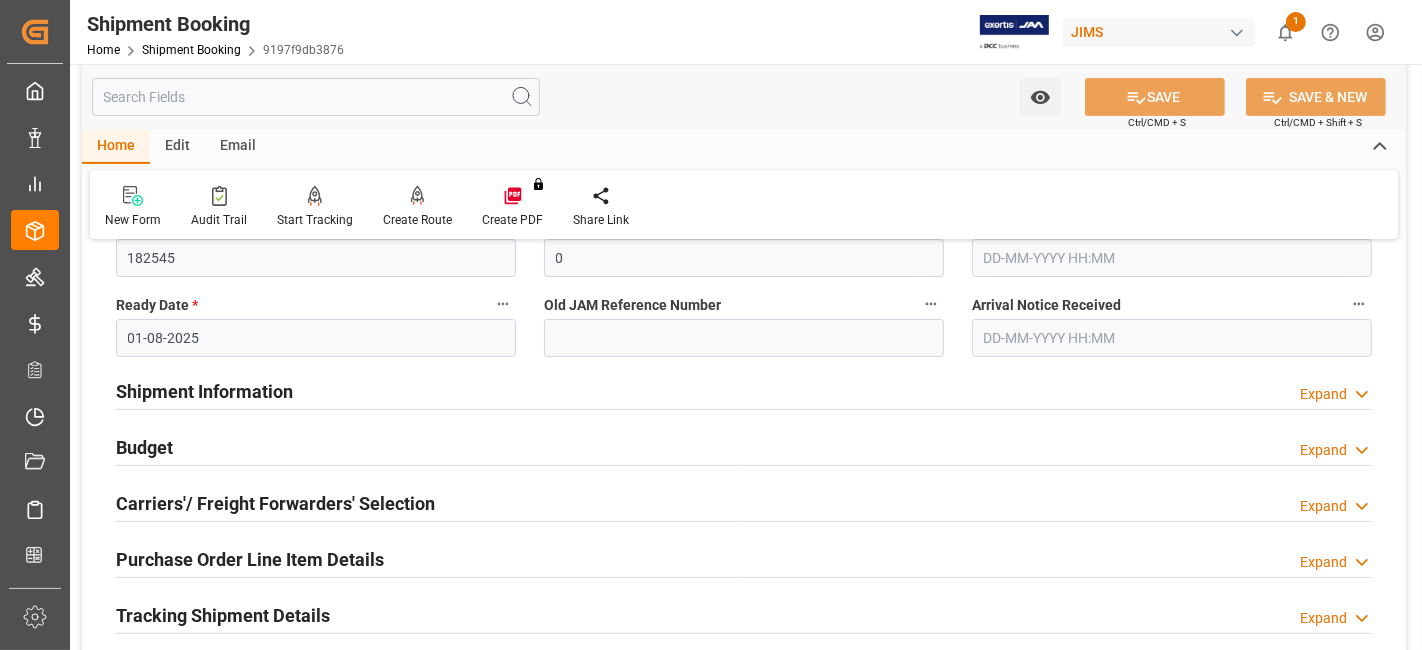 scroll, scrollTop: 555, scrollLeft: 0, axis: vertical 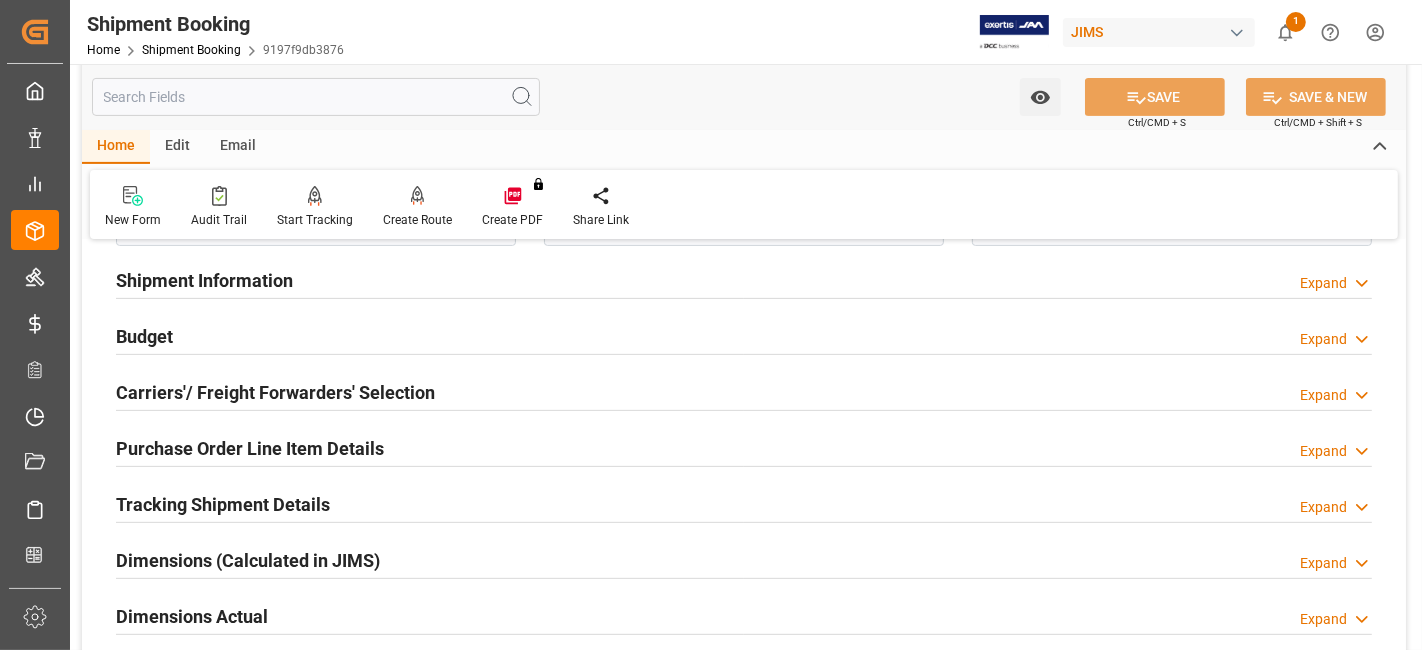 click on "Budget Expand" at bounding box center [744, 335] 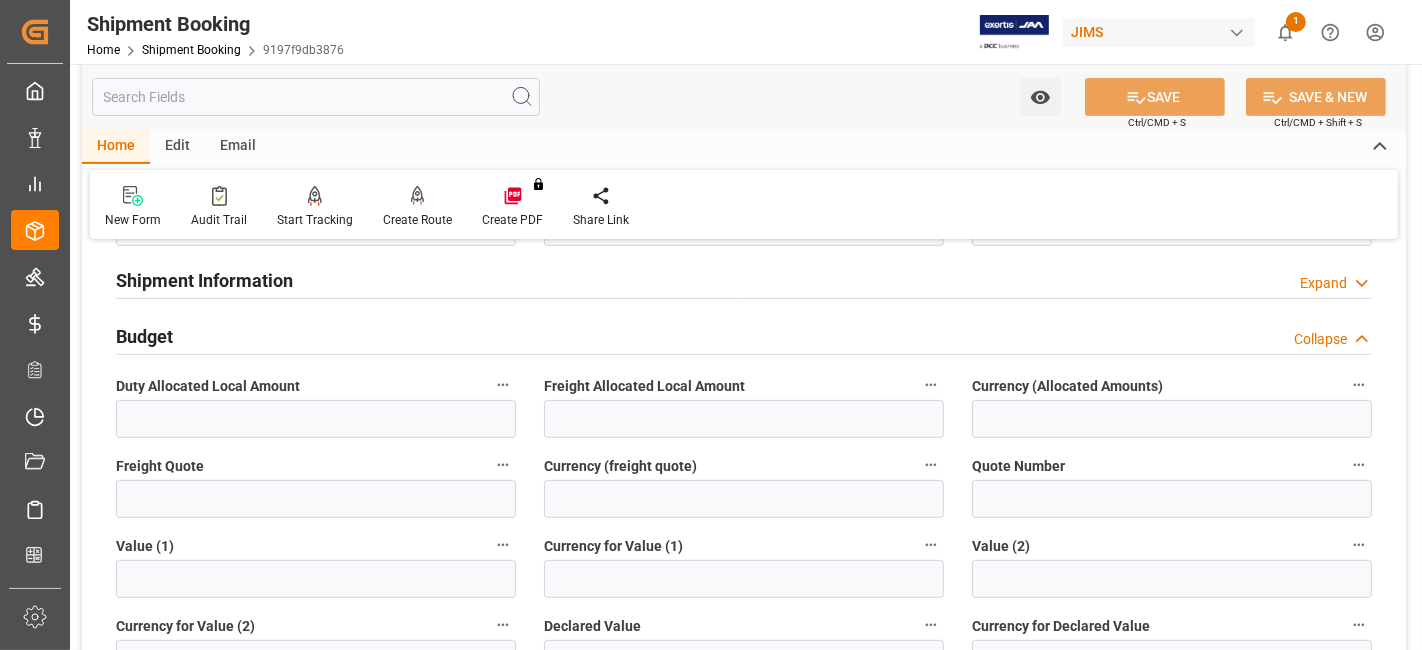 click on "Budget Collapse" at bounding box center (744, 335) 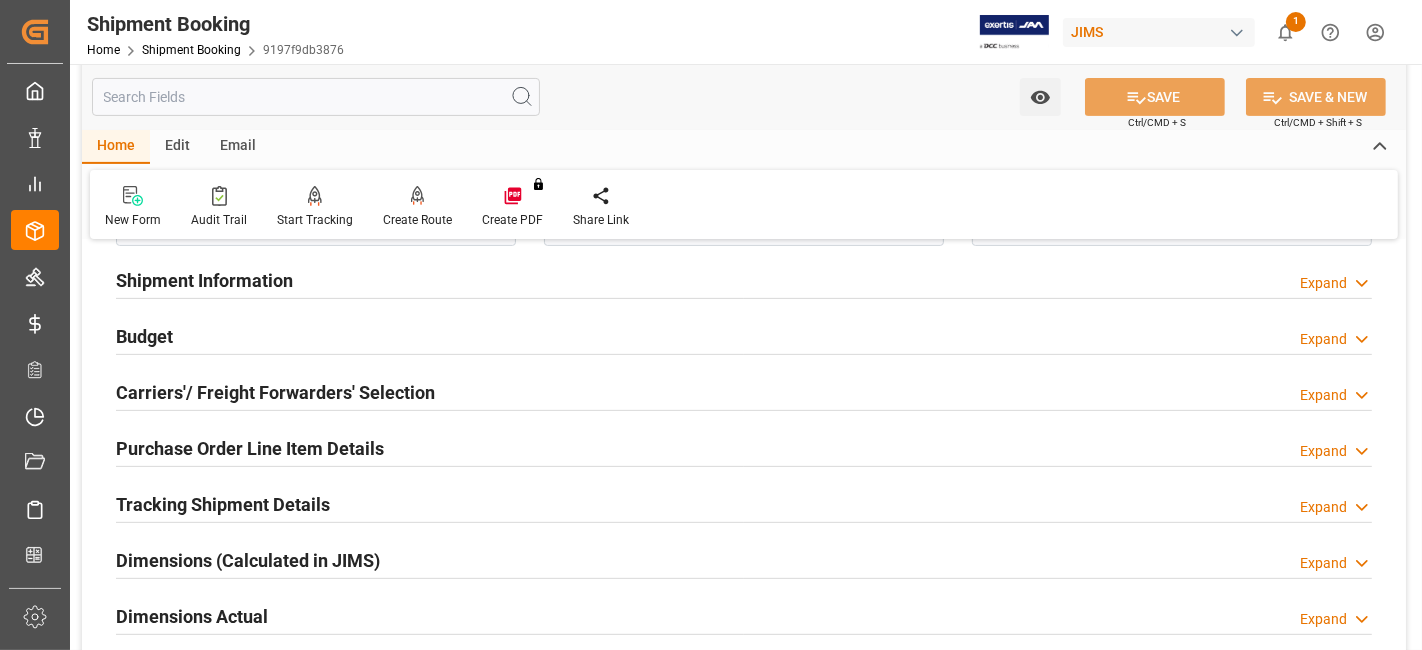 click on "Carriers'/ Freight Forwarders' Selection" at bounding box center (275, 392) 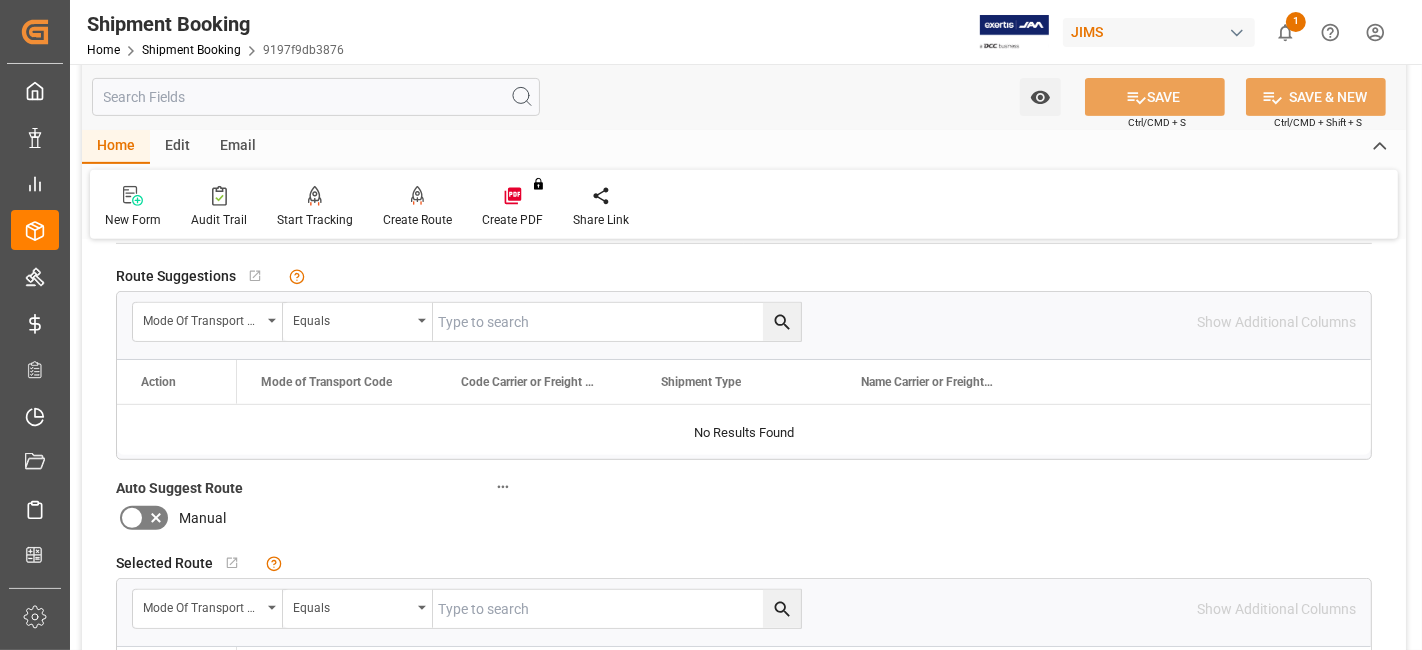 scroll, scrollTop: 888, scrollLeft: 0, axis: vertical 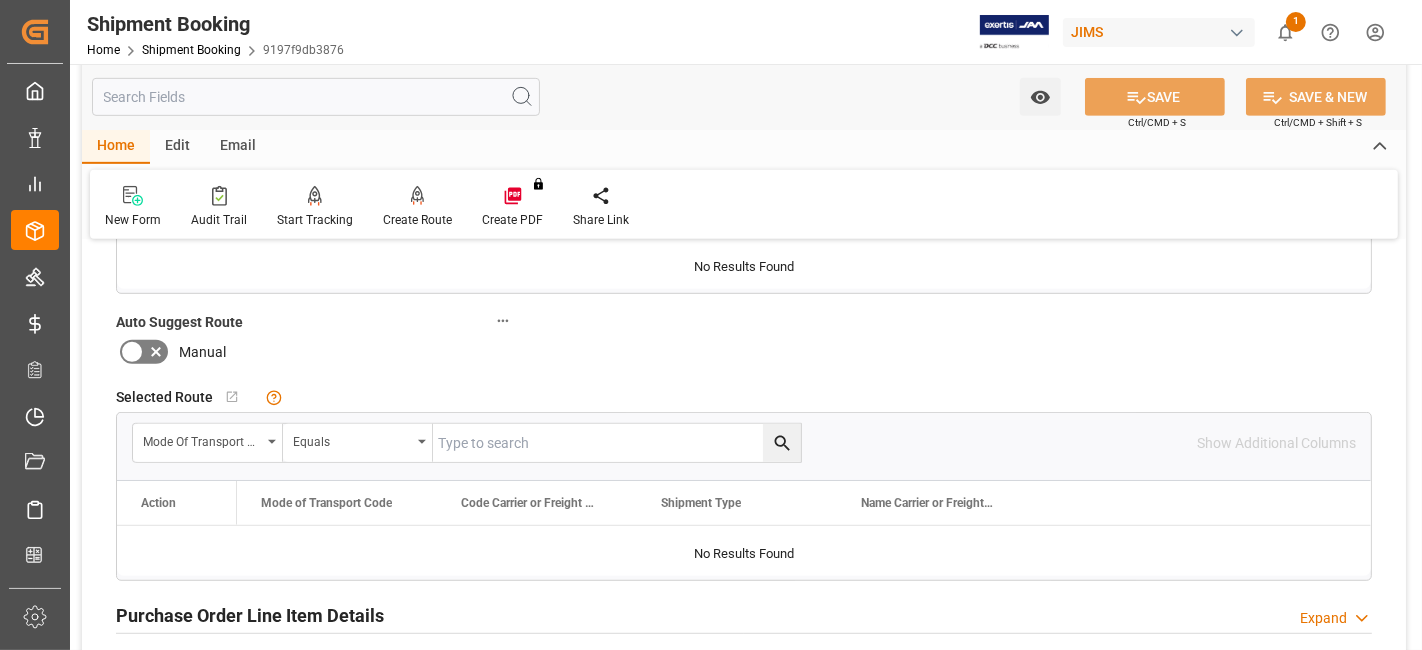 click 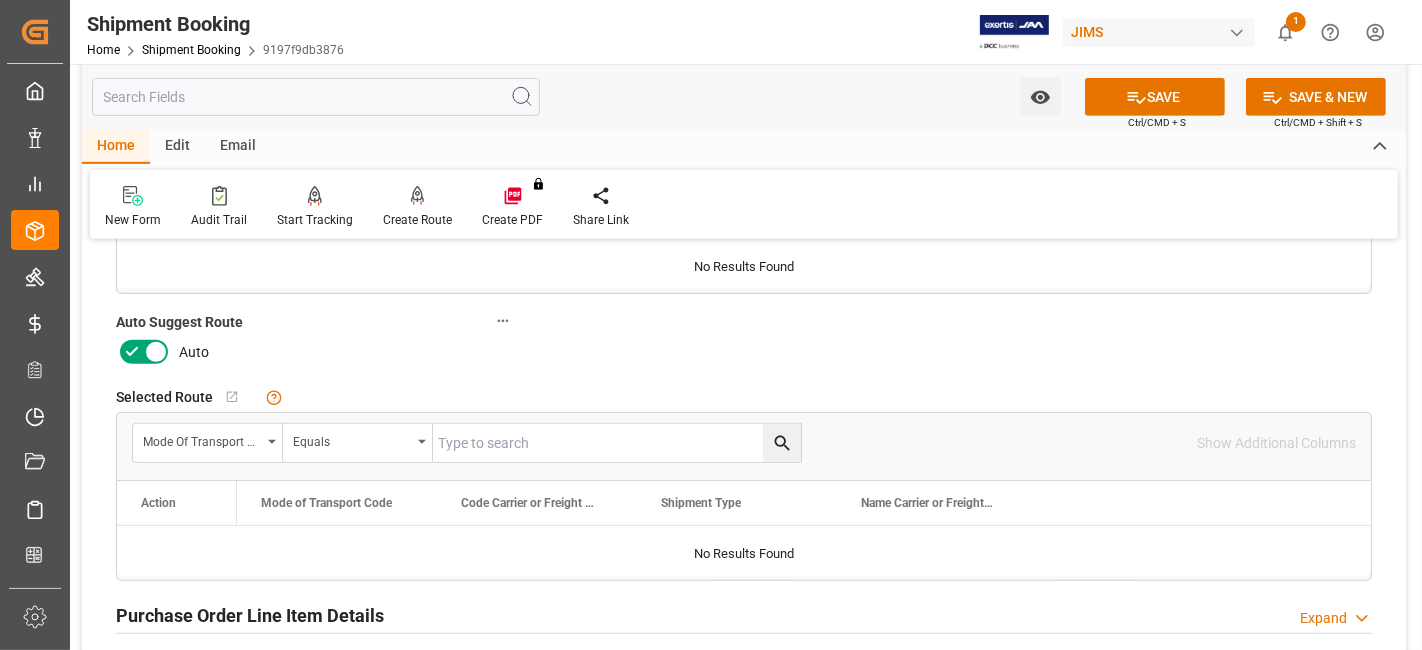 click 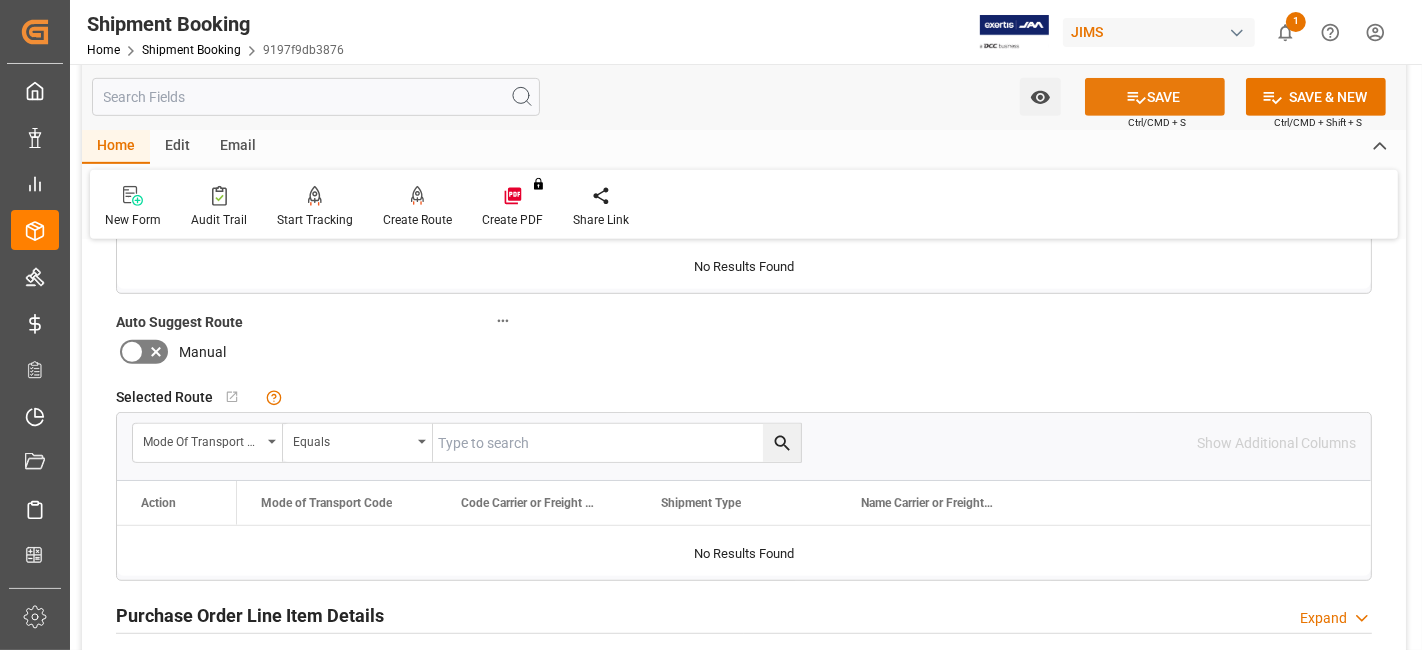 click 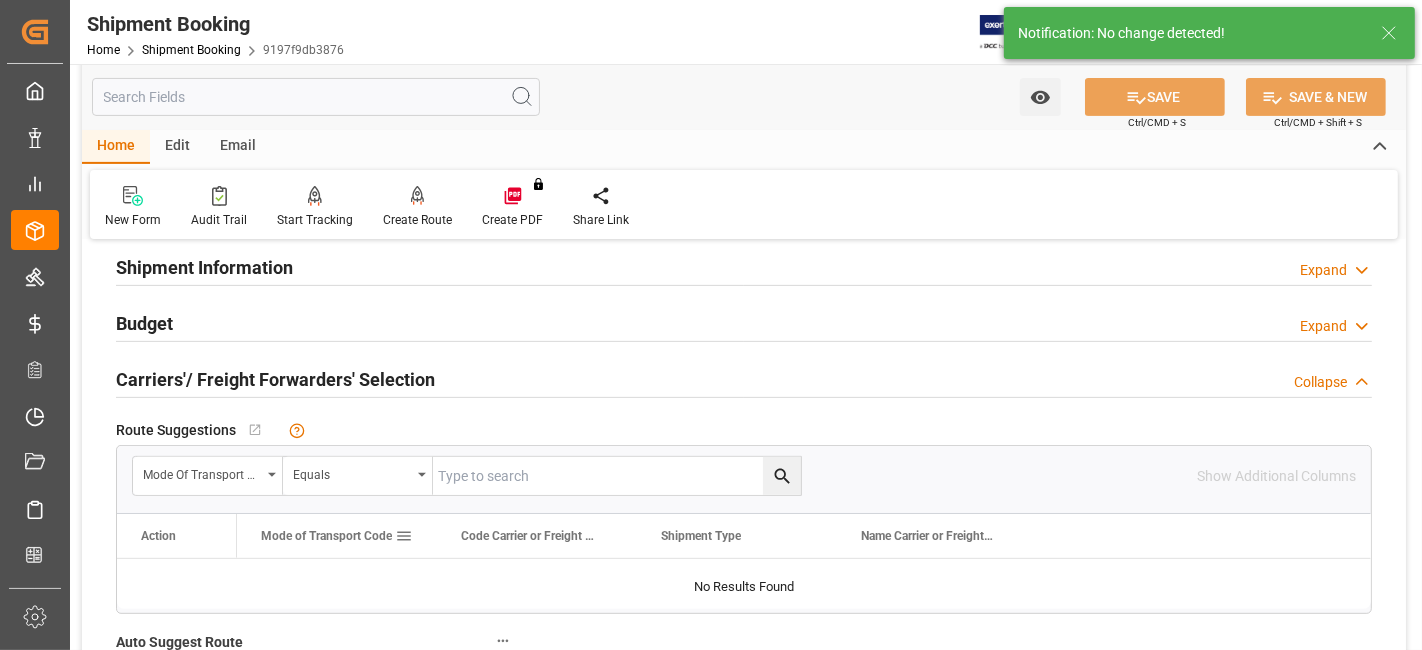 scroll, scrollTop: 555, scrollLeft: 0, axis: vertical 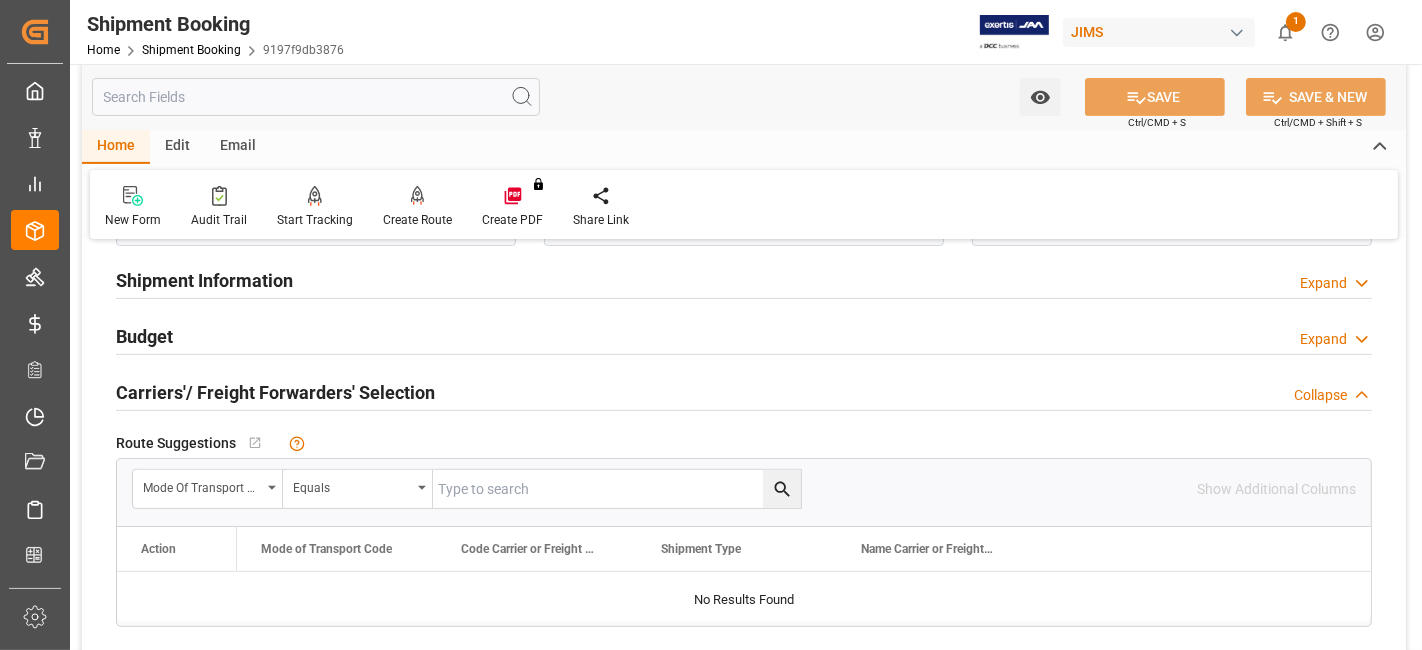 click on "Carriers'/ Freight Forwarders' Selection" at bounding box center (275, 392) 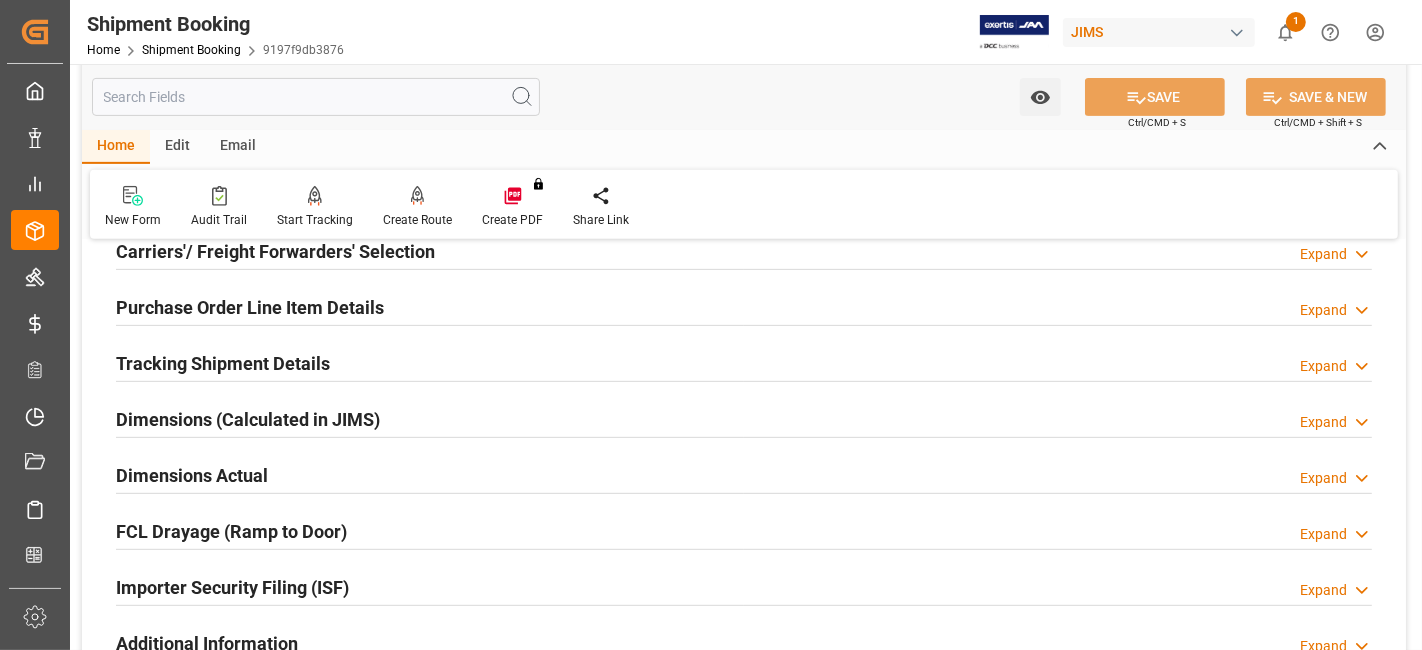 scroll, scrollTop: 666, scrollLeft: 0, axis: vertical 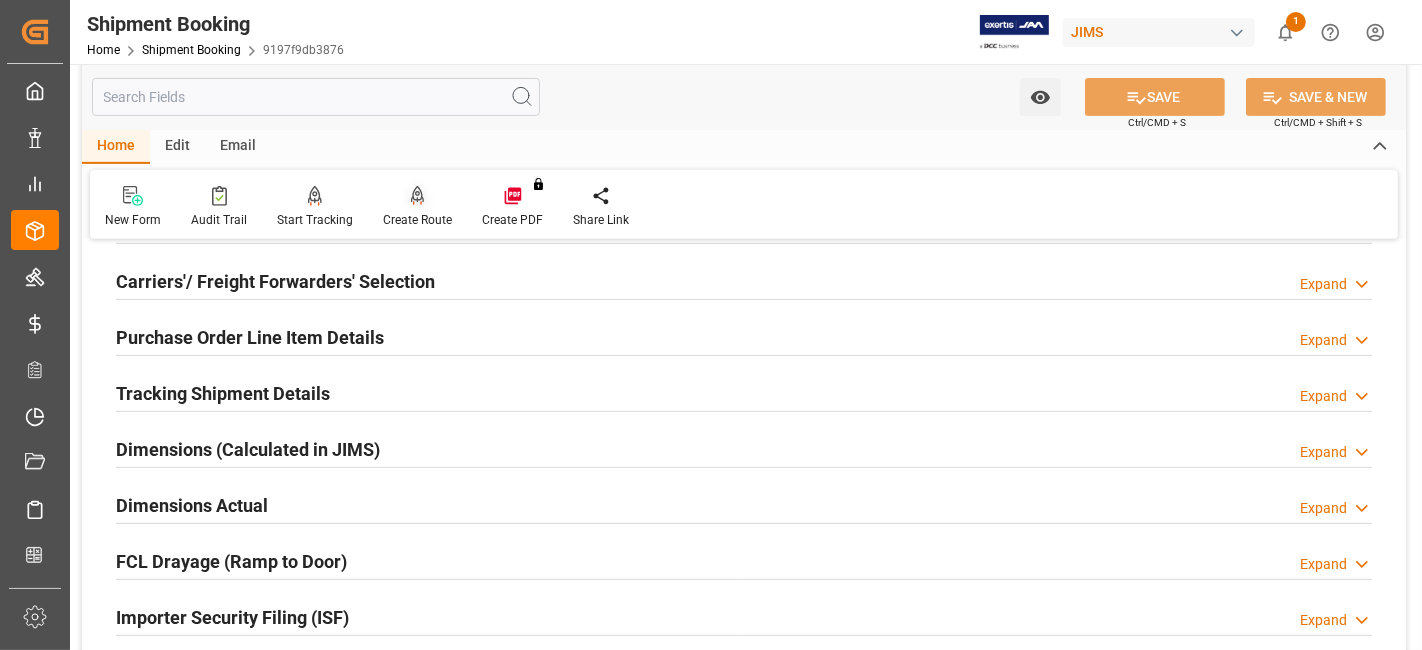 click on "Create Route" at bounding box center (417, 220) 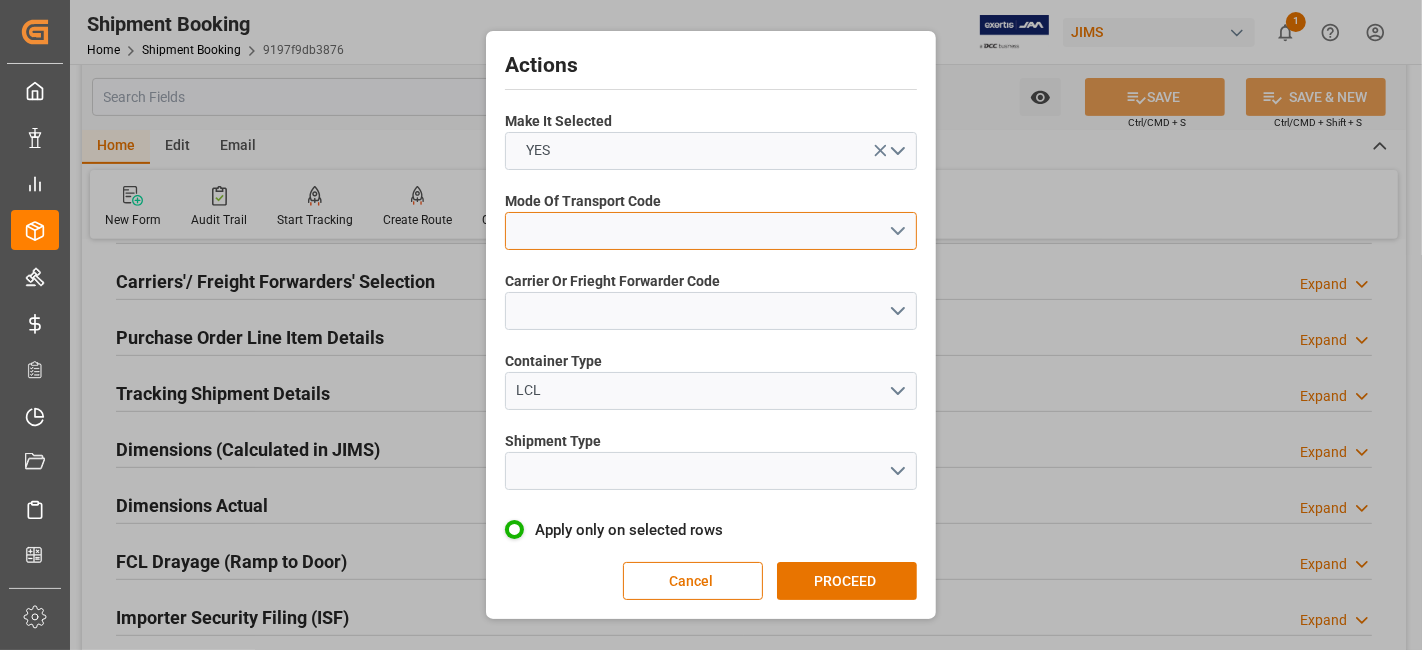 click at bounding box center [711, 231] 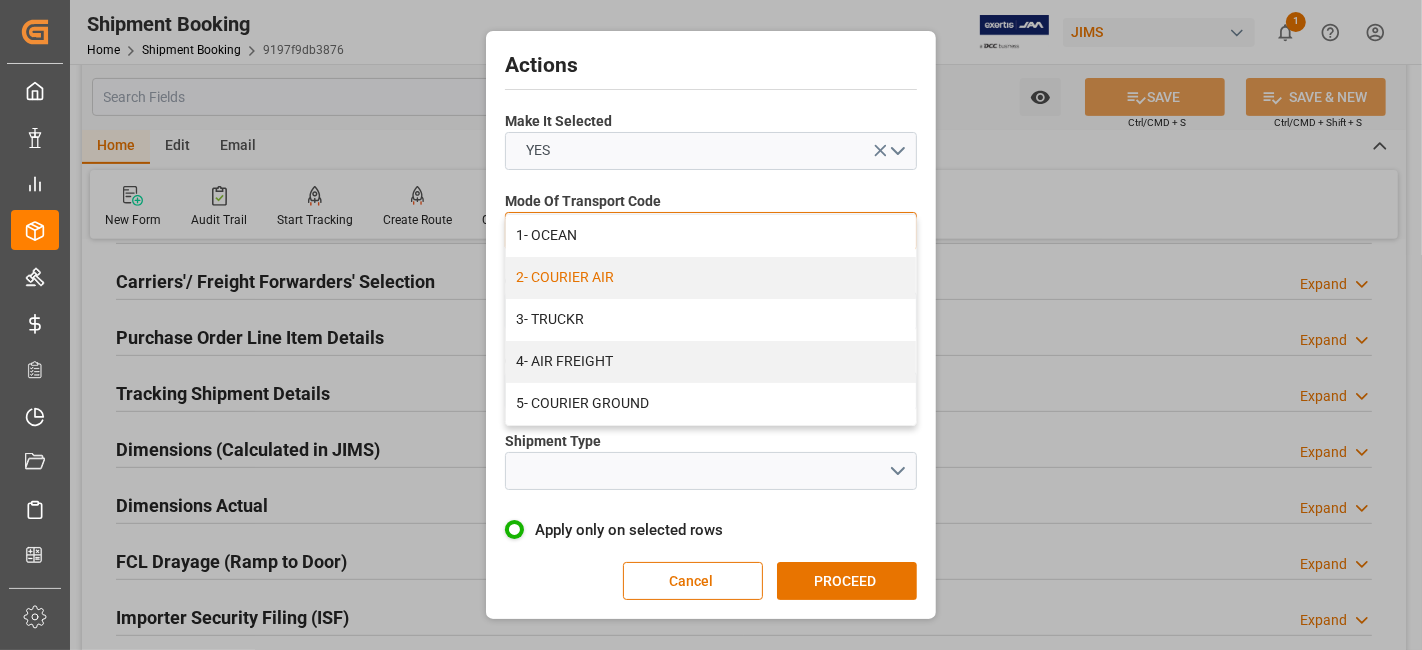 click on "2- COURIER AIR" at bounding box center [711, 278] 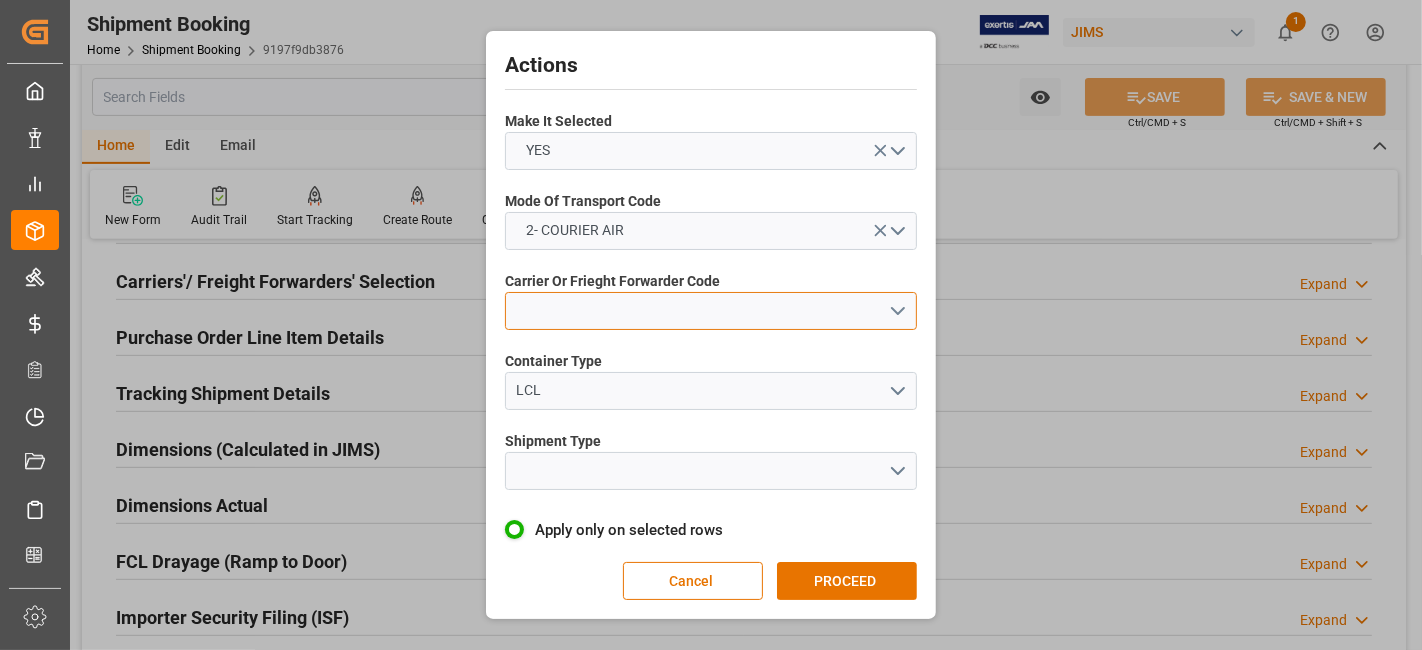 click at bounding box center [711, 311] 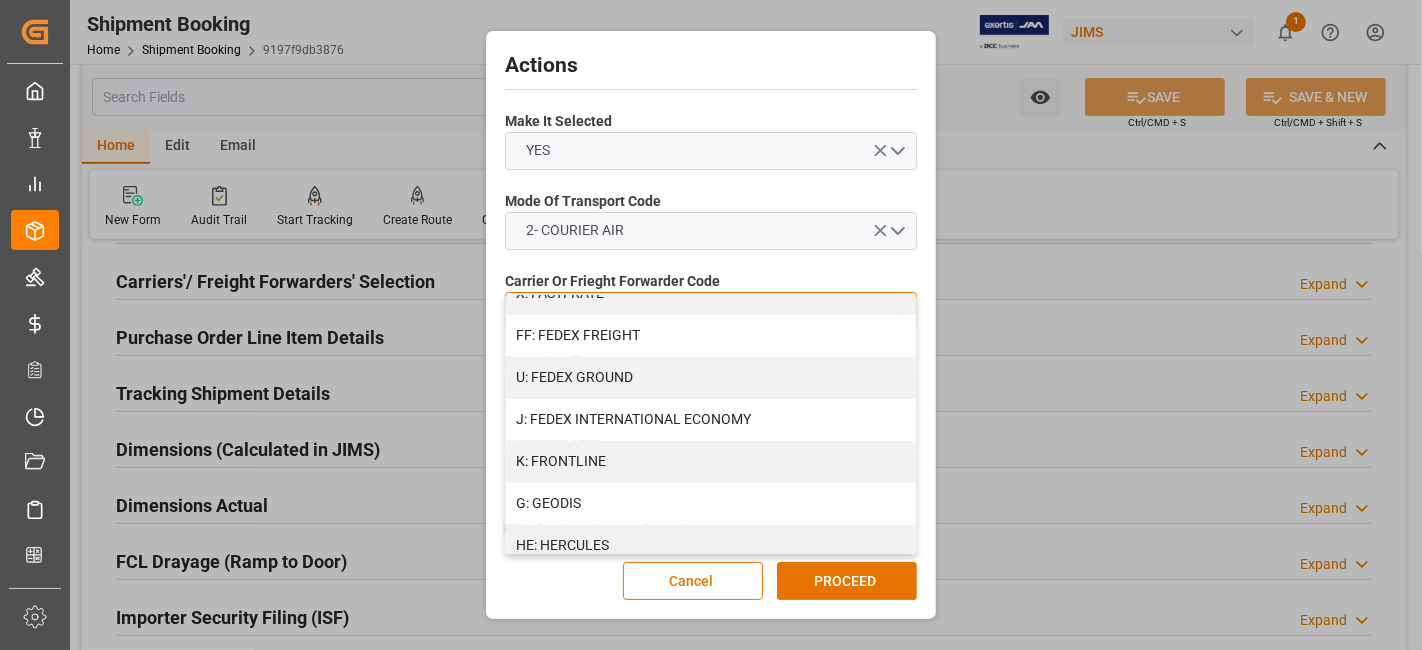 scroll, scrollTop: 601, scrollLeft: 0, axis: vertical 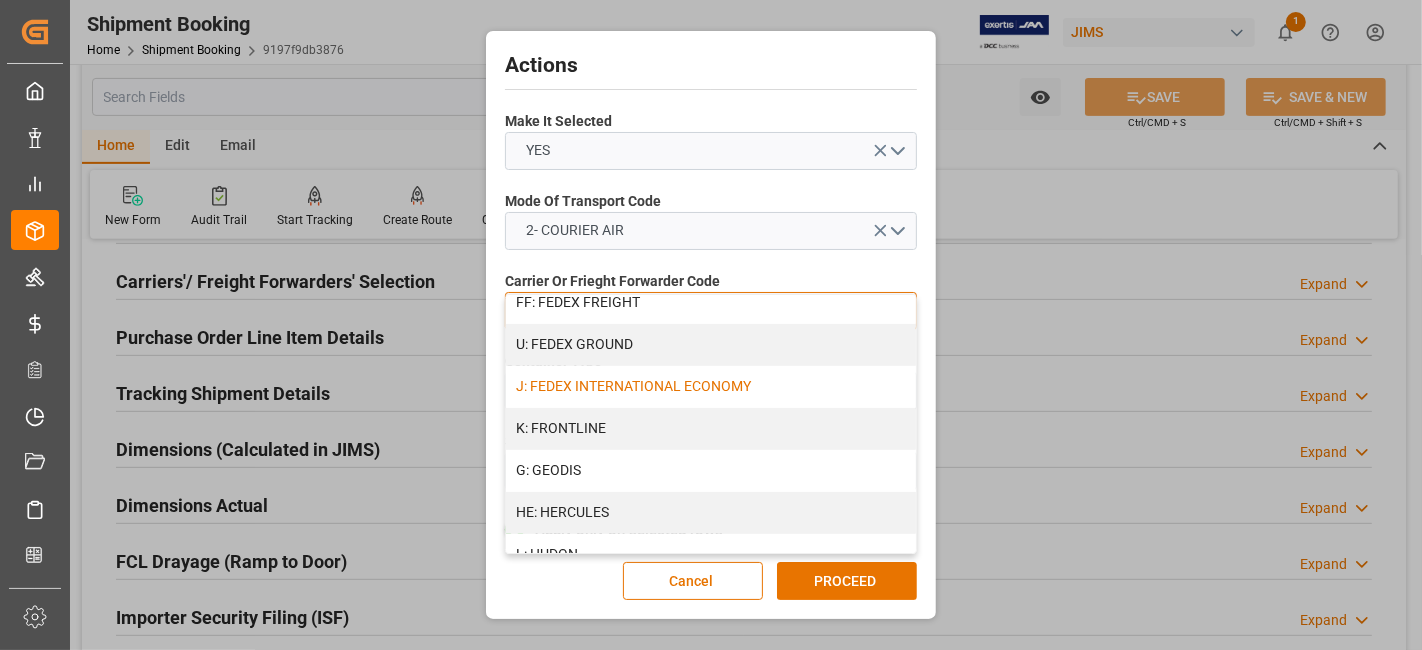 drag, startPoint x: 782, startPoint y: 383, endPoint x: 785, endPoint y: 395, distance: 12.369317 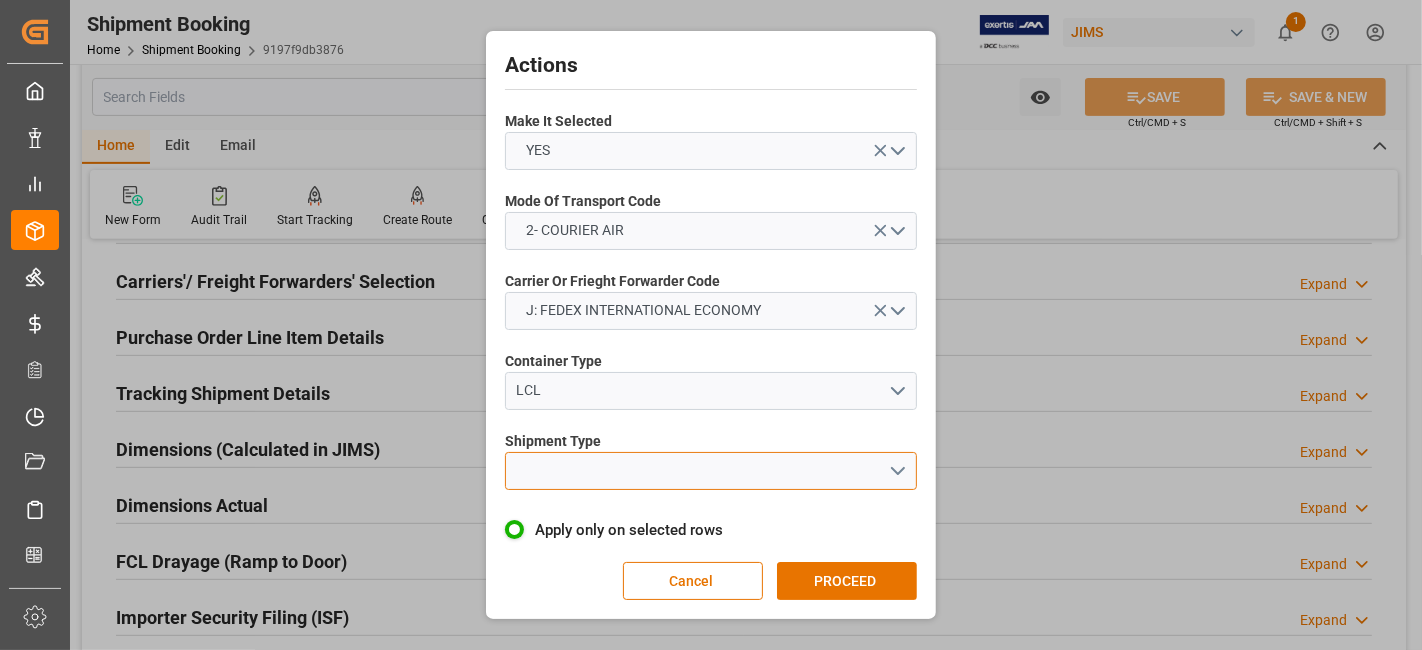 click at bounding box center (711, 471) 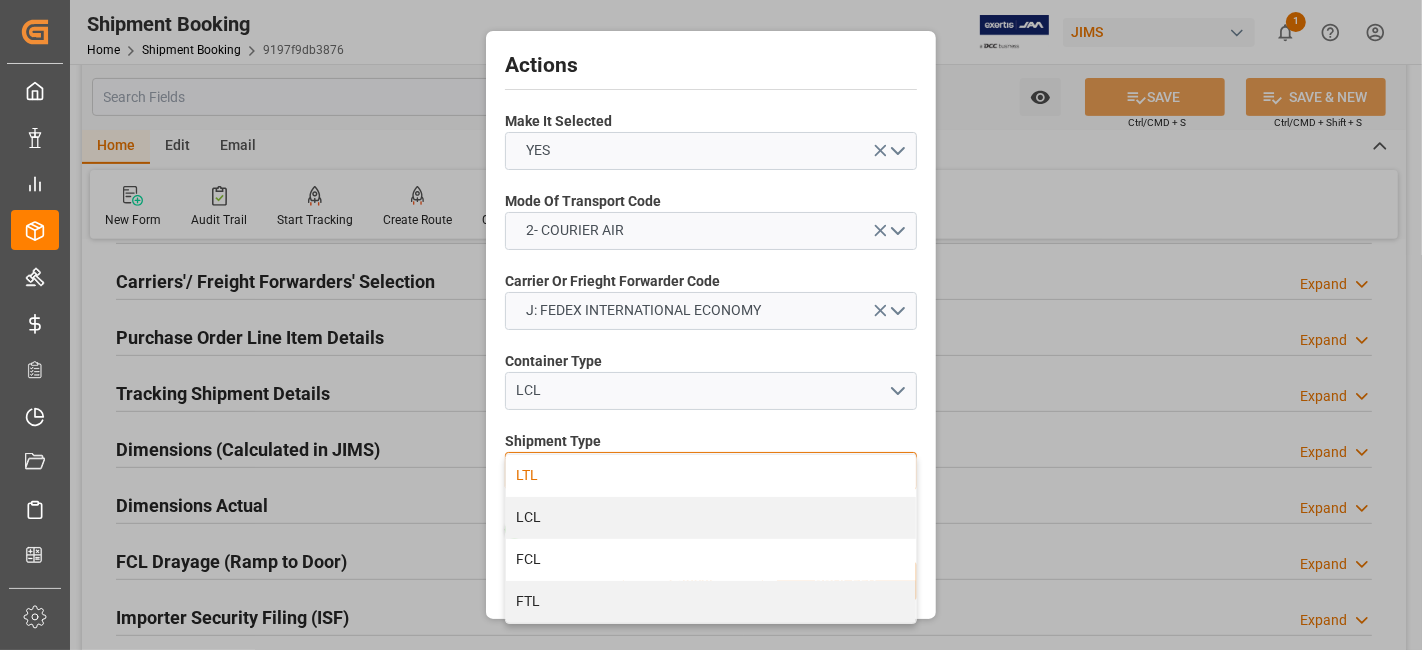 drag, startPoint x: 655, startPoint y: 478, endPoint x: 765, endPoint y: 527, distance: 120.4201 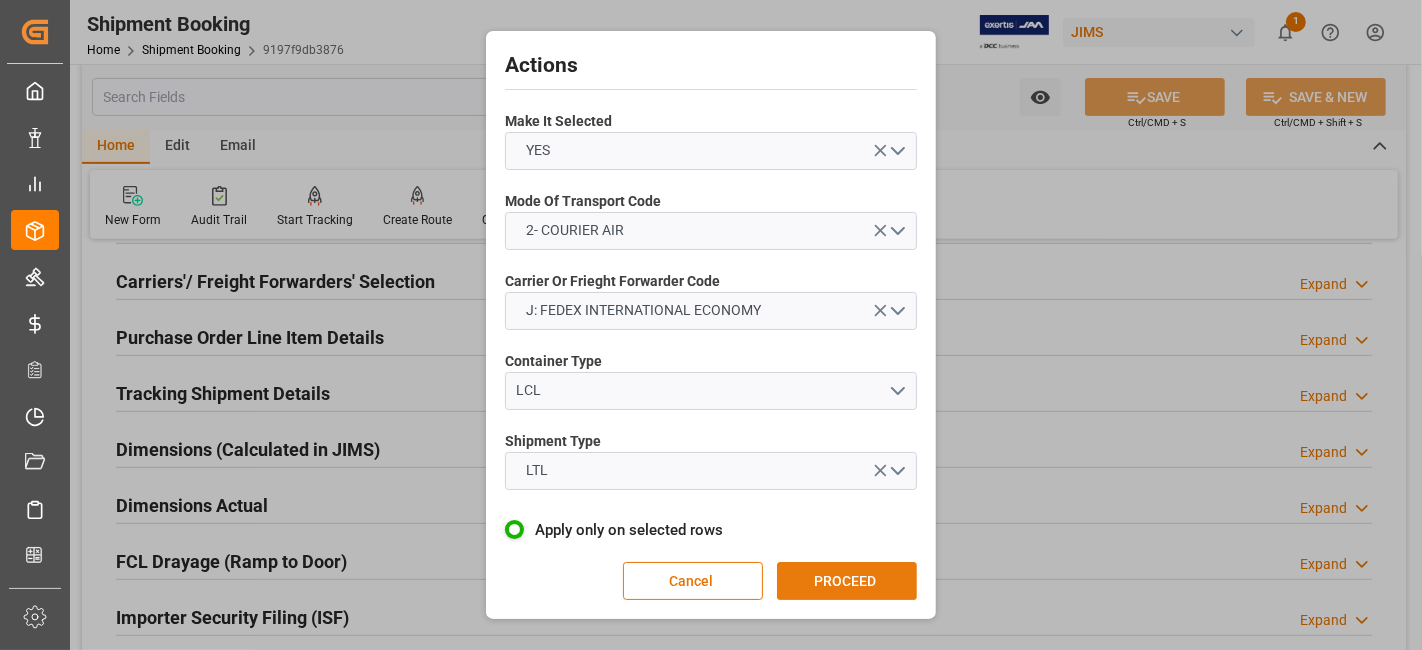 click on "PROCEED" at bounding box center (847, 581) 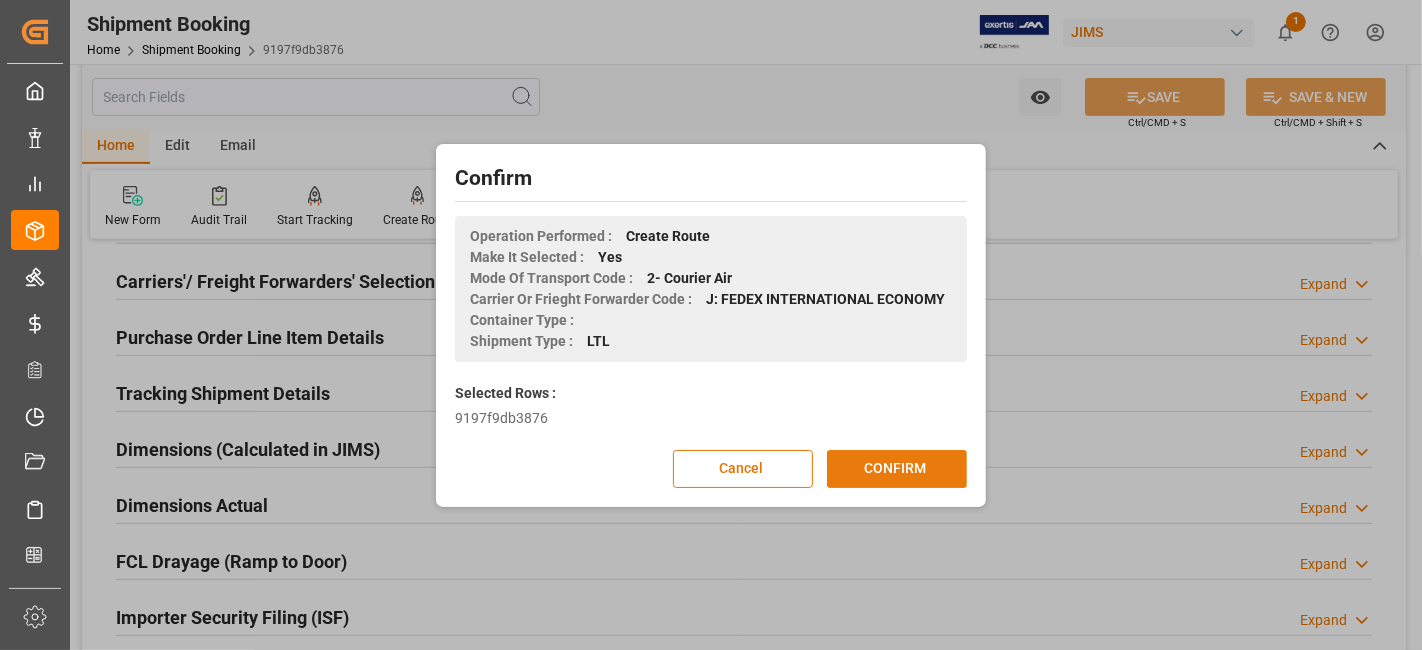 click on "CONFIRM" at bounding box center (897, 469) 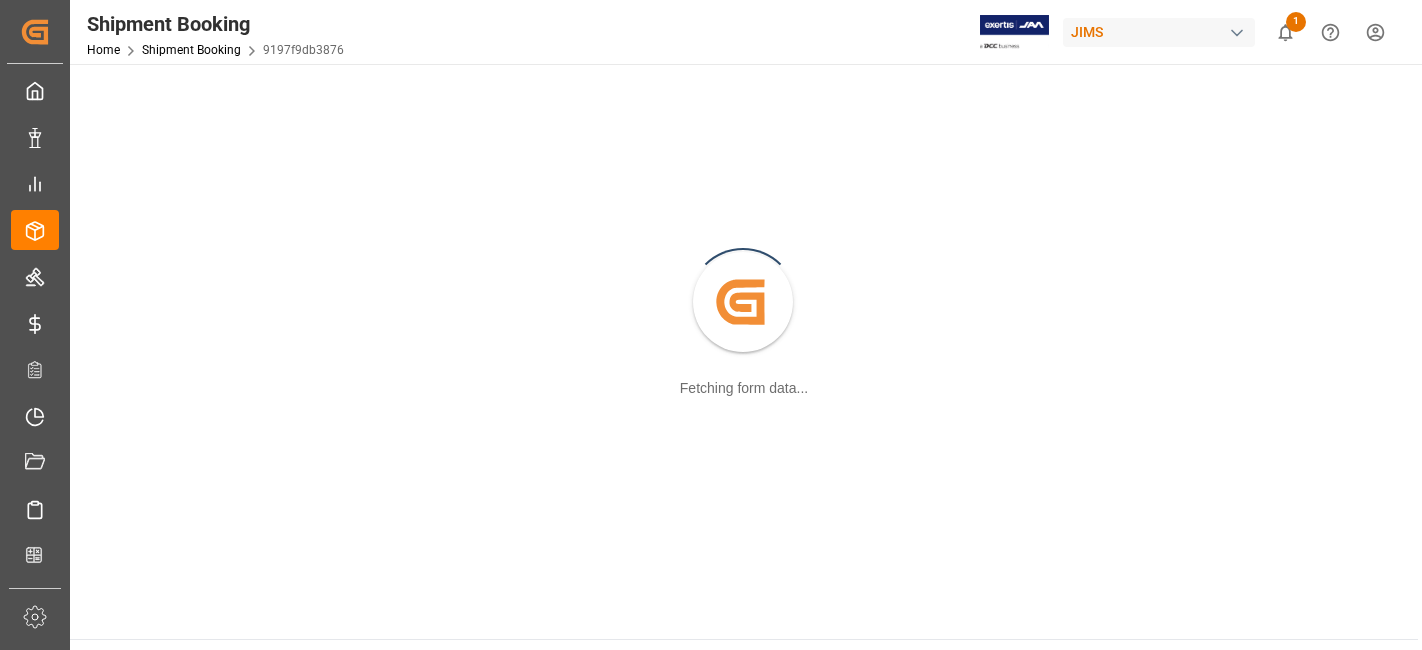 scroll, scrollTop: 0, scrollLeft: 0, axis: both 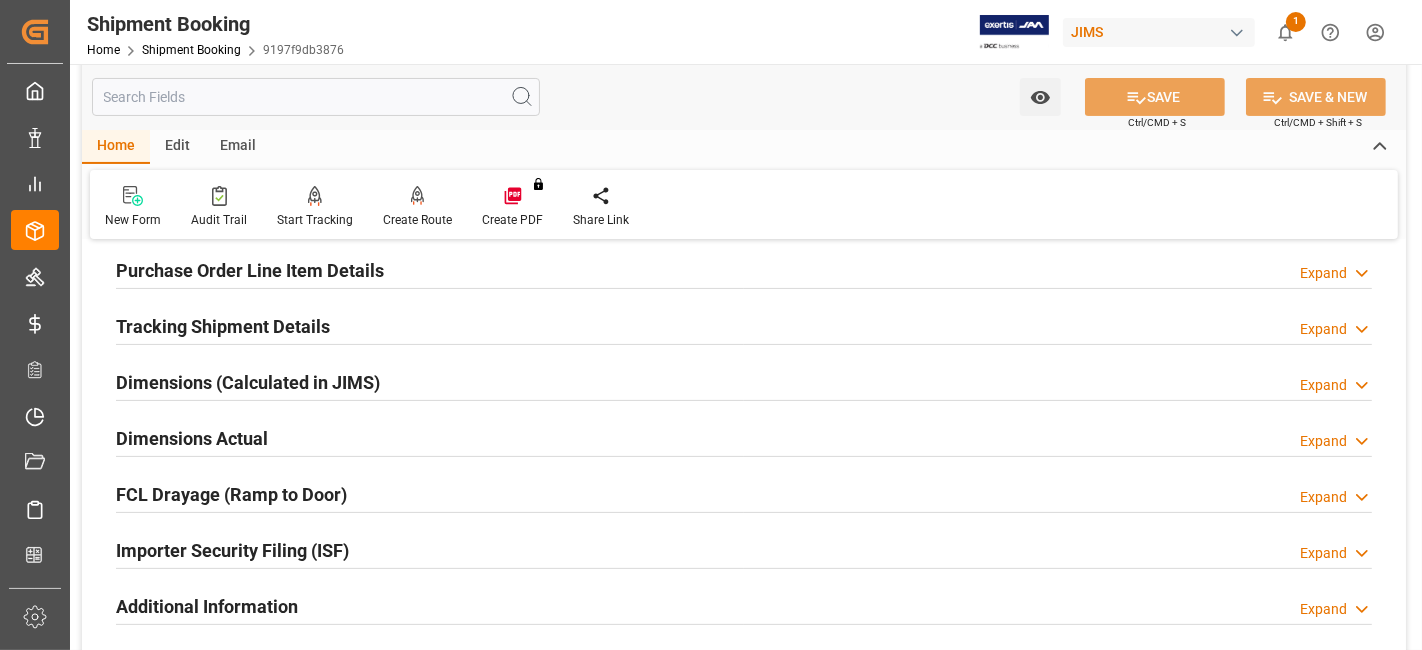 click on "Dimensions Actual" at bounding box center [192, 438] 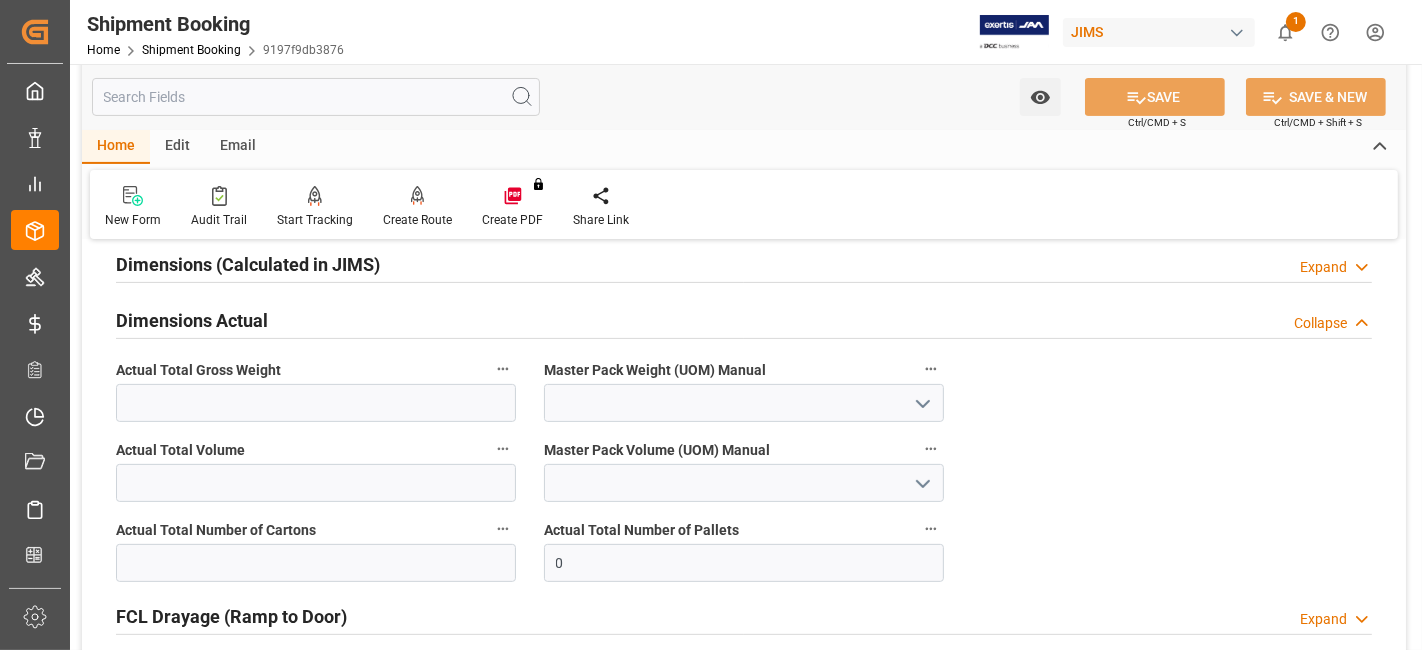 scroll, scrollTop: 555, scrollLeft: 0, axis: vertical 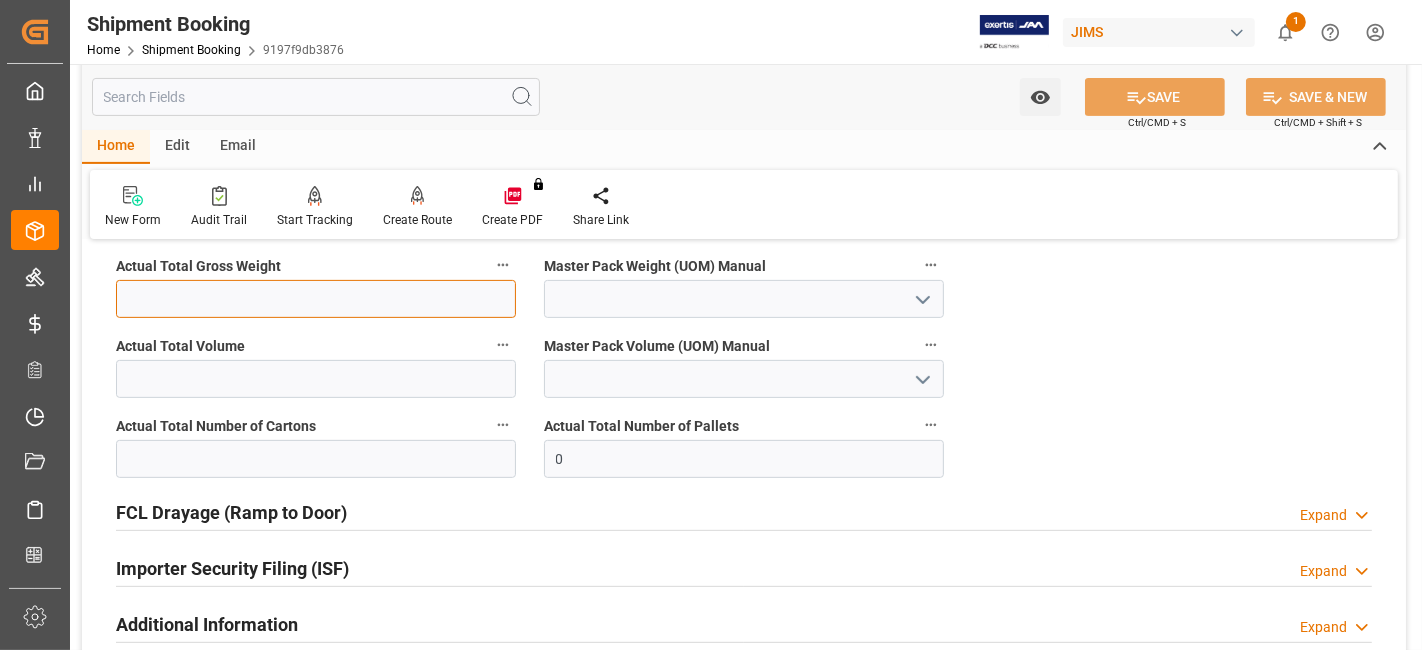 click at bounding box center (316, 299) 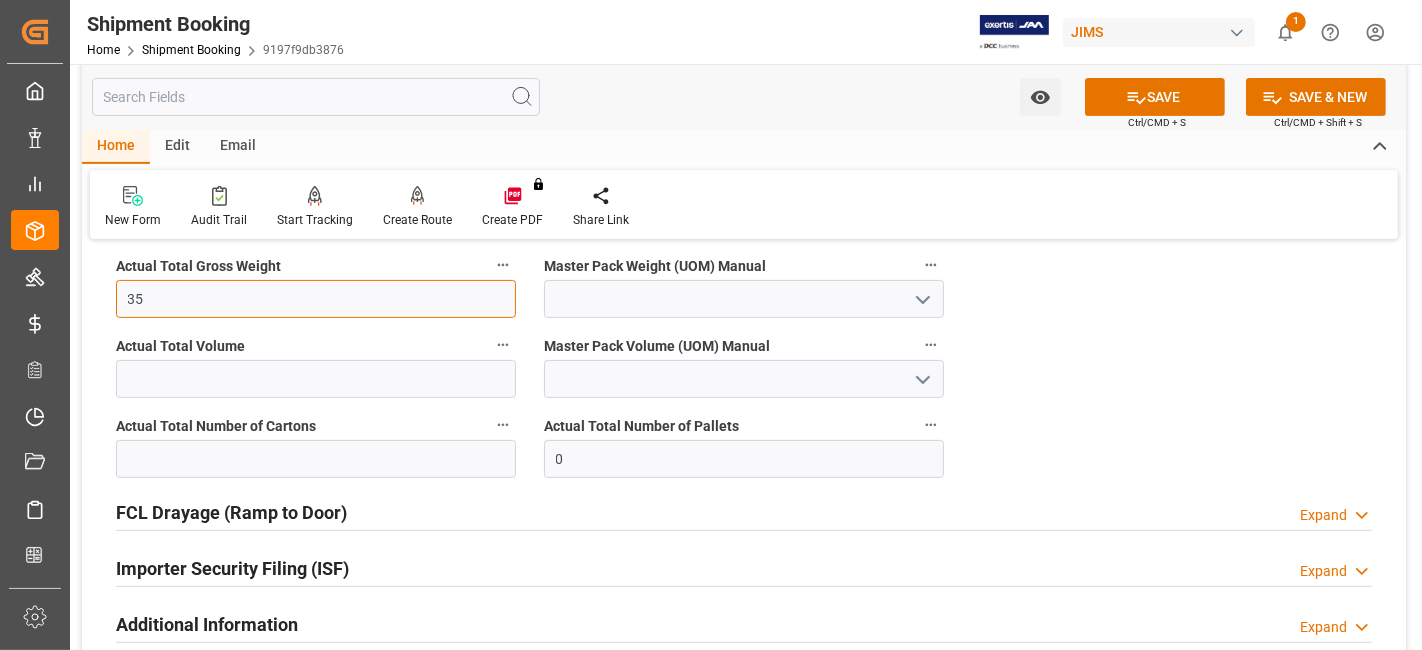 type on "35" 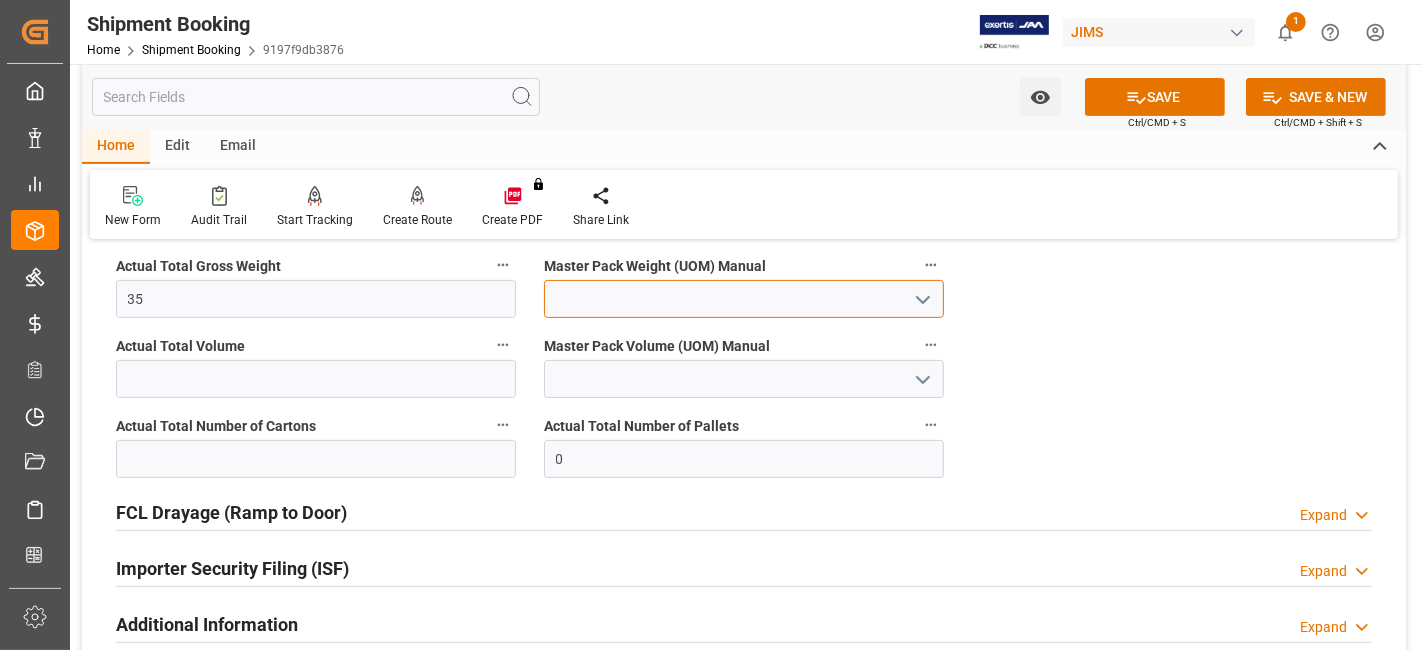 click at bounding box center [744, 299] 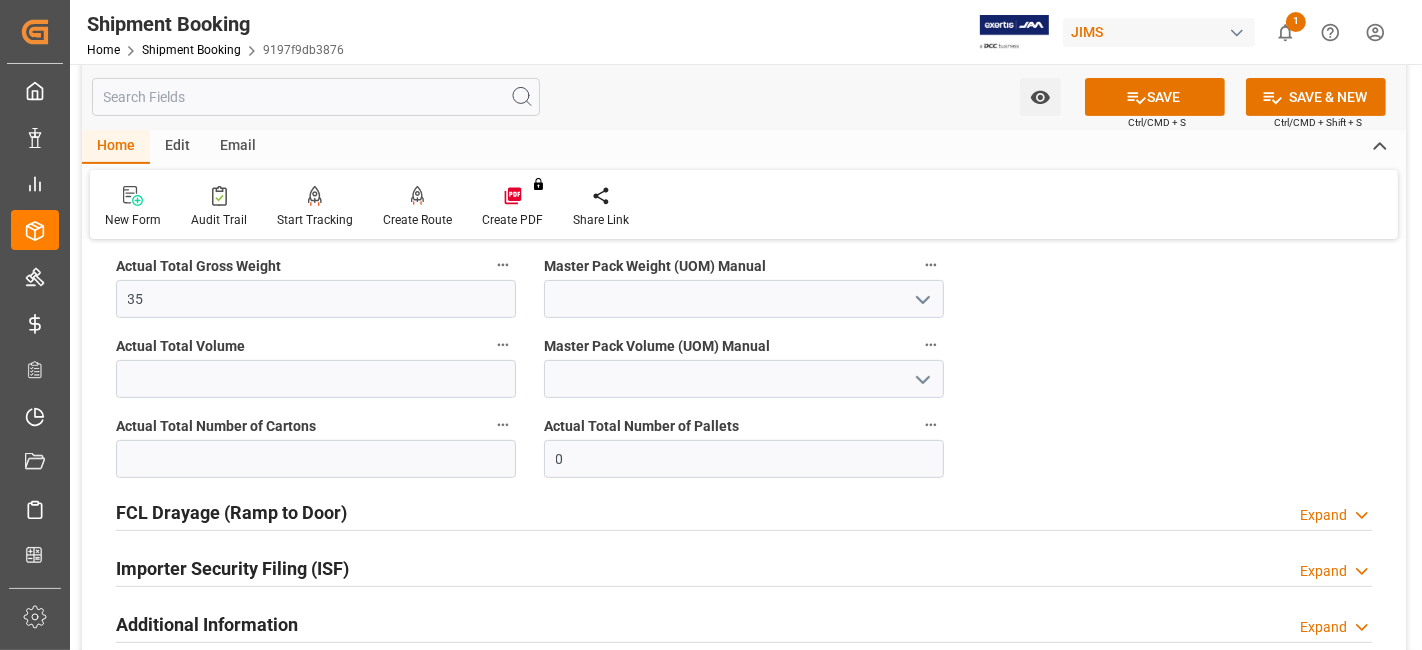 click 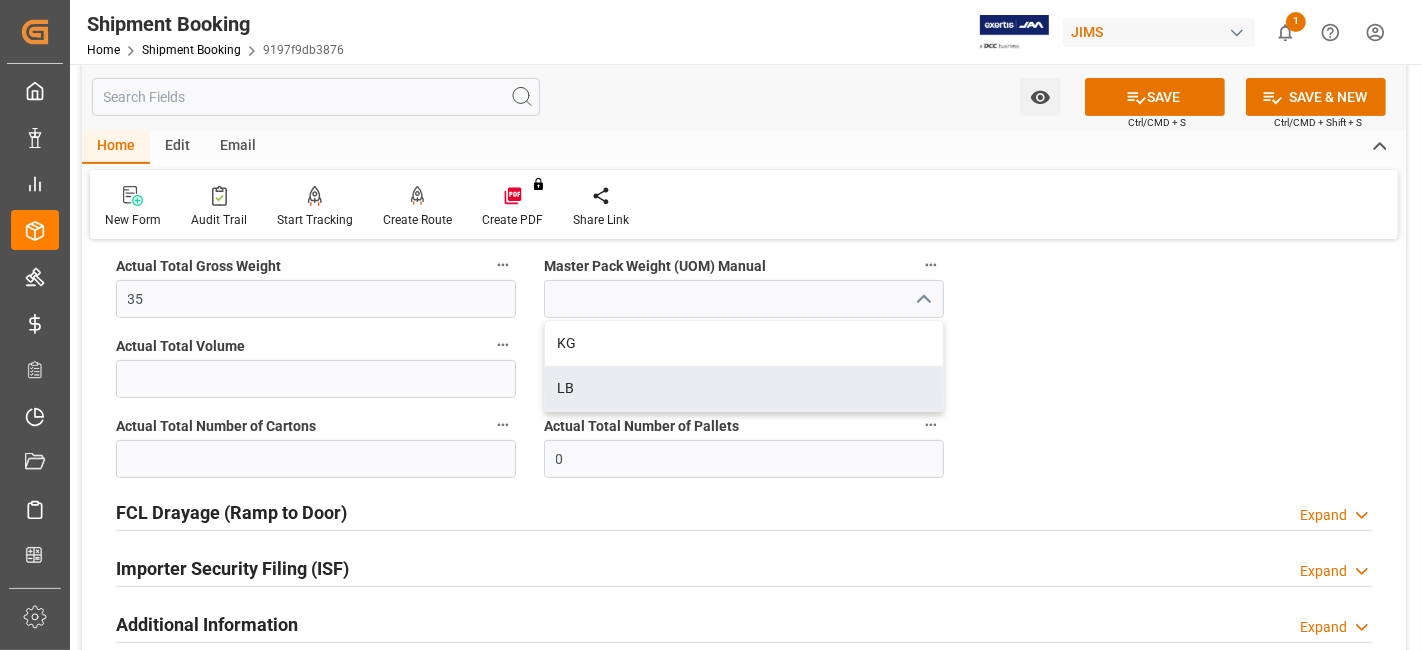 click on "LB" at bounding box center [744, 388] 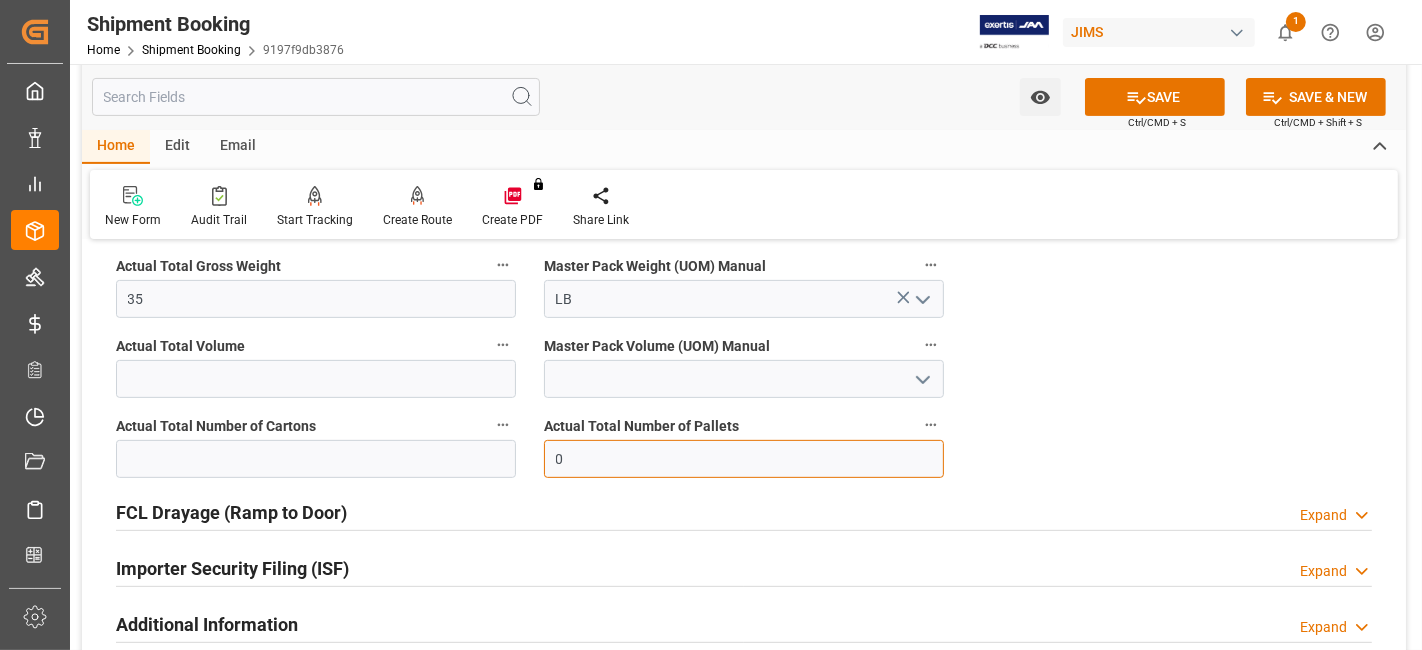 drag, startPoint x: 789, startPoint y: 459, endPoint x: 528, endPoint y: 464, distance: 261.04788 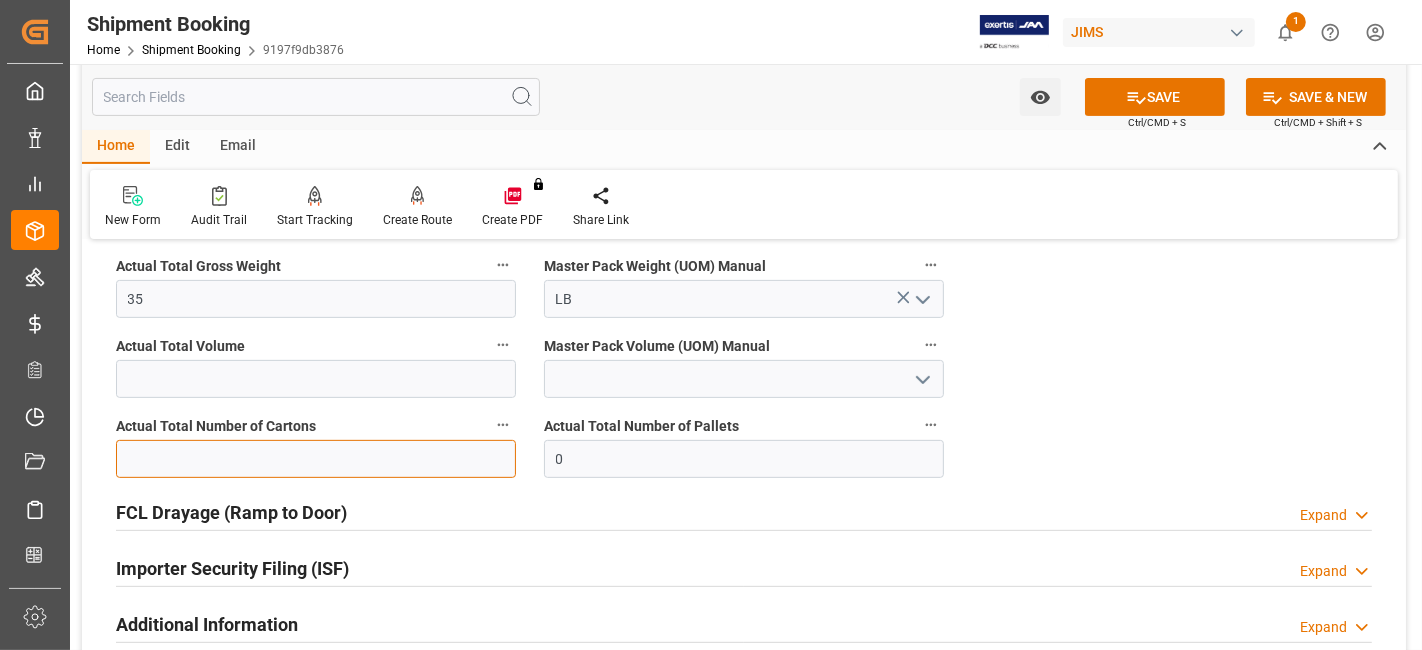 click at bounding box center [316, 459] 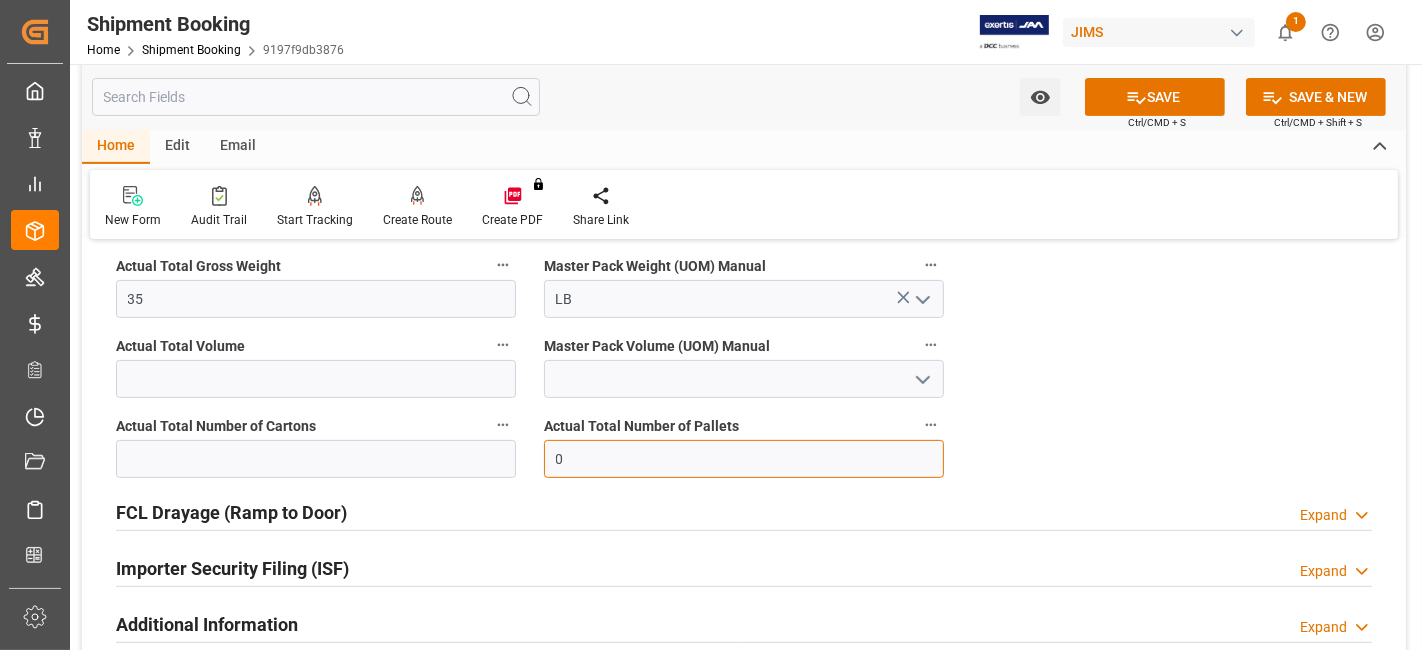drag, startPoint x: 597, startPoint y: 458, endPoint x: 241, endPoint y: 456, distance: 356.0056 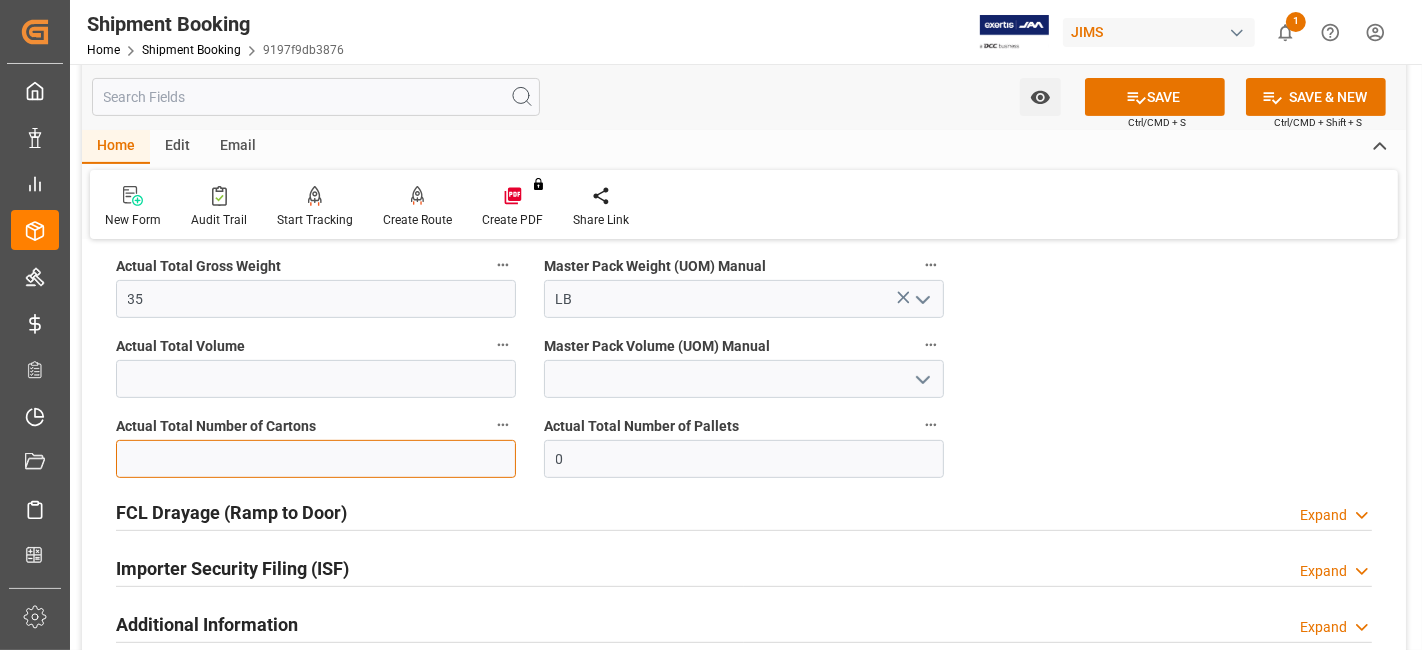 click at bounding box center (316, 459) 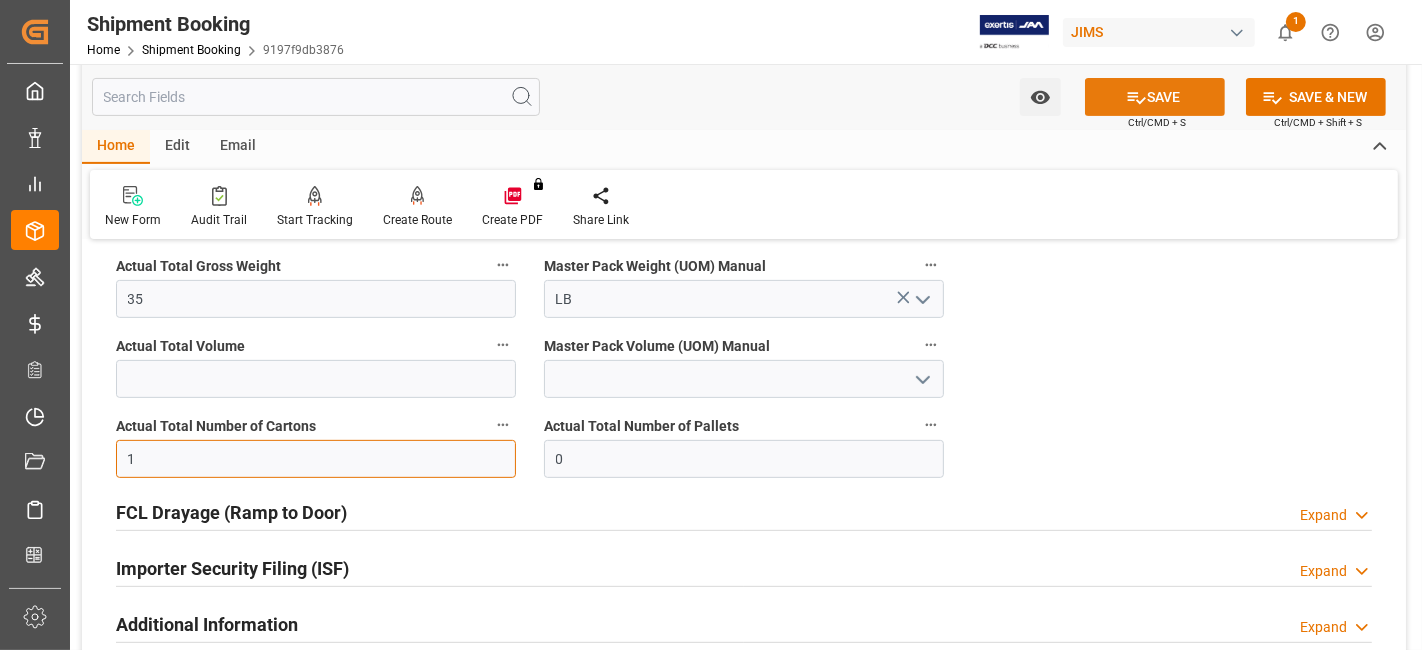type on "1" 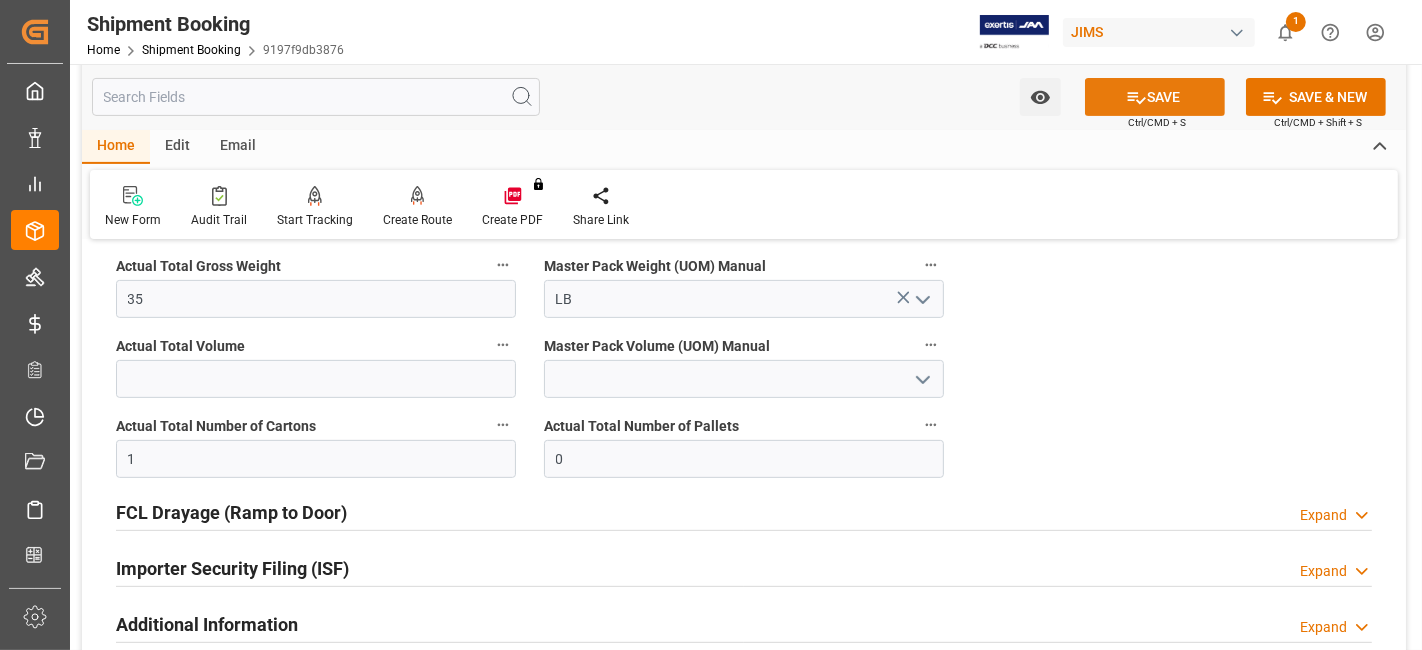 drag, startPoint x: 1105, startPoint y: 98, endPoint x: 547, endPoint y: 495, distance: 684.81604 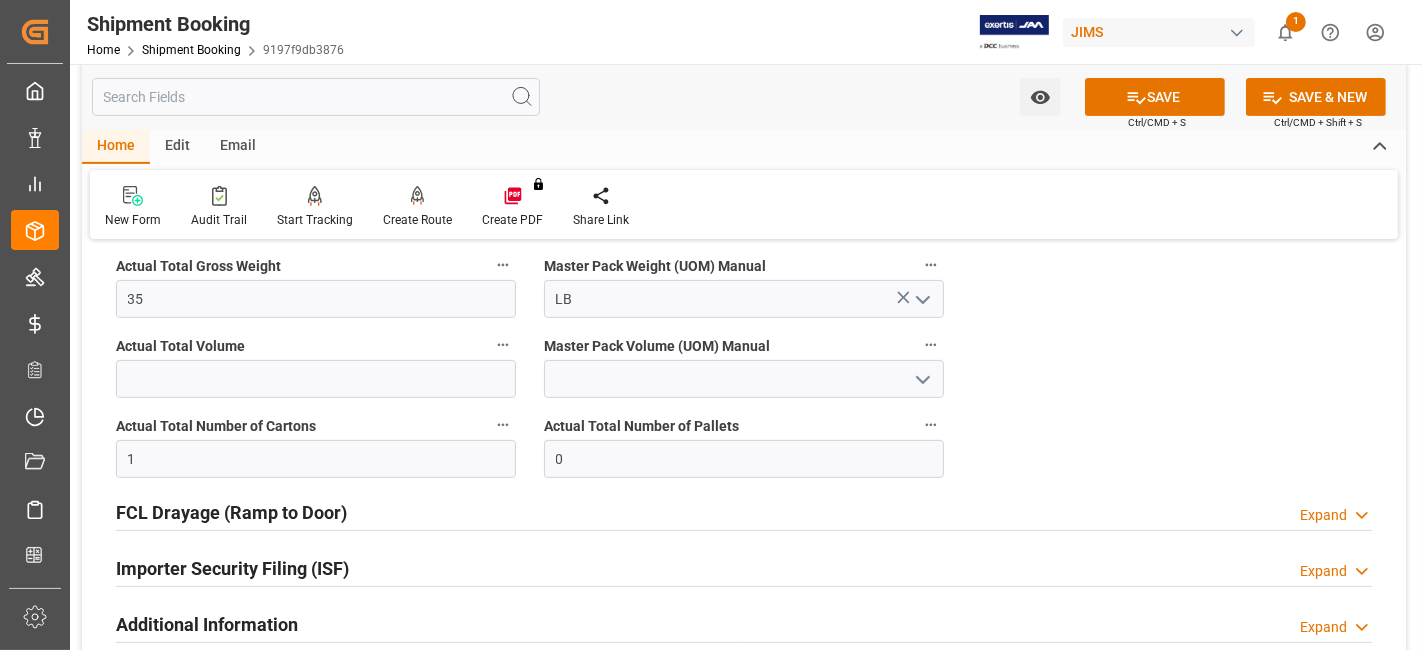 click on "SAVE" at bounding box center [1155, 97] 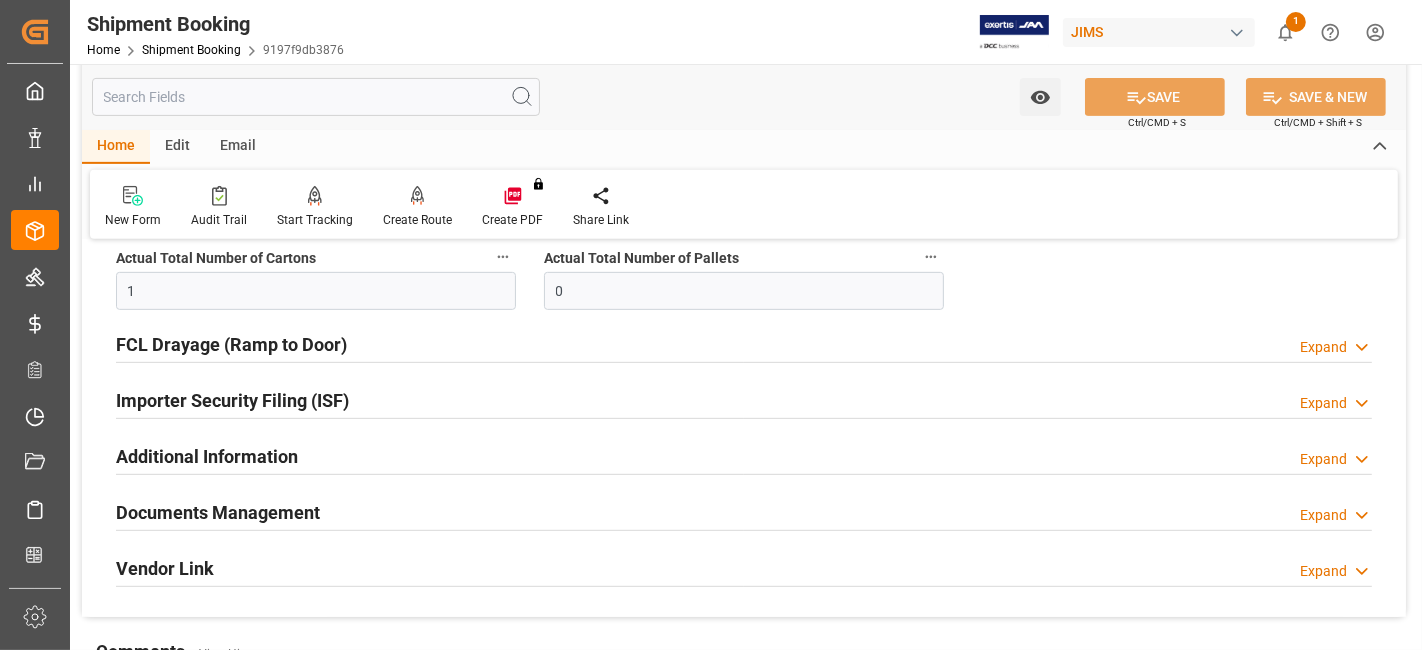 scroll, scrollTop: 888, scrollLeft: 0, axis: vertical 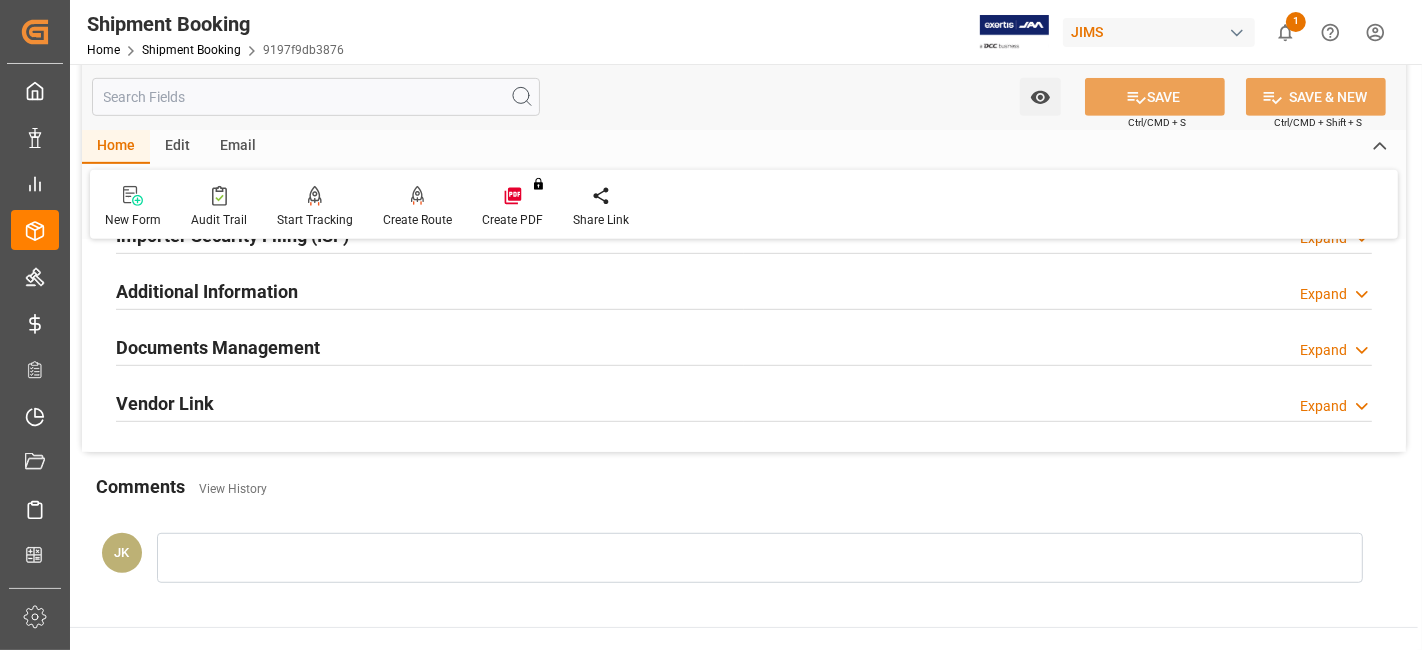 click on "Documents Management" at bounding box center (218, 347) 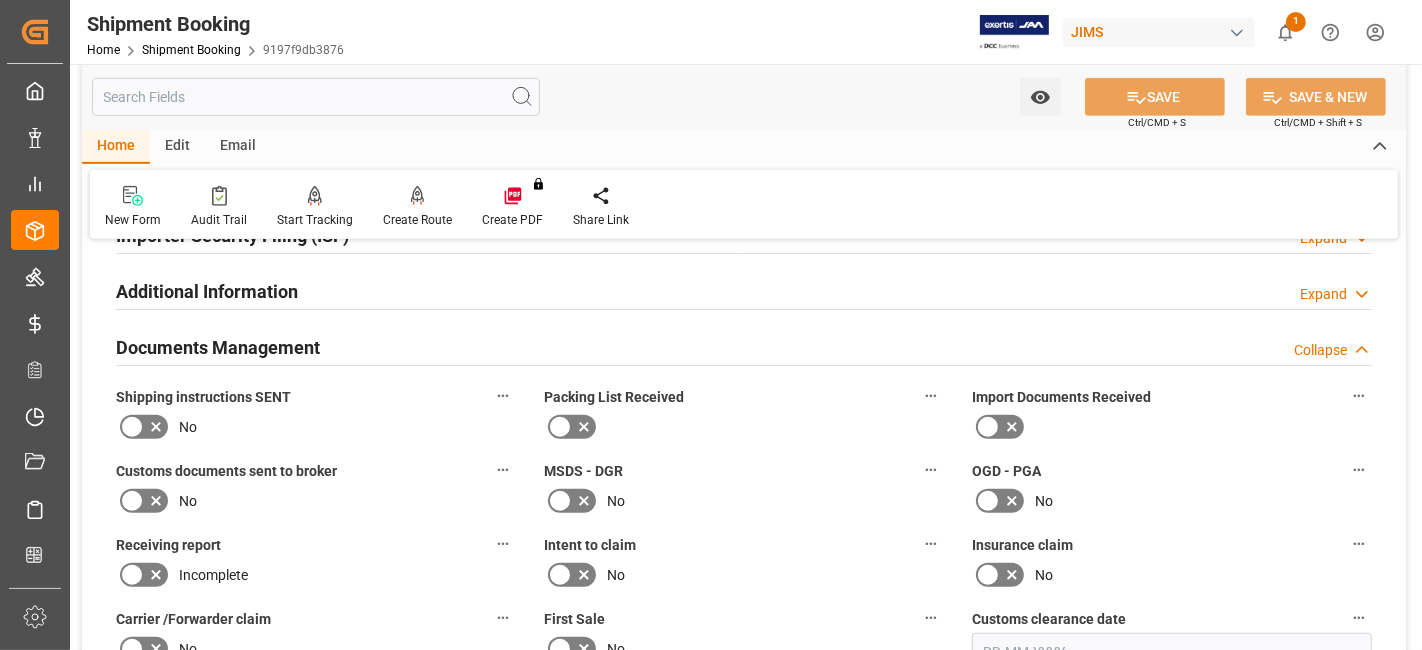 click on "Additional Information Expand" at bounding box center (744, 292) 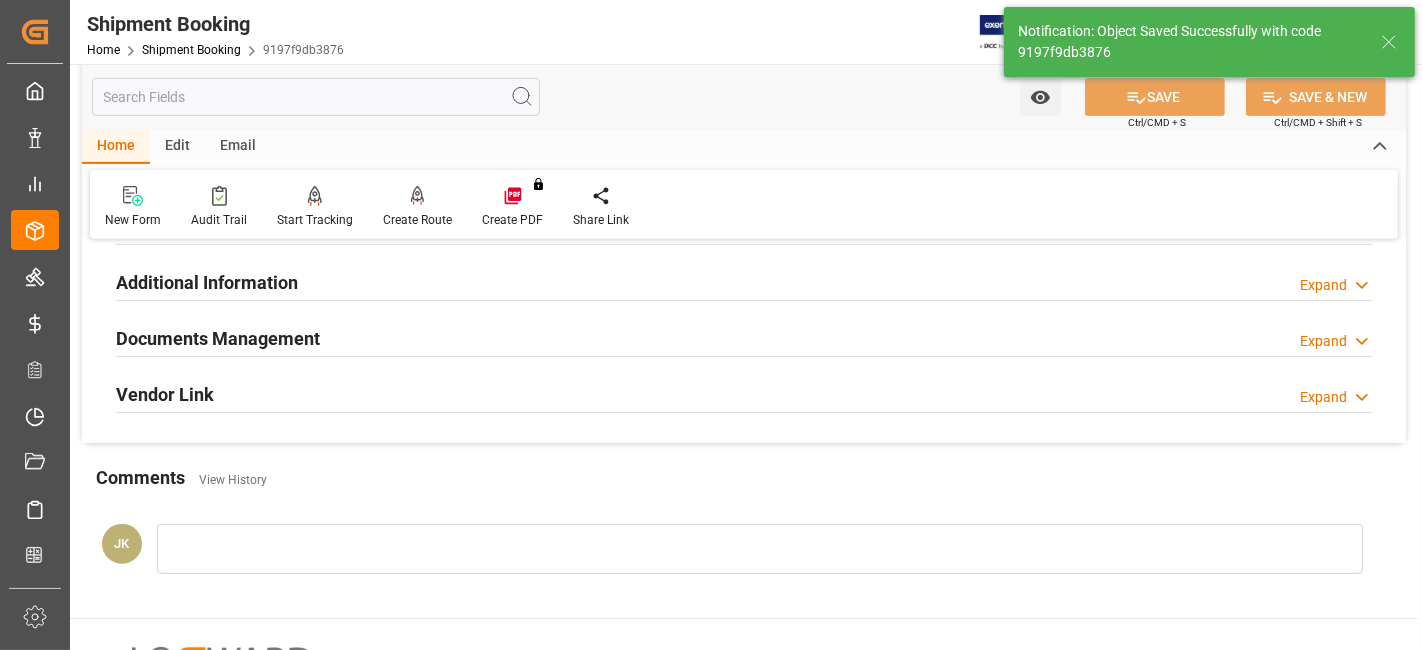 scroll, scrollTop: 537, scrollLeft: 0, axis: vertical 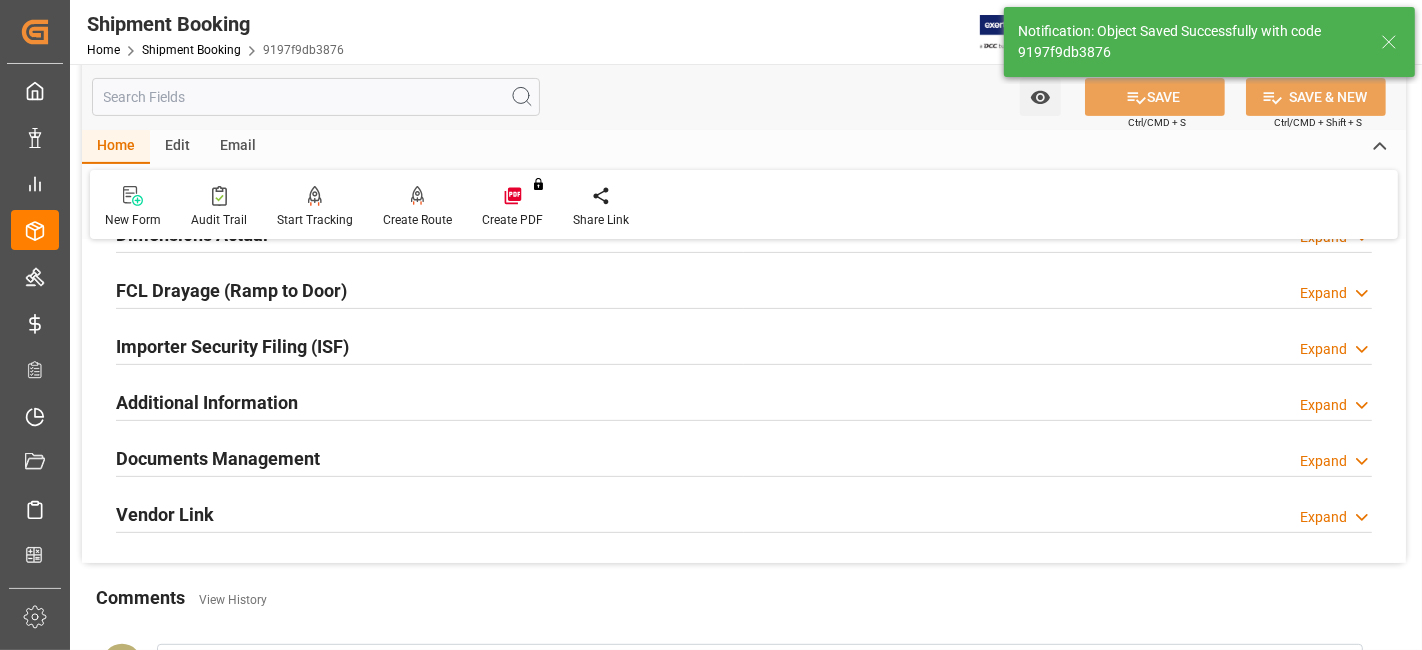 click on "Documents Management" at bounding box center [218, 458] 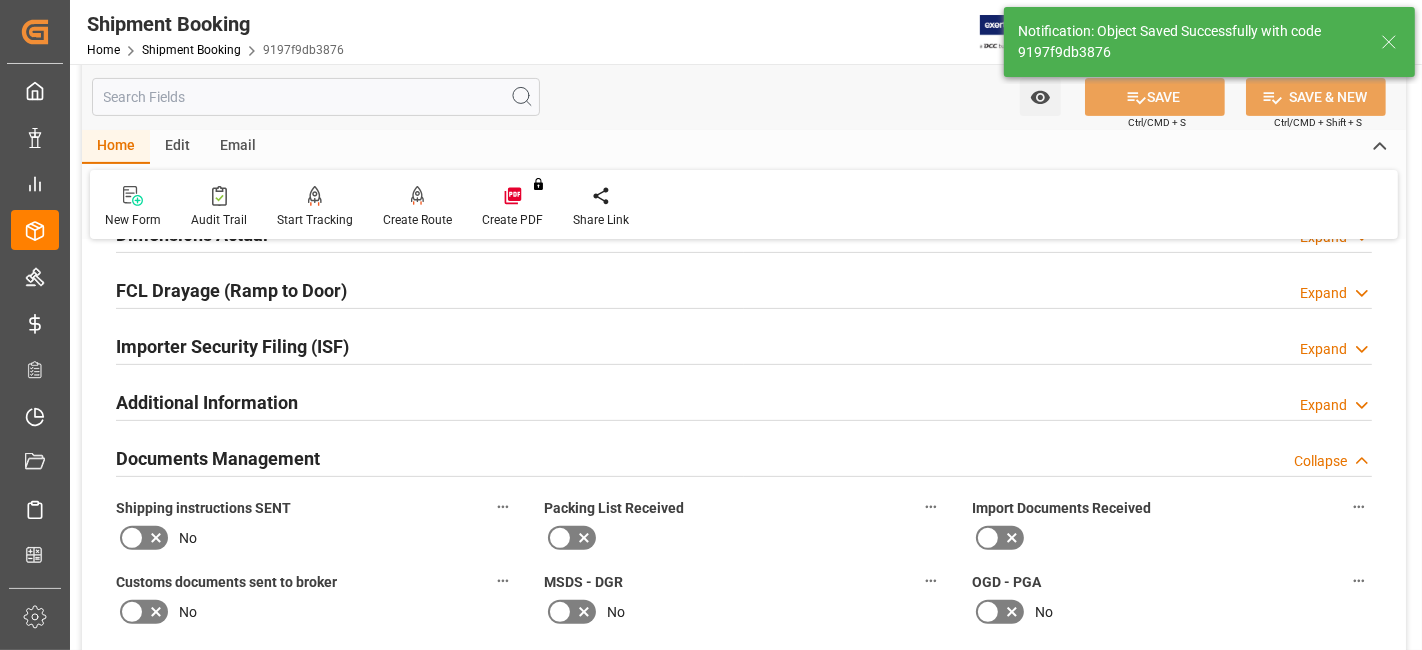 scroll, scrollTop: 760, scrollLeft: 0, axis: vertical 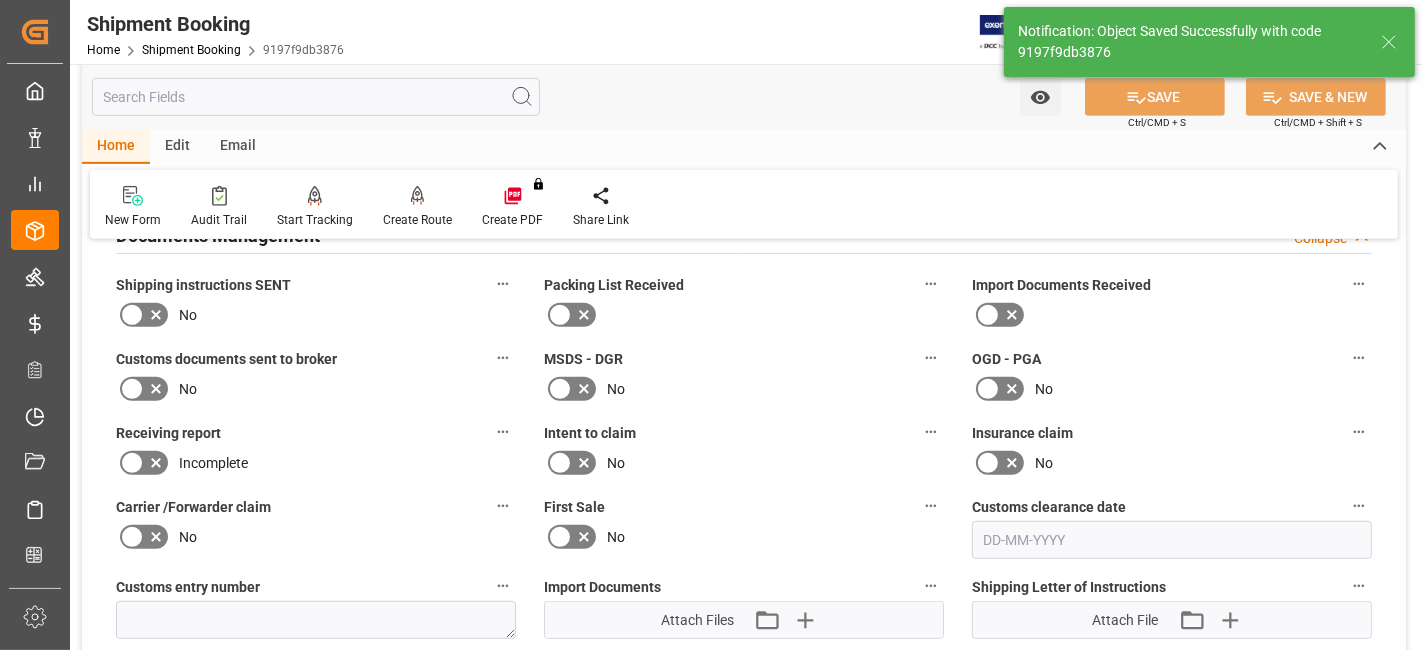 click 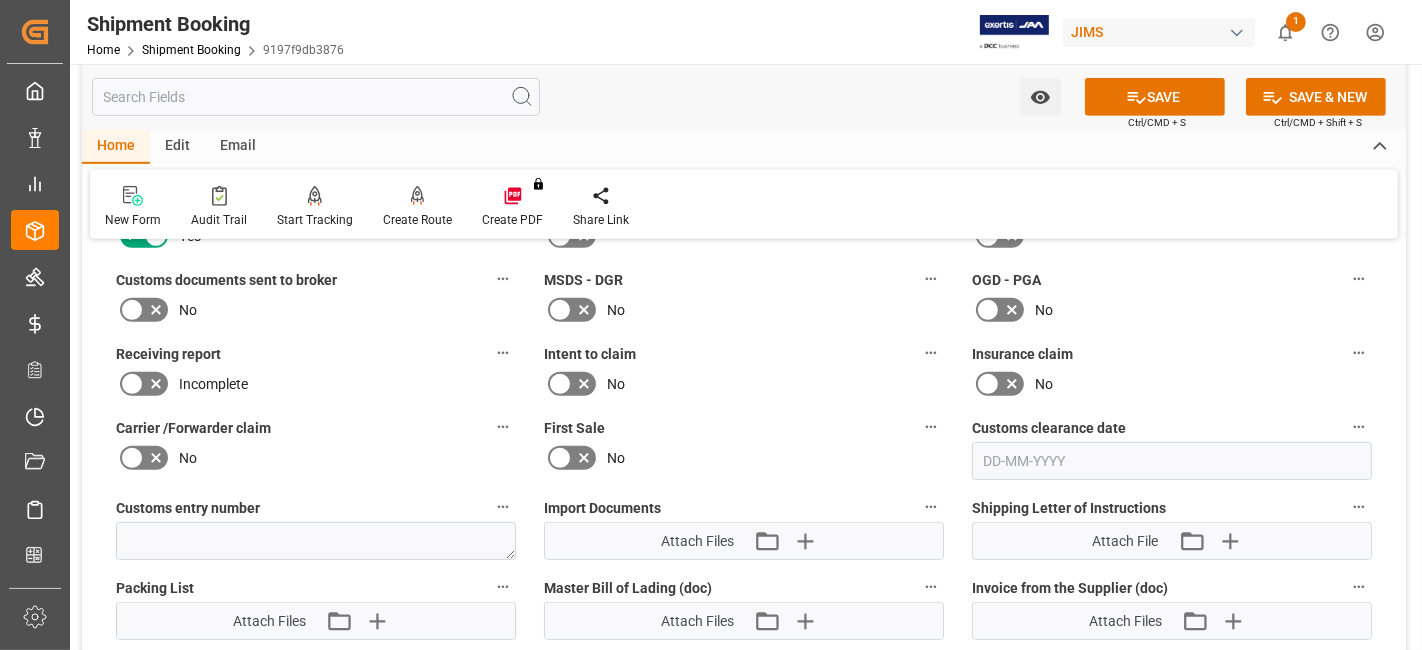 scroll, scrollTop: 871, scrollLeft: 0, axis: vertical 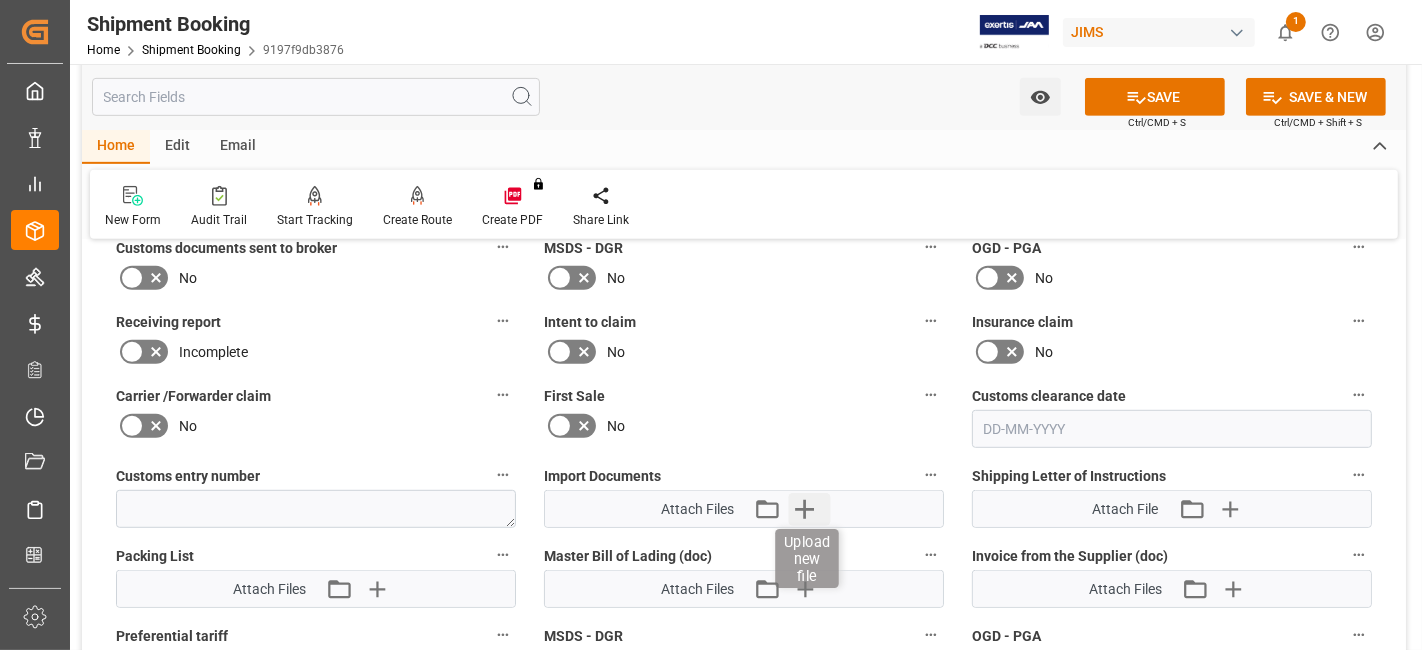 click 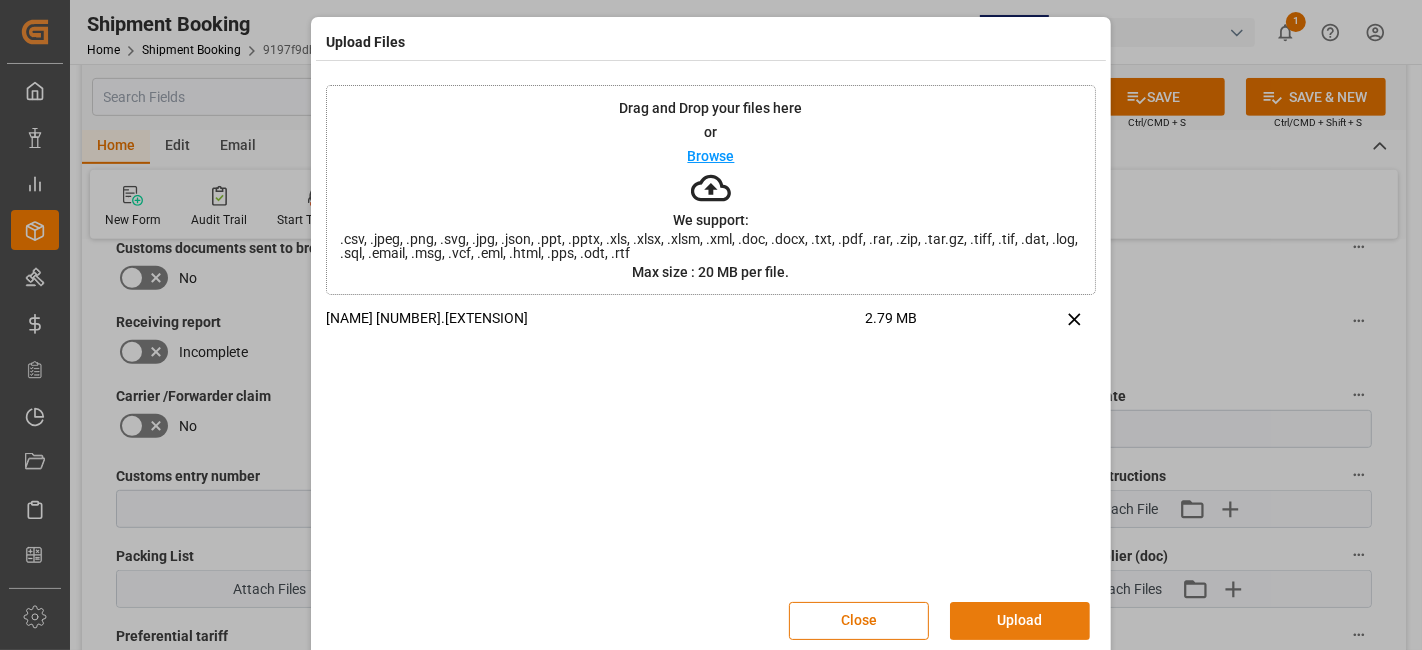 click on "Upload" at bounding box center (1020, 621) 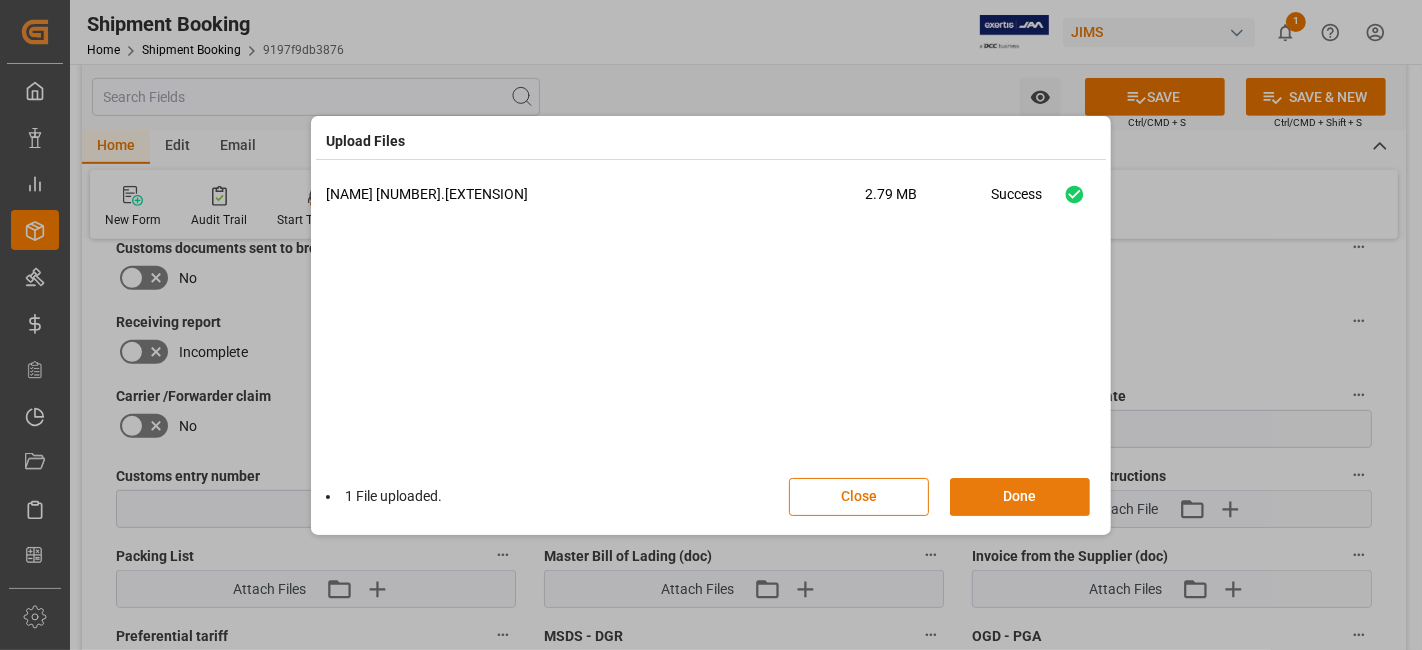 click on "Done" at bounding box center (1020, 497) 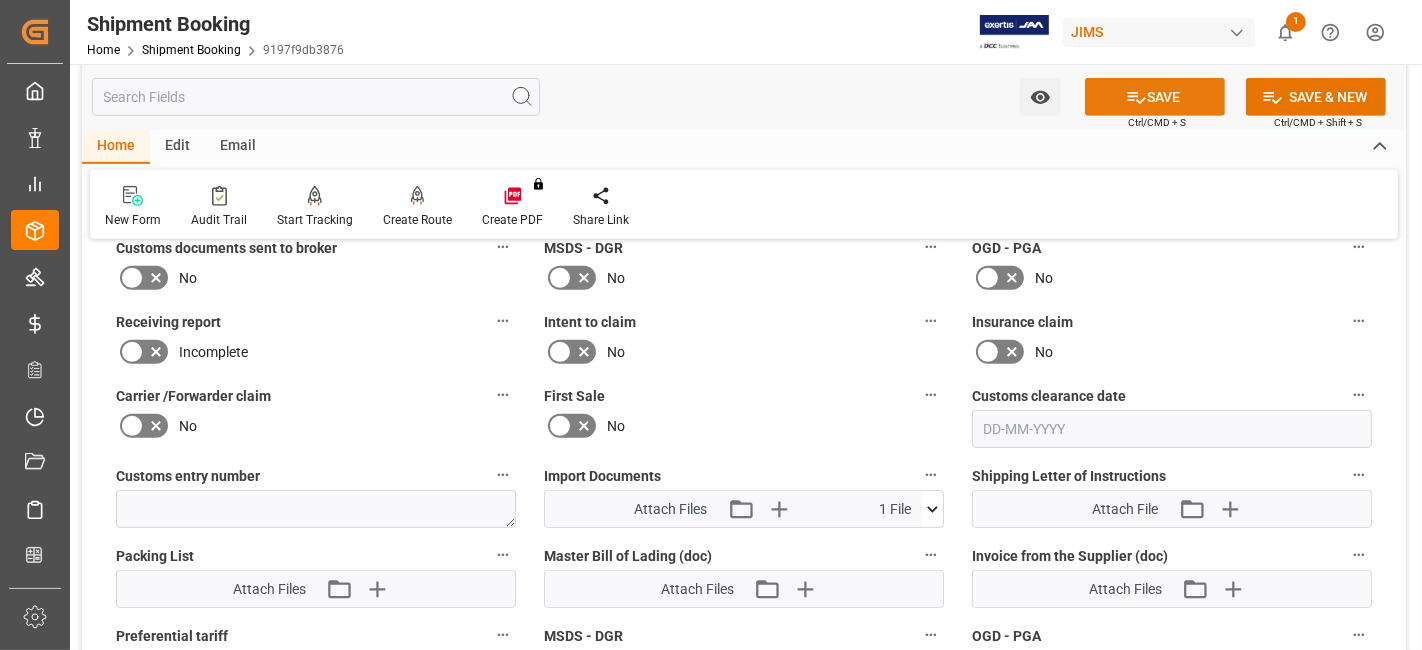 click on "SAVE" at bounding box center [1155, 97] 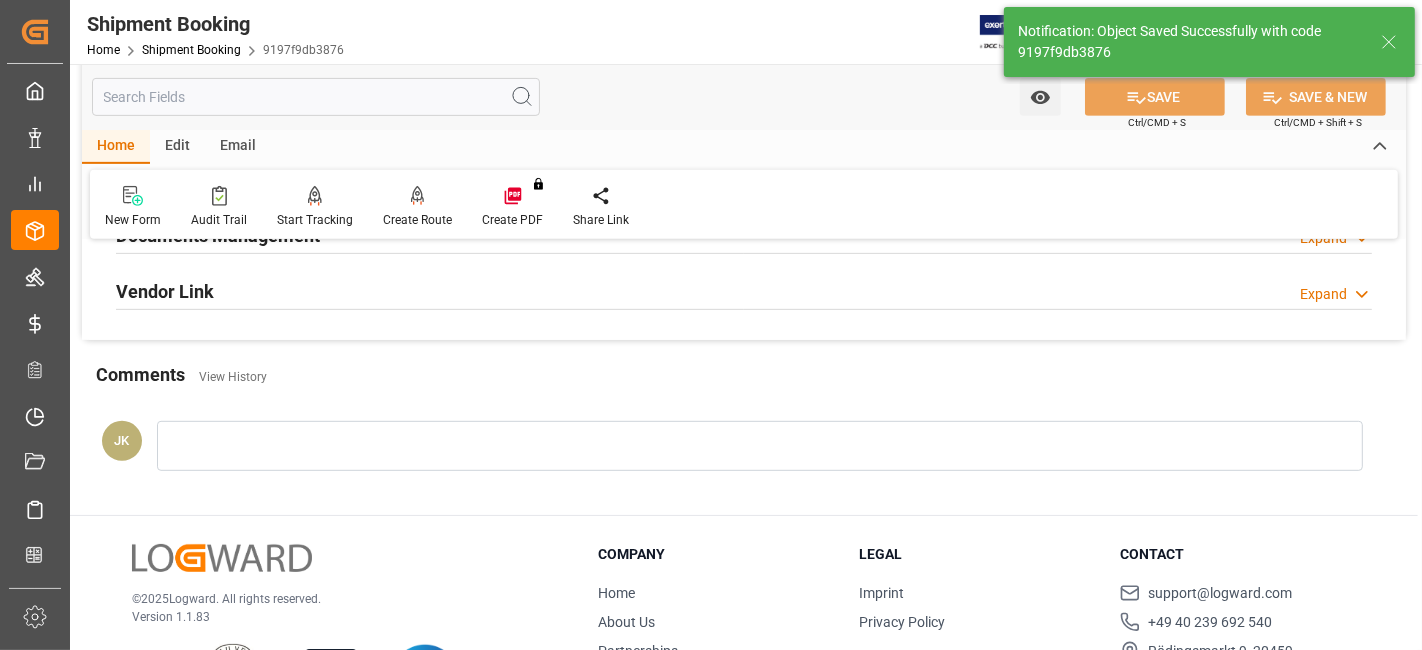 scroll, scrollTop: 648, scrollLeft: 0, axis: vertical 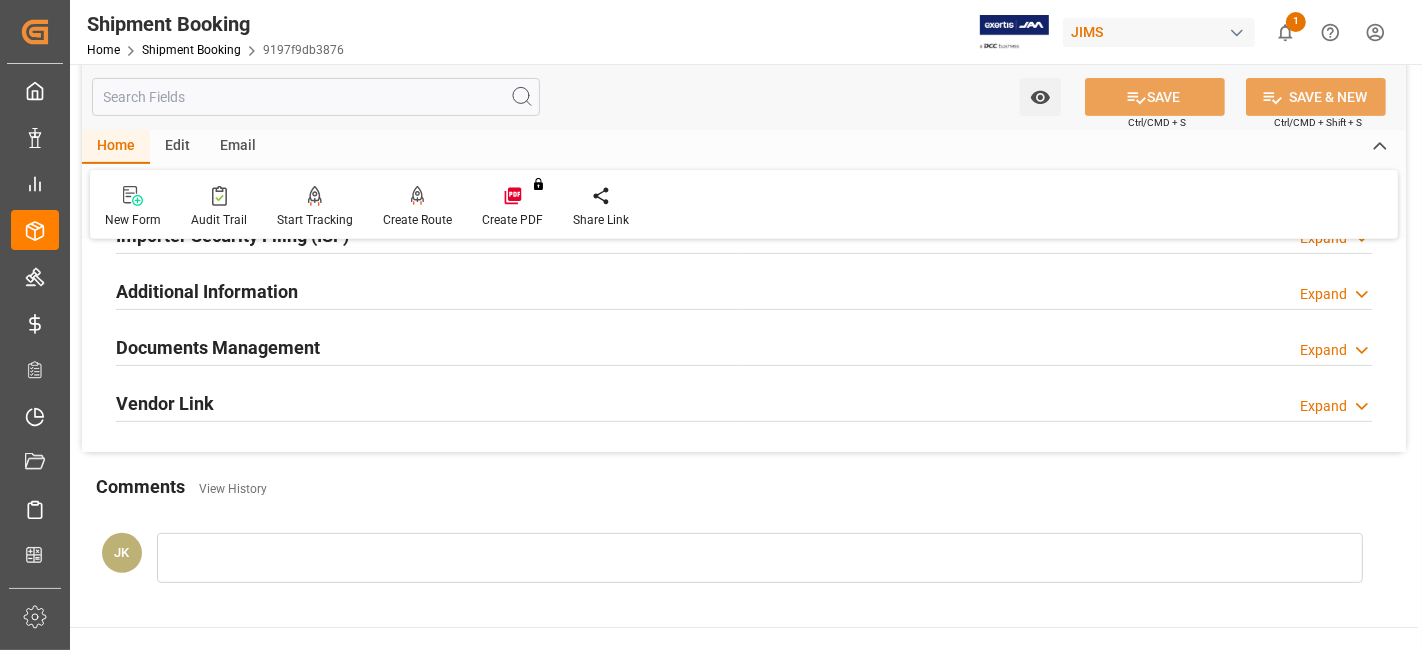 drag, startPoint x: 231, startPoint y: 355, endPoint x: 237, endPoint y: 415, distance: 60.299255 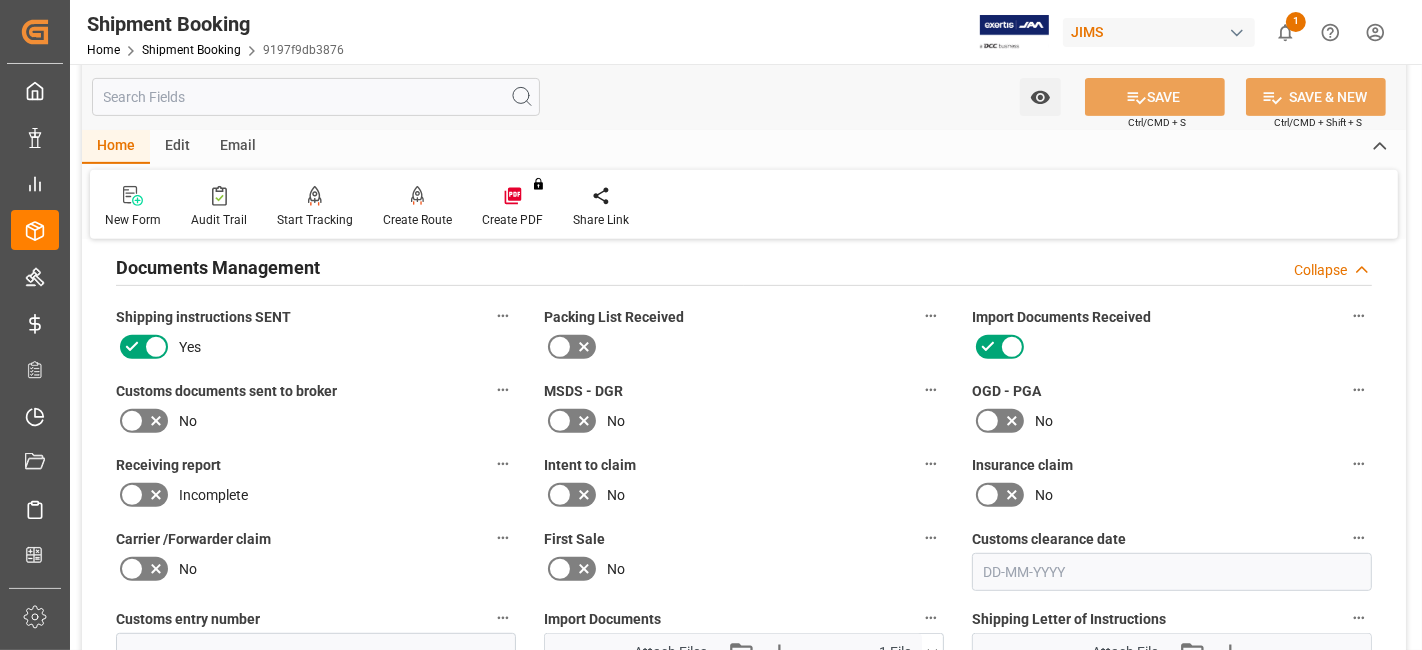 scroll, scrollTop: 871, scrollLeft: 0, axis: vertical 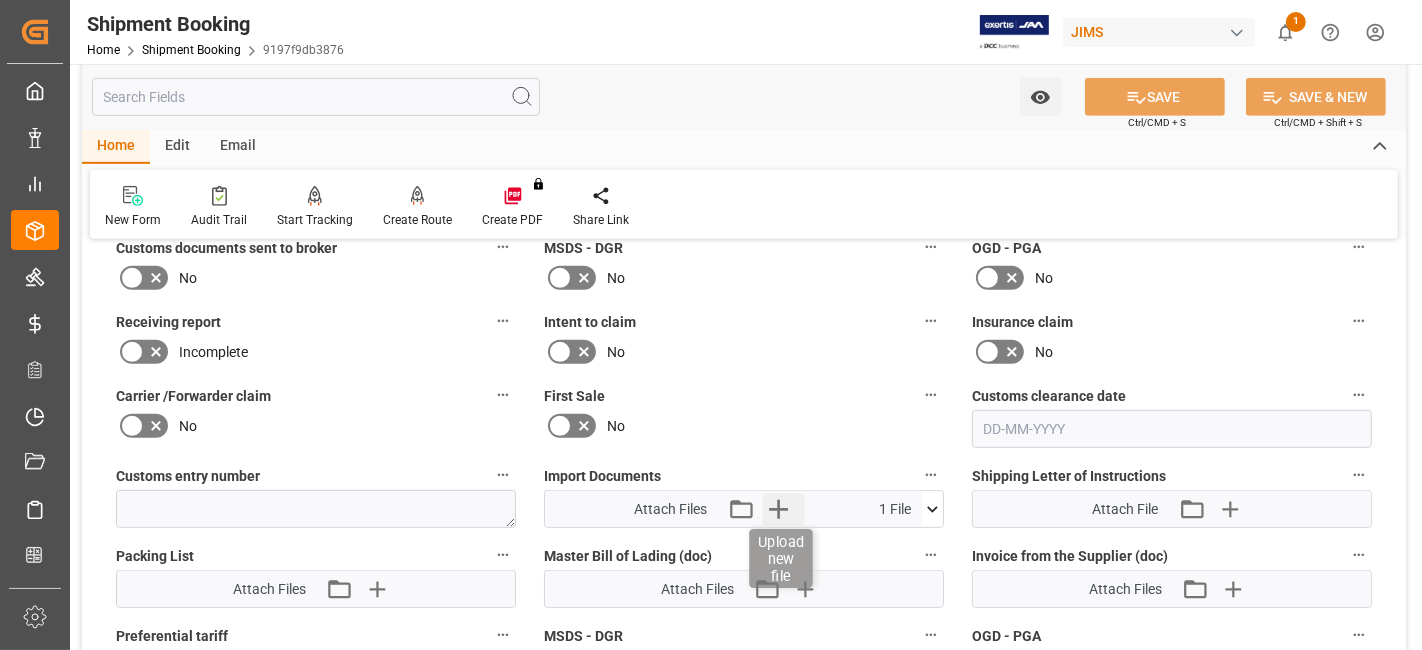 click 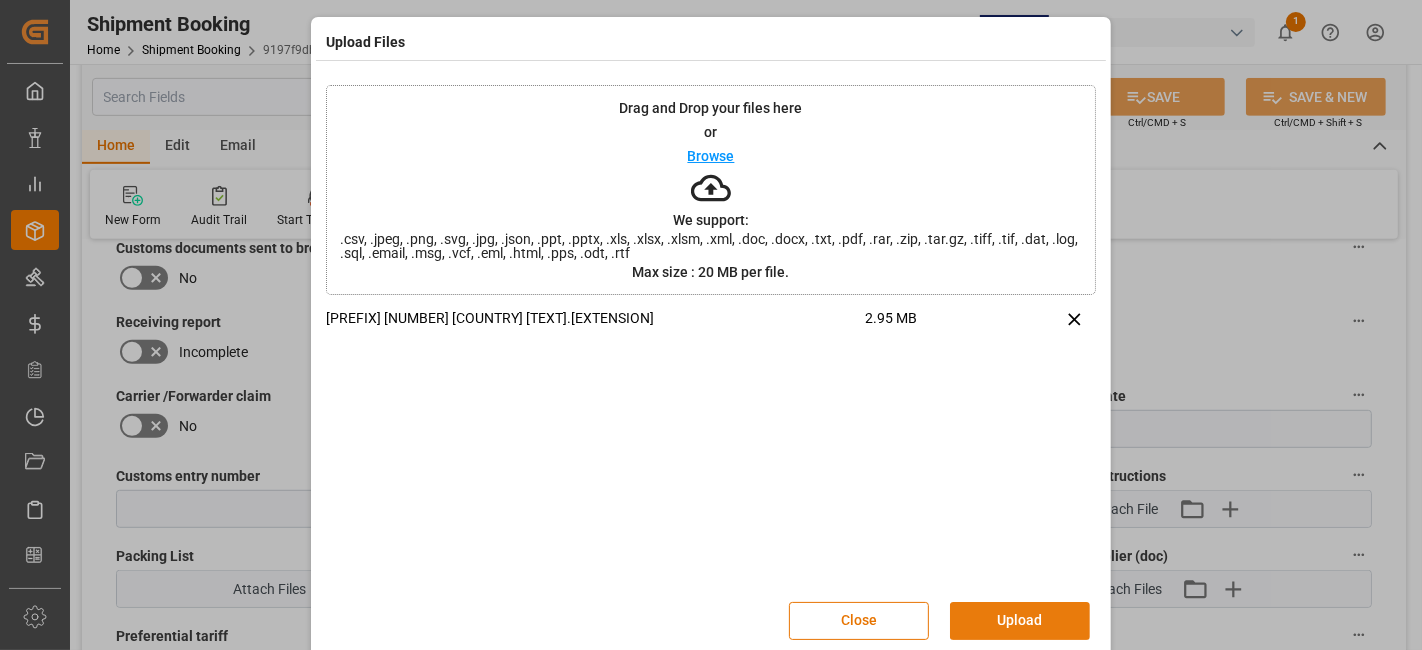 click on "Upload" at bounding box center (1020, 621) 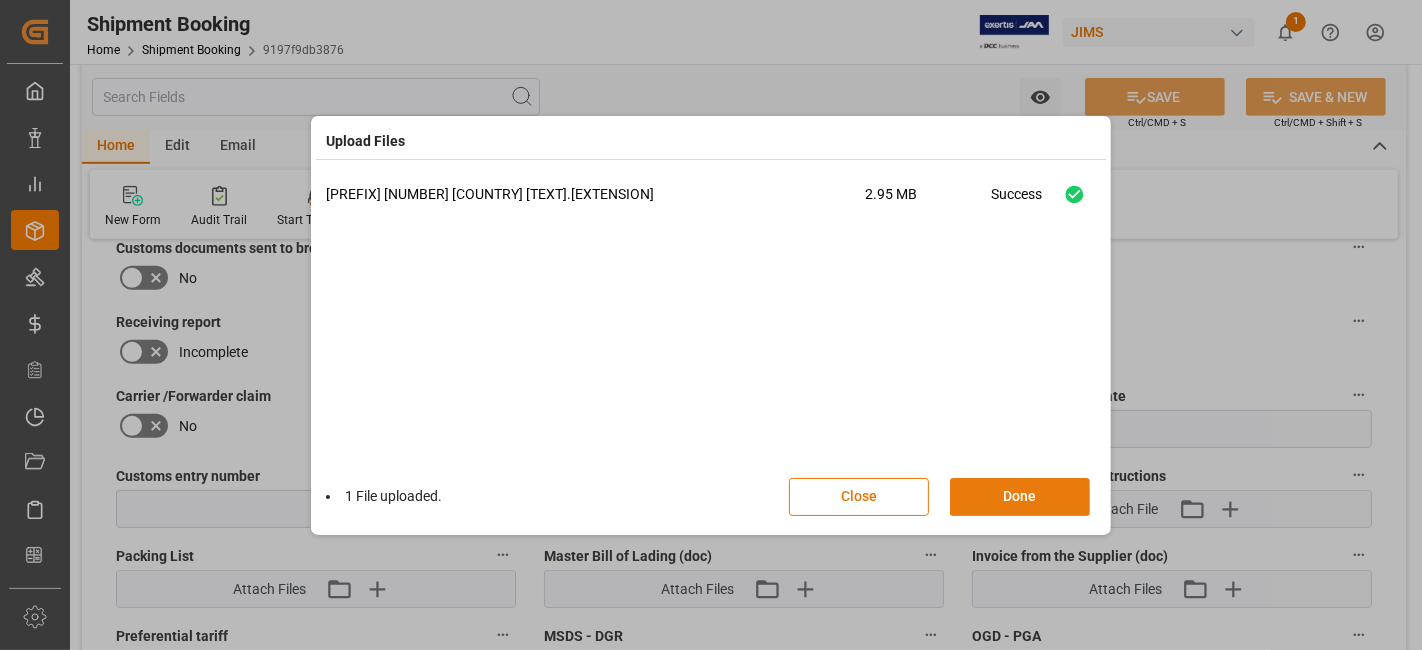 click on "Done" at bounding box center (1020, 497) 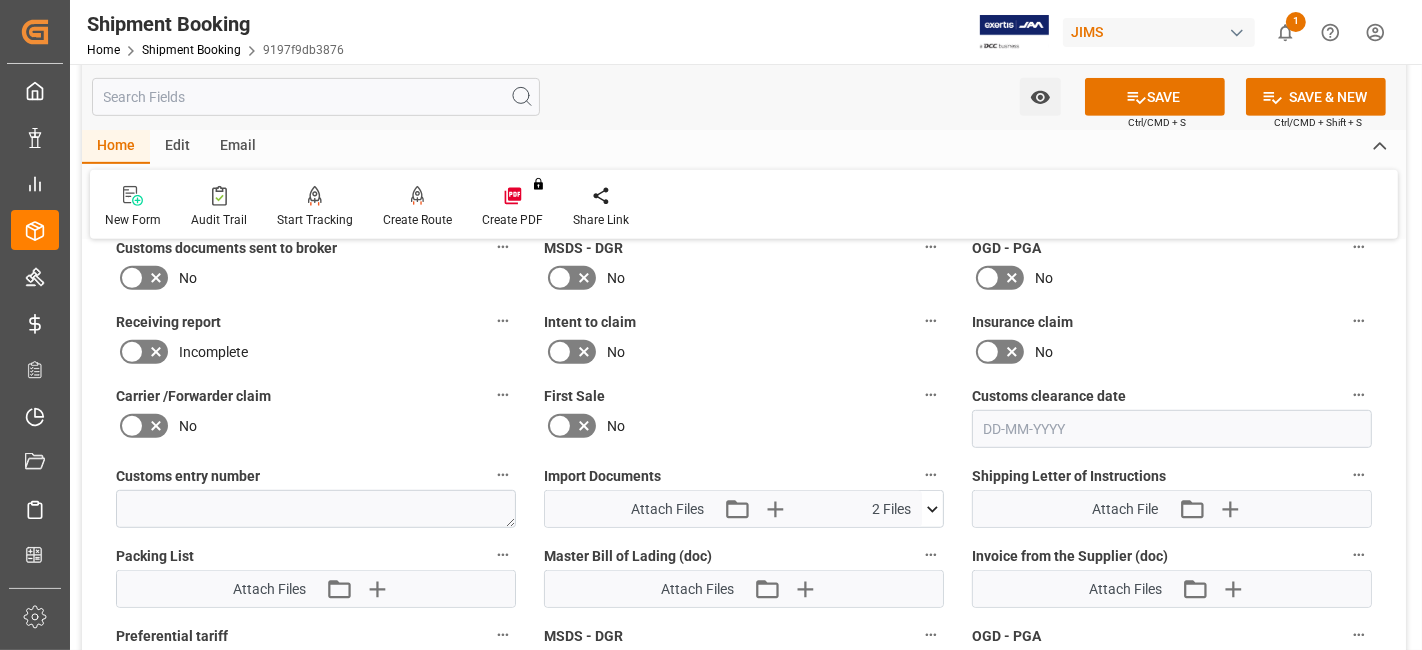 scroll, scrollTop: 760, scrollLeft: 0, axis: vertical 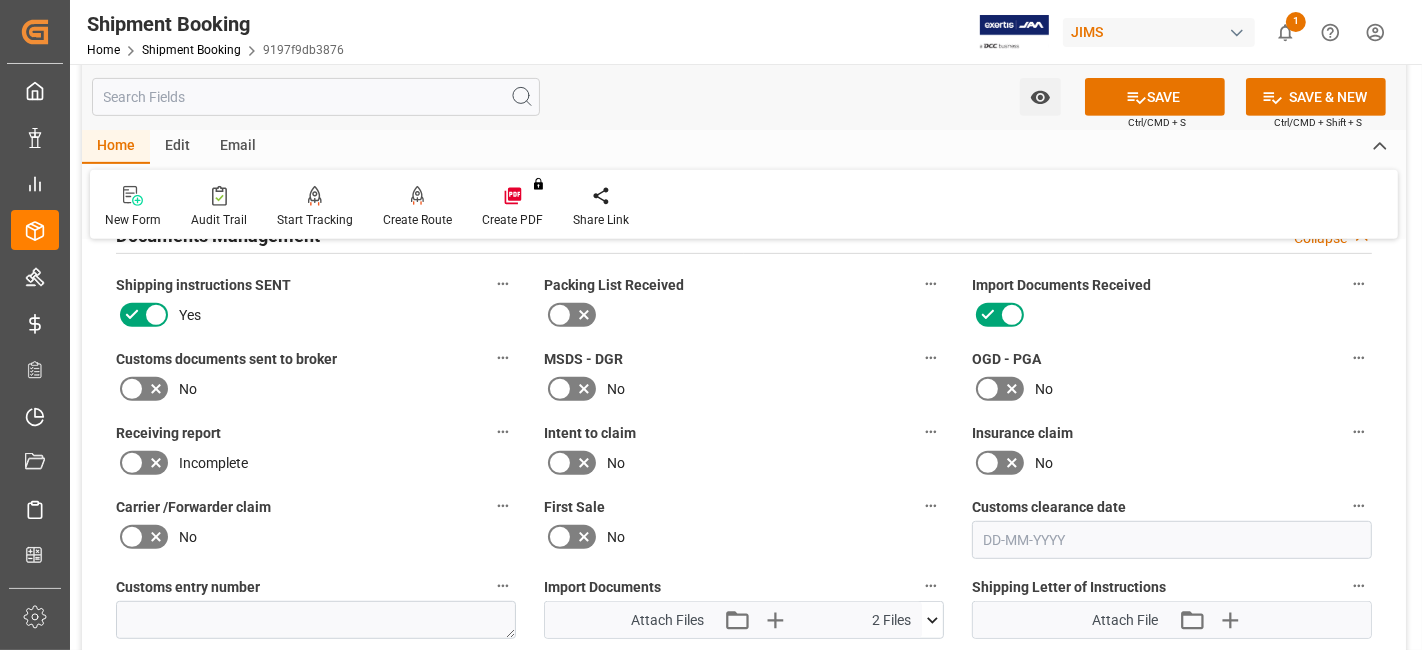 click 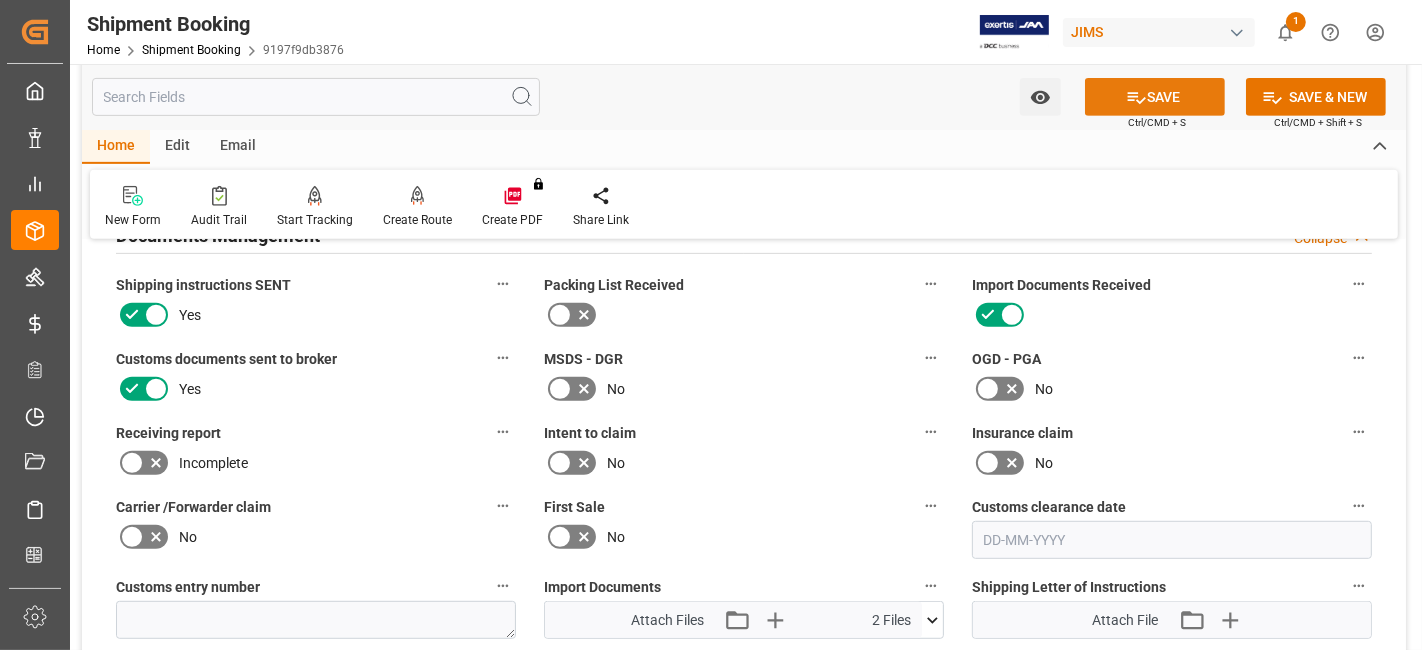 click on "SAVE" at bounding box center (1155, 97) 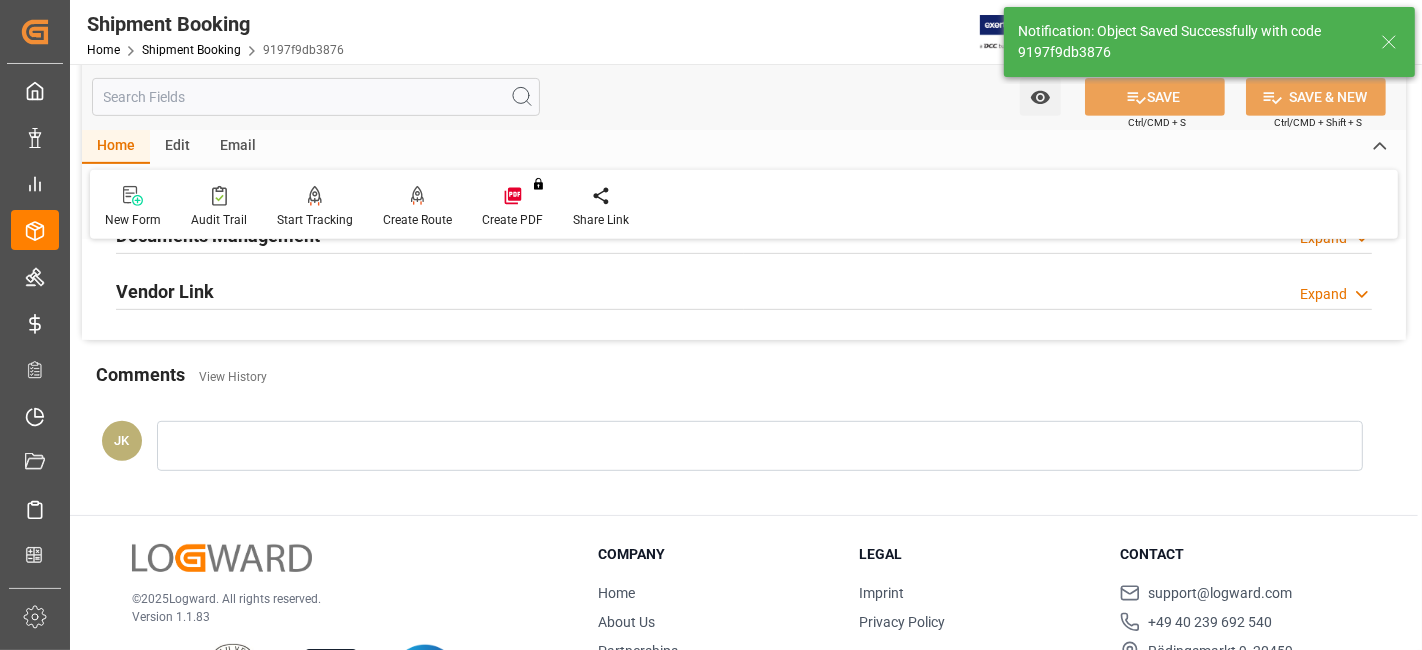 scroll, scrollTop: 204, scrollLeft: 0, axis: vertical 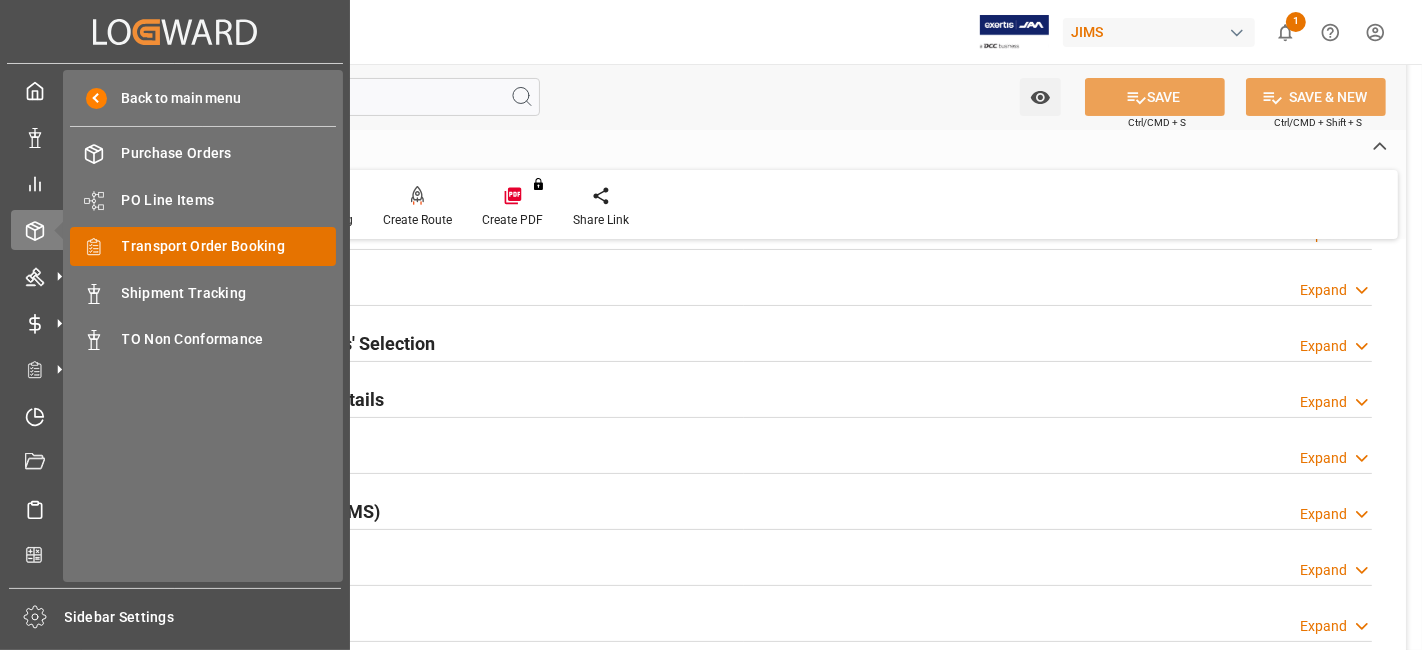 click on "Transport Order Booking" at bounding box center [229, 246] 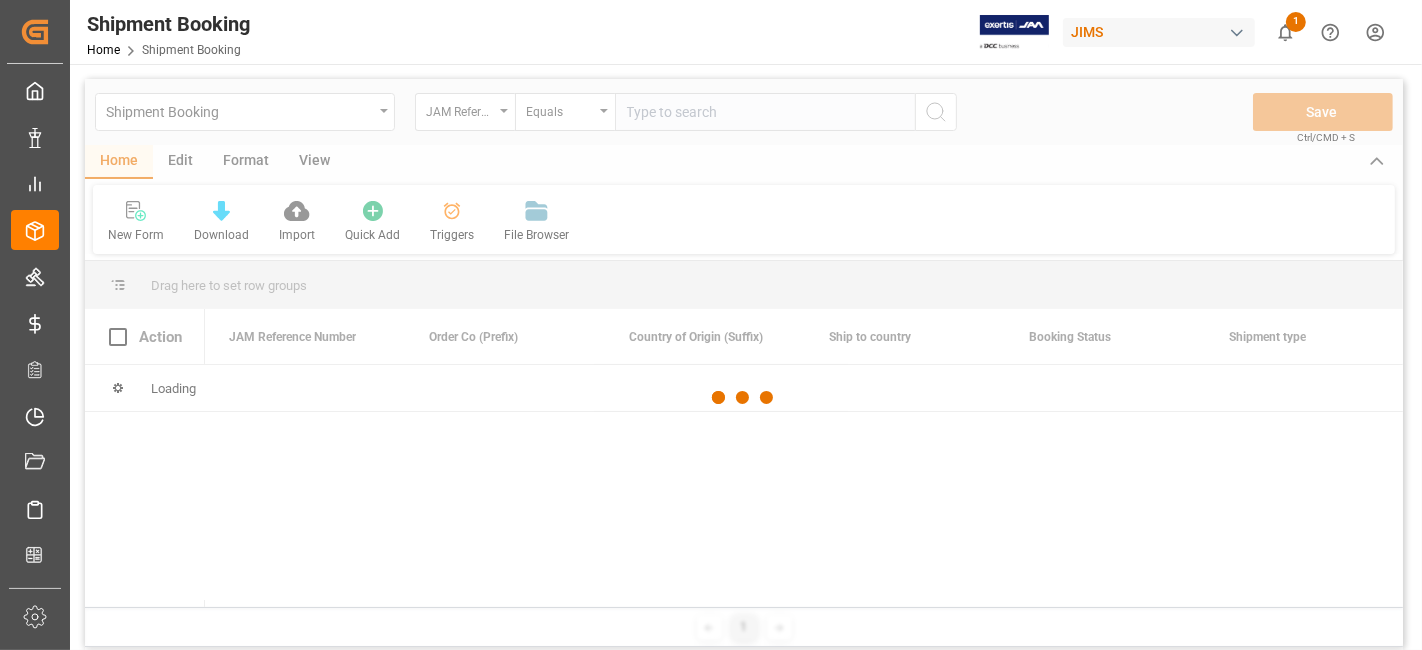 click at bounding box center [744, 398] 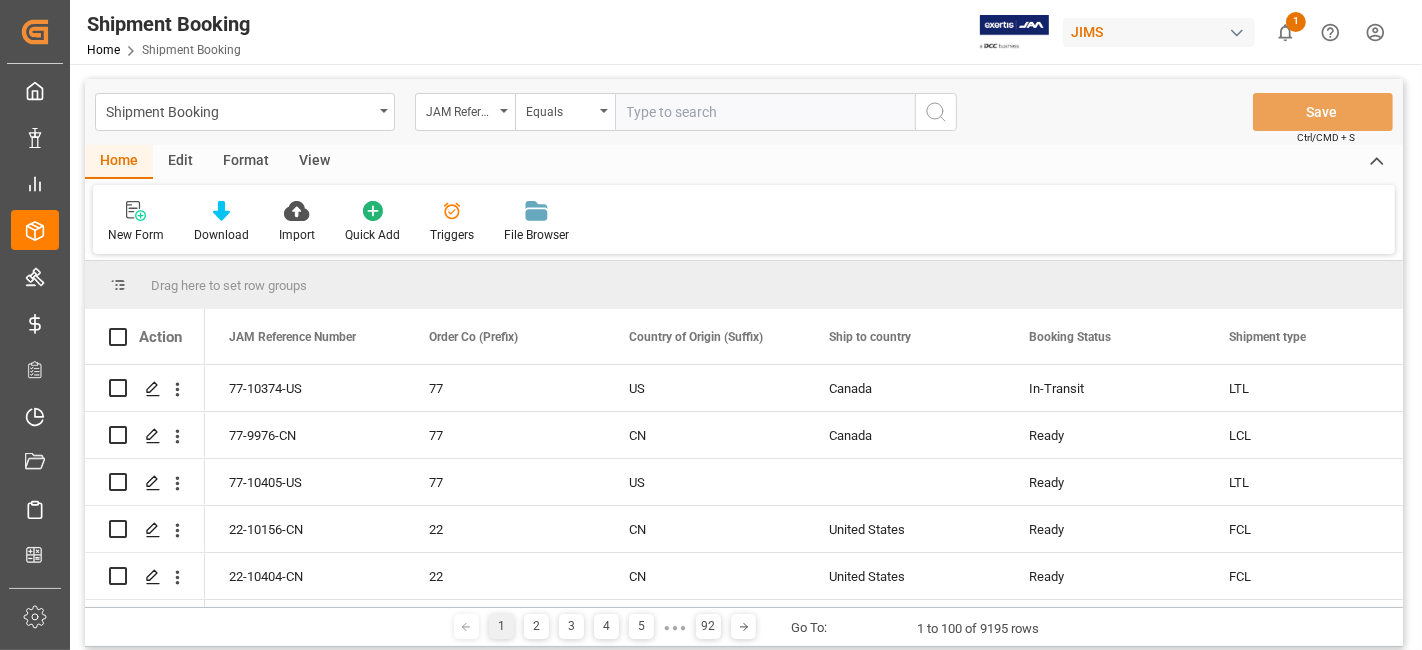 click at bounding box center [765, 112] 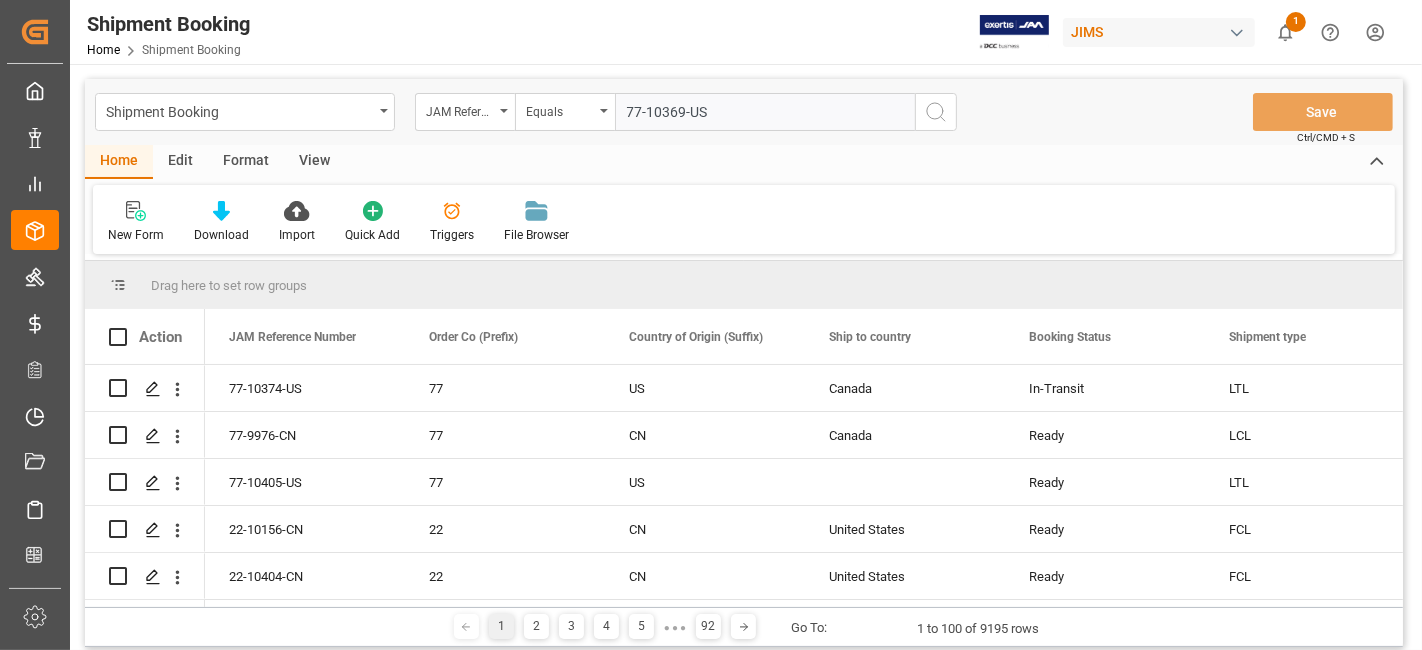 type on "77-10369-US" 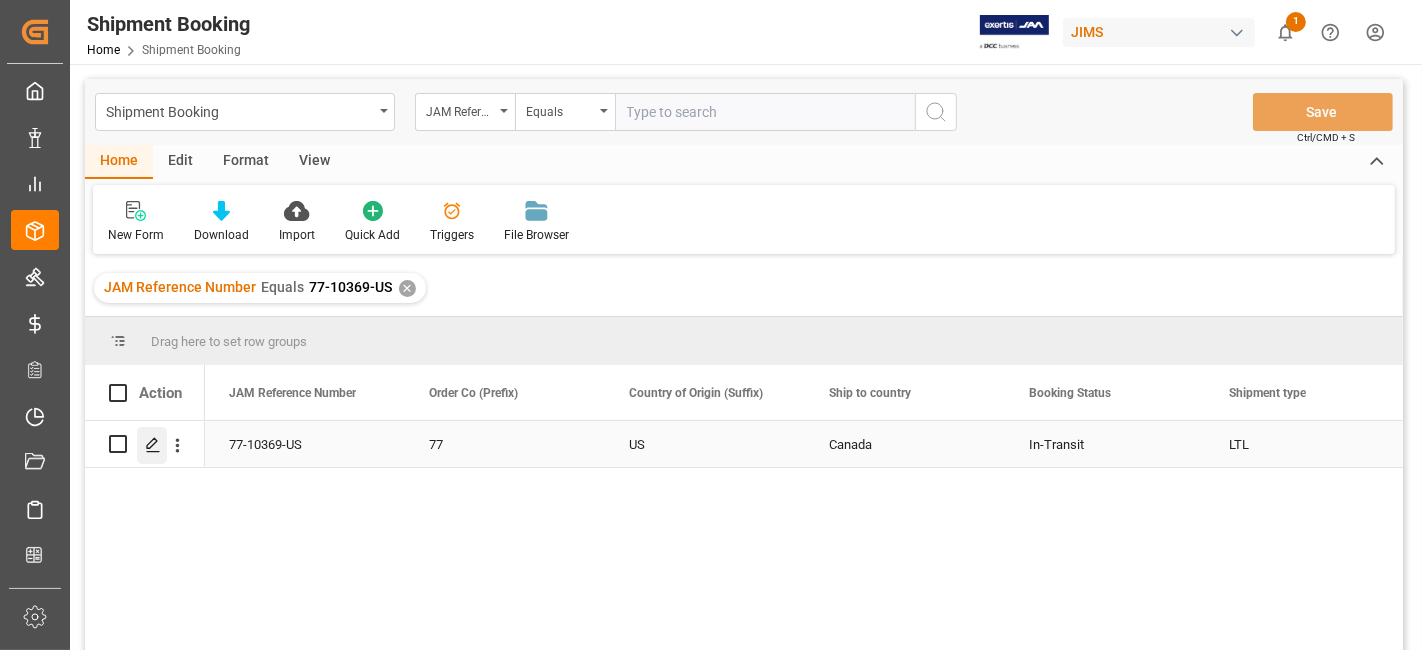 click 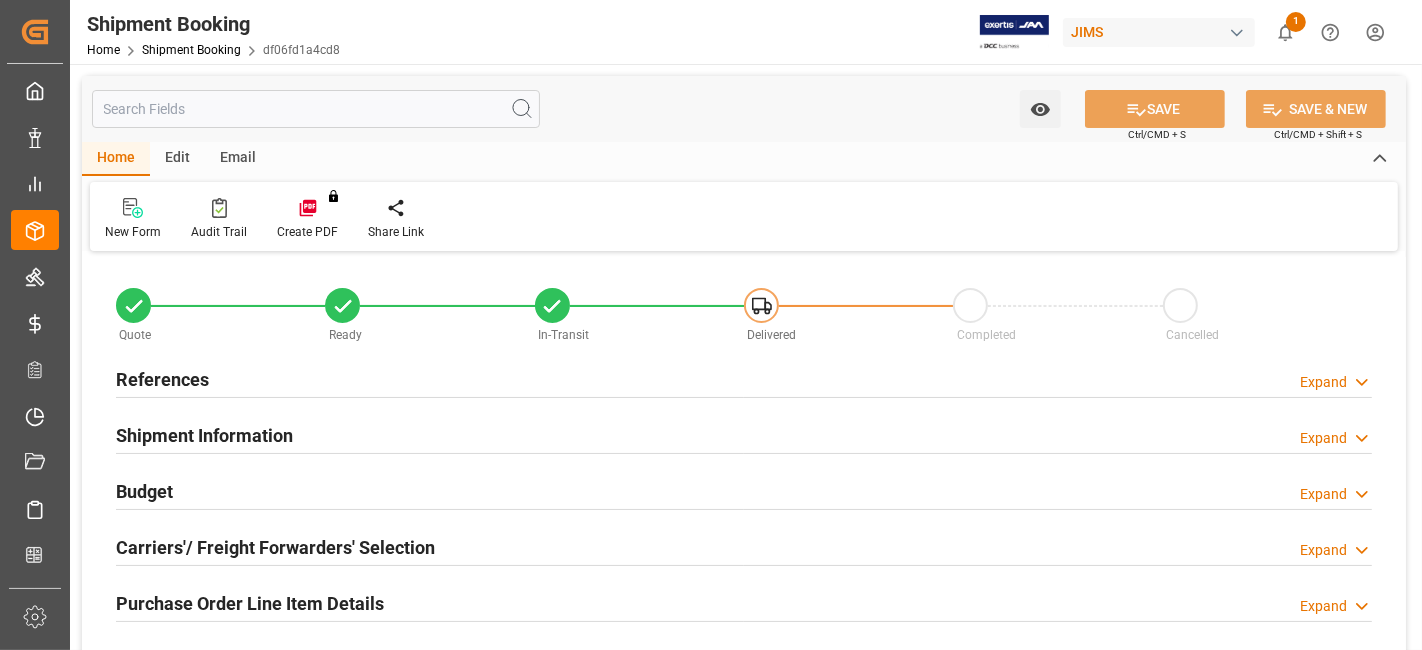 type on "0" 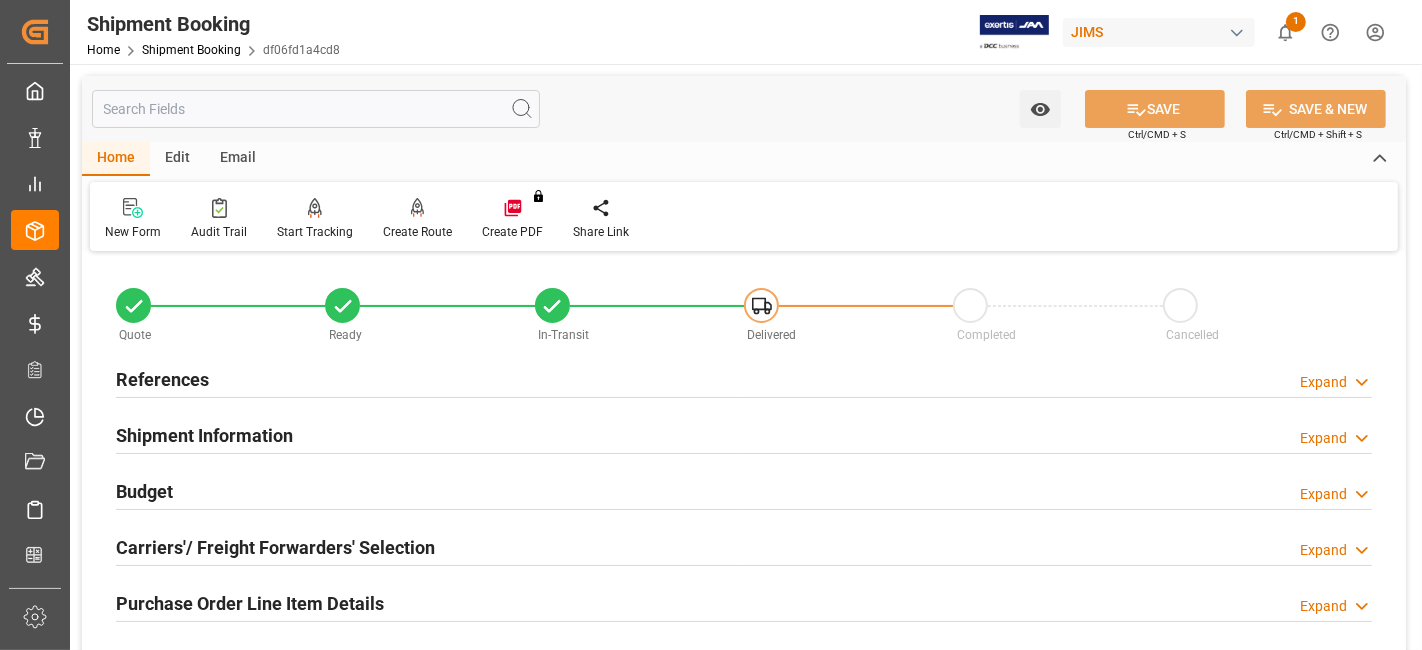 click on "References Expand" at bounding box center (744, 378) 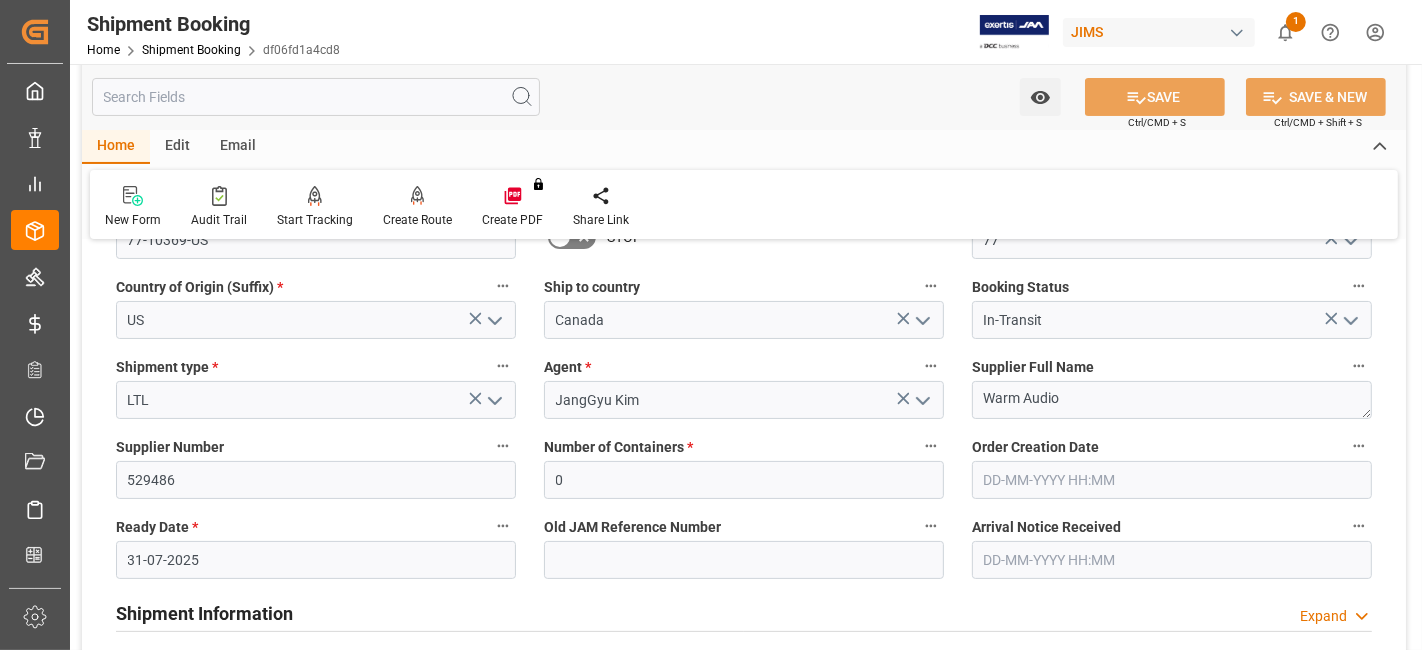 scroll, scrollTop: 333, scrollLeft: 0, axis: vertical 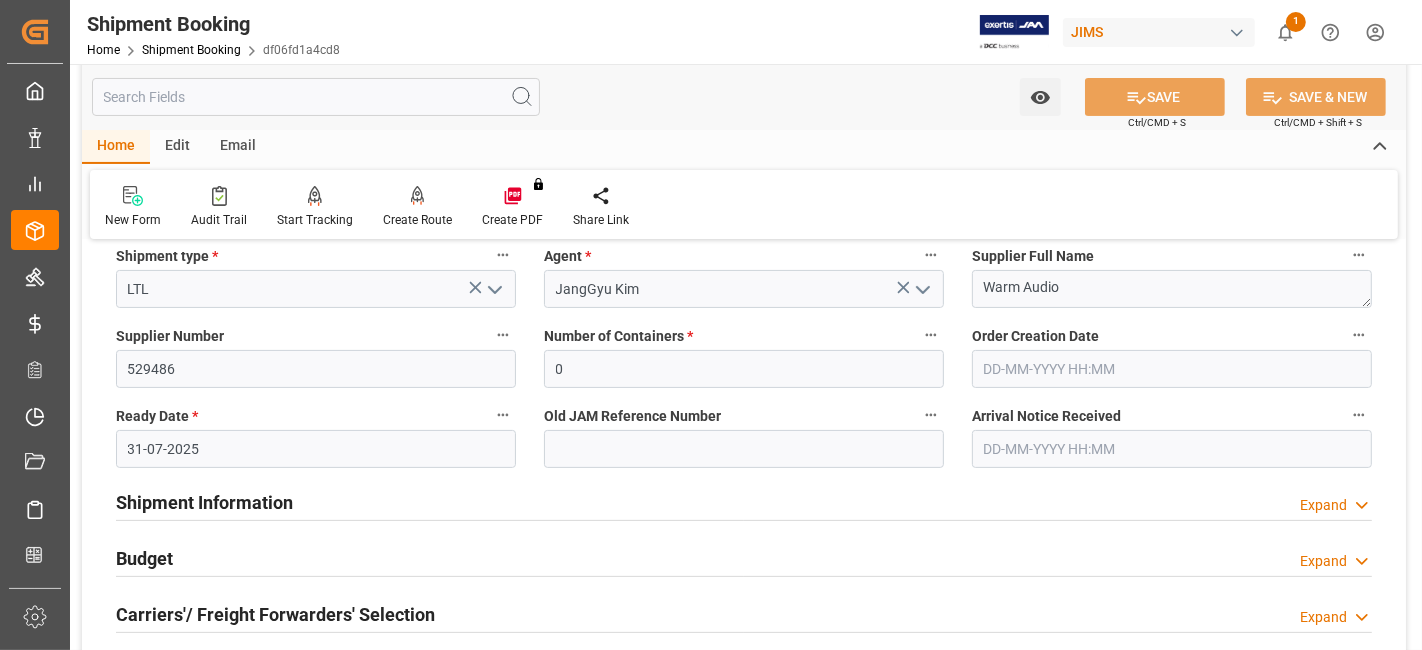 click on "Shipment Information" at bounding box center [204, 502] 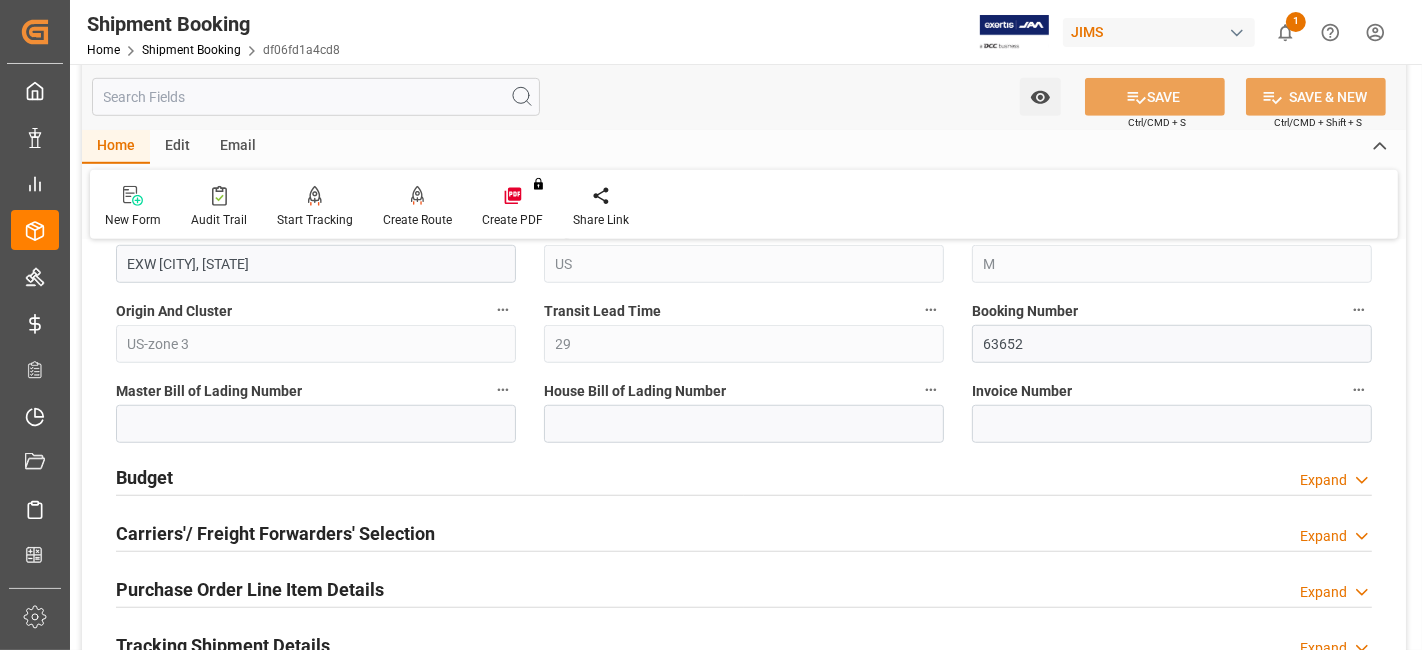 scroll, scrollTop: 1333, scrollLeft: 0, axis: vertical 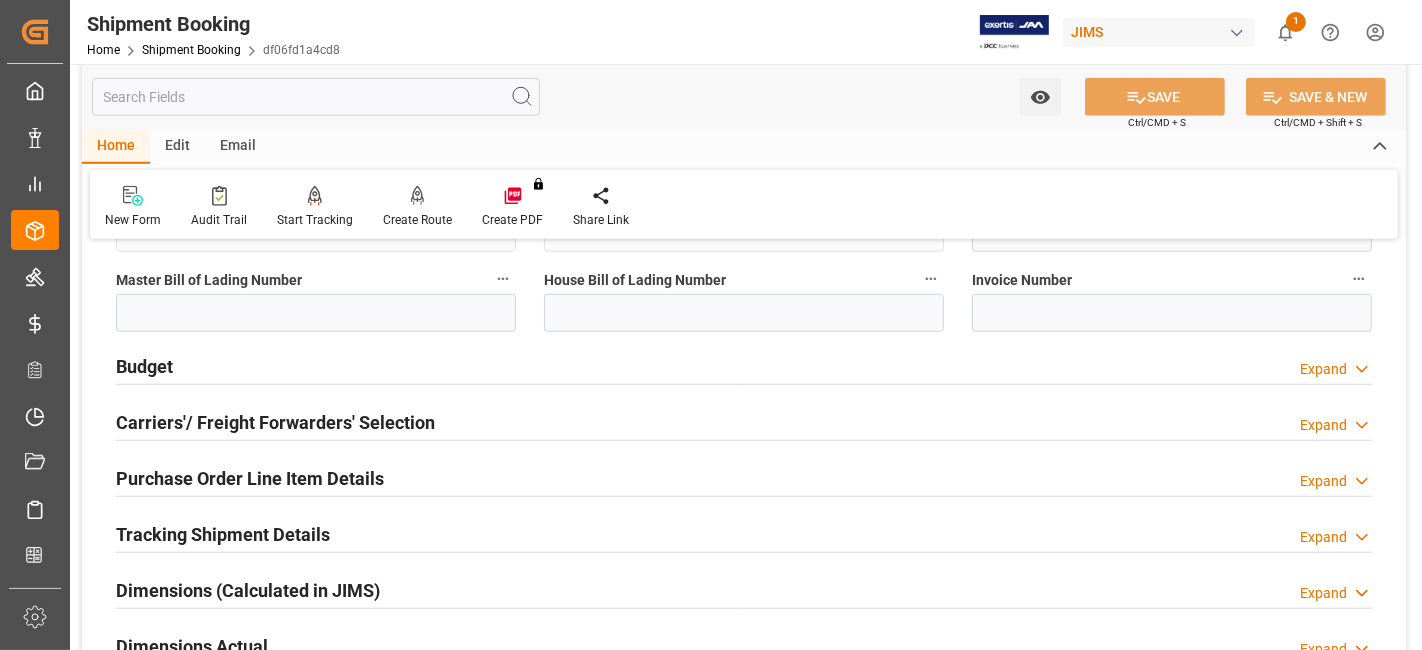 click on "Budget Expand" at bounding box center (744, 365) 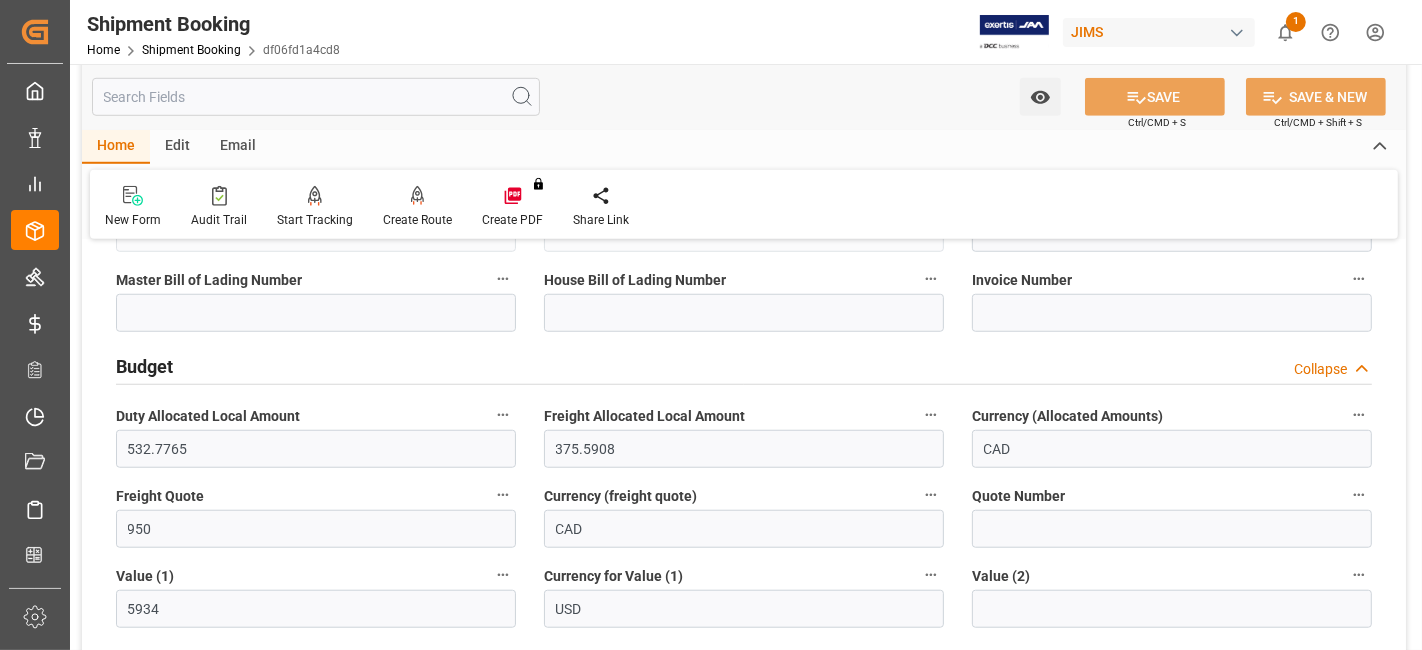 click on "Budget Collapse" at bounding box center (744, 365) 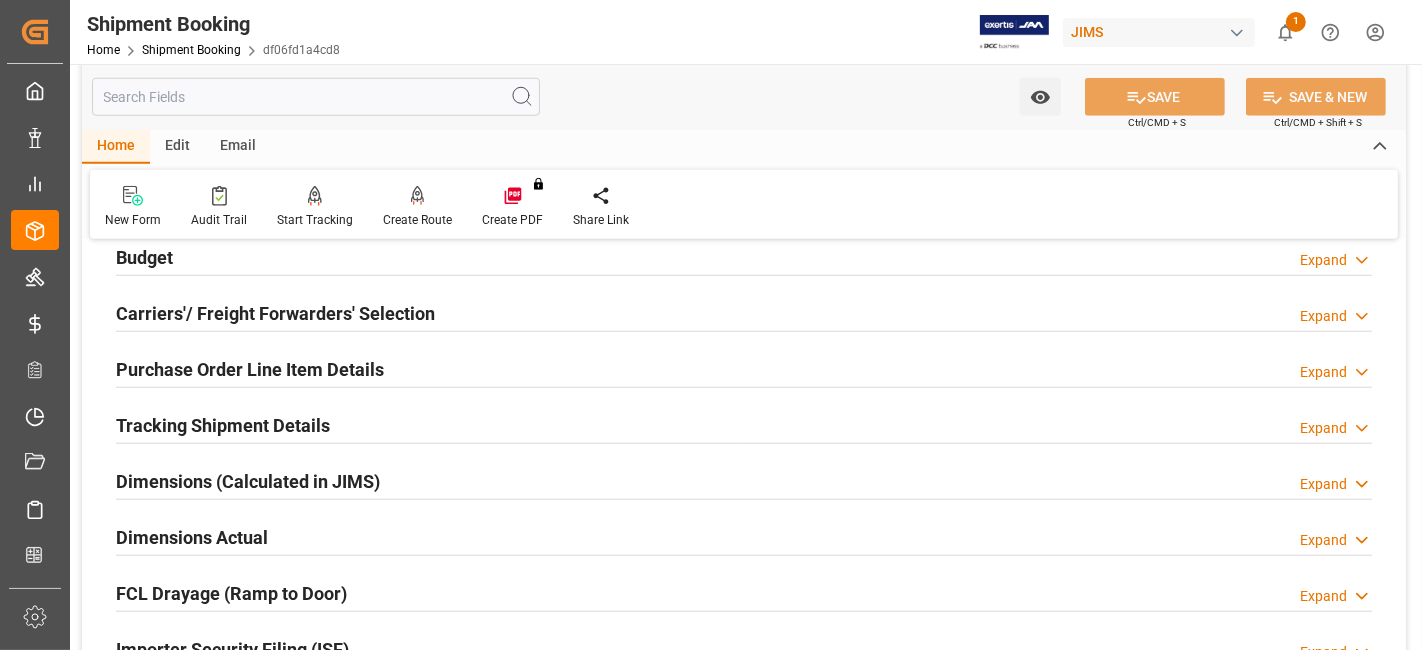 scroll, scrollTop: 1444, scrollLeft: 0, axis: vertical 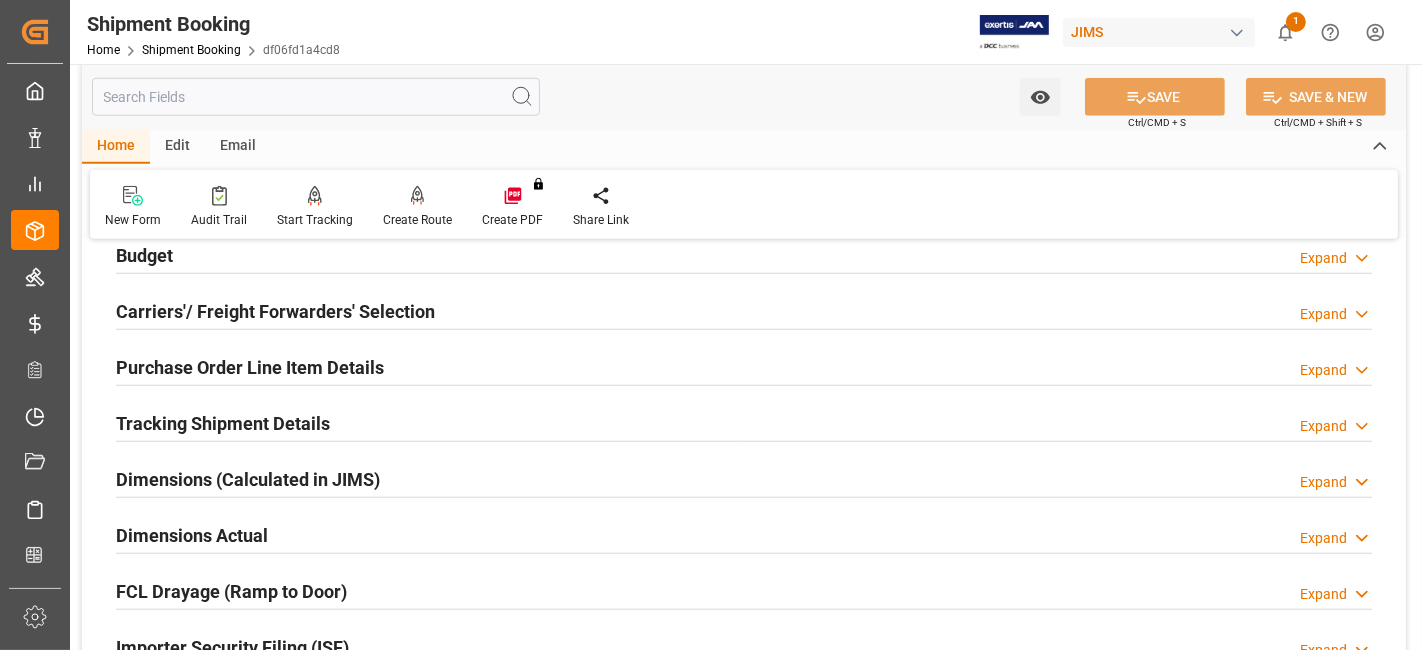 drag, startPoint x: 271, startPoint y: 414, endPoint x: 280, endPoint y: 446, distance: 33.24154 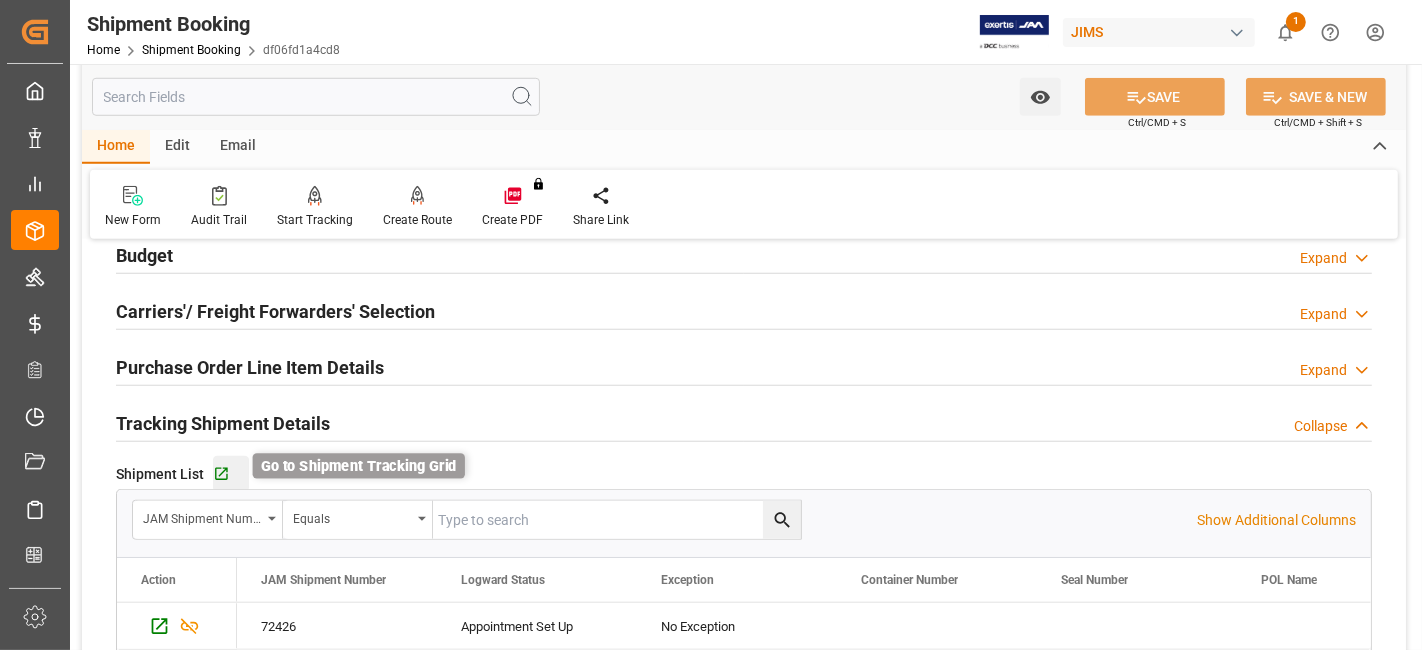 click 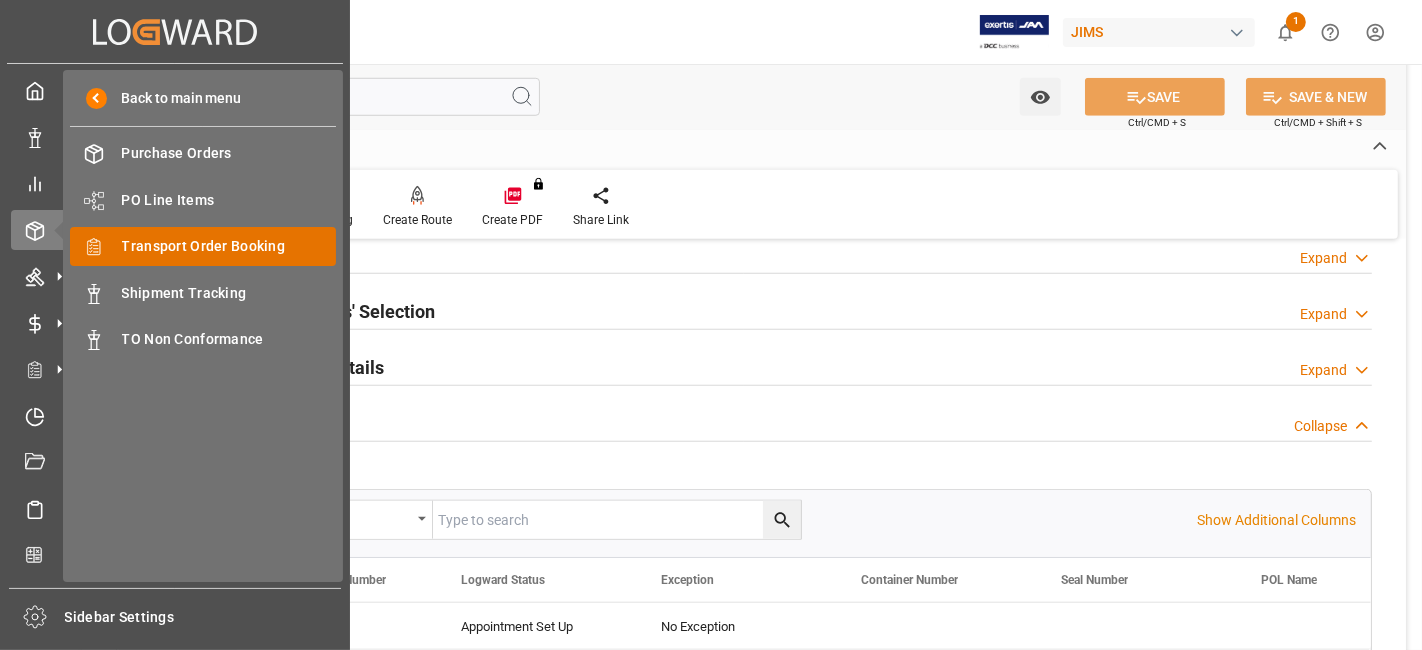 click on "Transport Order Booking" at bounding box center [229, 246] 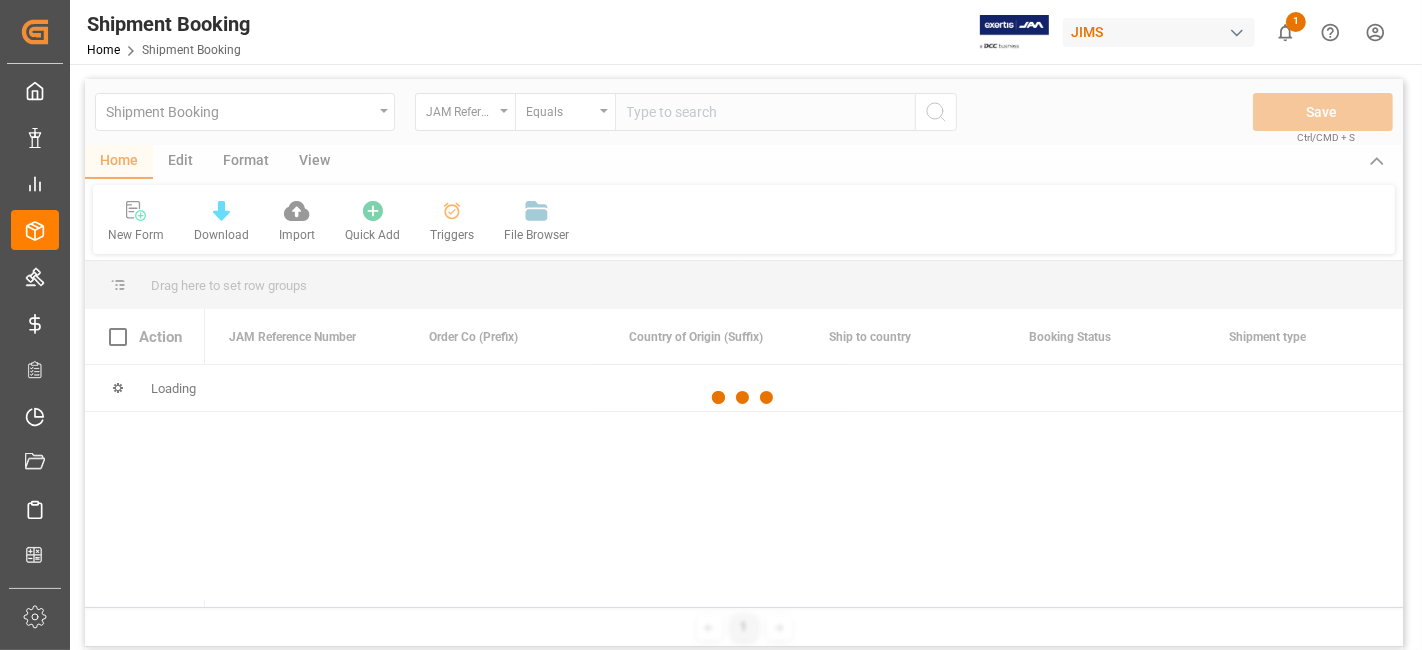 click at bounding box center [744, 398] 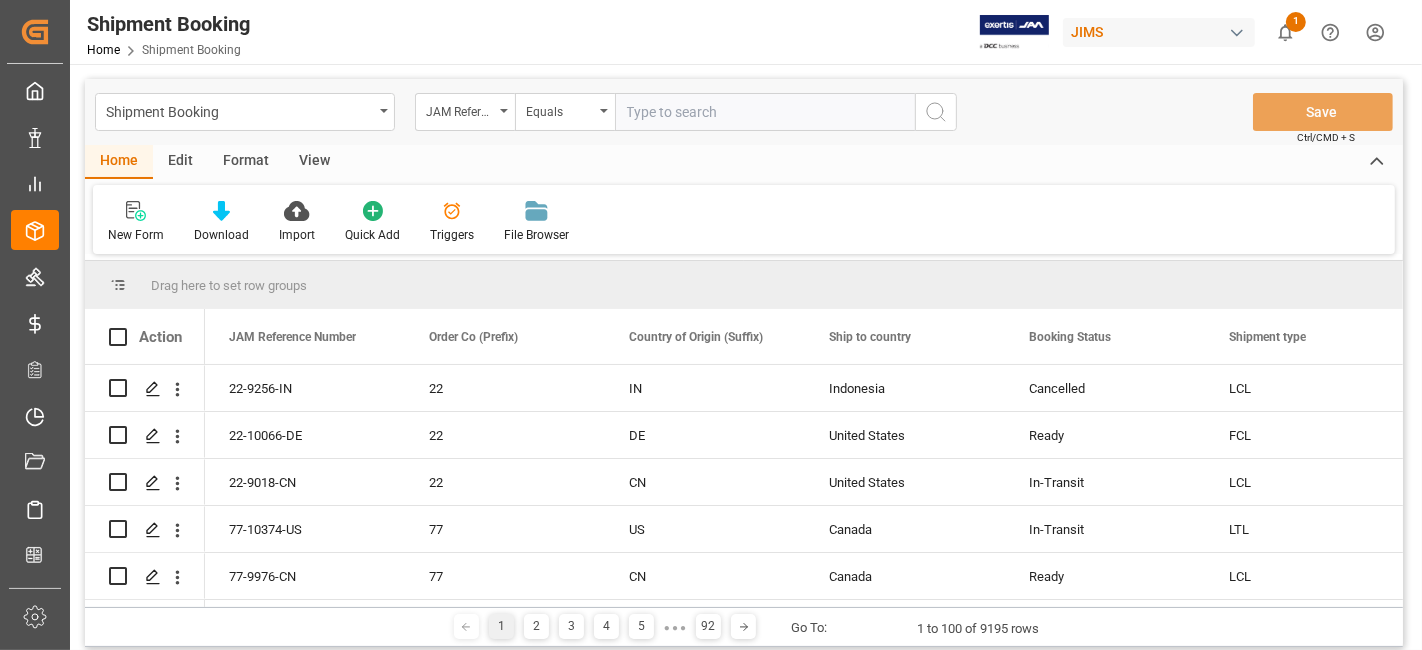 click at bounding box center (765, 112) 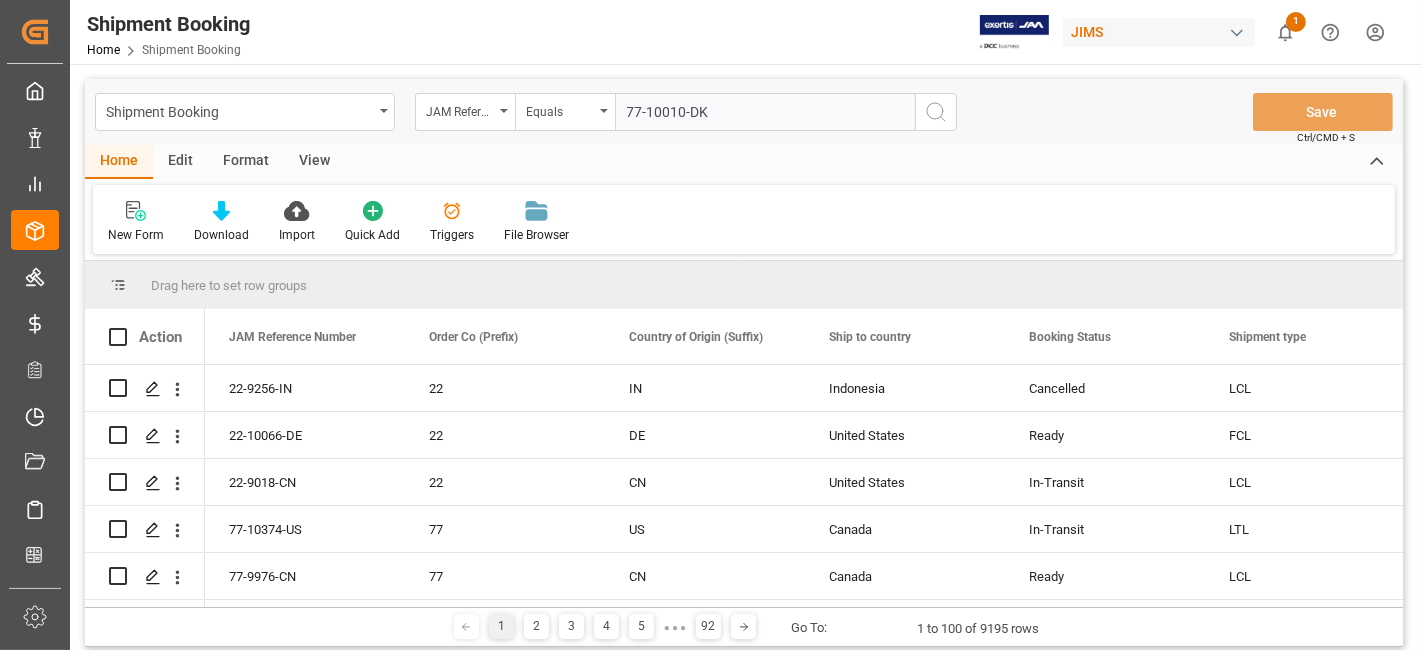 type on "77-10010-DK" 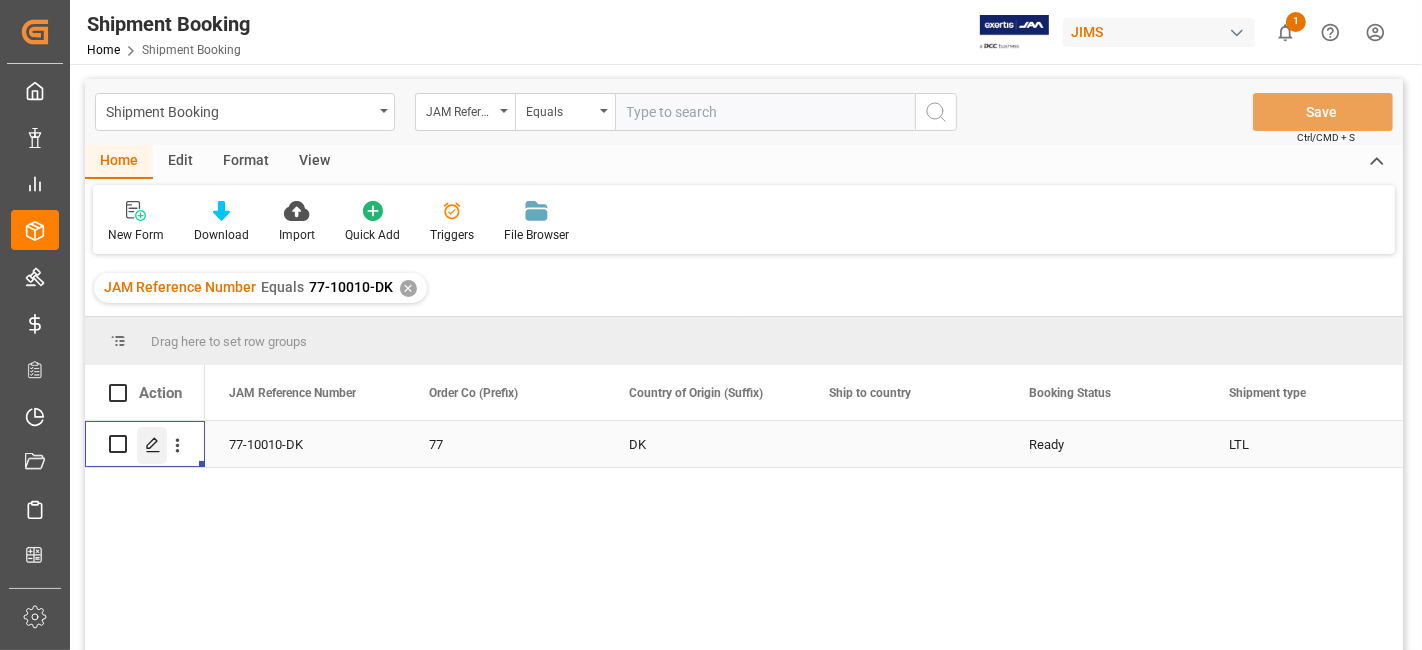 click 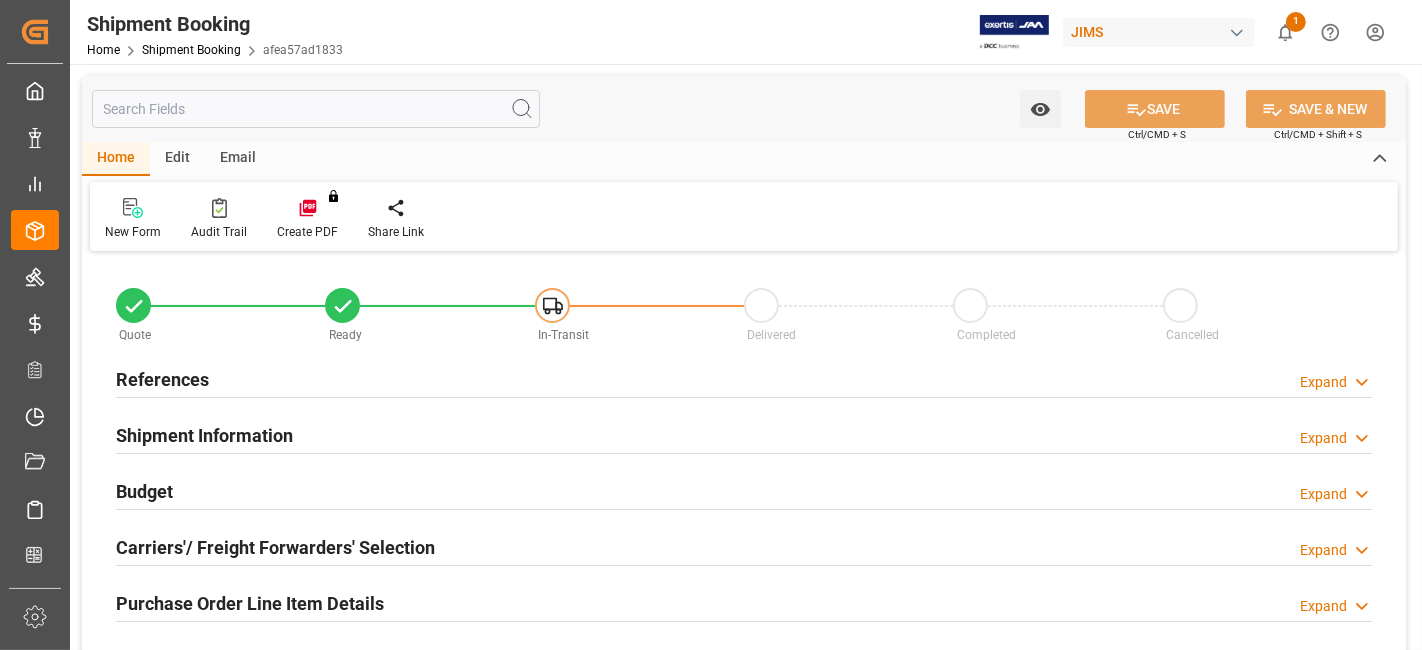 type on "0" 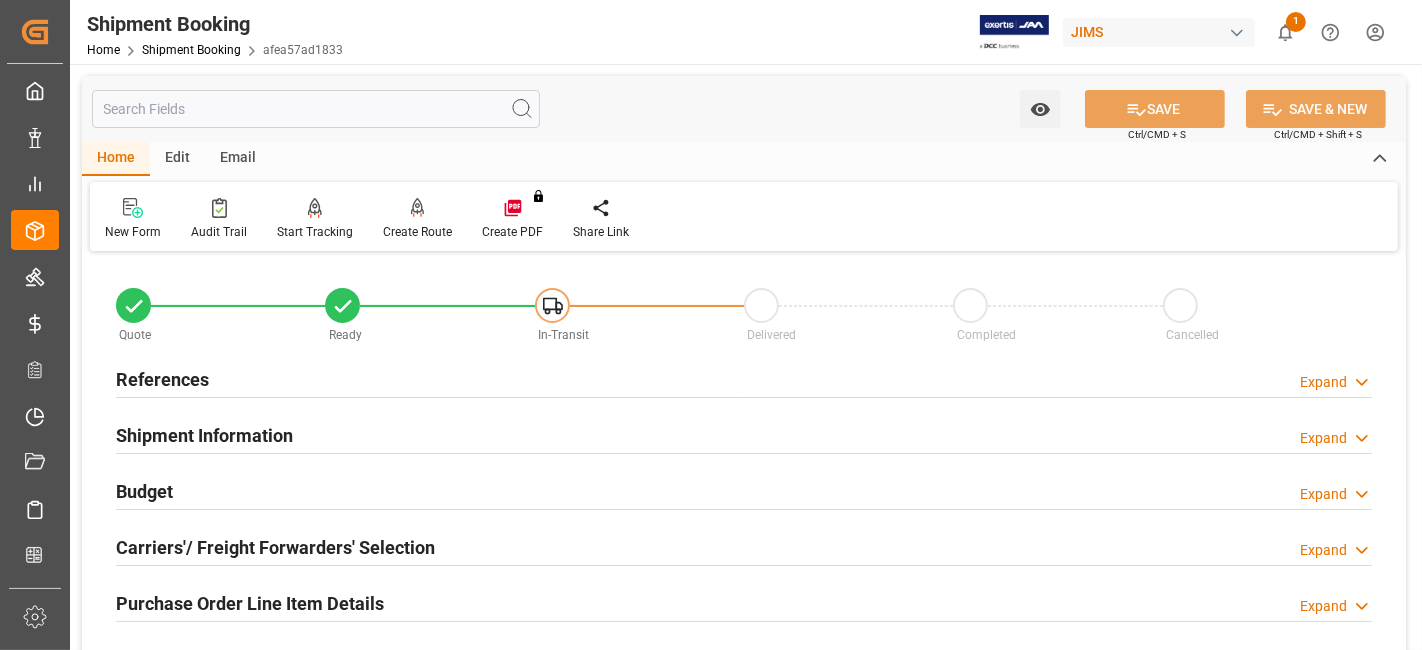 type on "07-07-2025" 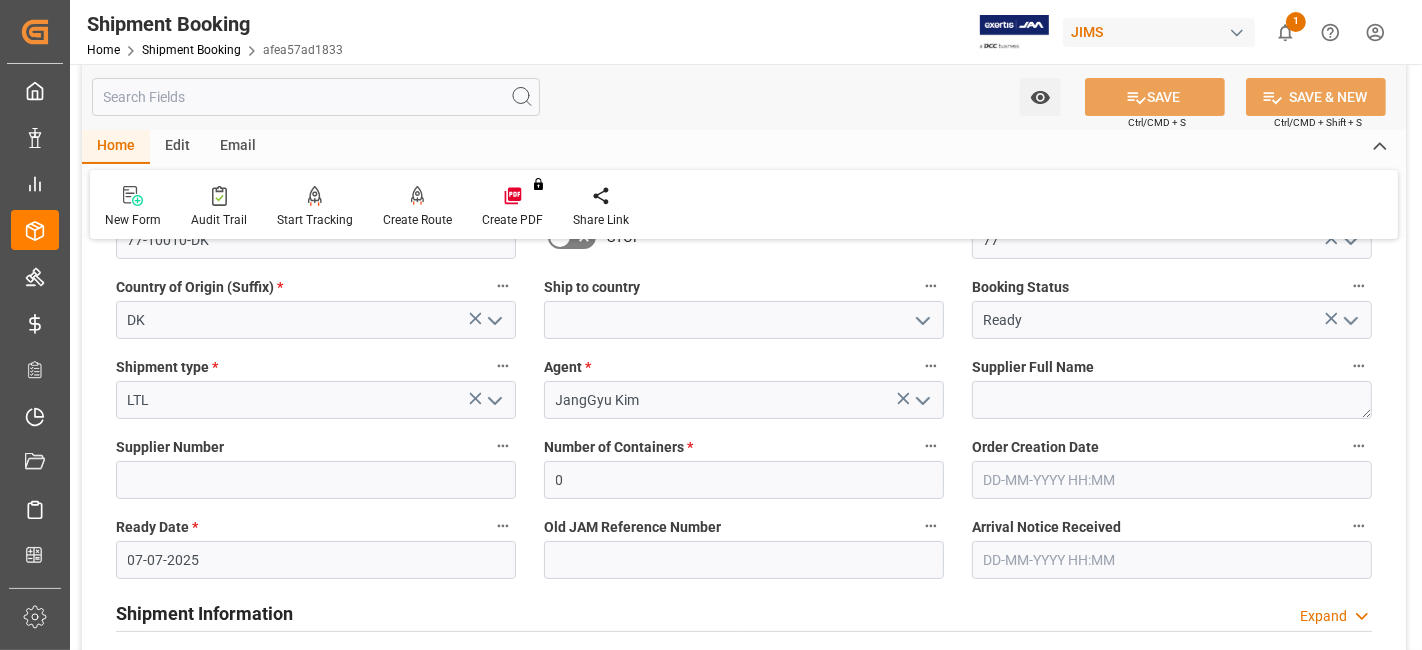 scroll, scrollTop: 111, scrollLeft: 0, axis: vertical 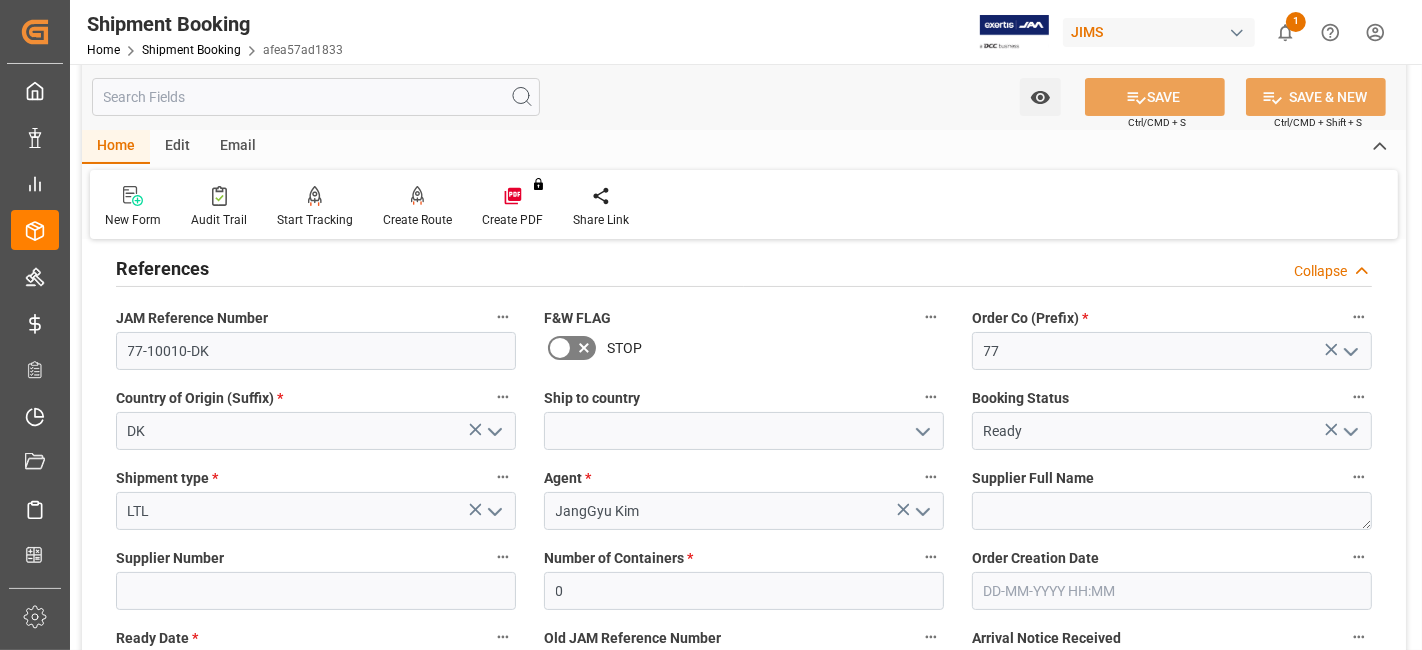 click 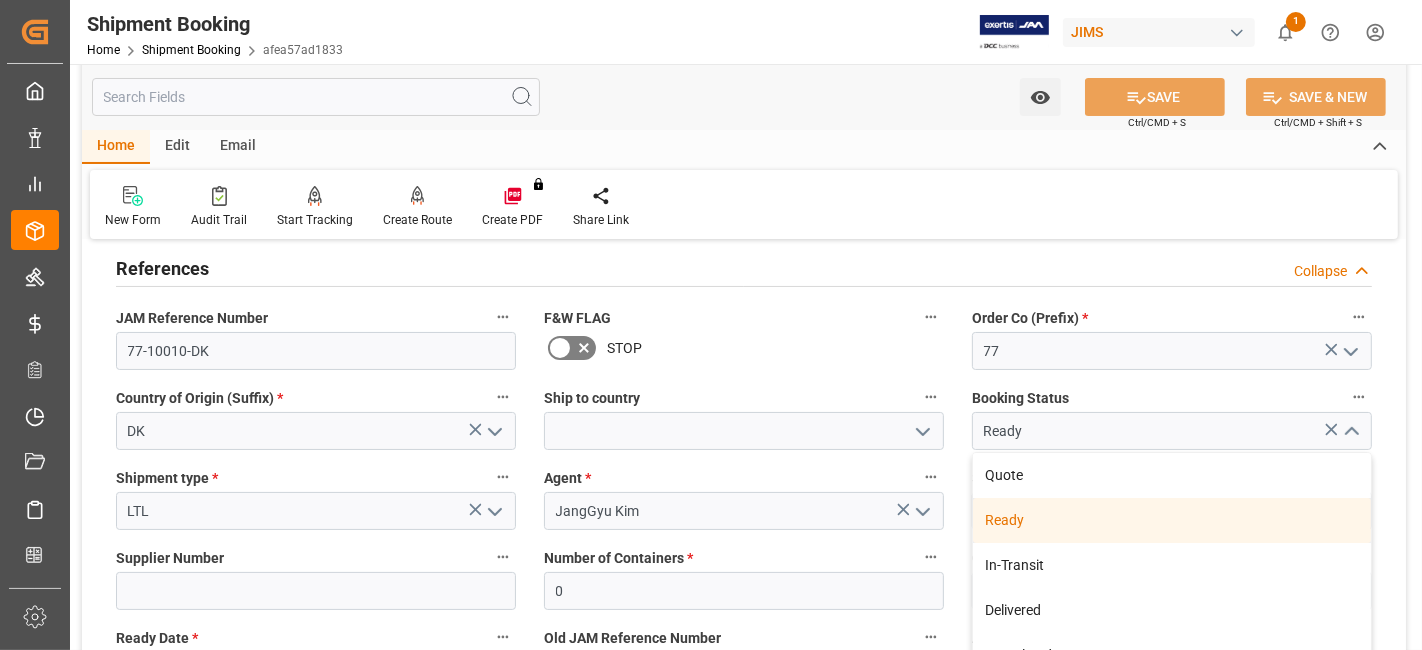 scroll, scrollTop: 56, scrollLeft: 0, axis: vertical 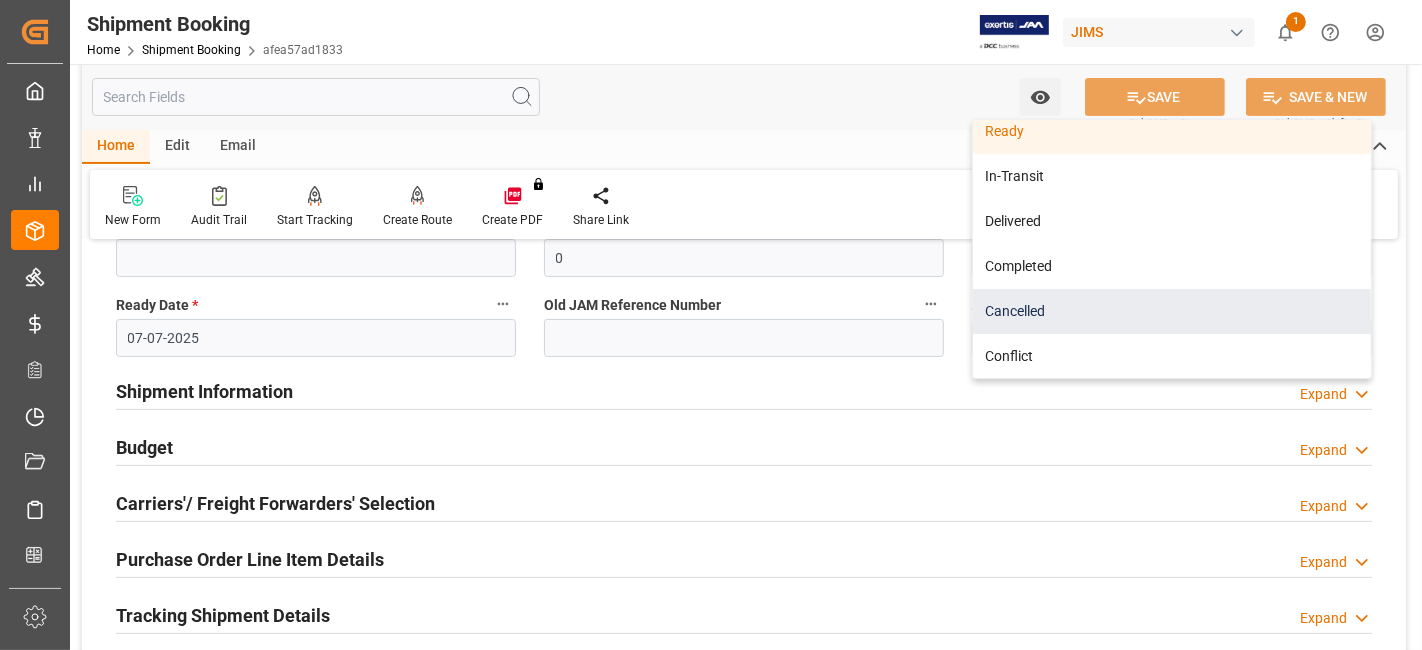 click on "Cancelled" at bounding box center (1172, 311) 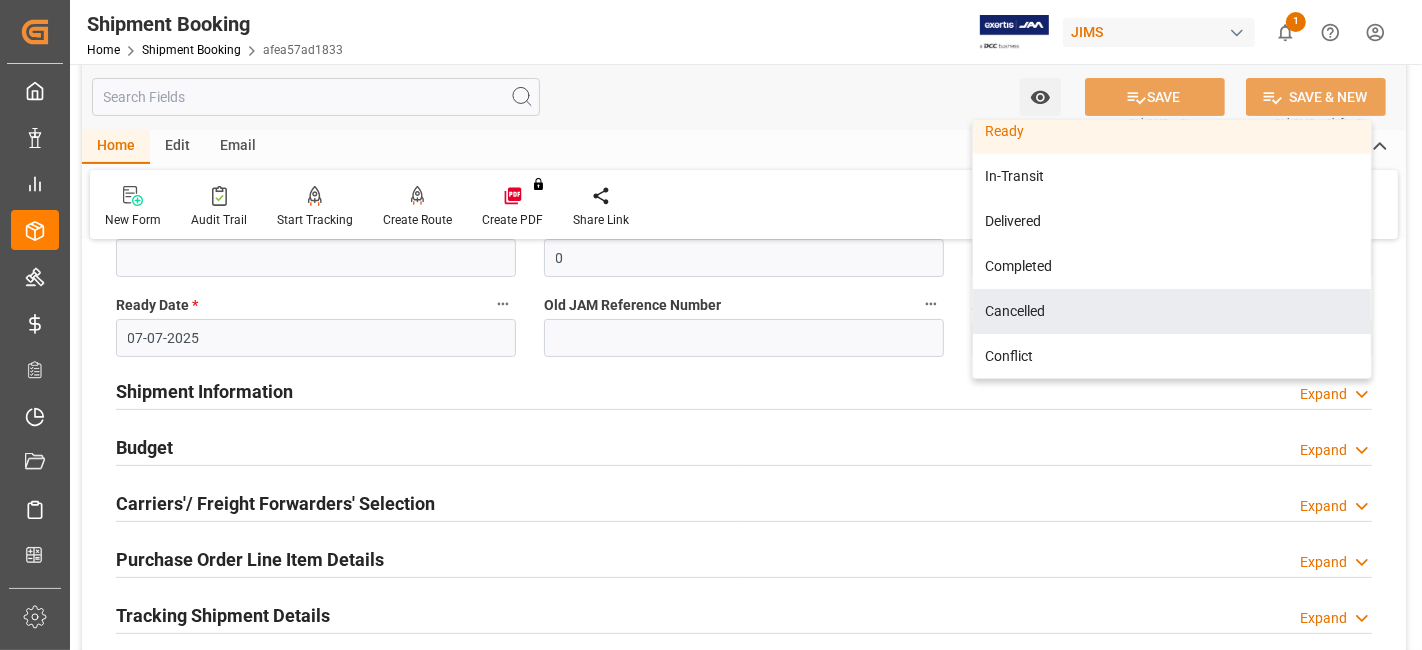 type on "Cancelled" 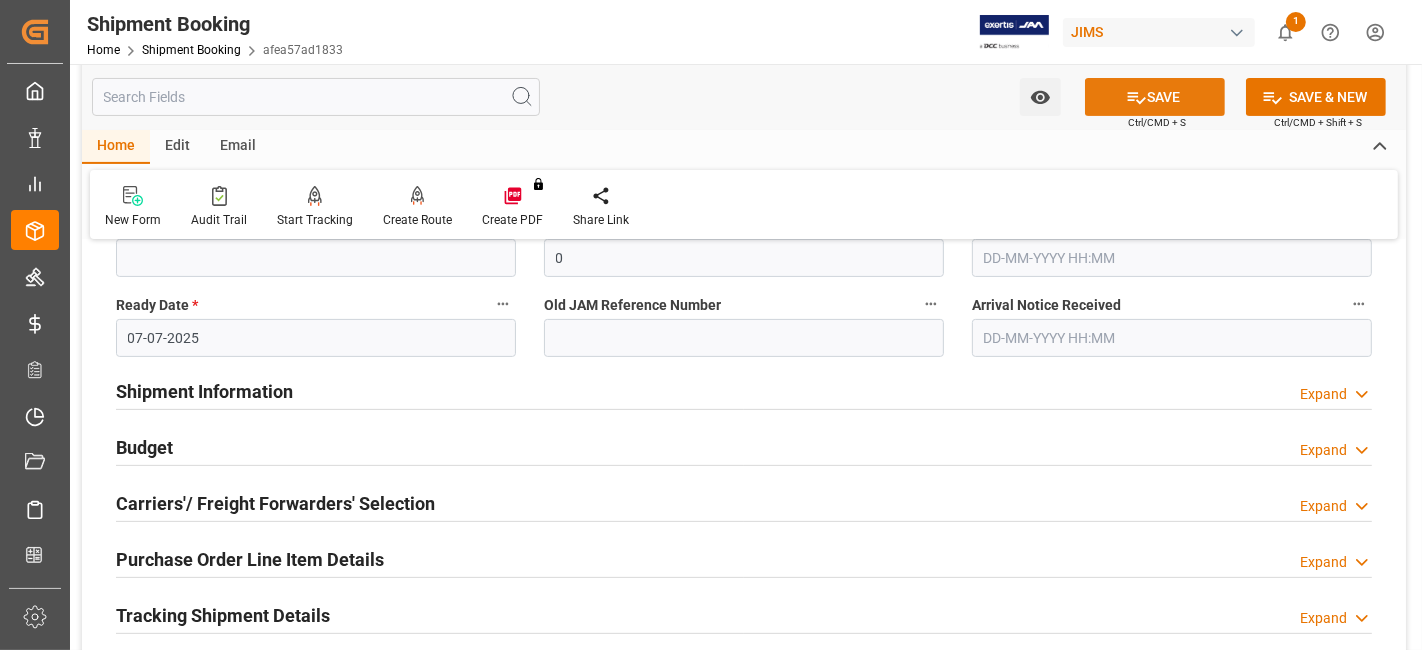 click 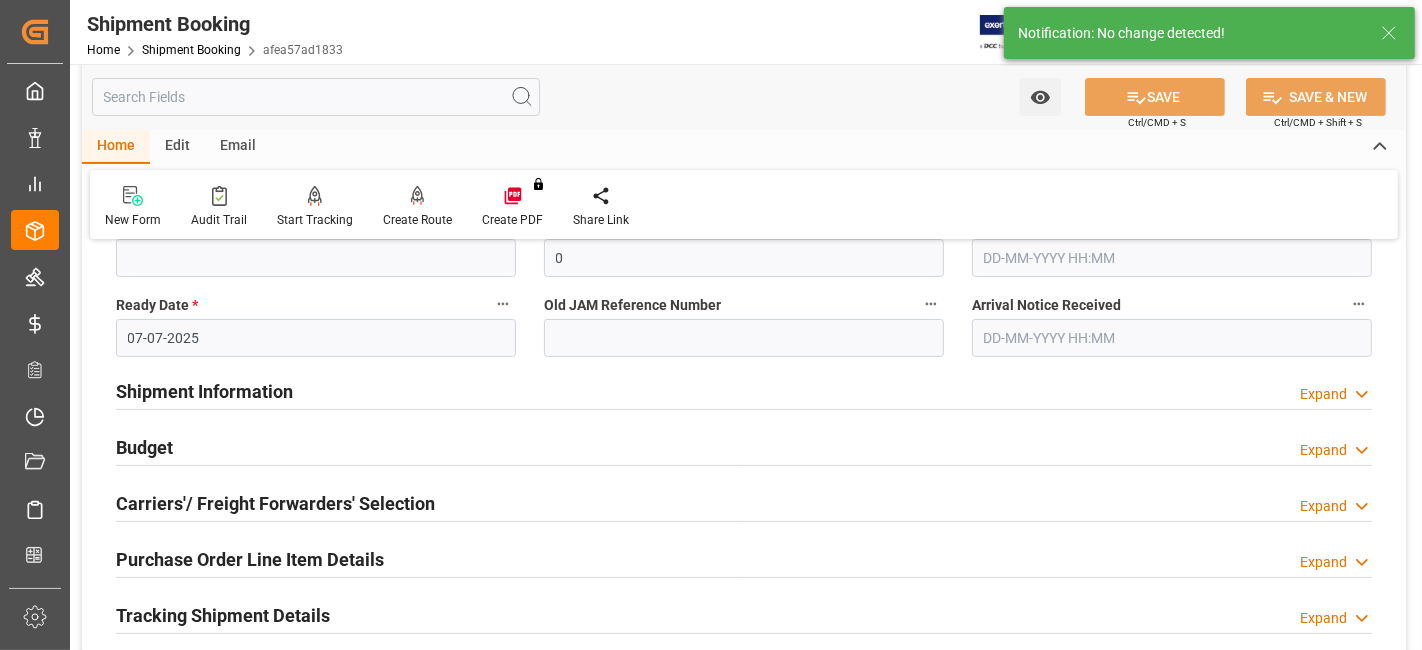 click on "Carriers'/ Freight Forwarders' Selection" at bounding box center [275, 503] 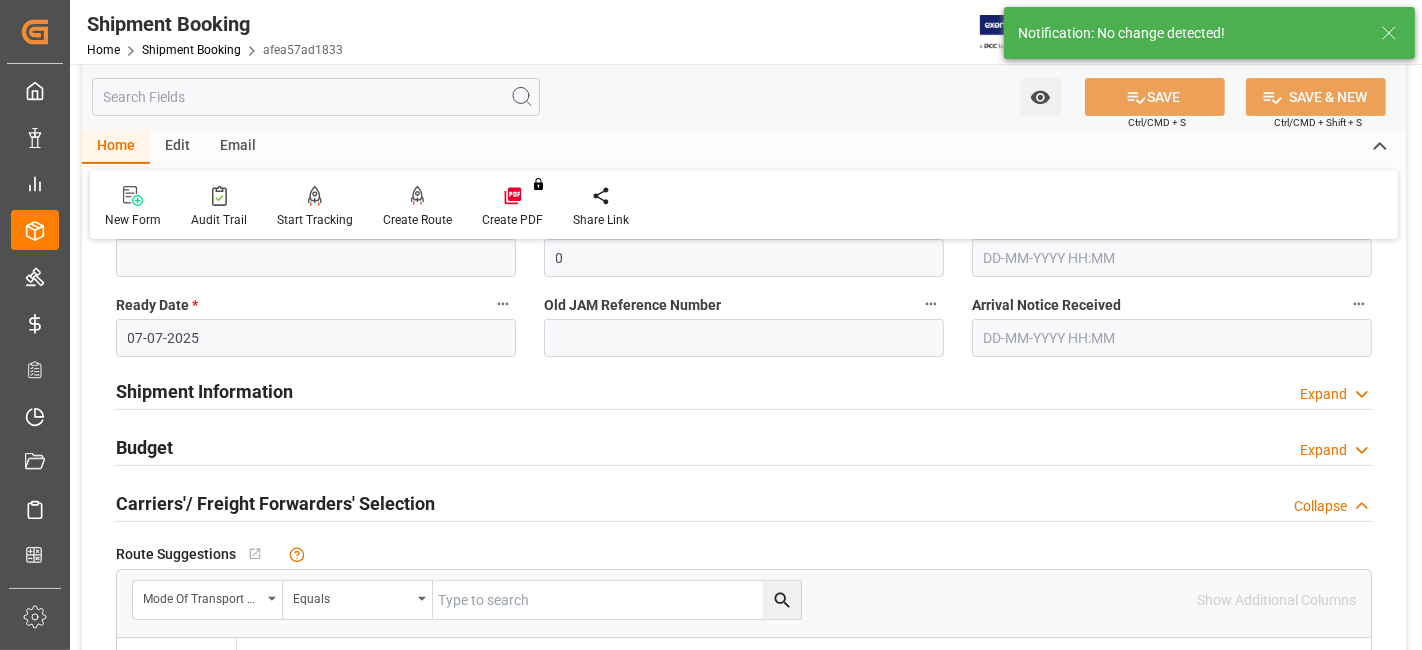 click on "Carriers'/ Freight Forwarders' Selection" at bounding box center (275, 503) 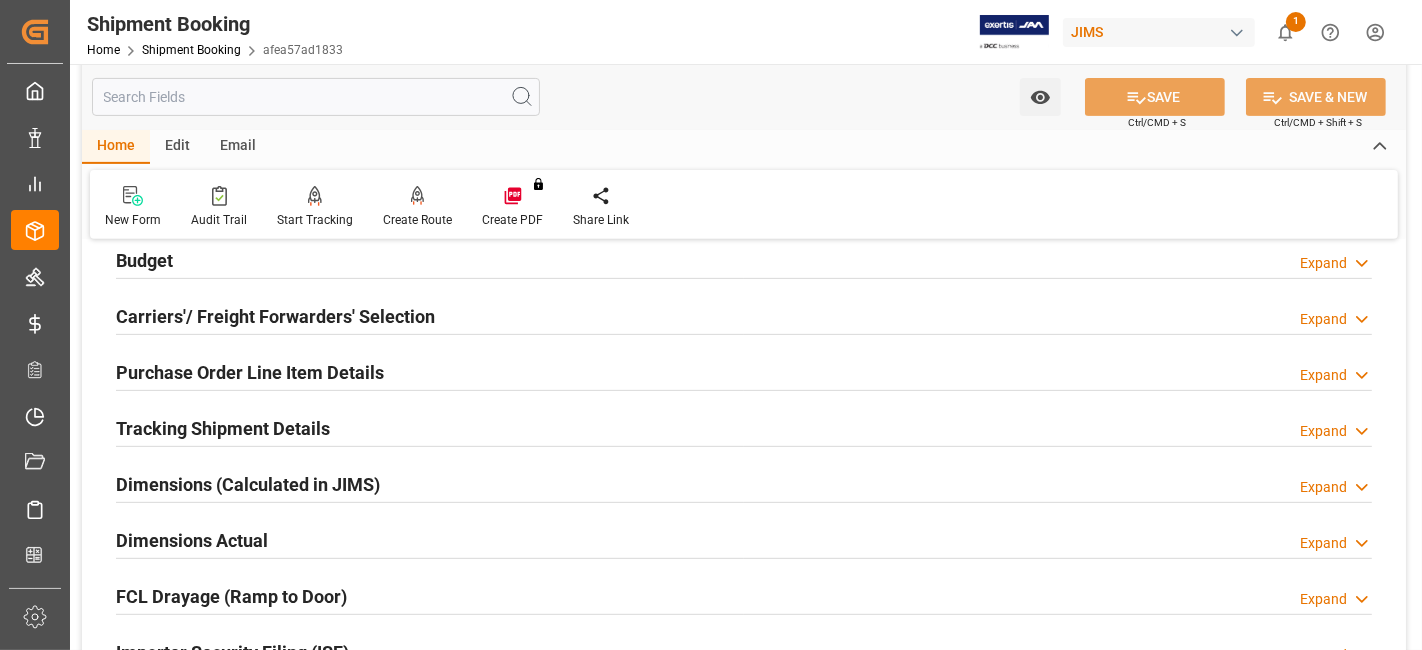 scroll, scrollTop: 666, scrollLeft: 0, axis: vertical 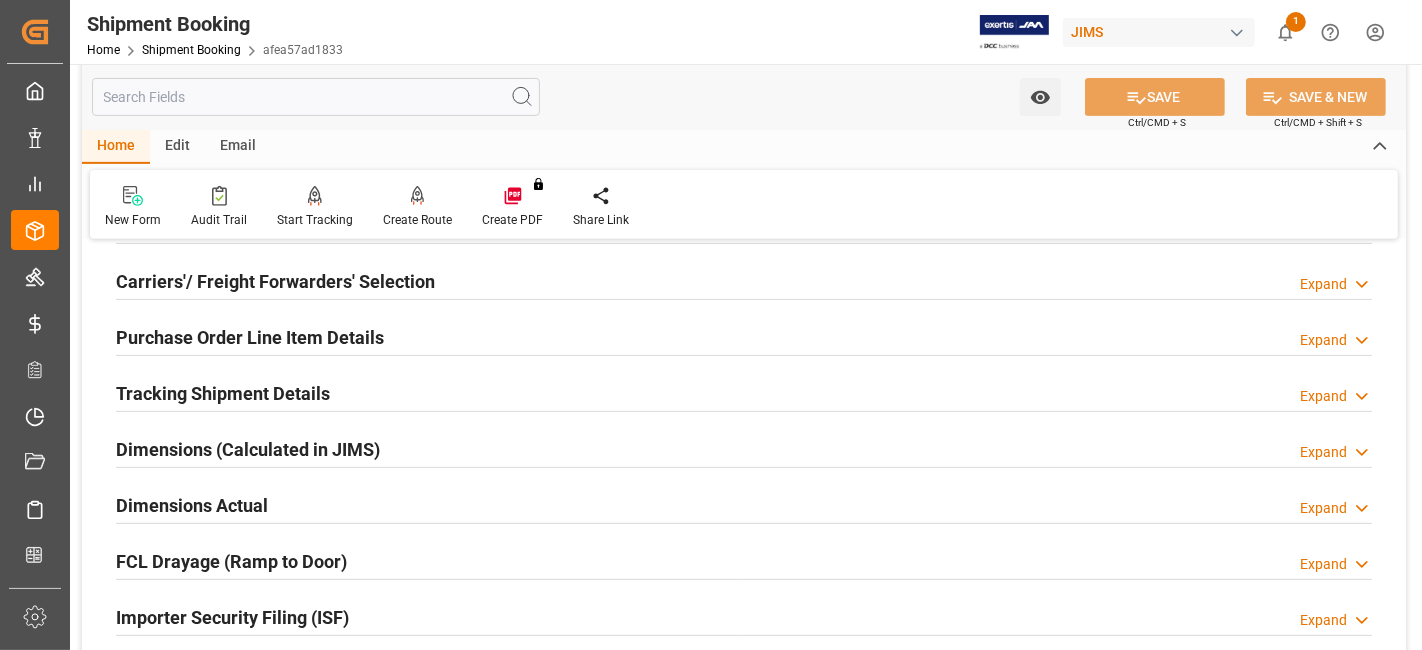 click on "Tracking Shipment Details" at bounding box center (223, 393) 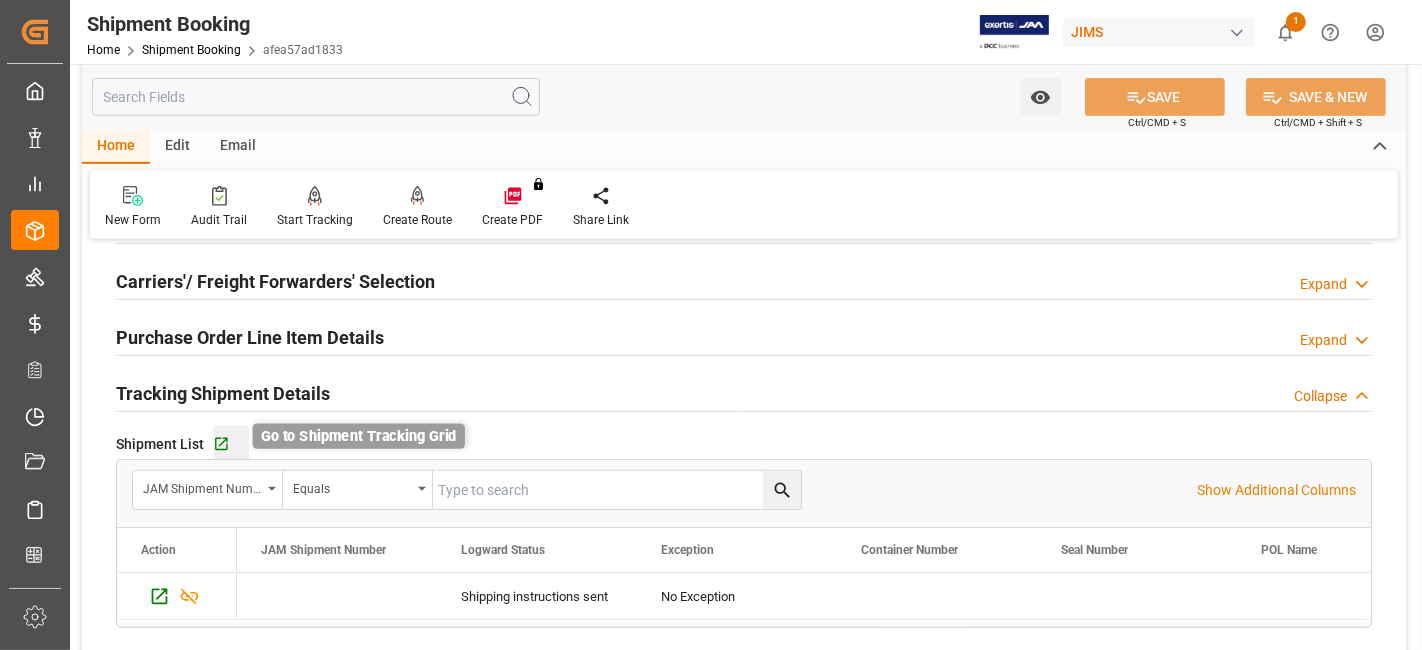 click 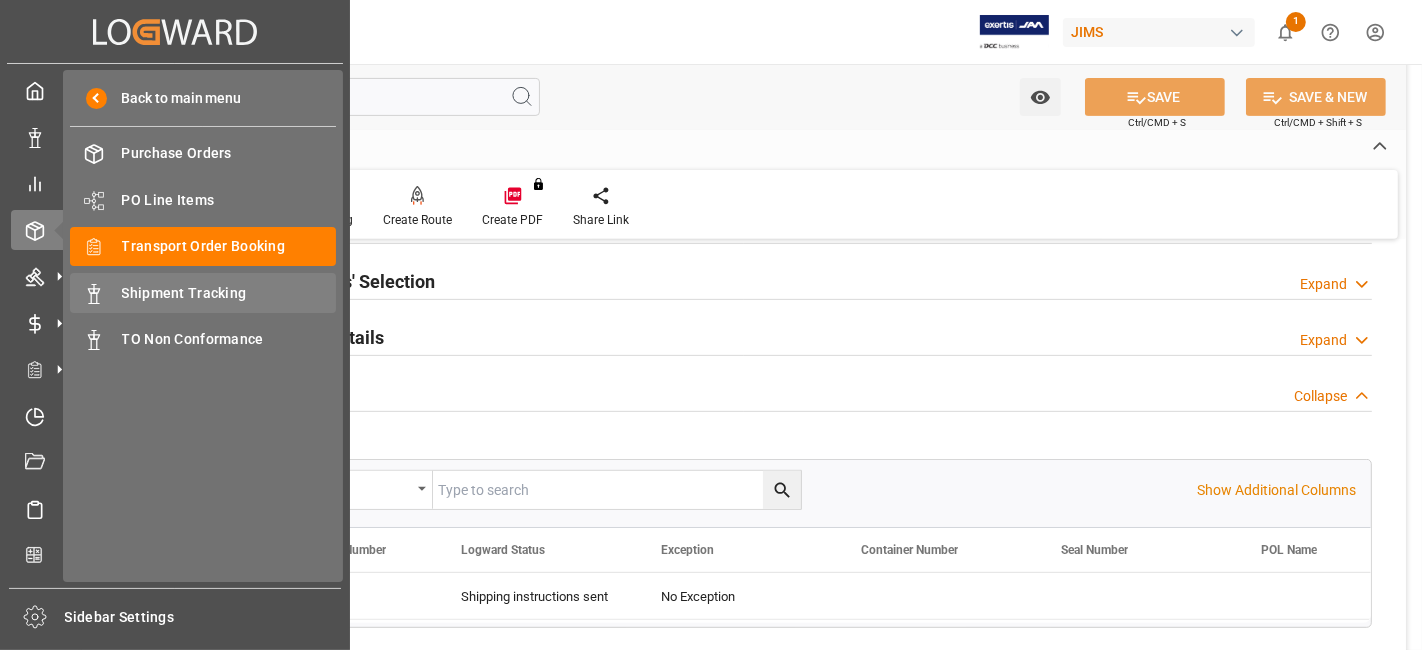 click on "Shipment Tracking" at bounding box center (229, 293) 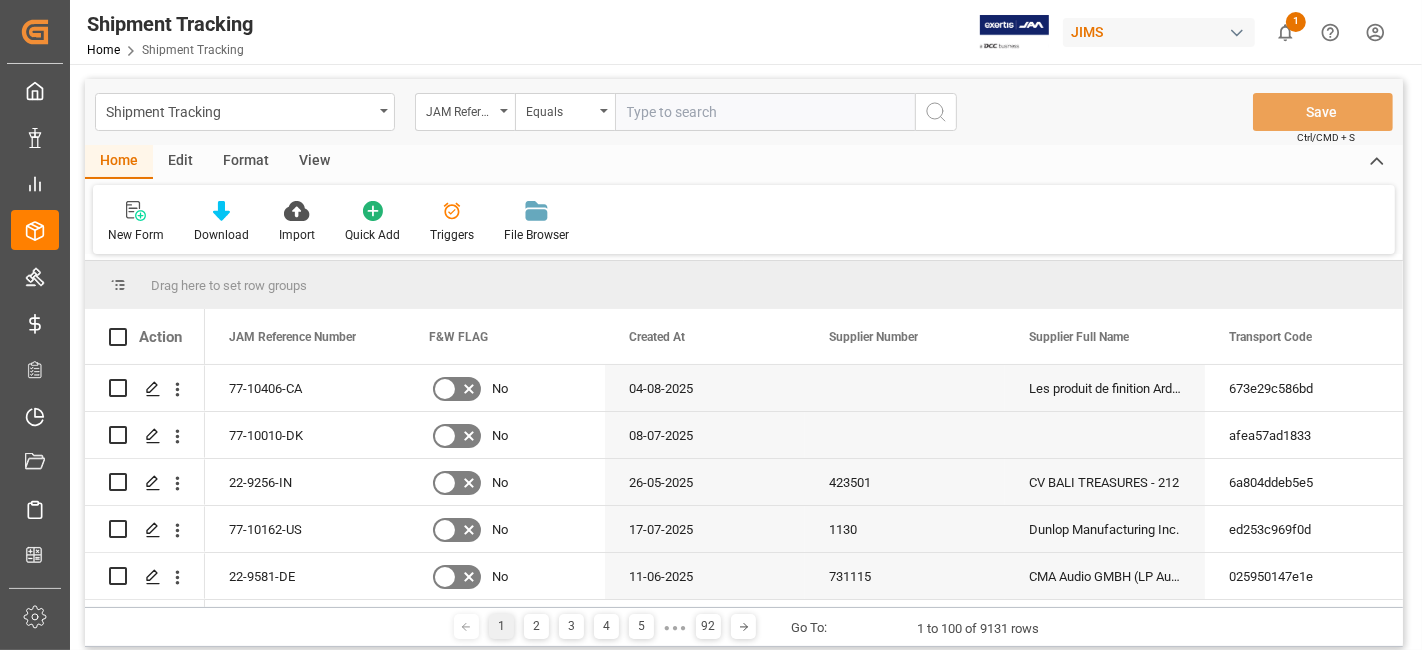 click at bounding box center [765, 112] 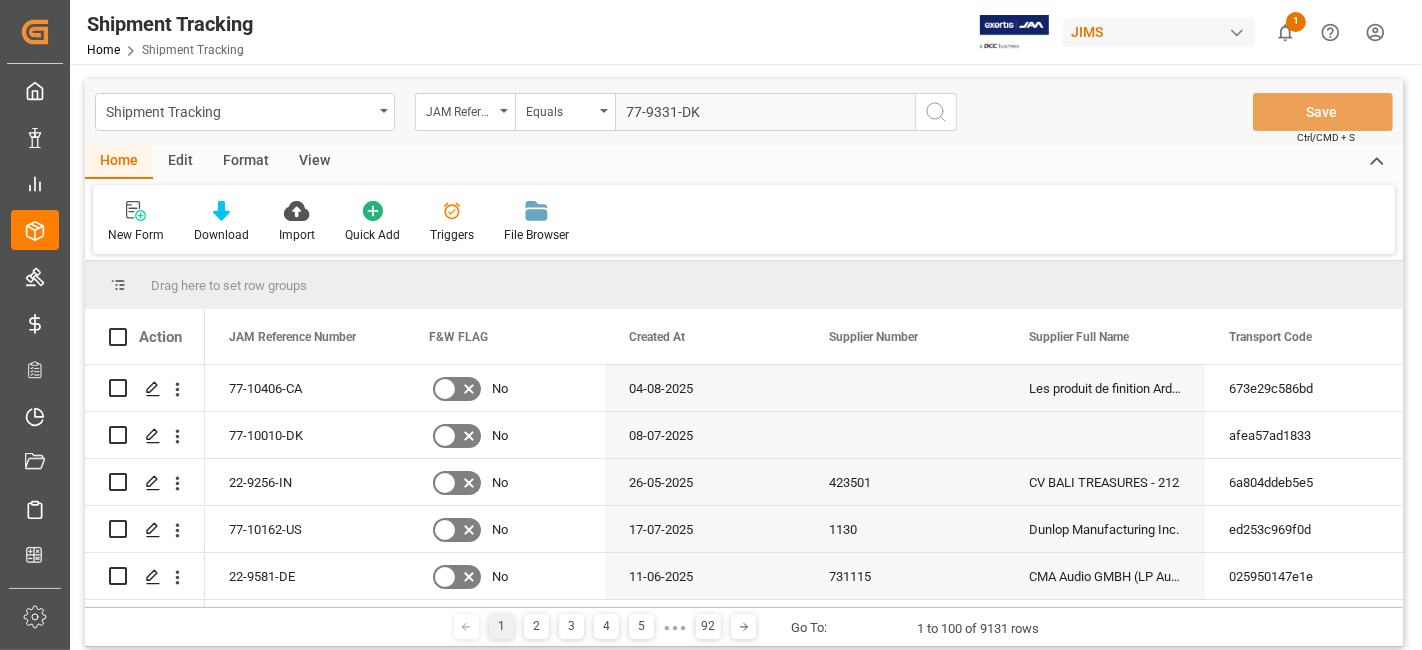 click on "77-9331-DK" at bounding box center [765, 112] 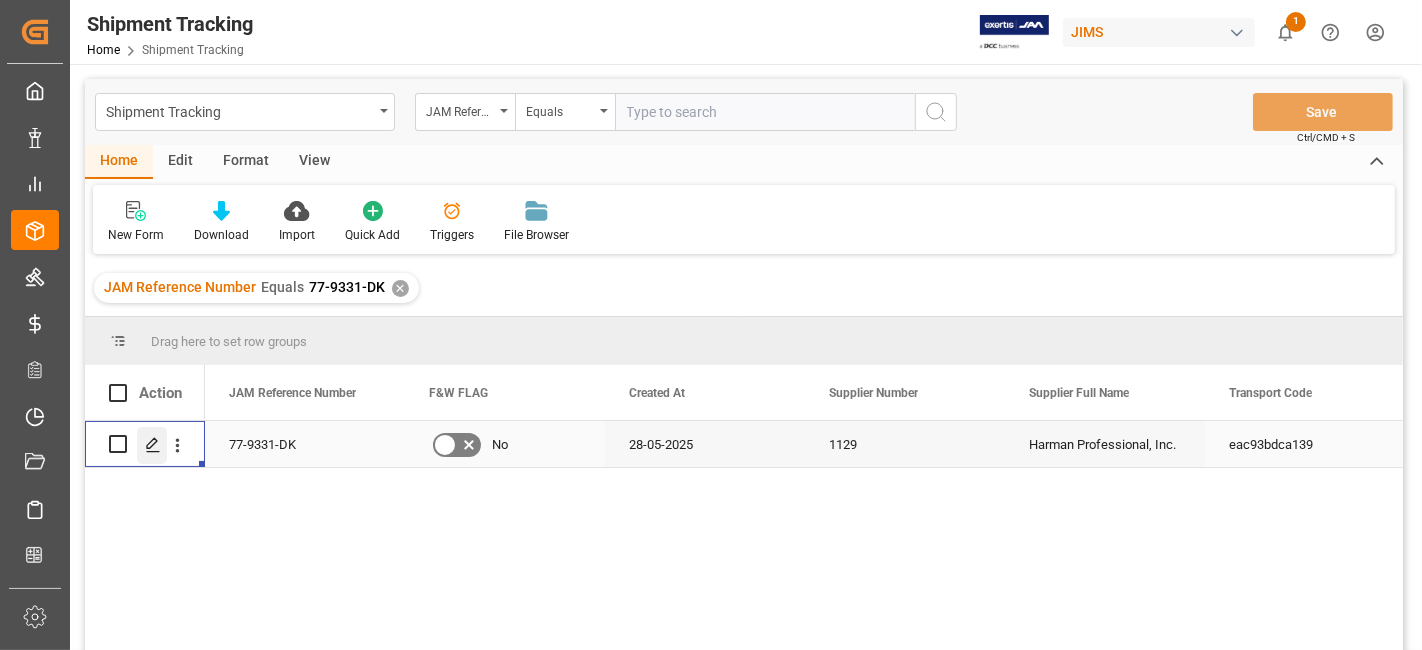 click 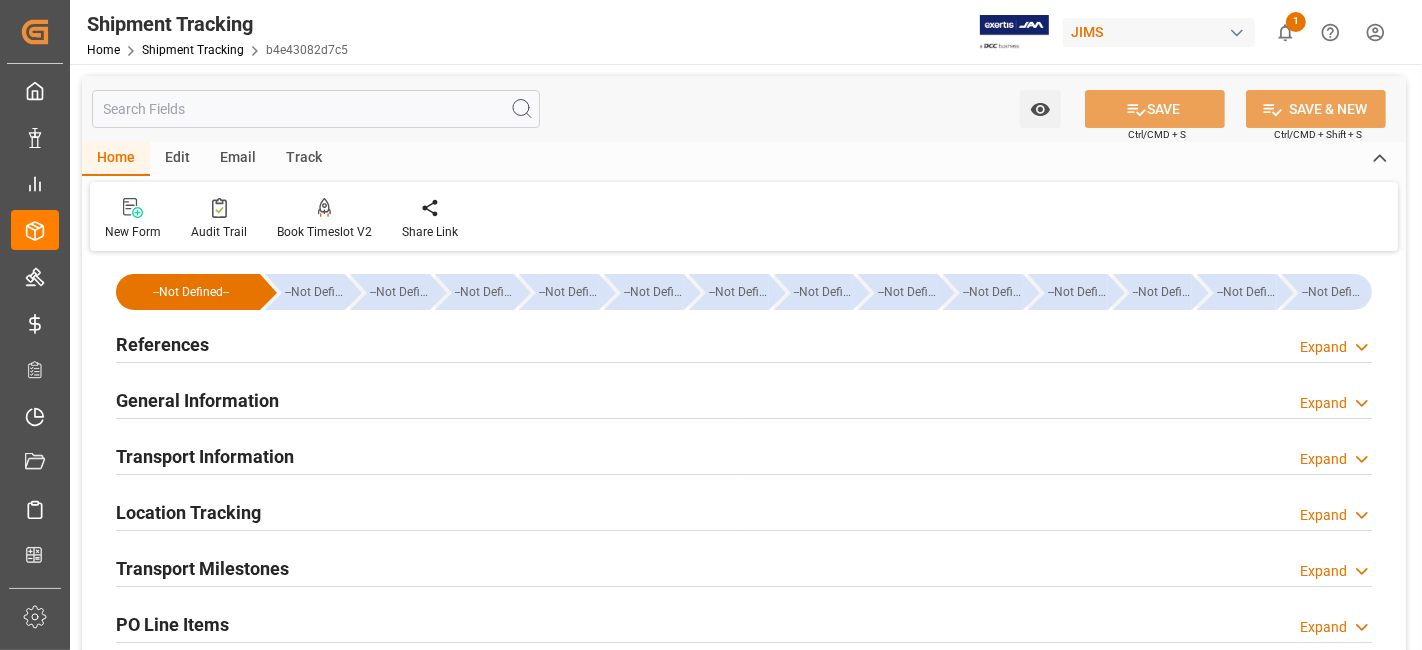 type on "28-05-2025" 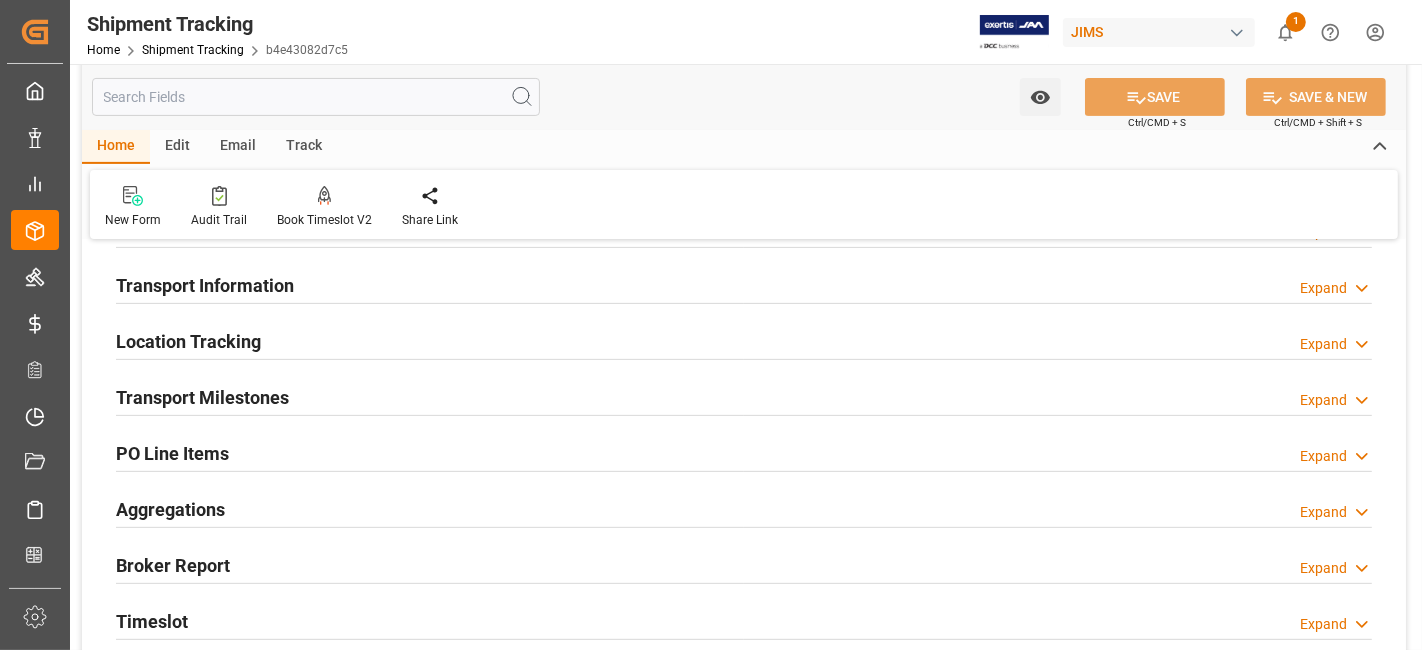 scroll, scrollTop: 666, scrollLeft: 0, axis: vertical 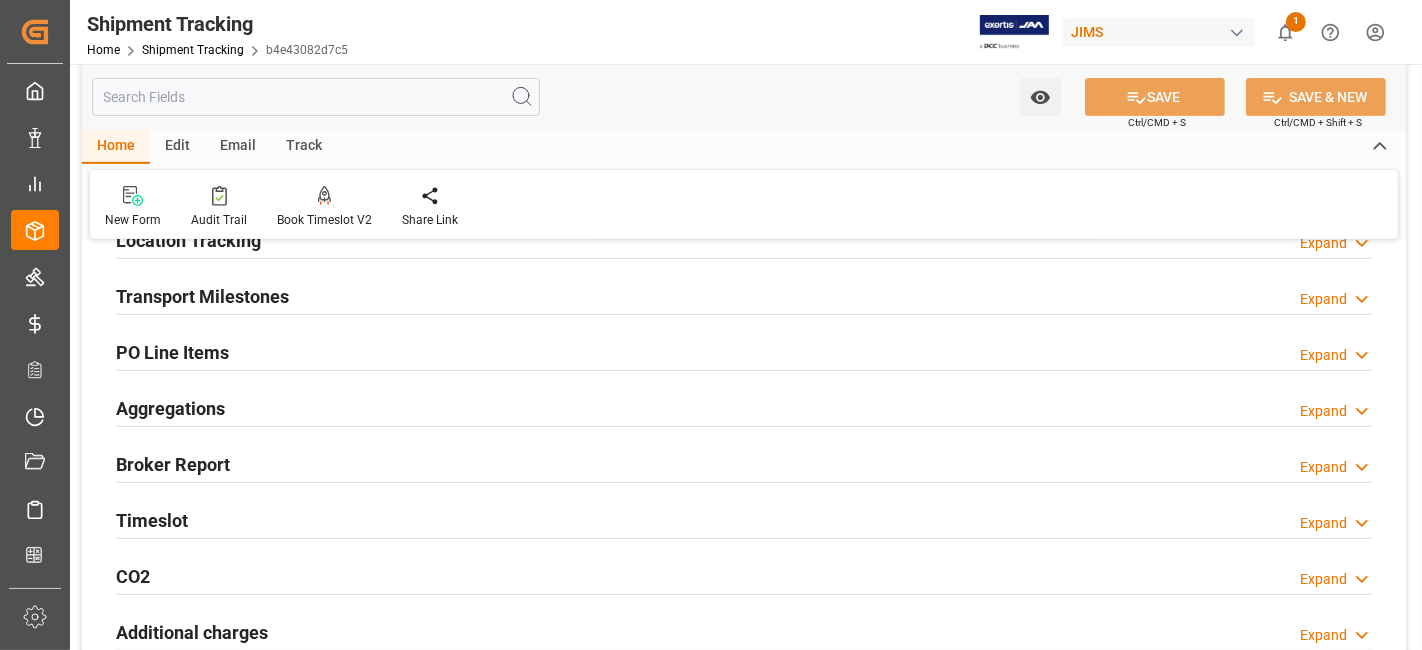 click on "Transport Milestones Expand" at bounding box center [744, 295] 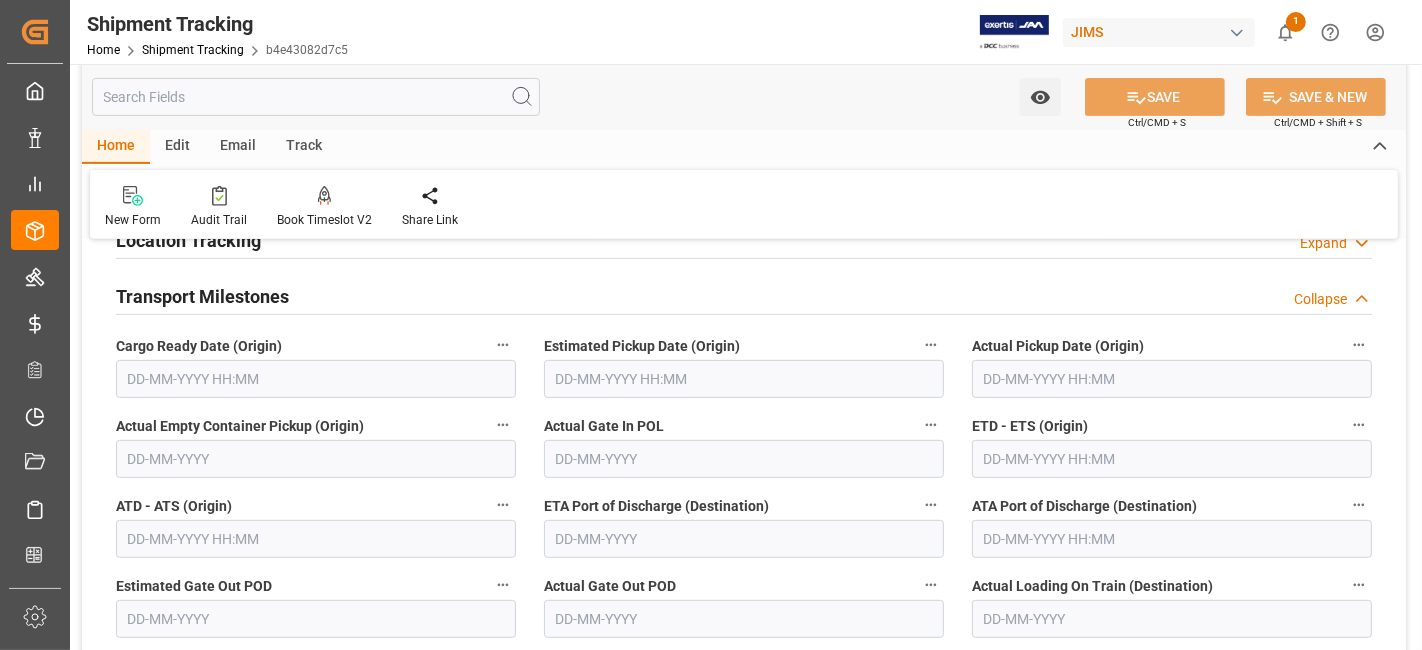 click on "Transport Milestones Collapse" at bounding box center (744, 295) 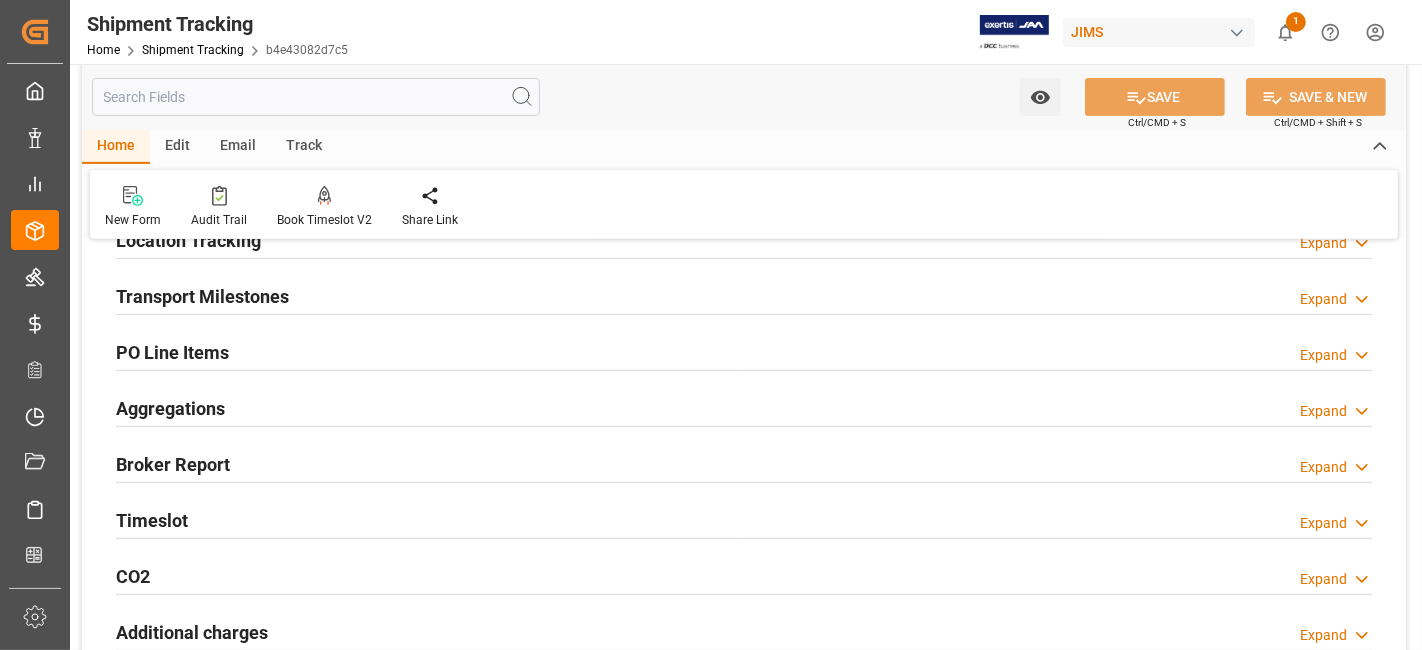 scroll, scrollTop: 444, scrollLeft: 0, axis: vertical 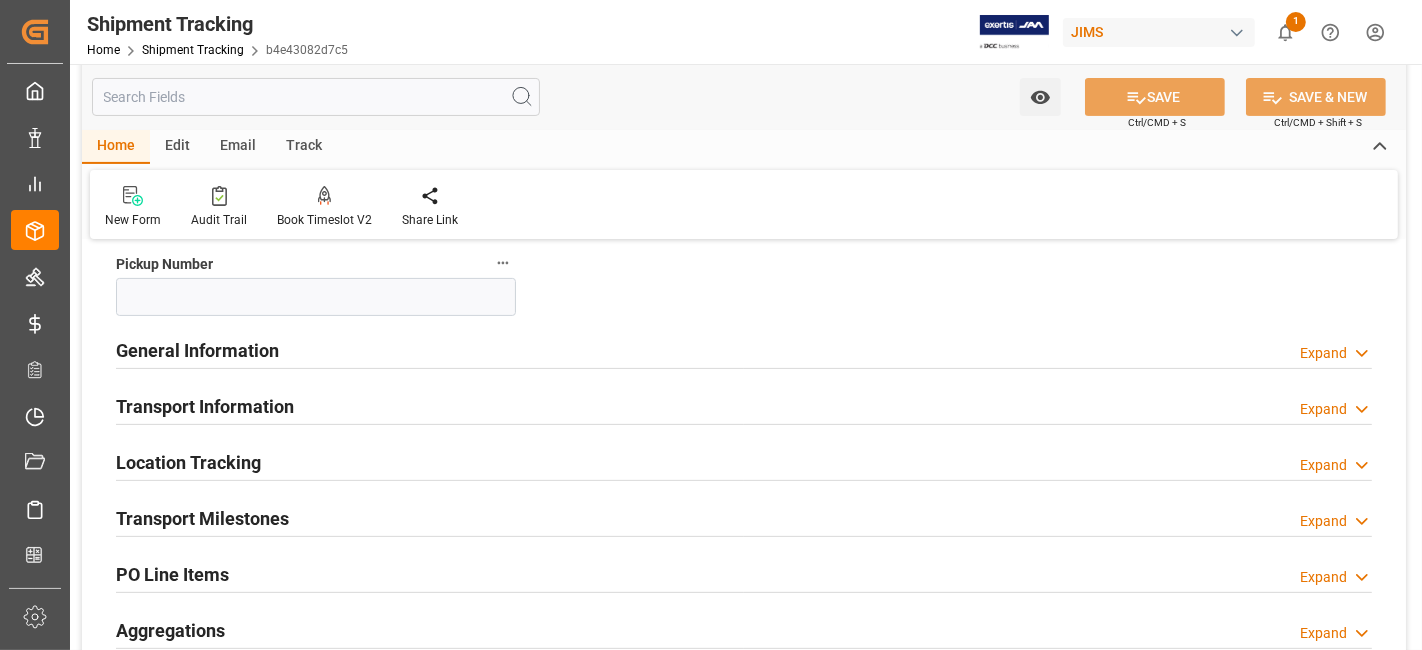 click on "General Information" at bounding box center [197, 350] 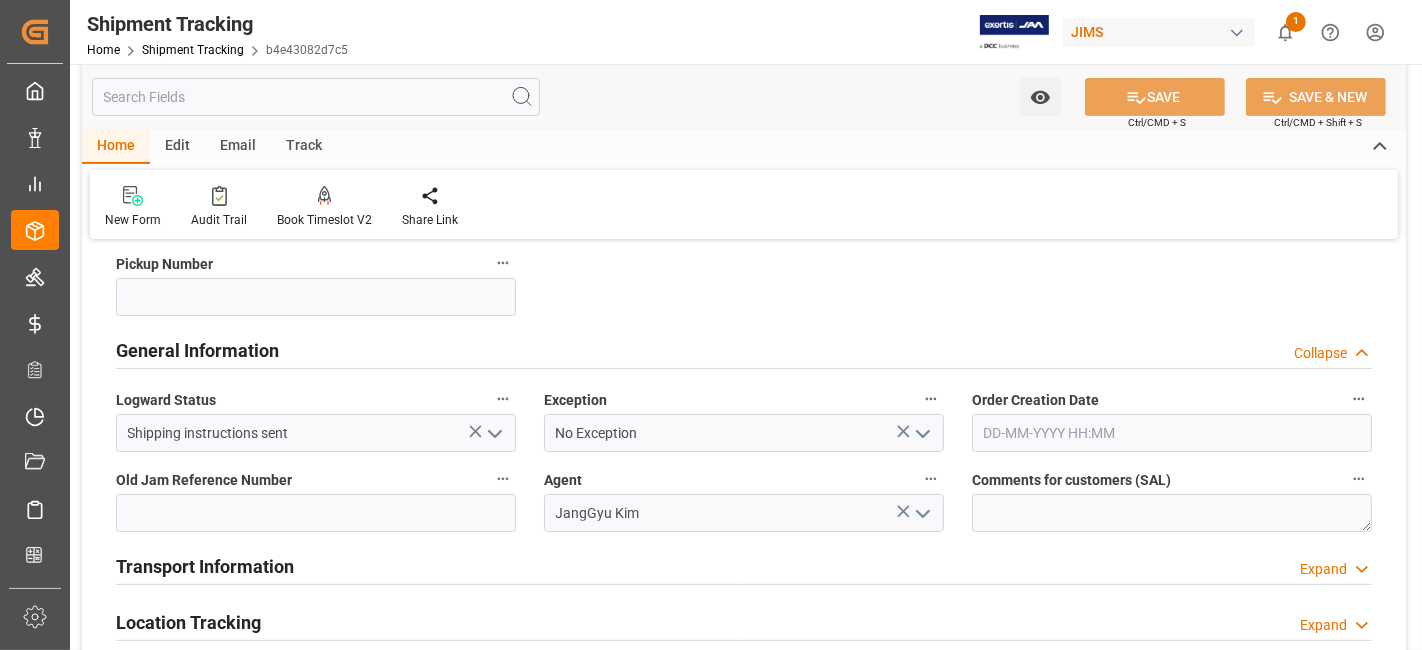 click 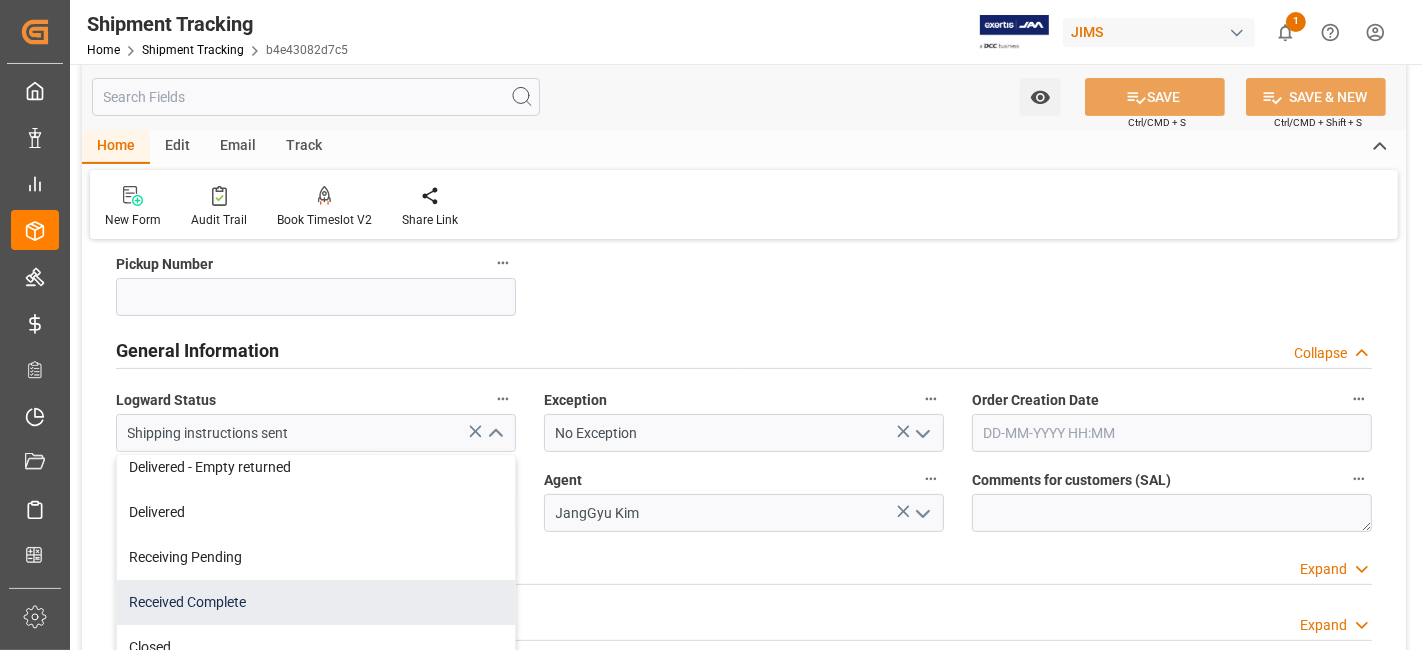 scroll, scrollTop: 461, scrollLeft: 0, axis: vertical 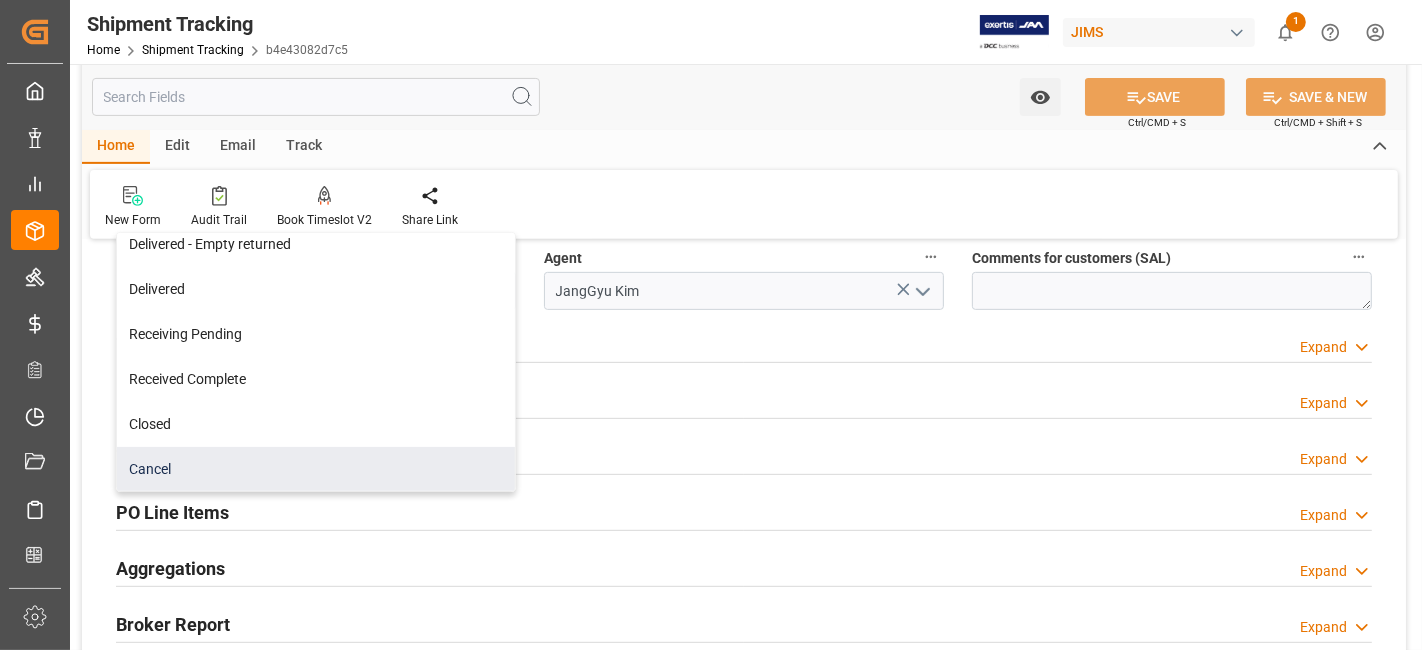 click on "Cancel" at bounding box center (316, 469) 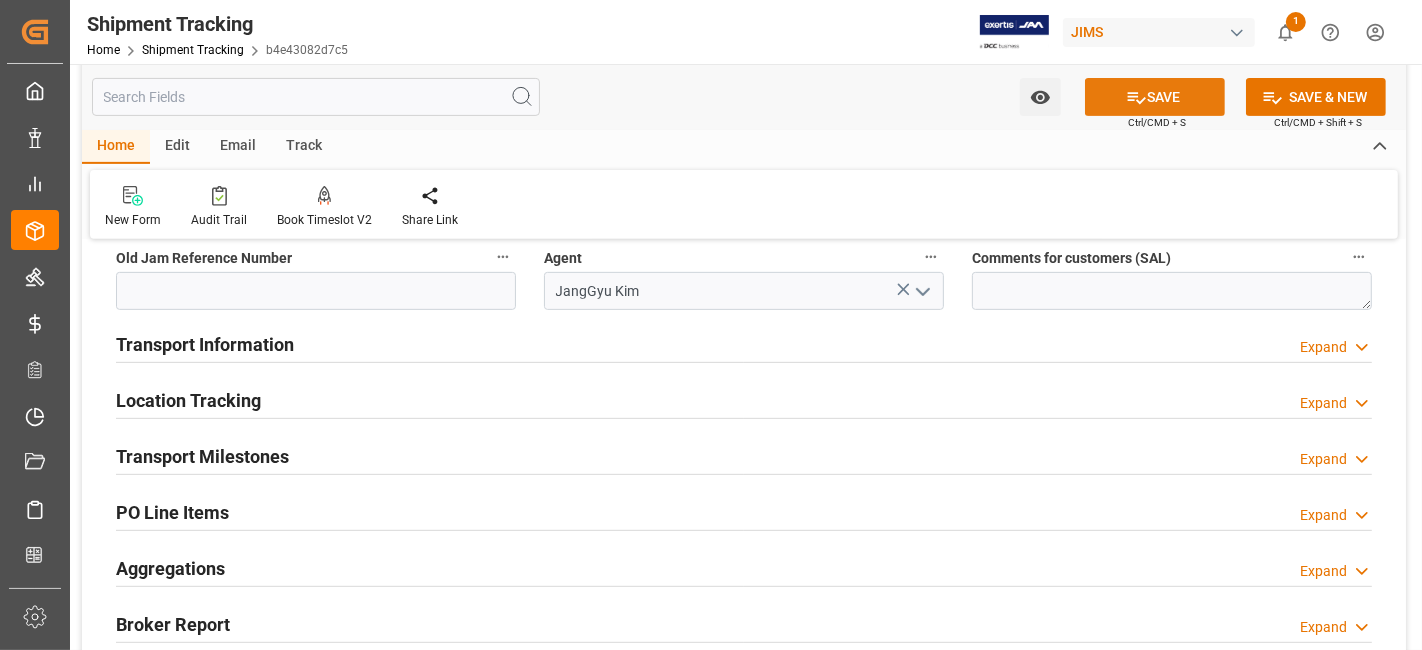 click on "SAVE" at bounding box center [1155, 97] 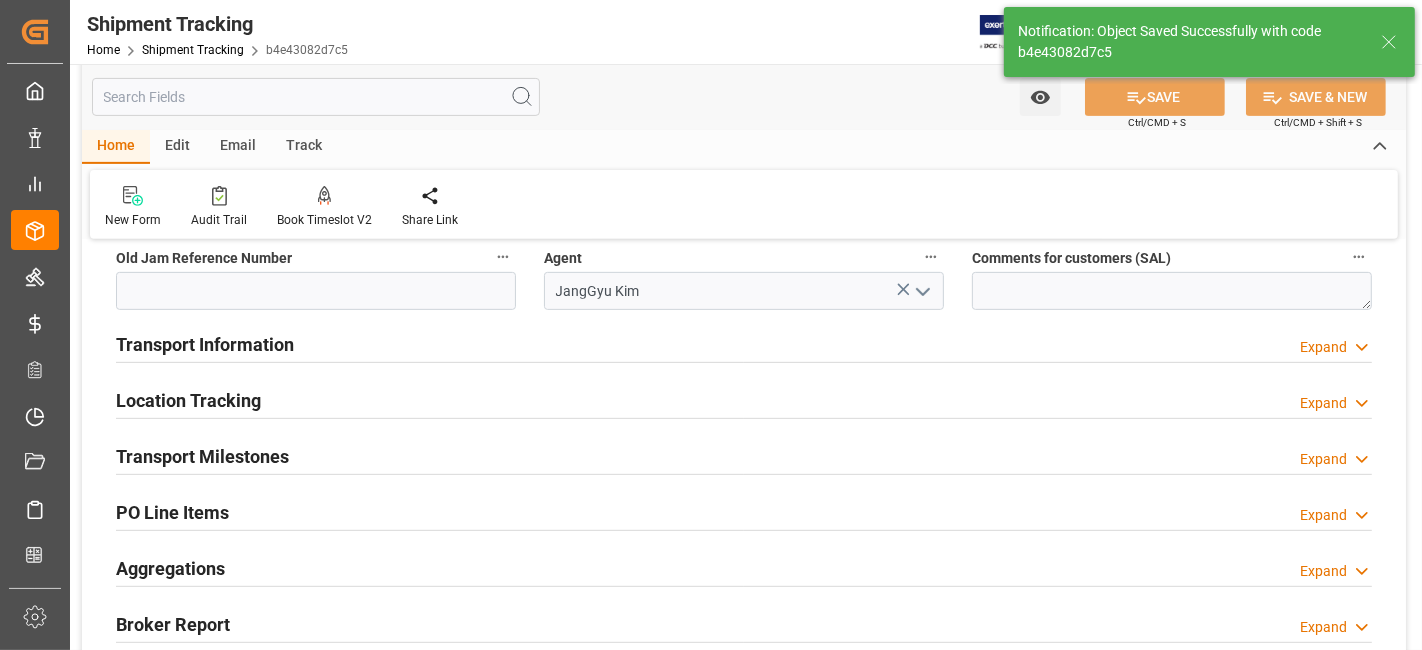 scroll, scrollTop: 273, scrollLeft: 0, axis: vertical 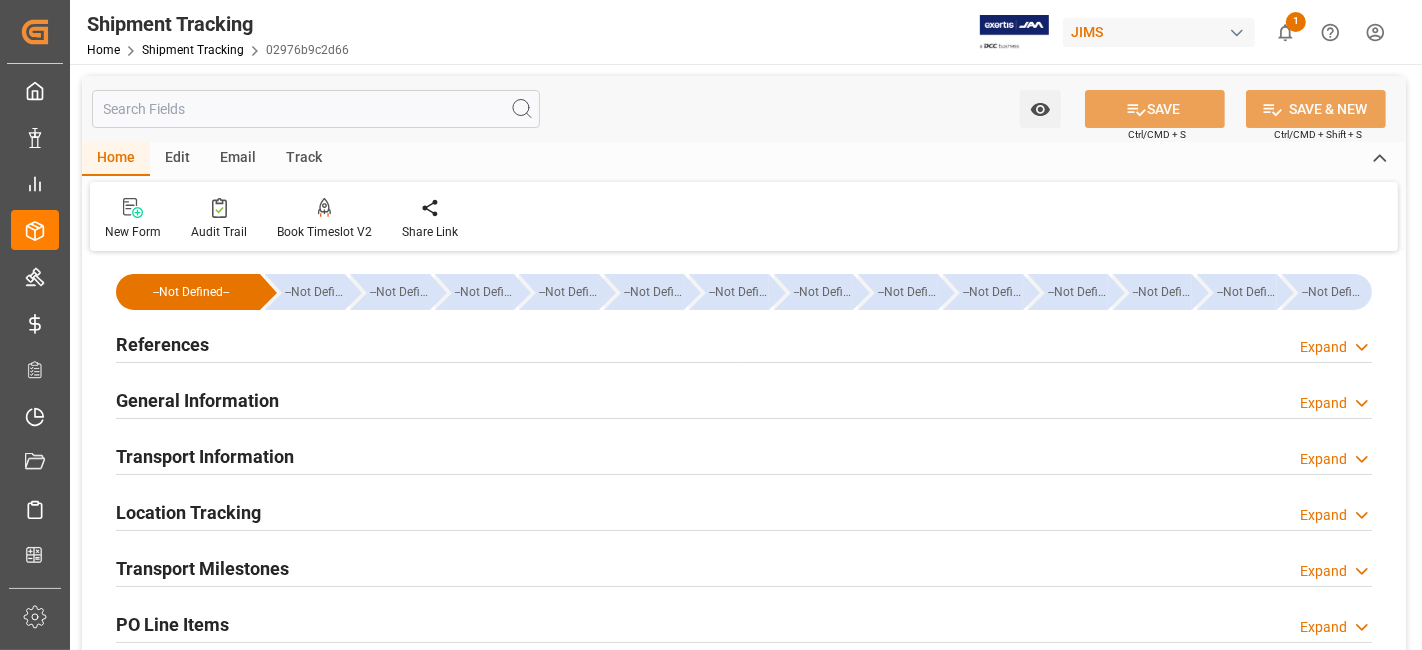 click on "References Expand" at bounding box center (744, 343) 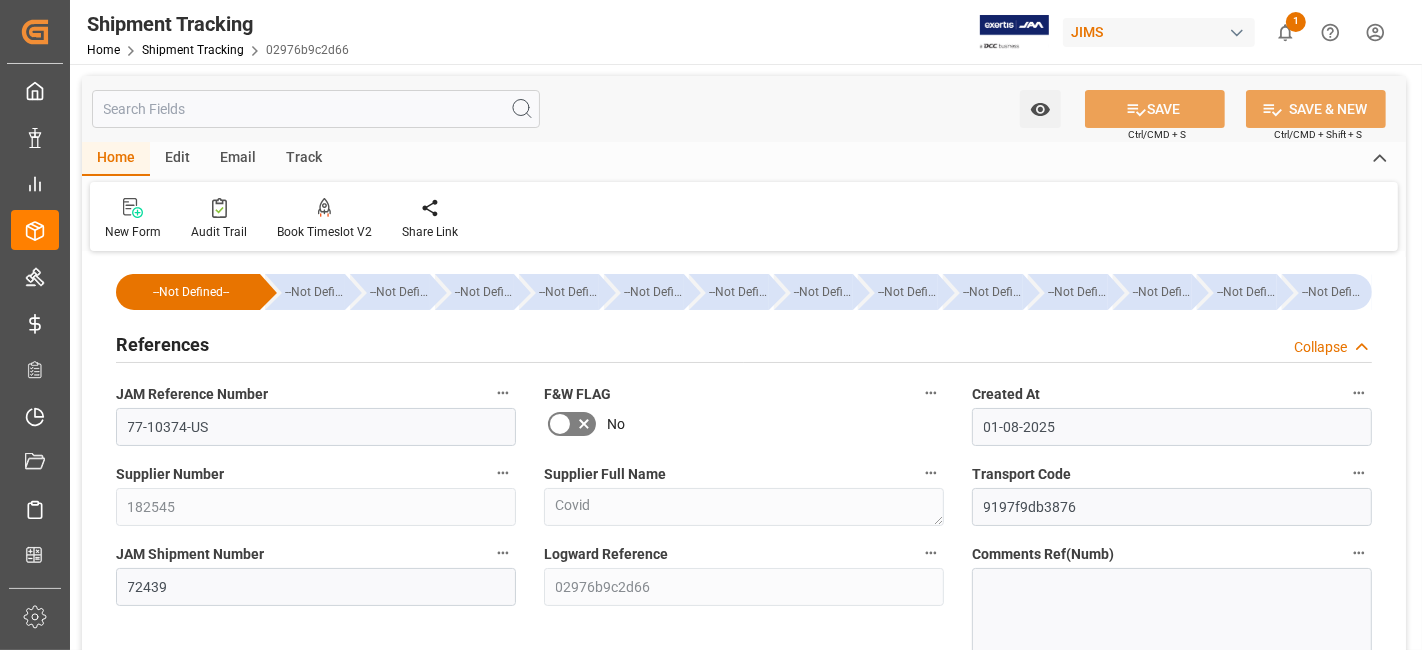 click on "References" at bounding box center (162, 344) 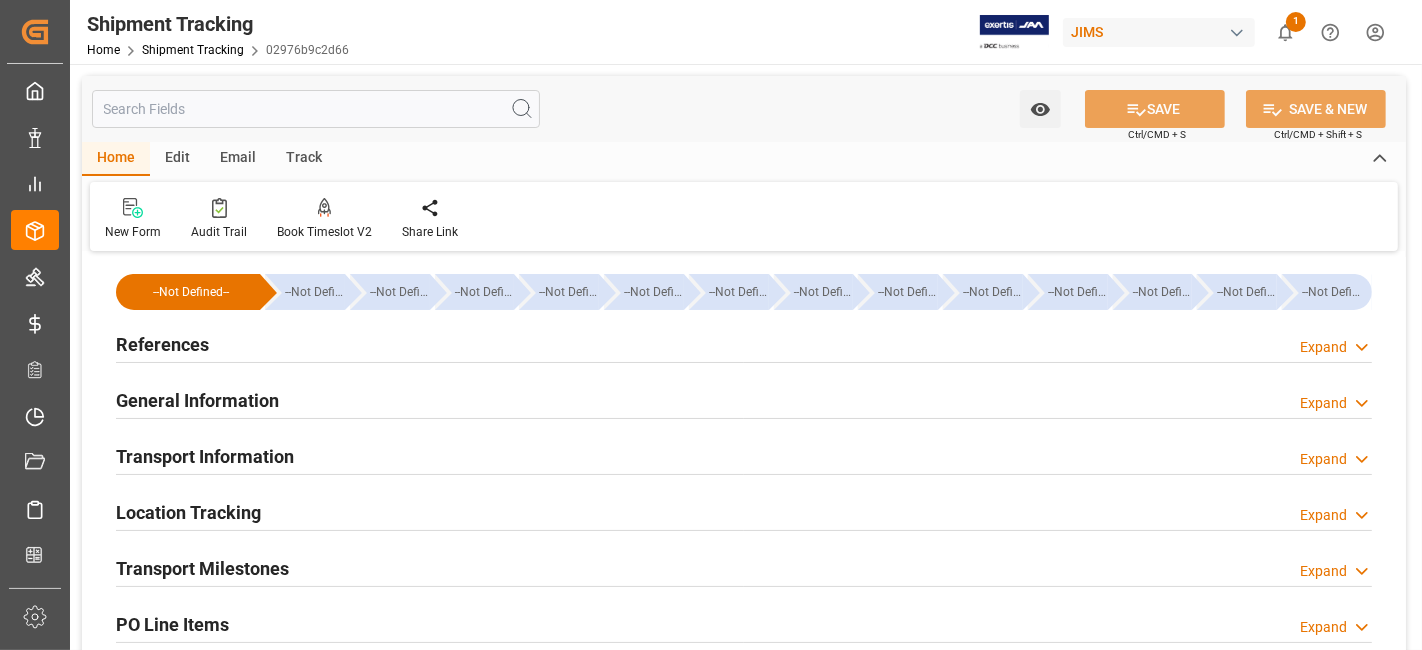 click on "References Expand" at bounding box center [744, 343] 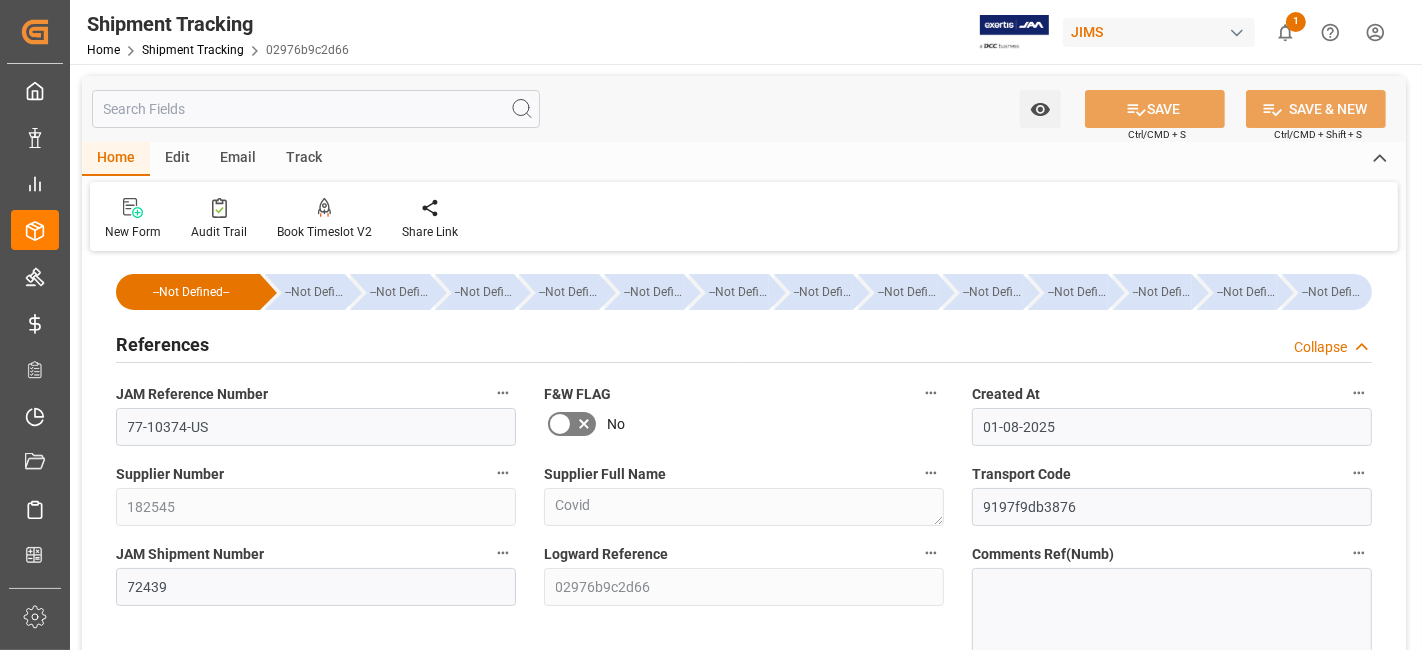 click on "References Collapse" at bounding box center [744, 343] 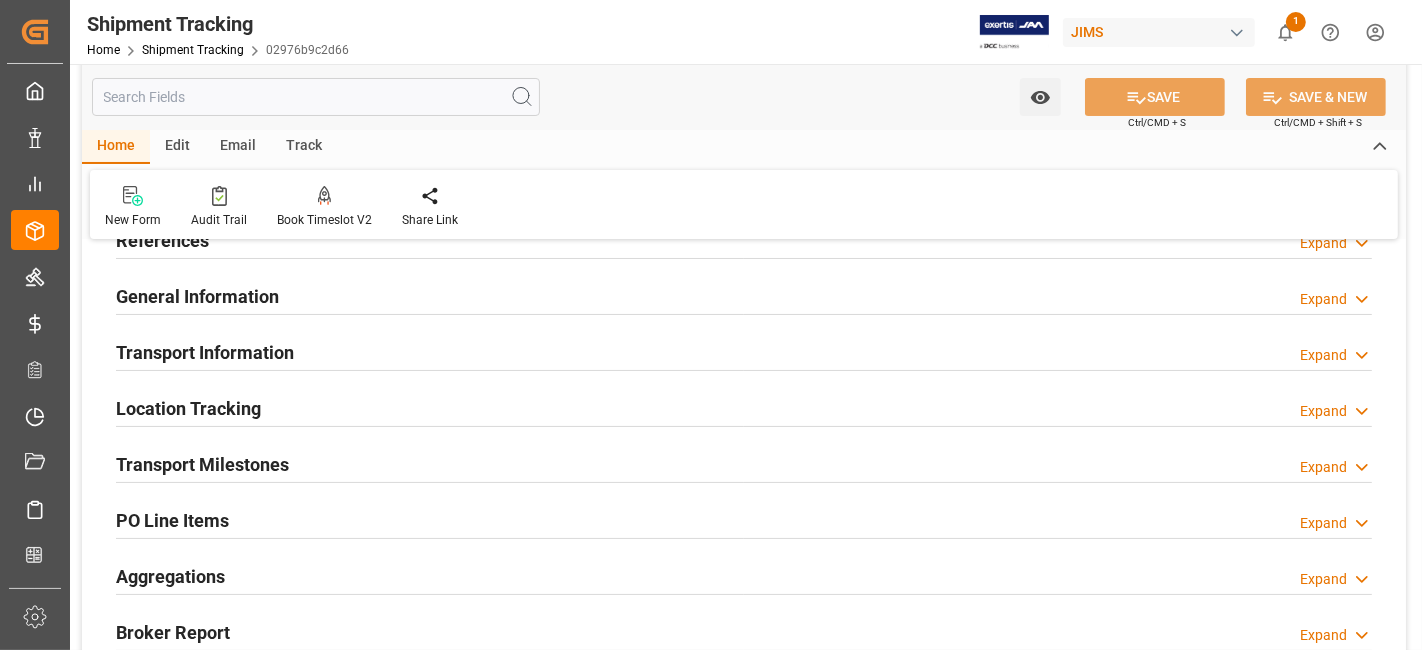scroll, scrollTop: 222, scrollLeft: 0, axis: vertical 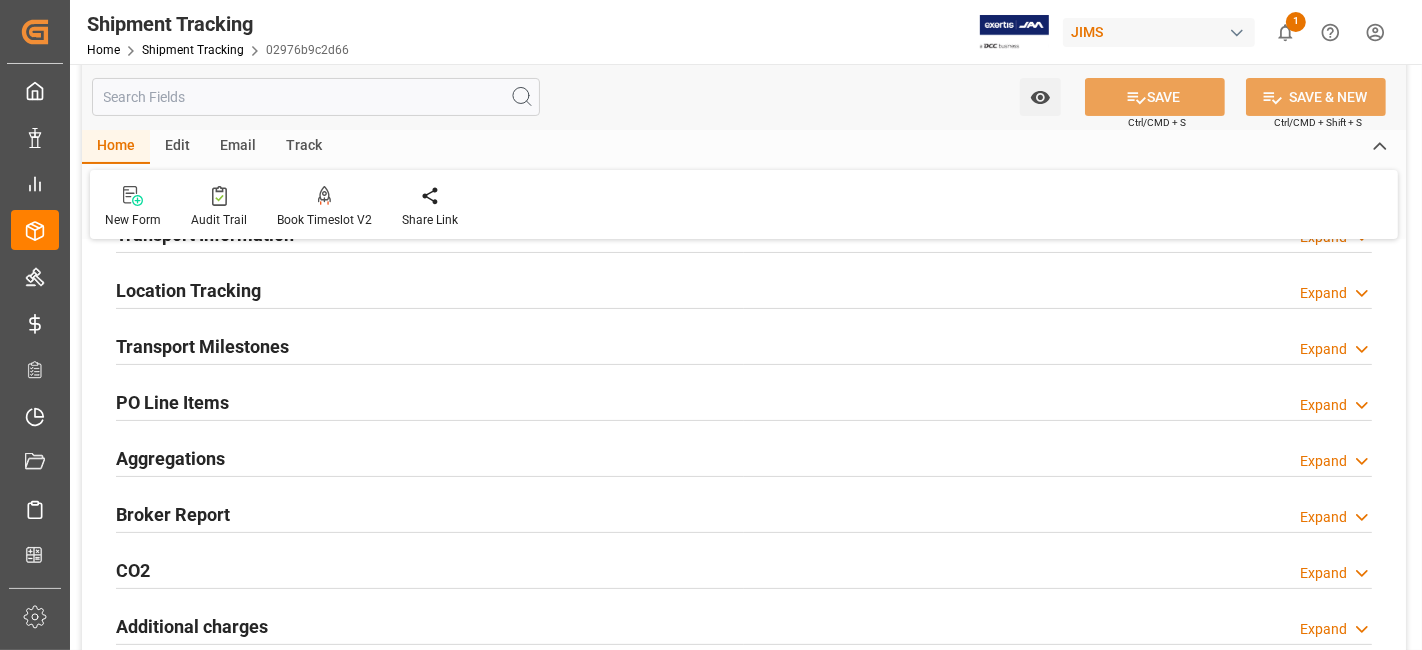 click on "Transport Milestones Expand" at bounding box center (744, 345) 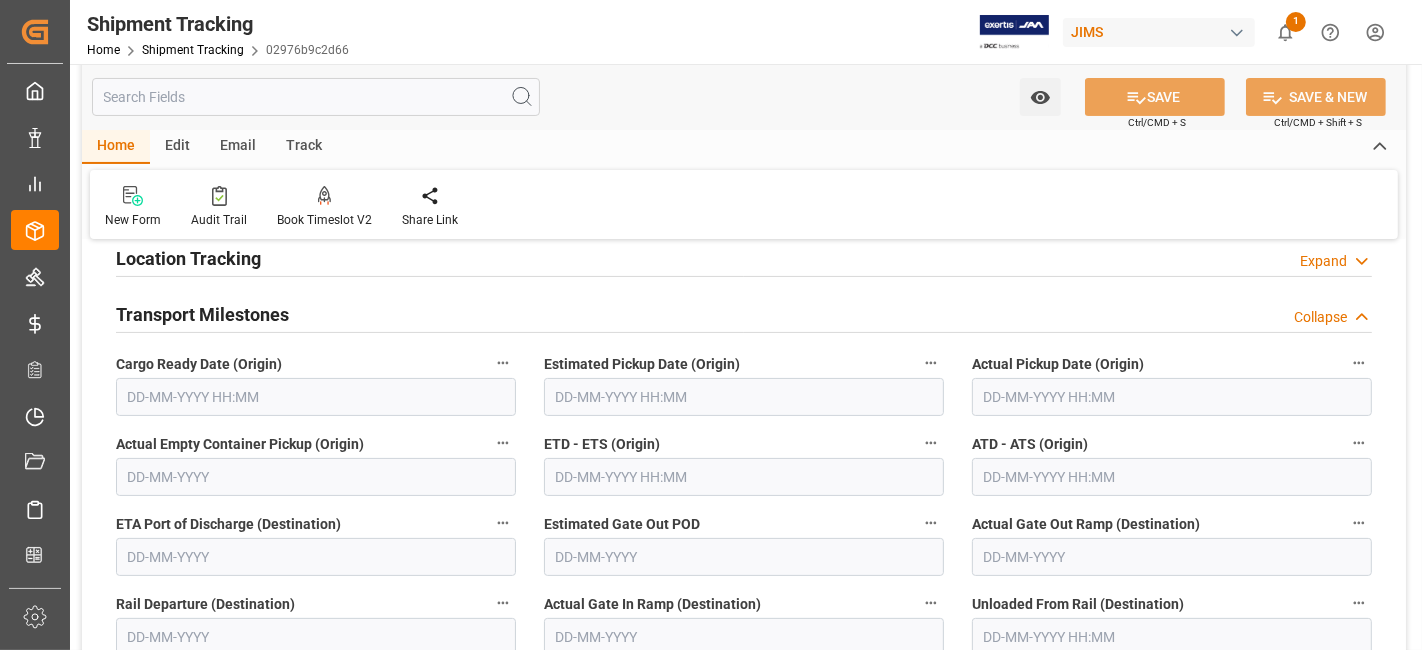 scroll, scrollTop: 222, scrollLeft: 0, axis: vertical 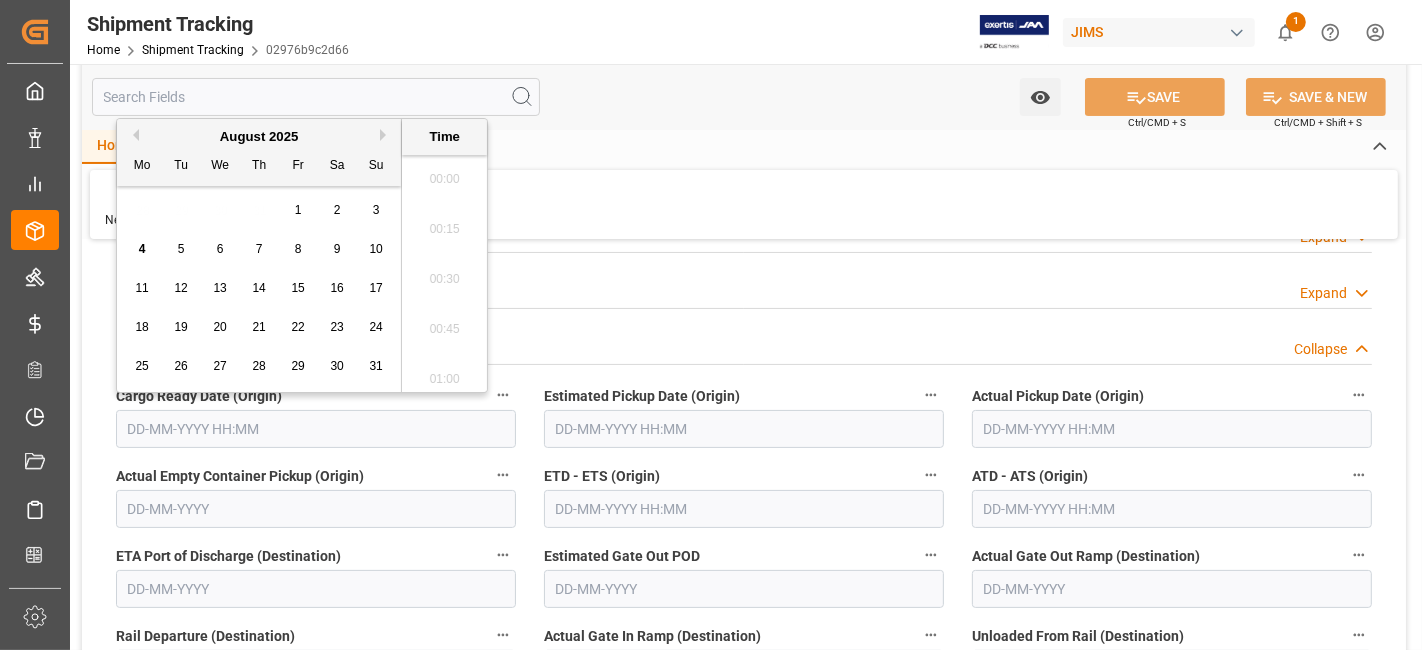click at bounding box center (316, 429) 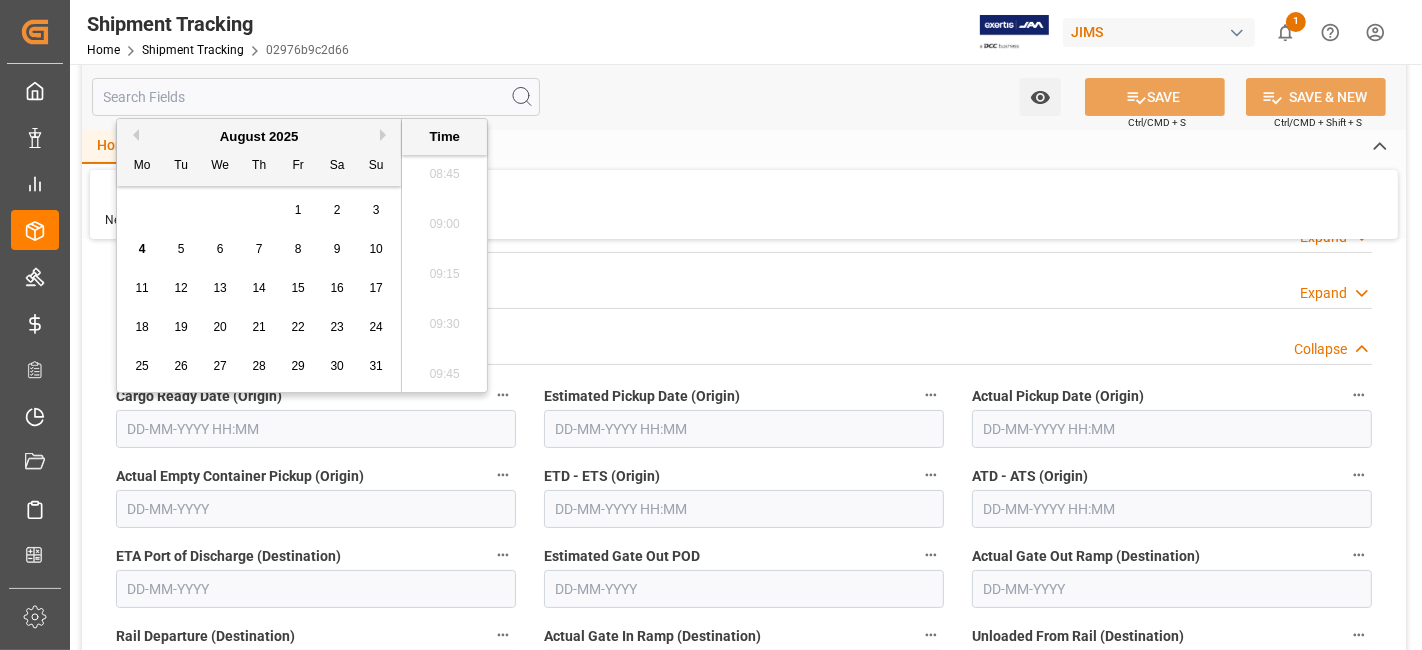 drag, startPoint x: 190, startPoint y: 205, endPoint x: 265, endPoint y: 203, distance: 75.026665 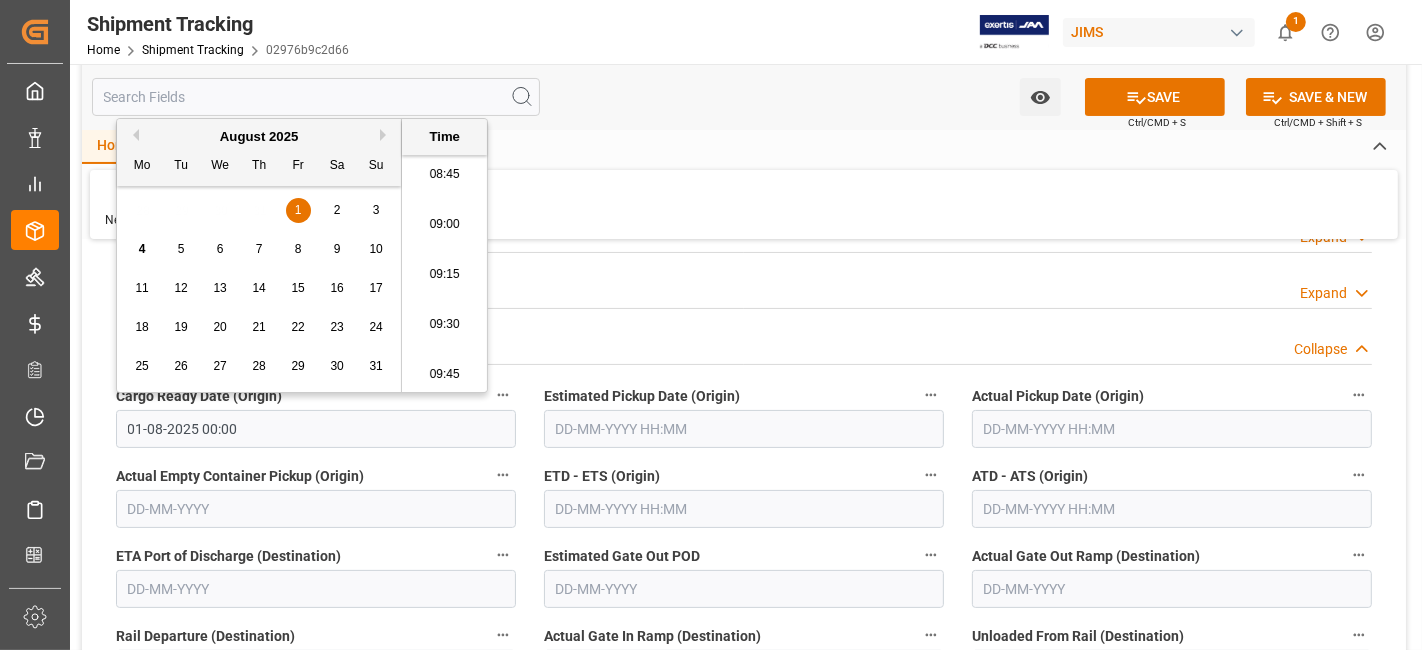 click at bounding box center (1172, 429) 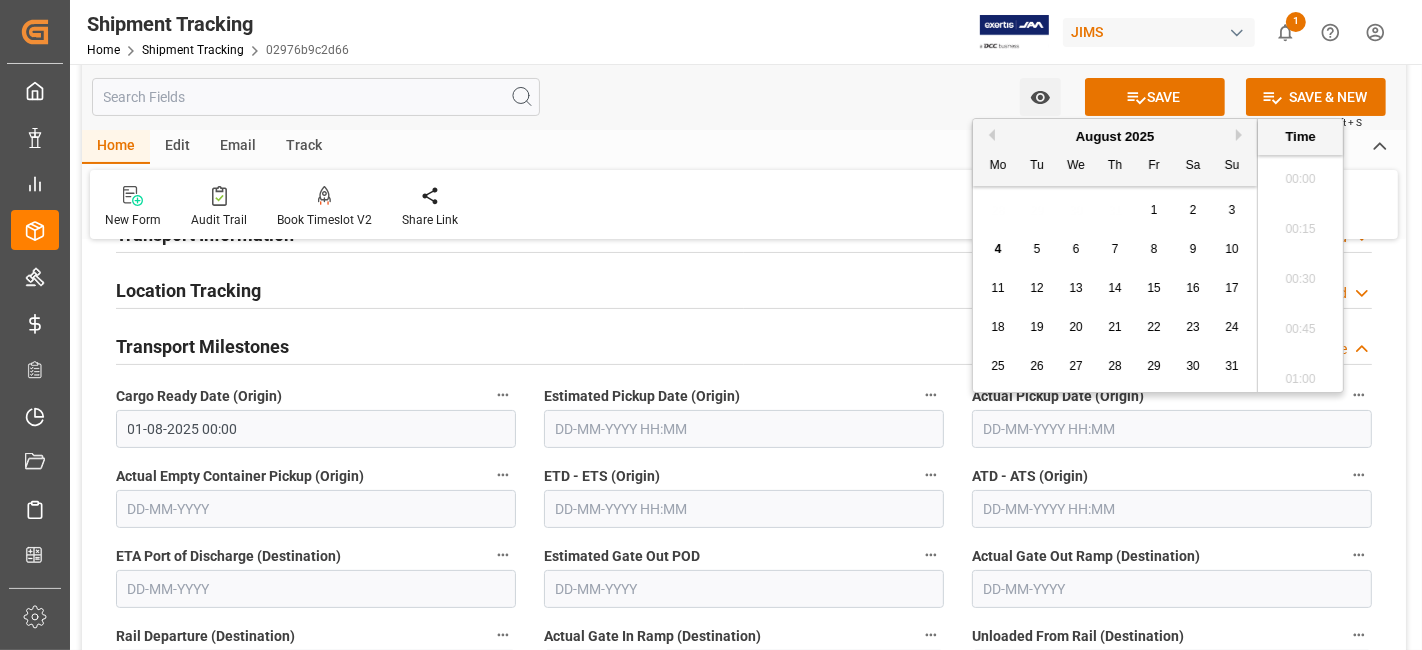 scroll, scrollTop: 1755, scrollLeft: 0, axis: vertical 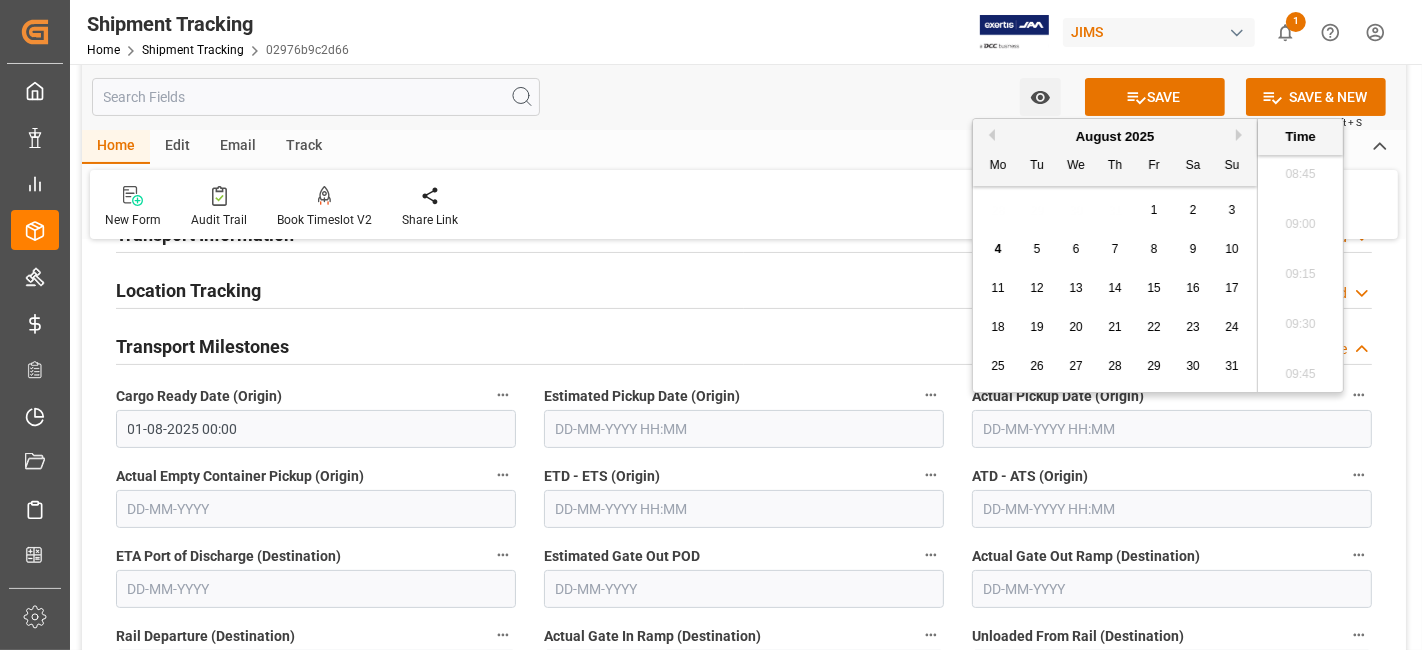 click on "28 29 30 31 1 2 3" at bounding box center [1115, 210] 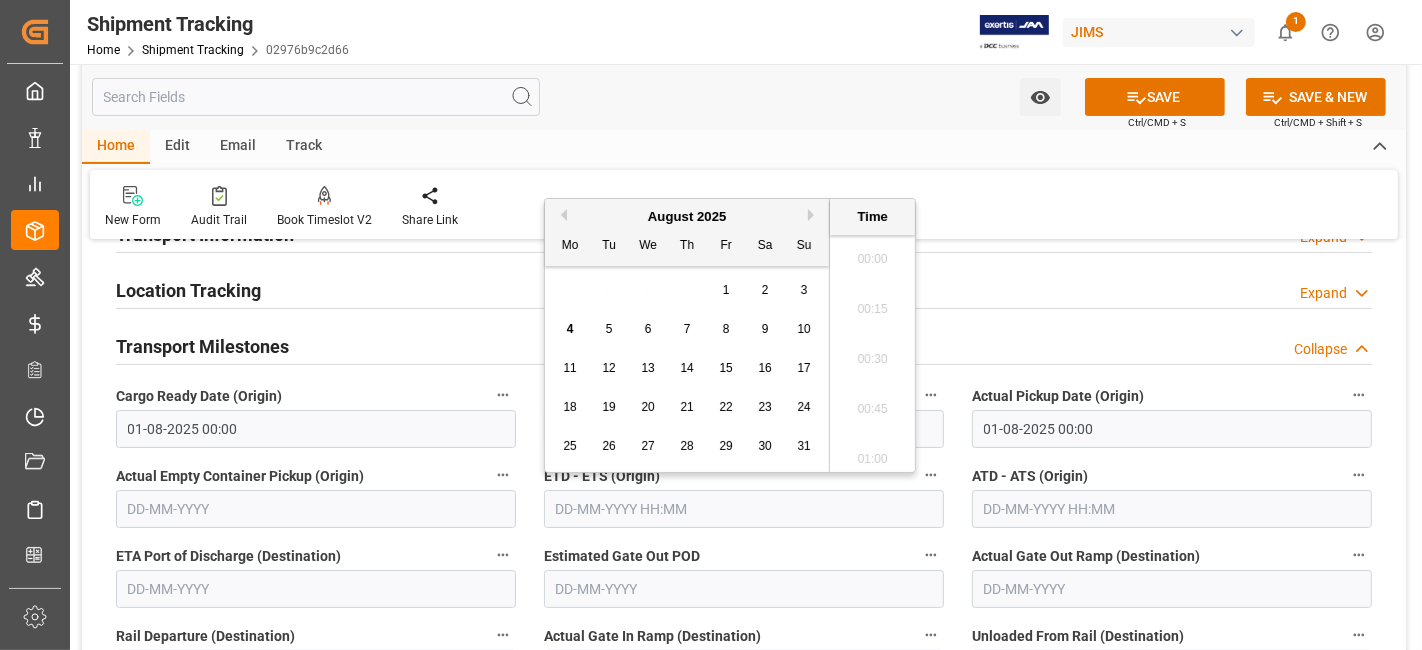 click at bounding box center (744, 509) 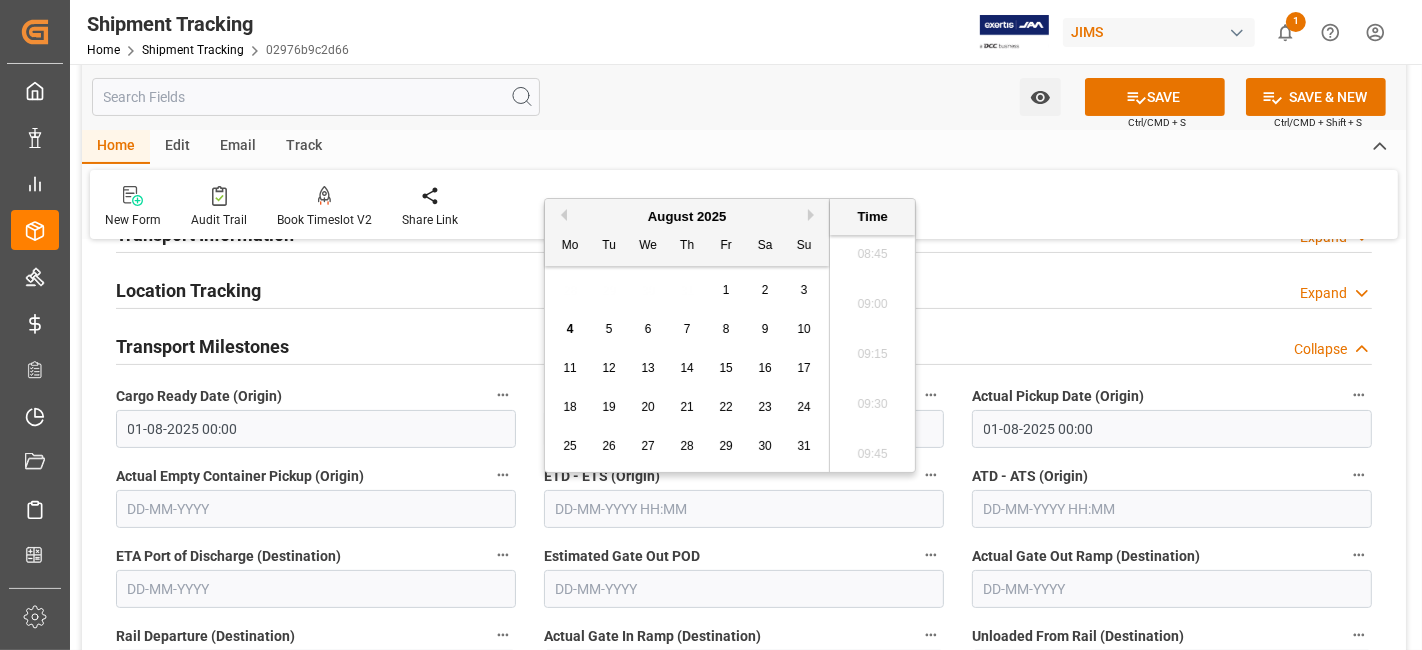 click on "1" at bounding box center (726, 291) 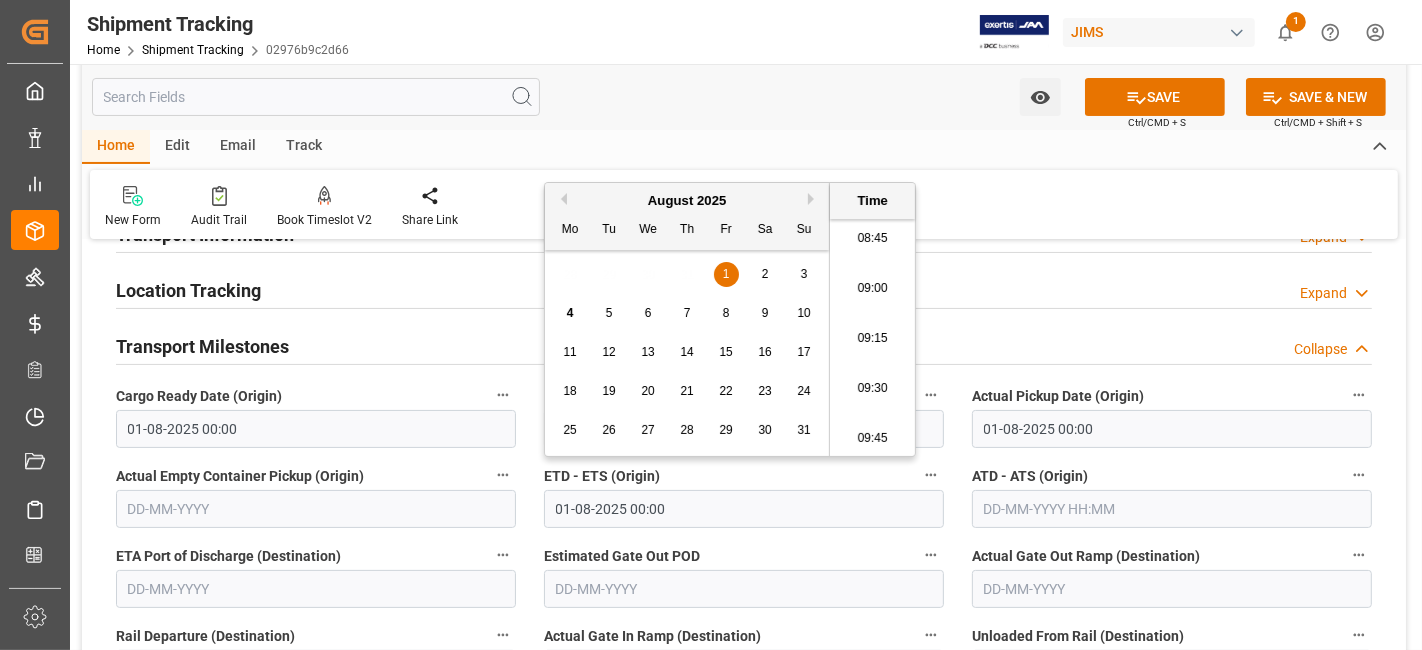 scroll, scrollTop: 444, scrollLeft: 0, axis: vertical 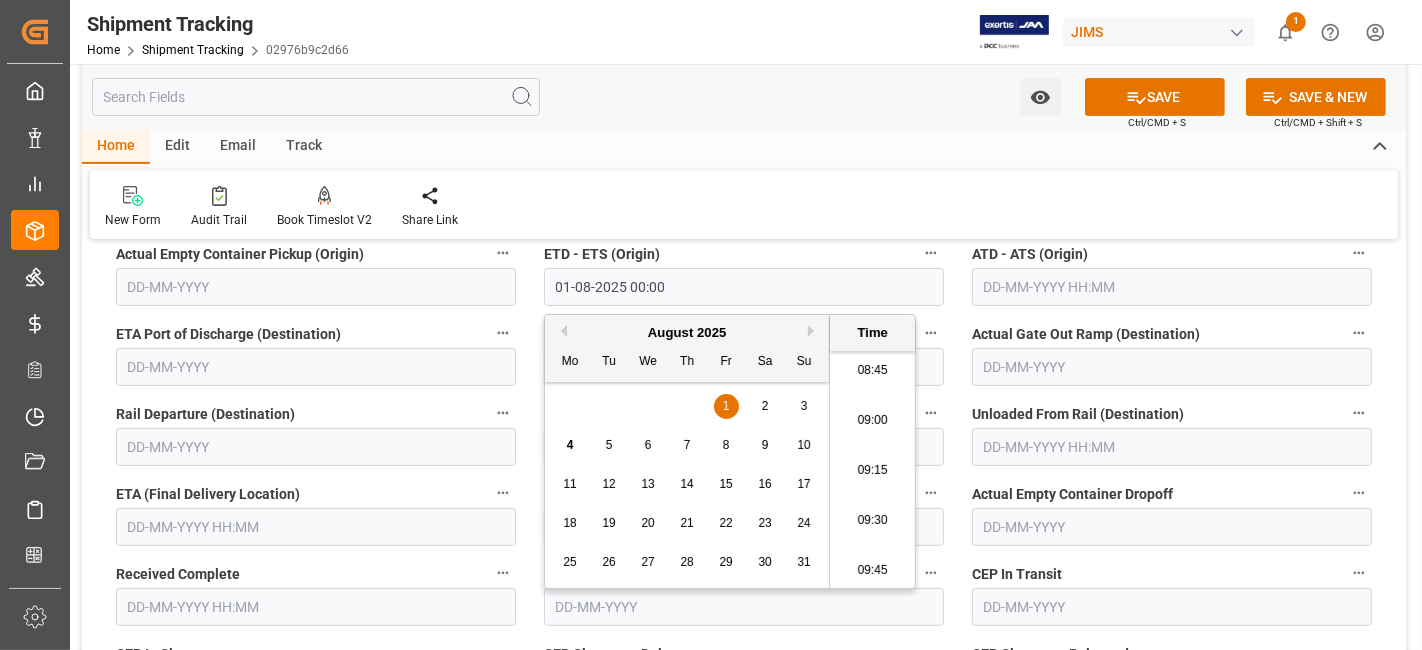 click at bounding box center [316, 527] 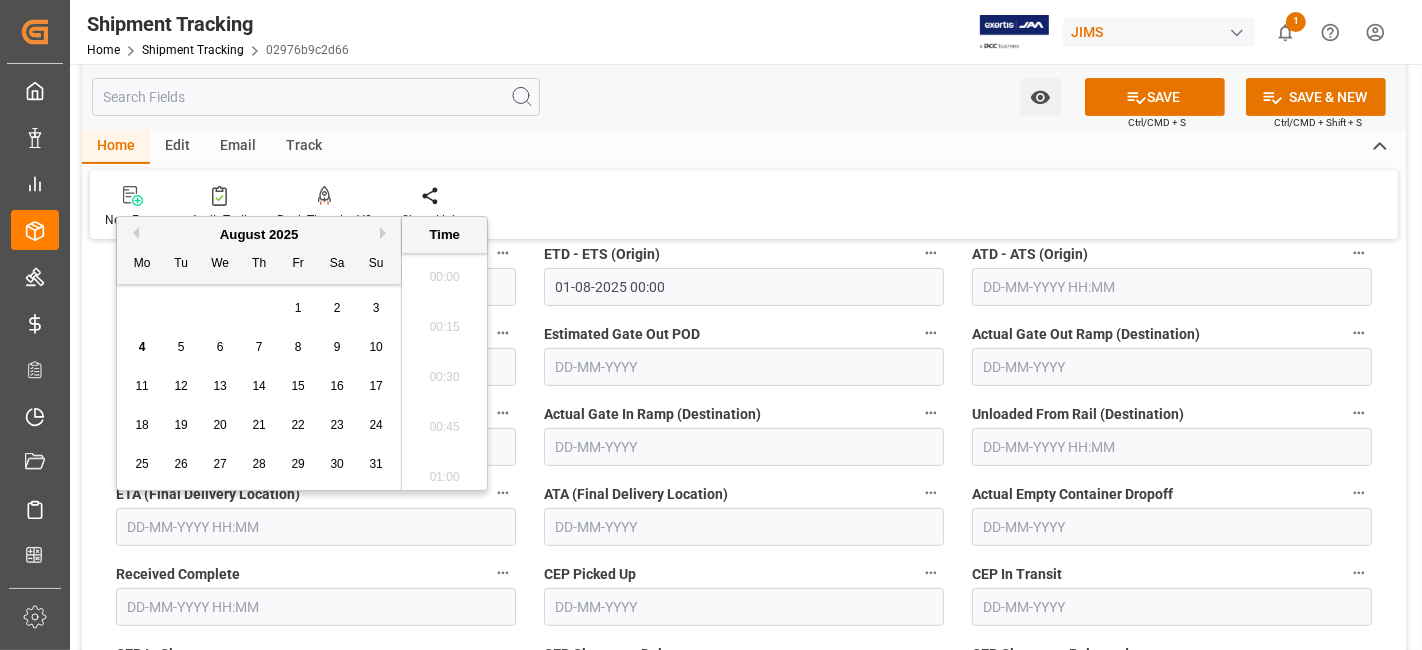 scroll, scrollTop: 1755, scrollLeft: 0, axis: vertical 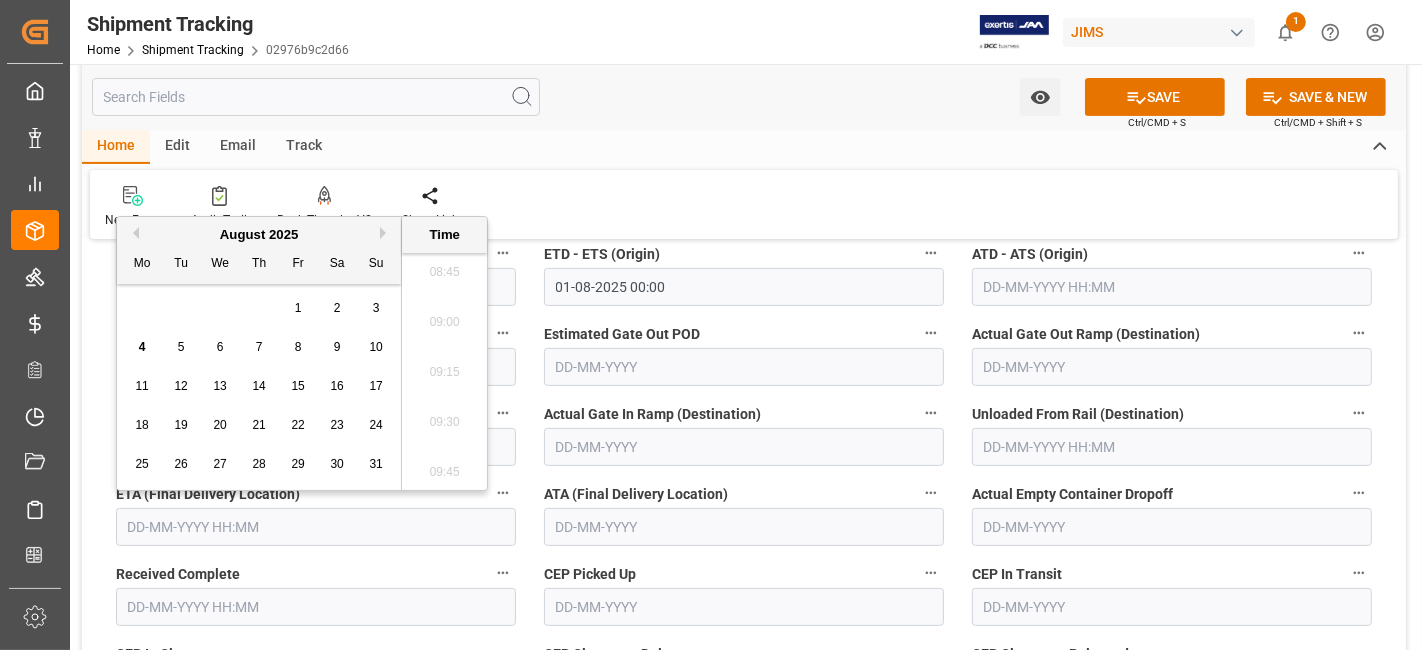 click on "4" at bounding box center [142, 347] 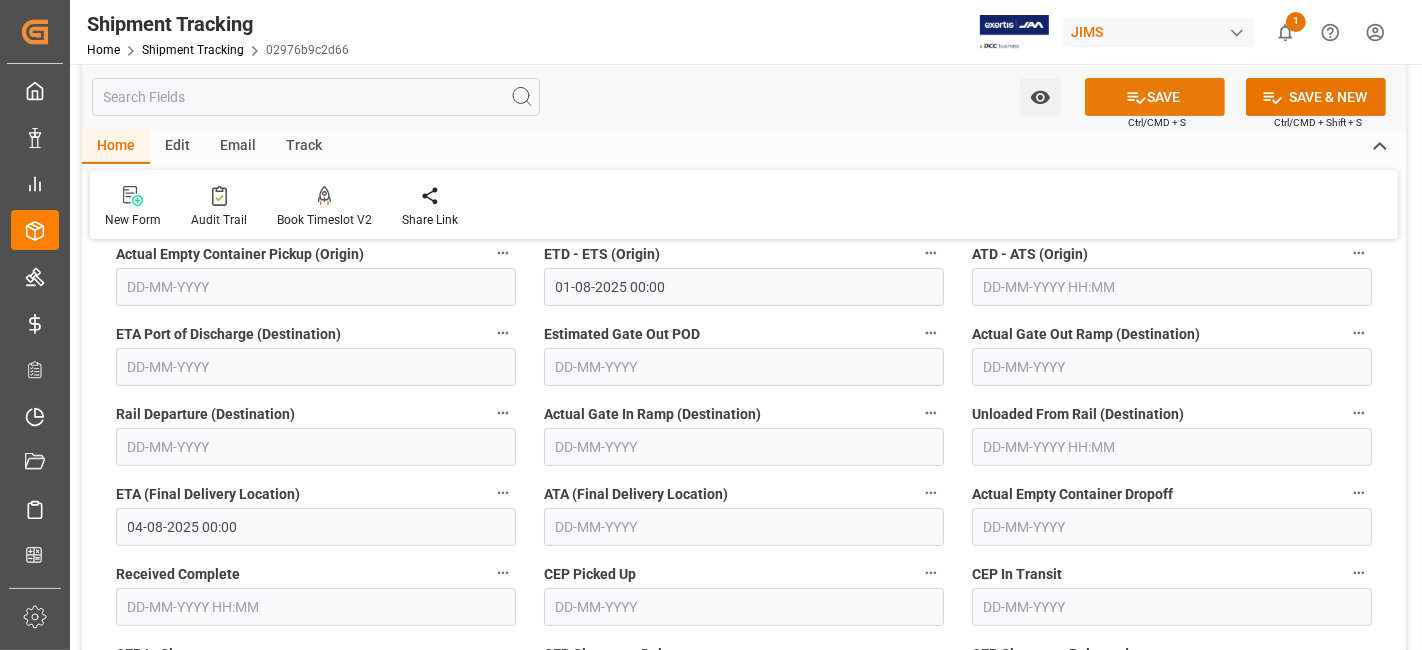 click 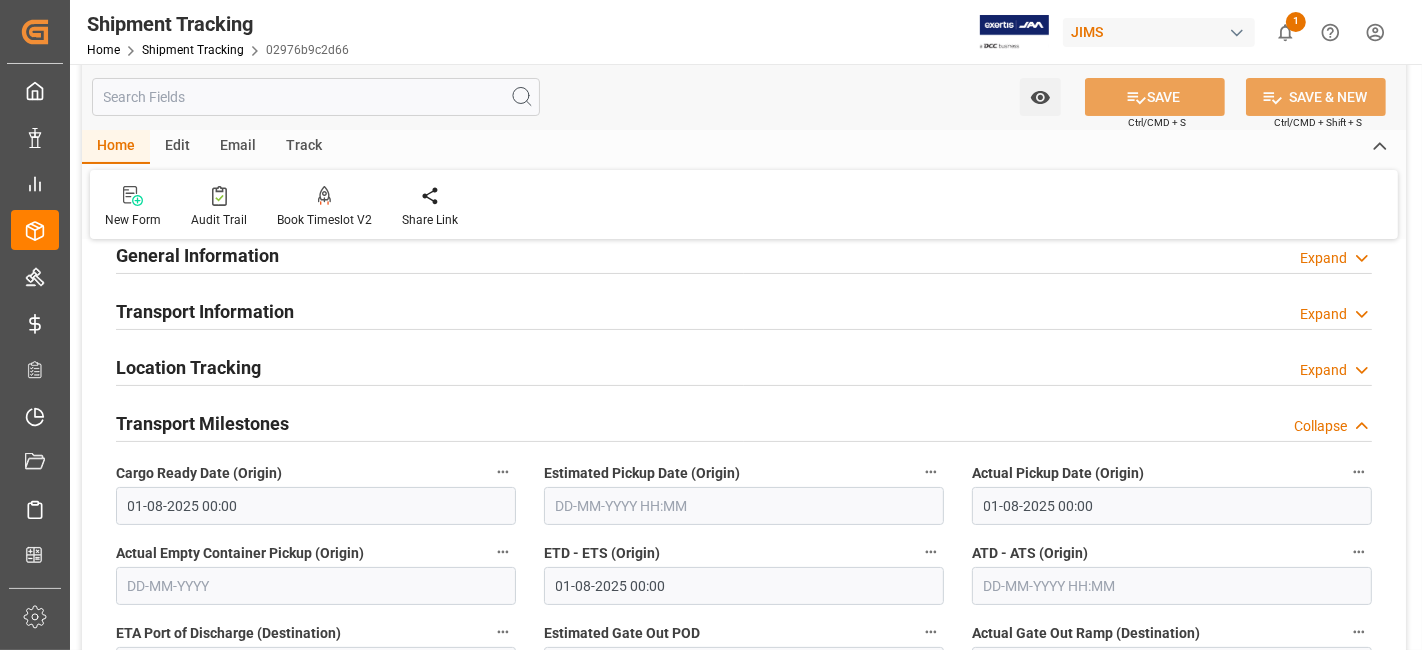 scroll, scrollTop: 111, scrollLeft: 0, axis: vertical 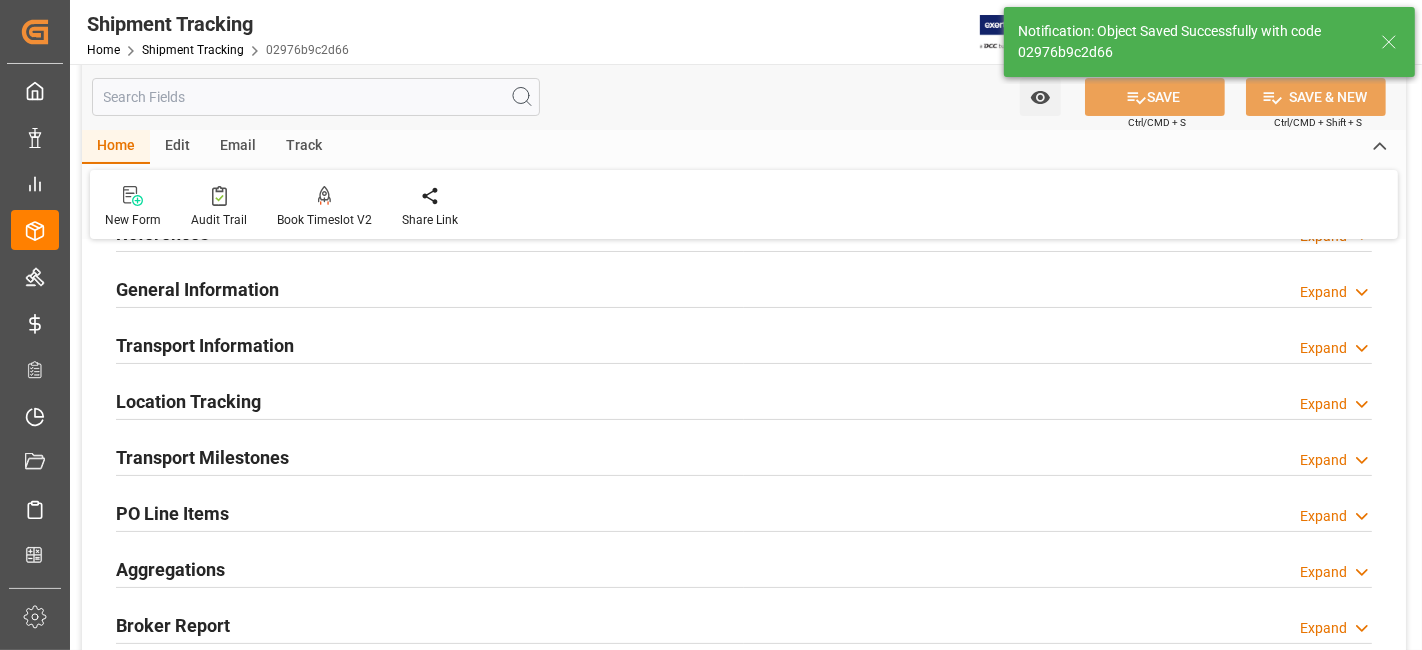 click on "Transport Information" at bounding box center (205, 345) 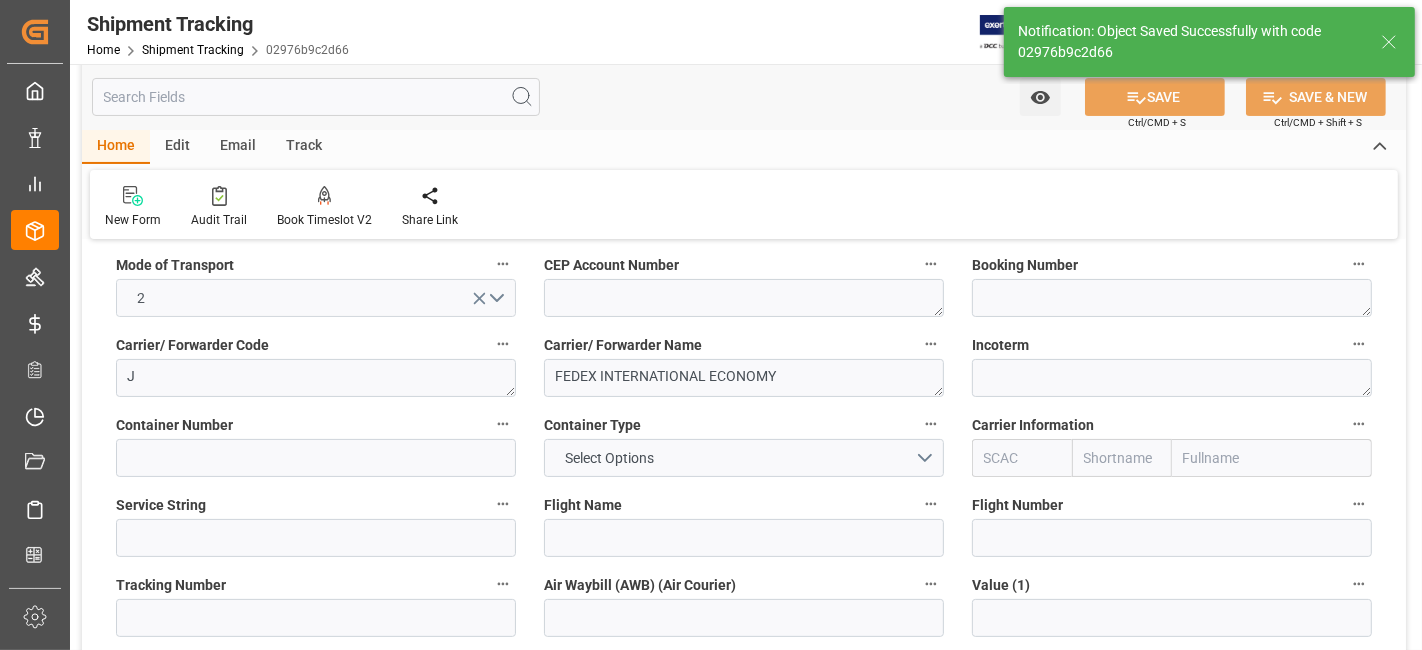 scroll, scrollTop: 333, scrollLeft: 0, axis: vertical 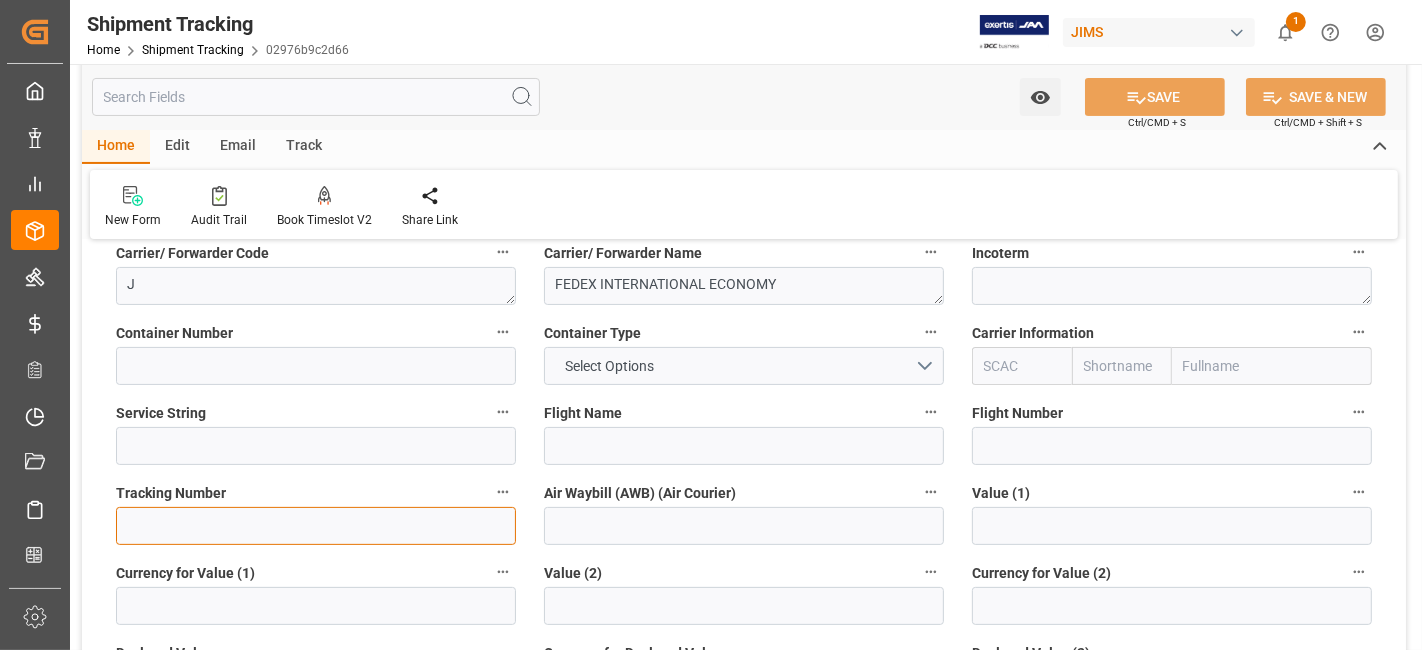 click at bounding box center (316, 526) 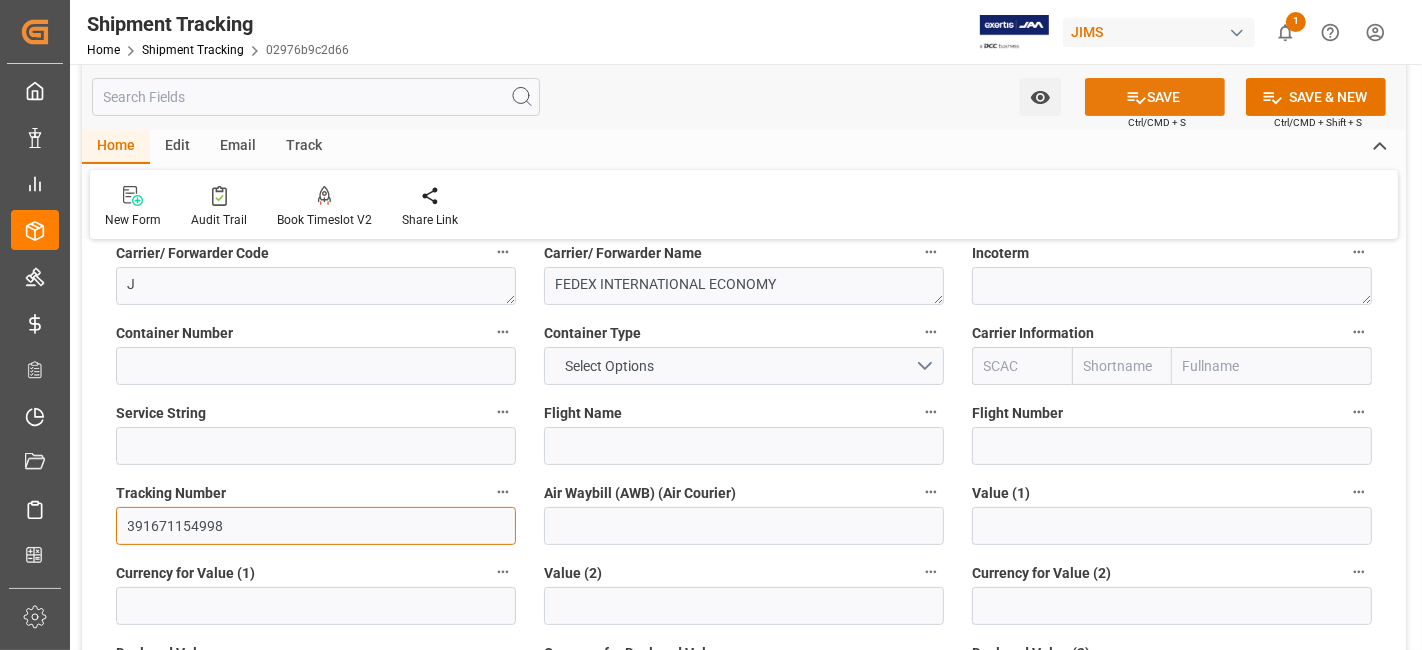 type on "391671154998" 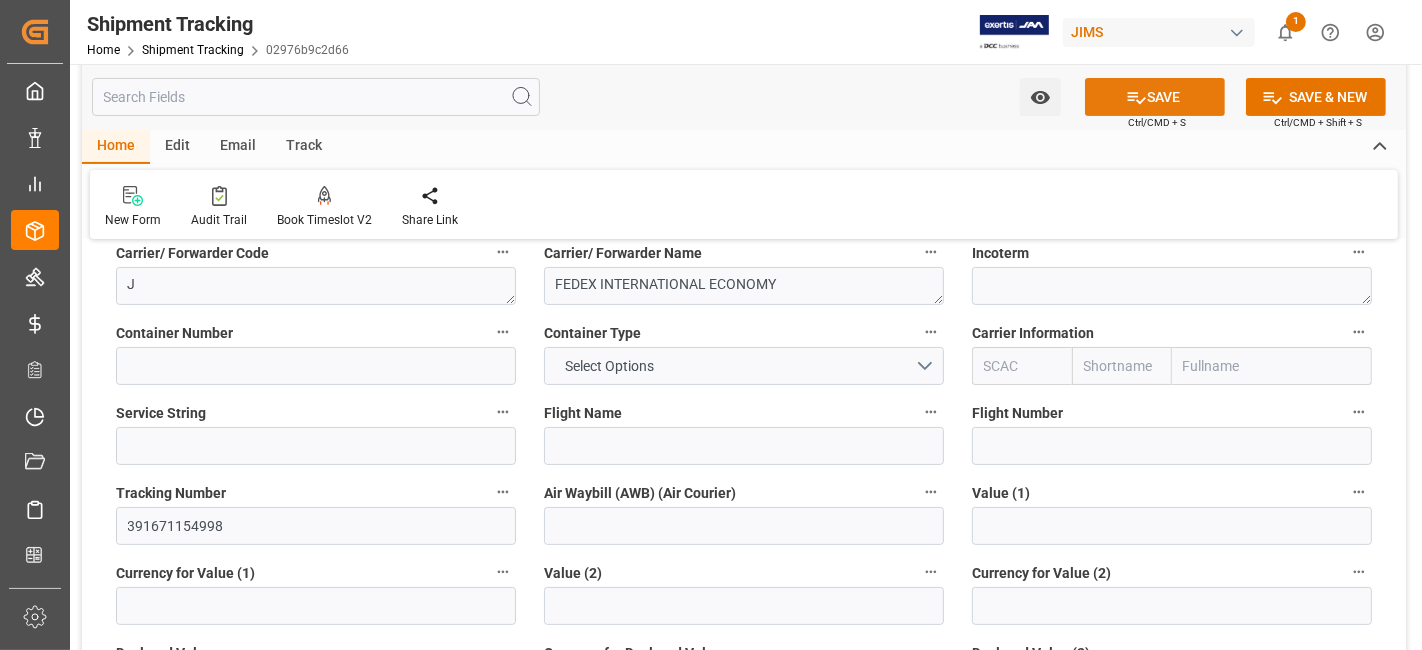 click on "SAVE" at bounding box center [1155, 97] 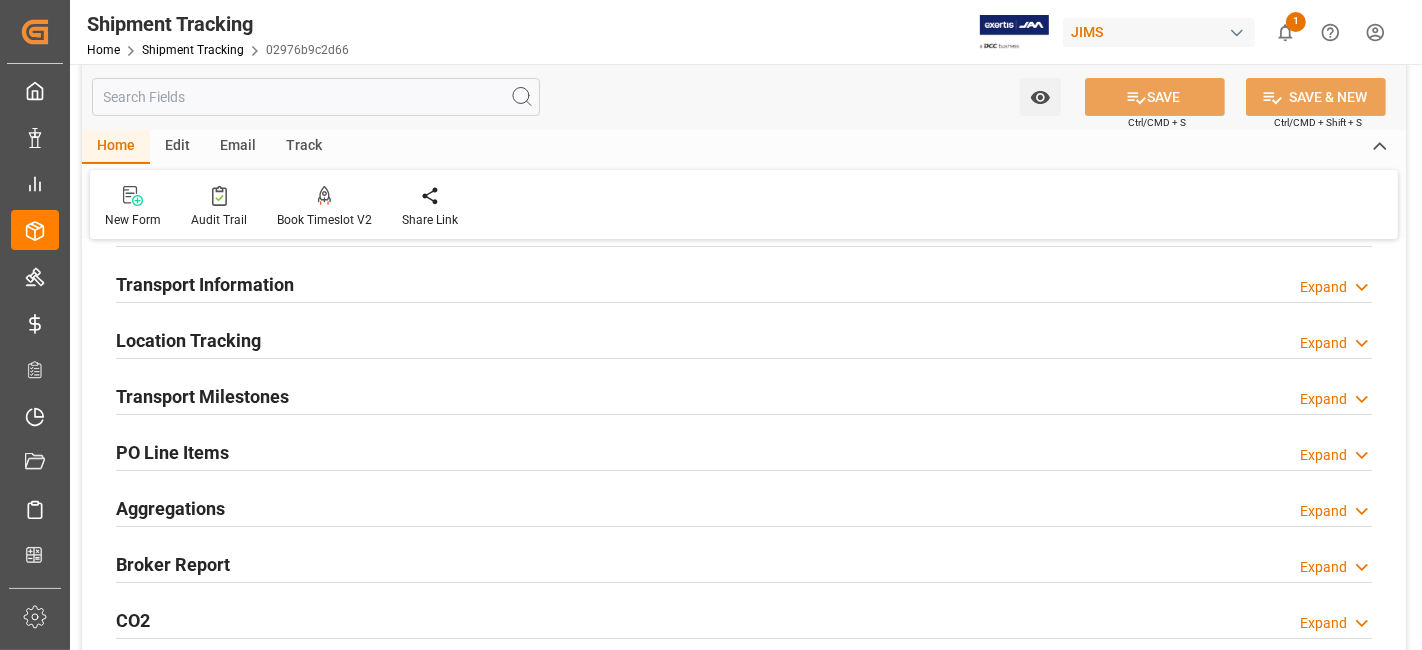 scroll, scrollTop: 0, scrollLeft: 0, axis: both 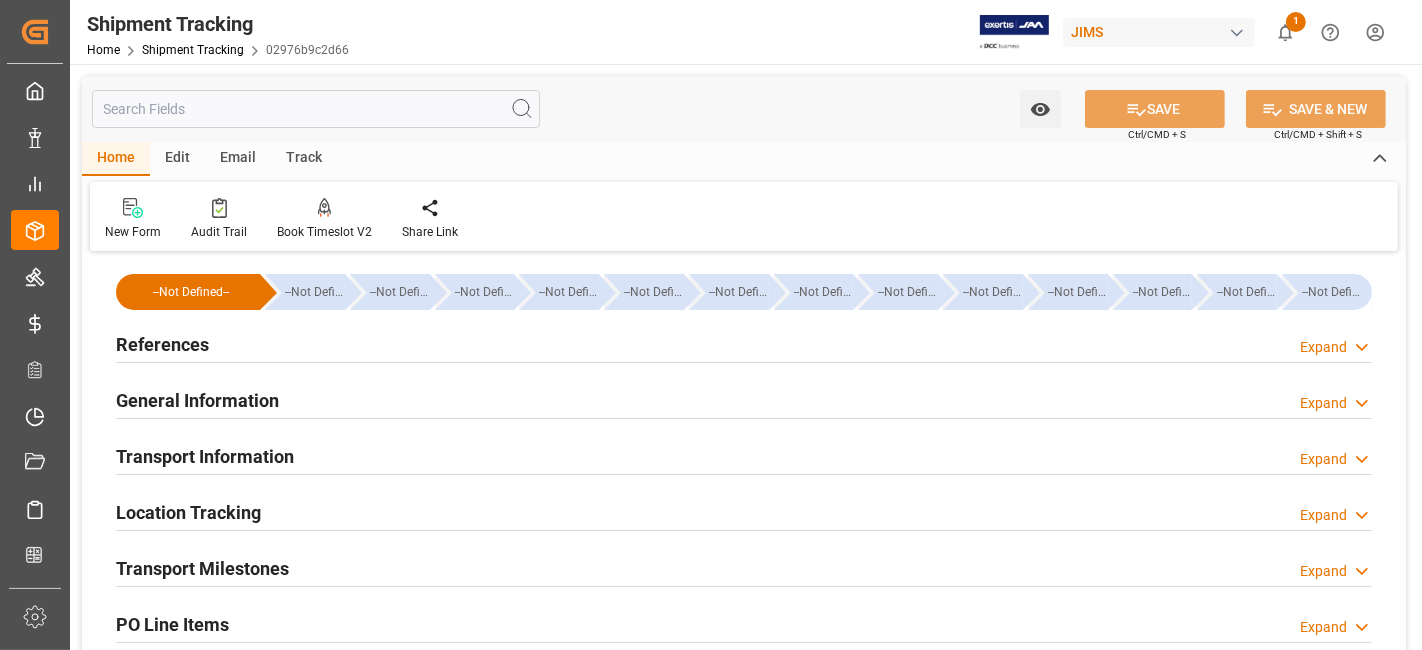 click on "References" at bounding box center [162, 344] 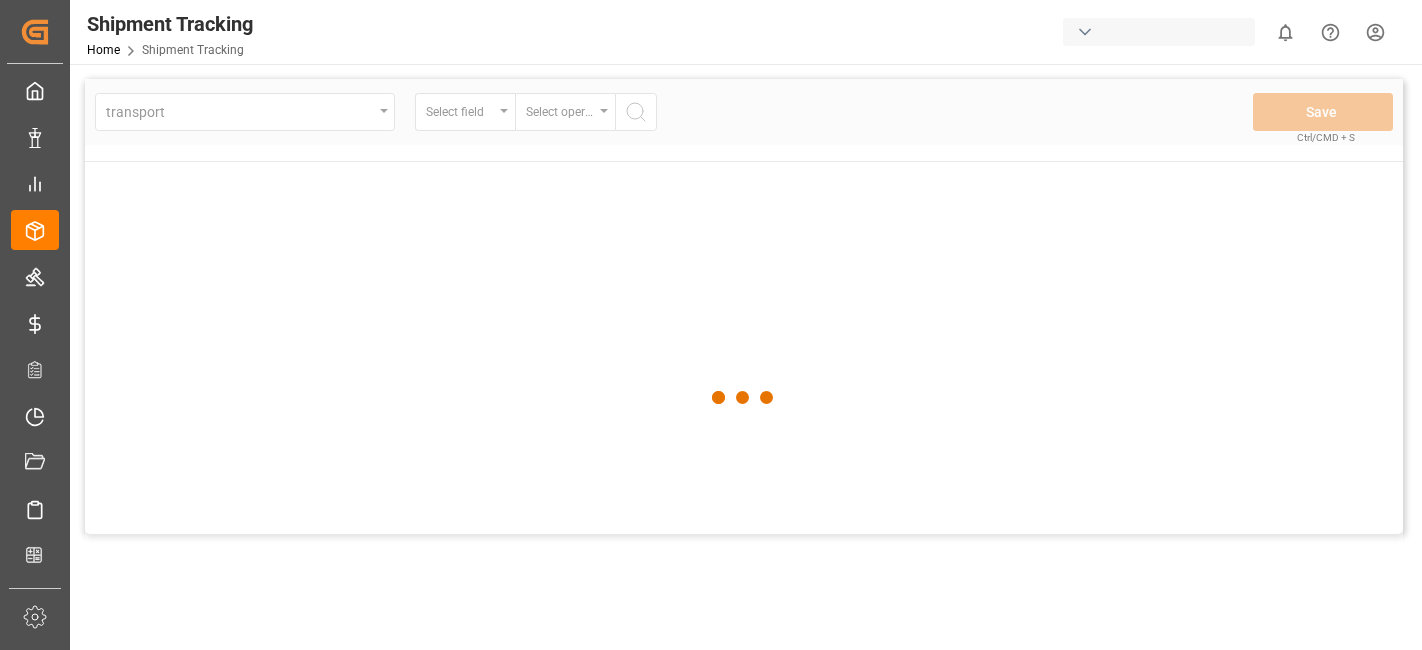 scroll, scrollTop: 0, scrollLeft: 0, axis: both 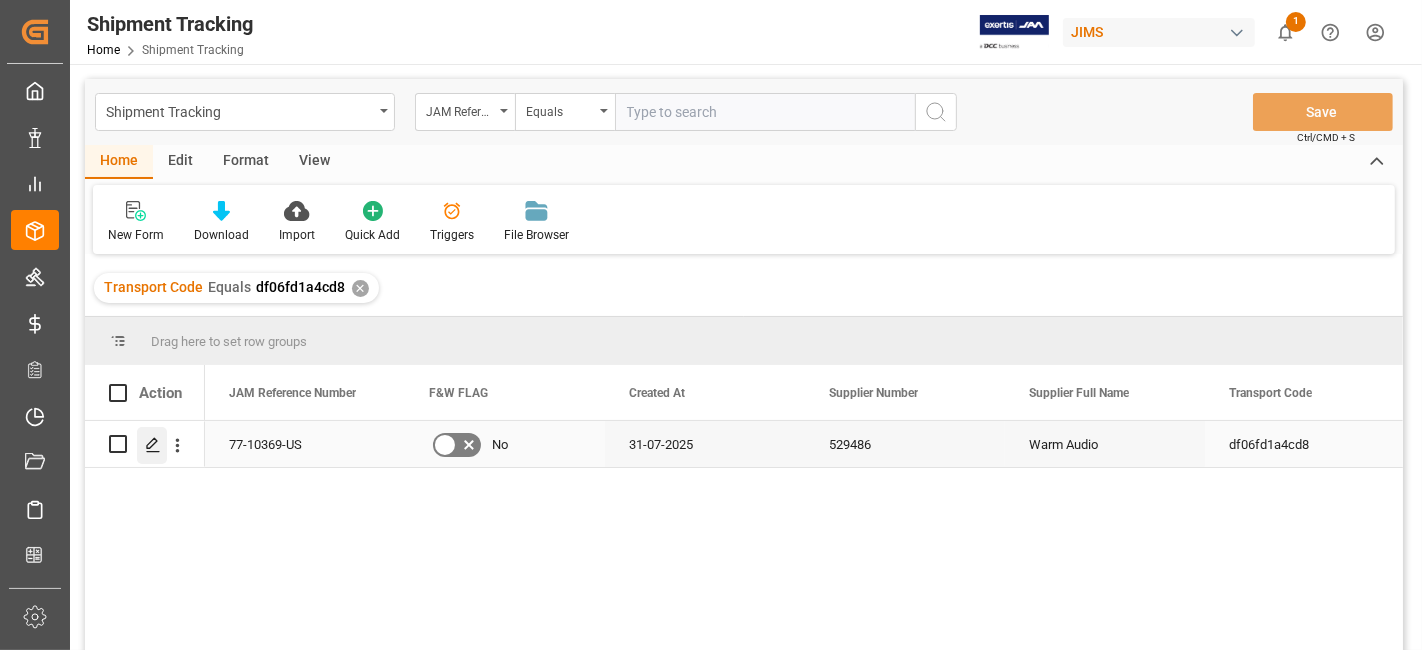 click 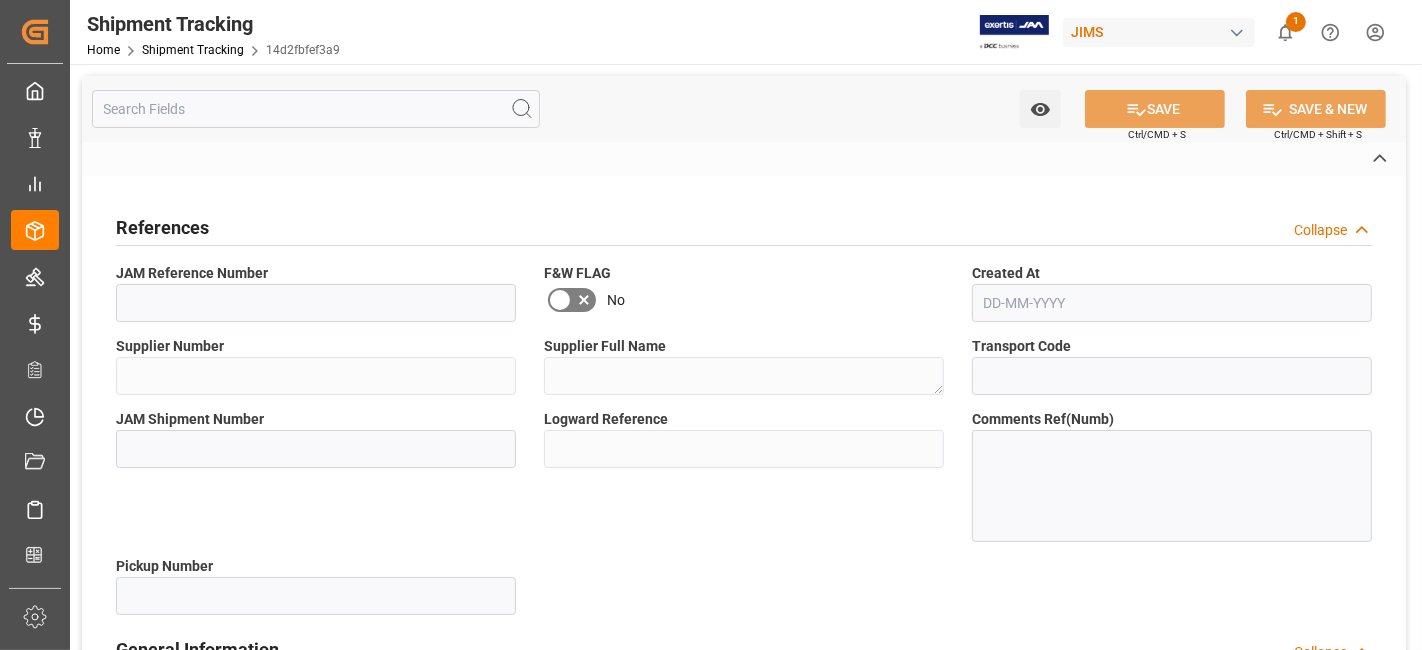 type on "77-10369-US" 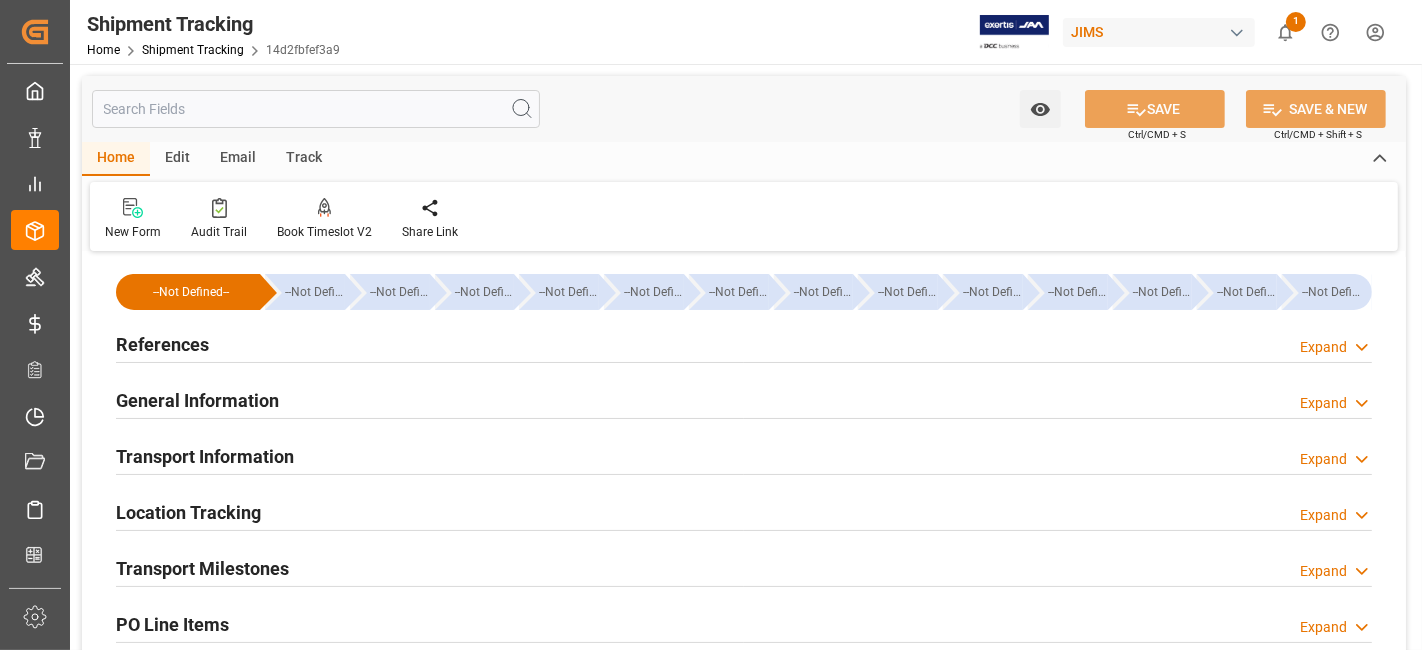 type on "5934" 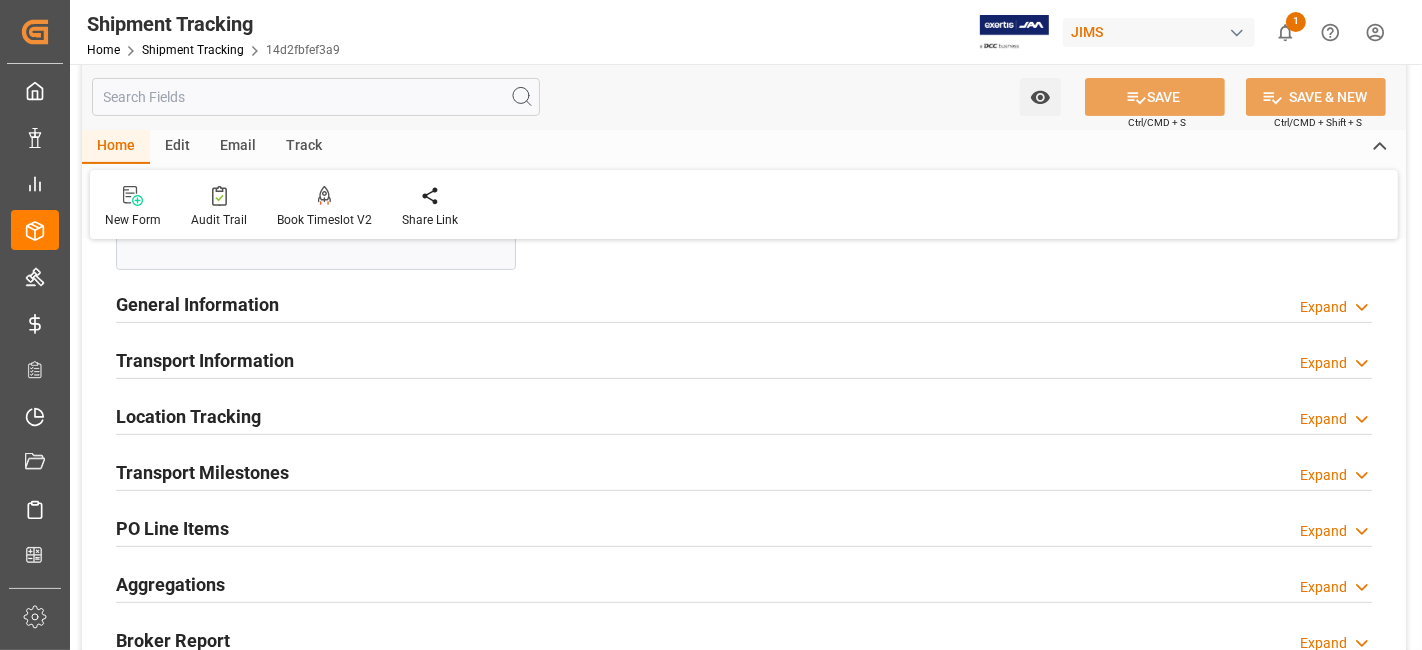 scroll, scrollTop: 555, scrollLeft: 0, axis: vertical 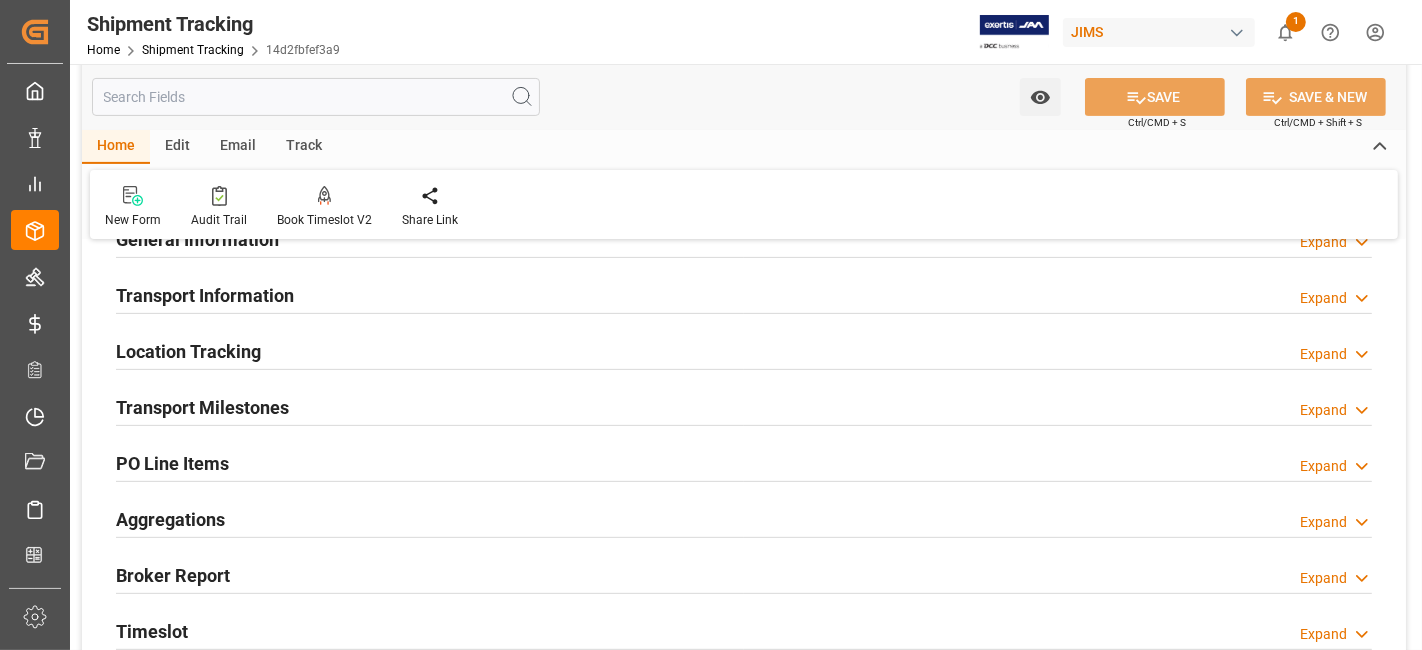 click on "Transport Information" at bounding box center [205, 295] 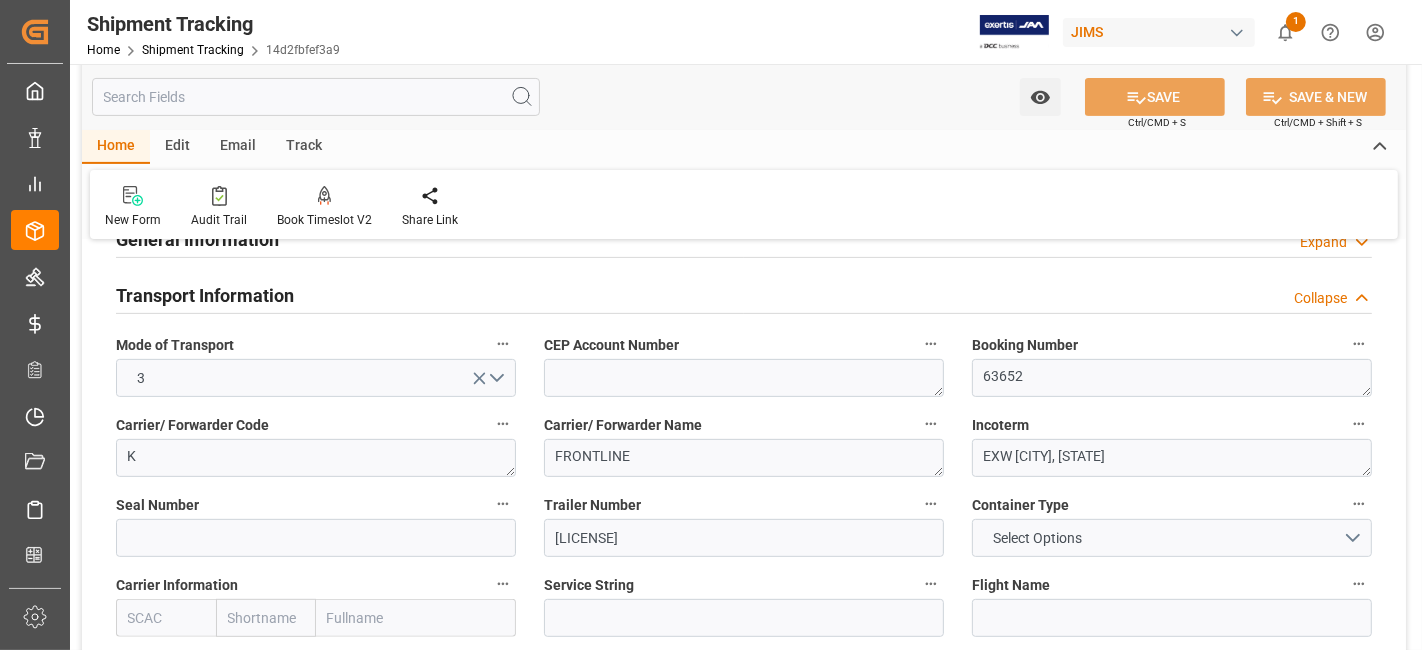 click on "Transport Information" at bounding box center [205, 295] 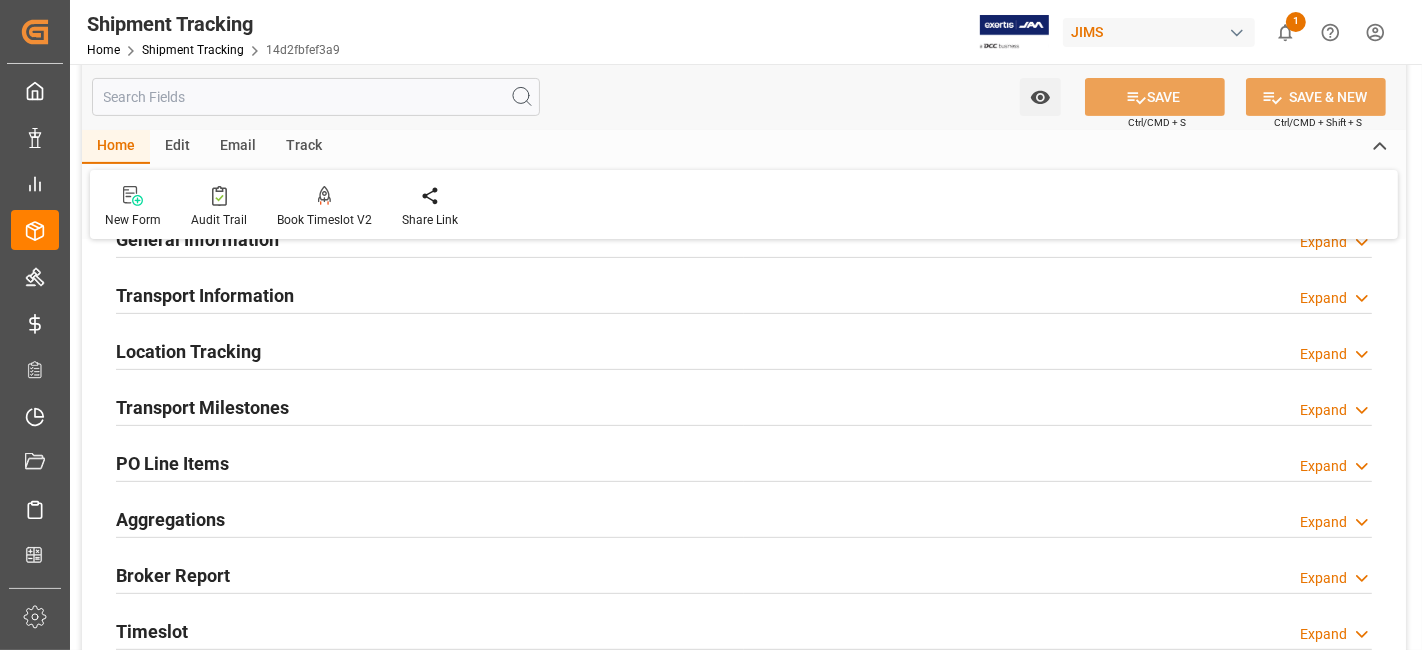 scroll, scrollTop: 666, scrollLeft: 0, axis: vertical 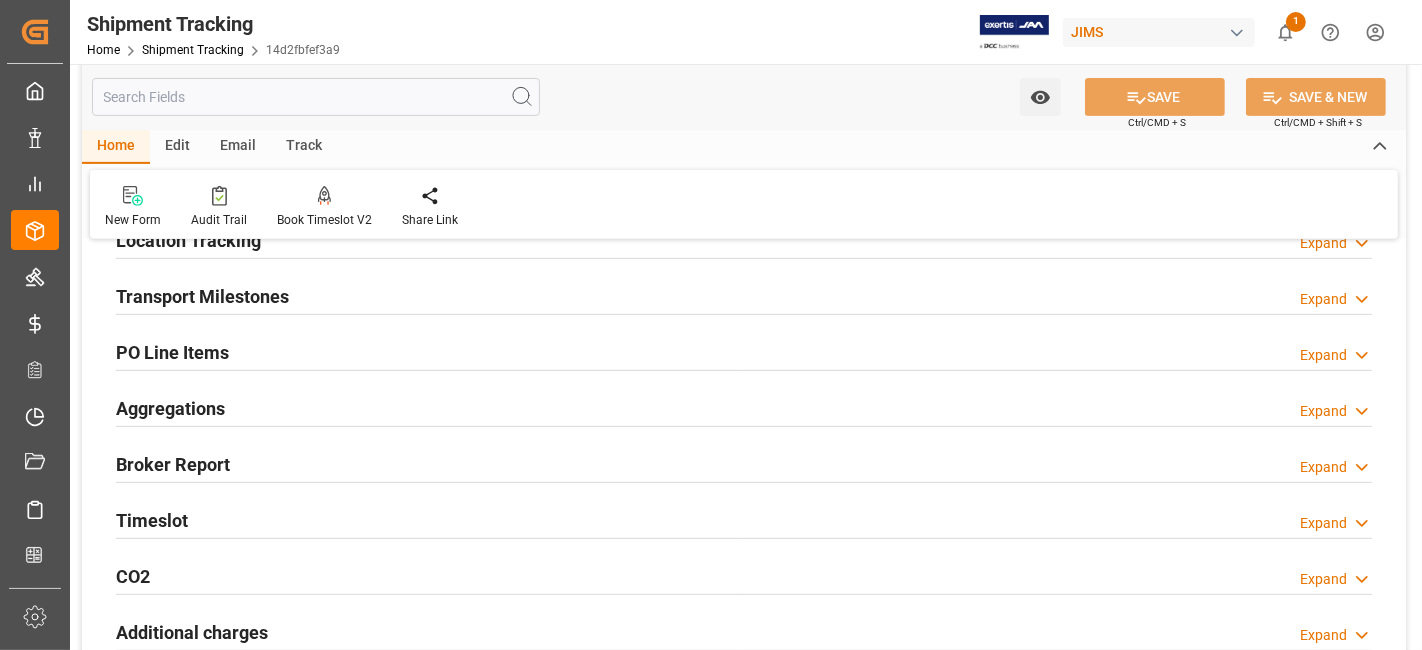 click on "Transport Milestones" at bounding box center [202, 296] 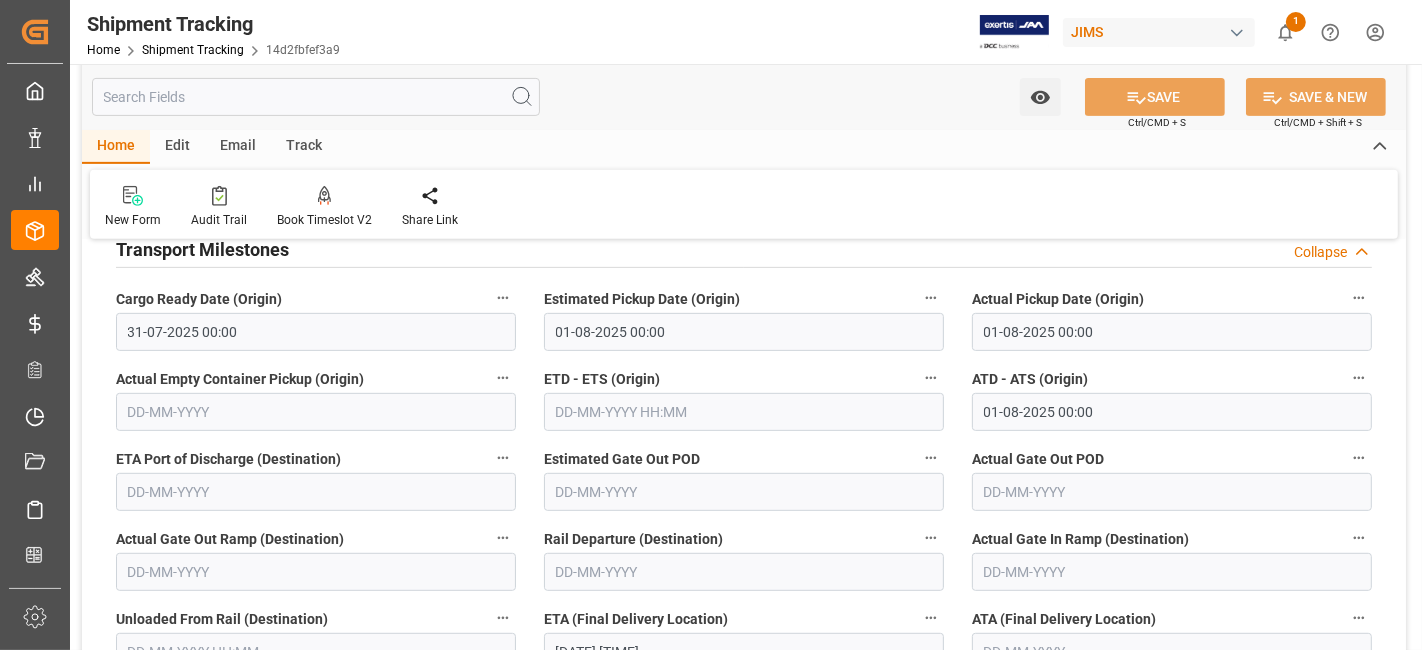 scroll, scrollTop: 555, scrollLeft: 0, axis: vertical 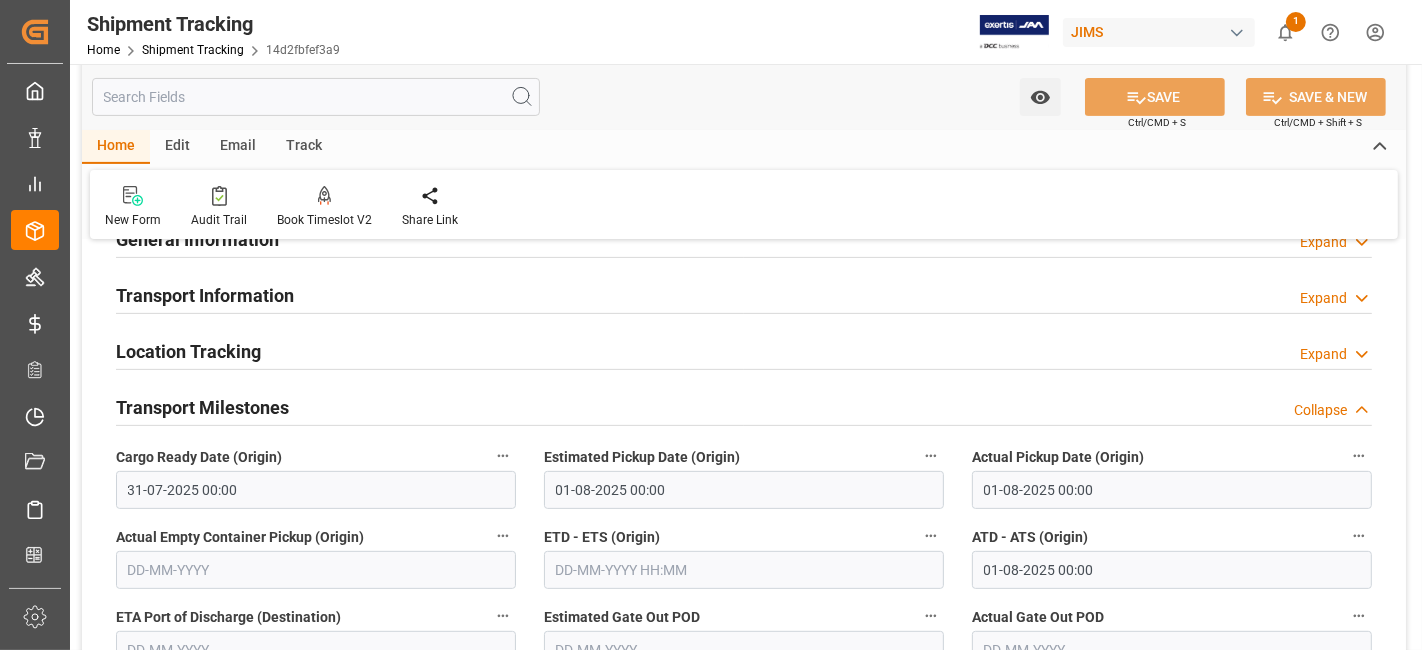 click on "Transport Milestones Collapse" at bounding box center [744, 406] 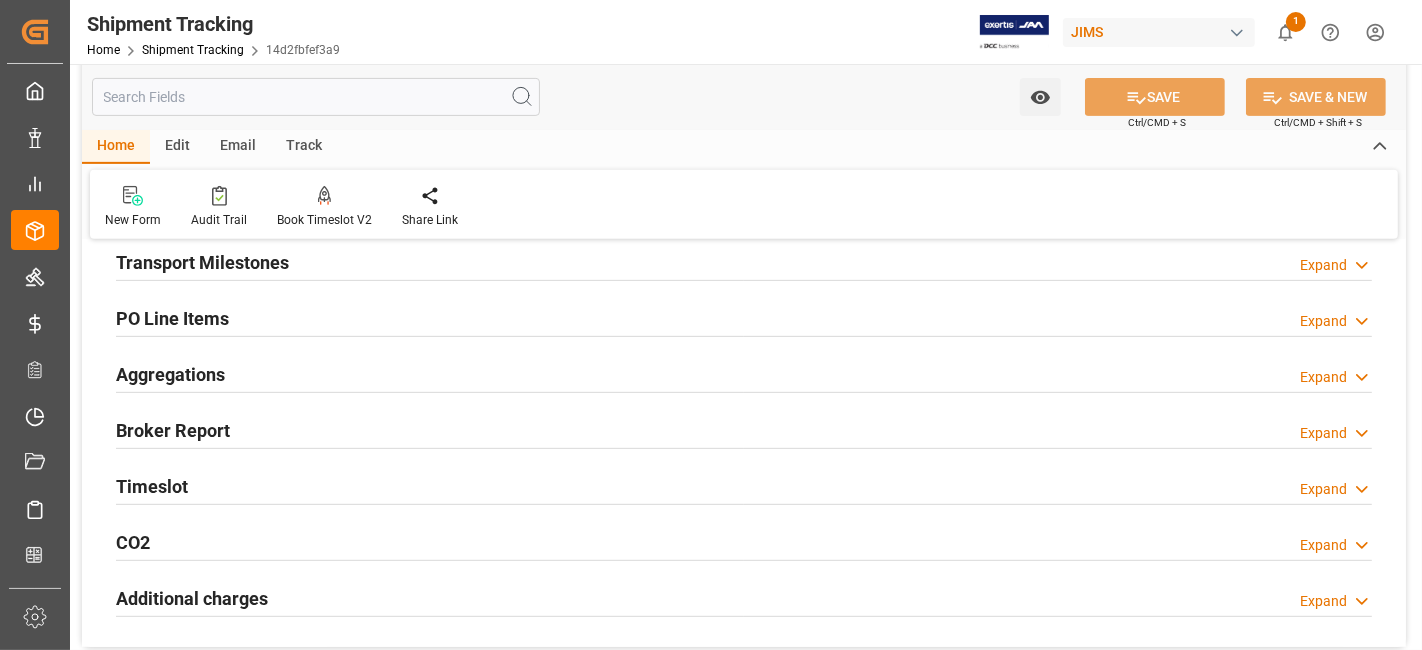 scroll, scrollTop: 666, scrollLeft: 0, axis: vertical 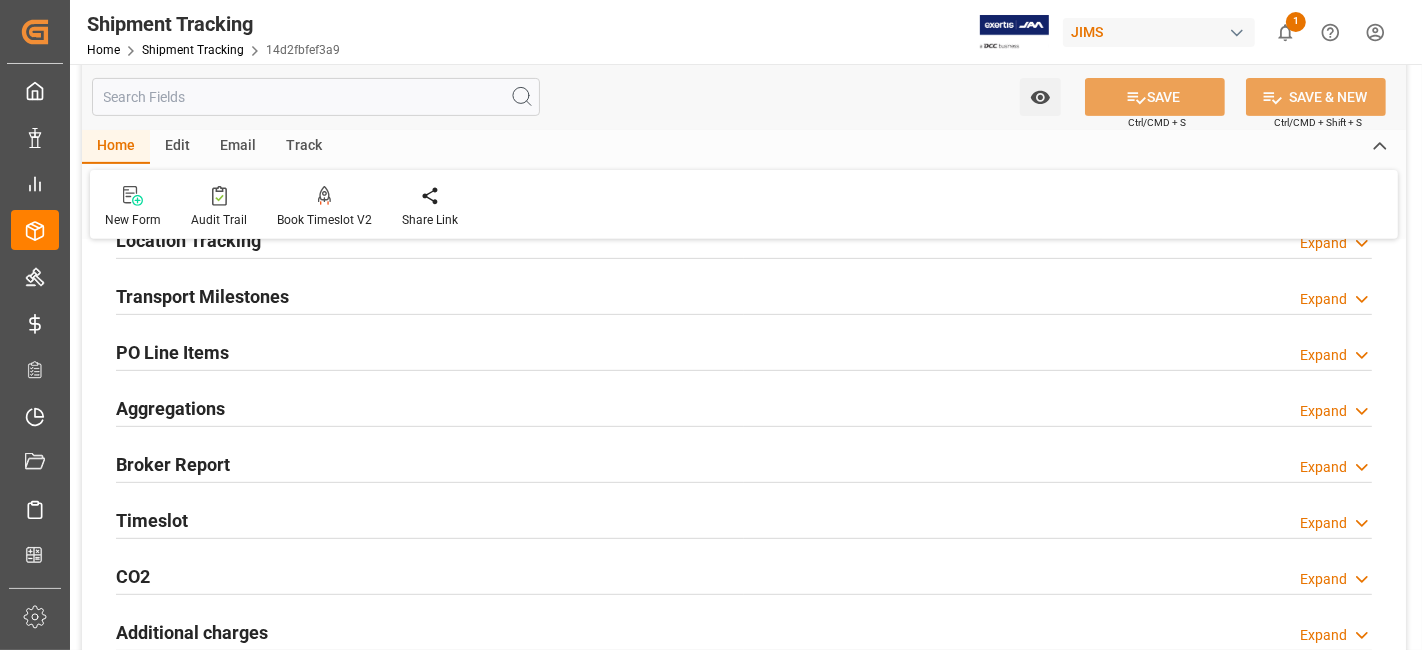 click on "Aggregations Expand" at bounding box center (744, 407) 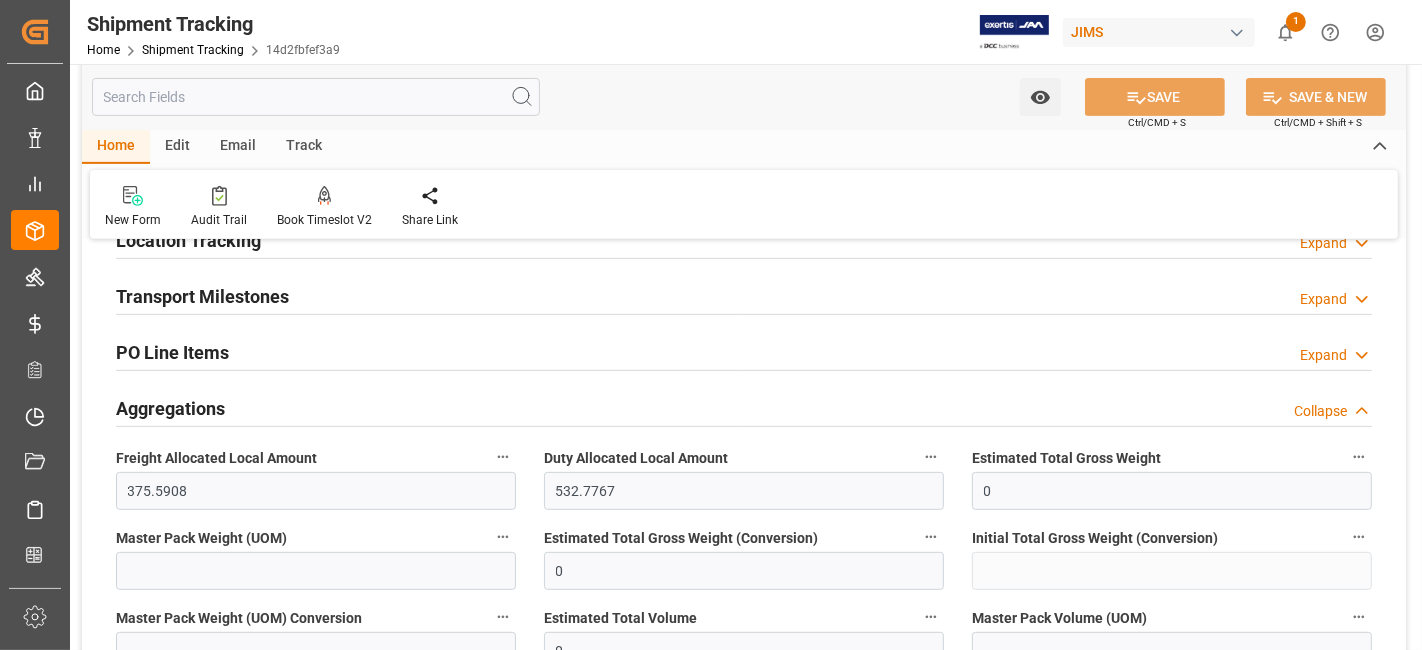 click on "Aggregations Collapse" at bounding box center [744, 407] 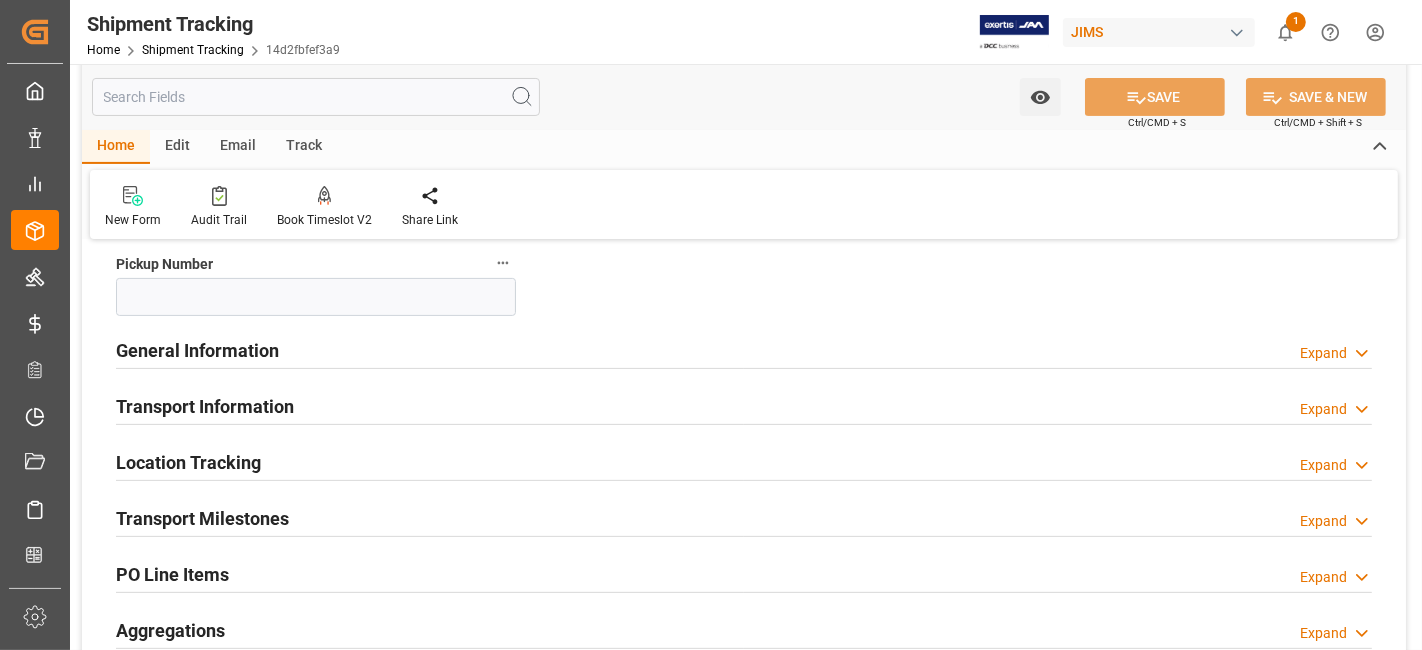 scroll, scrollTop: 111, scrollLeft: 0, axis: vertical 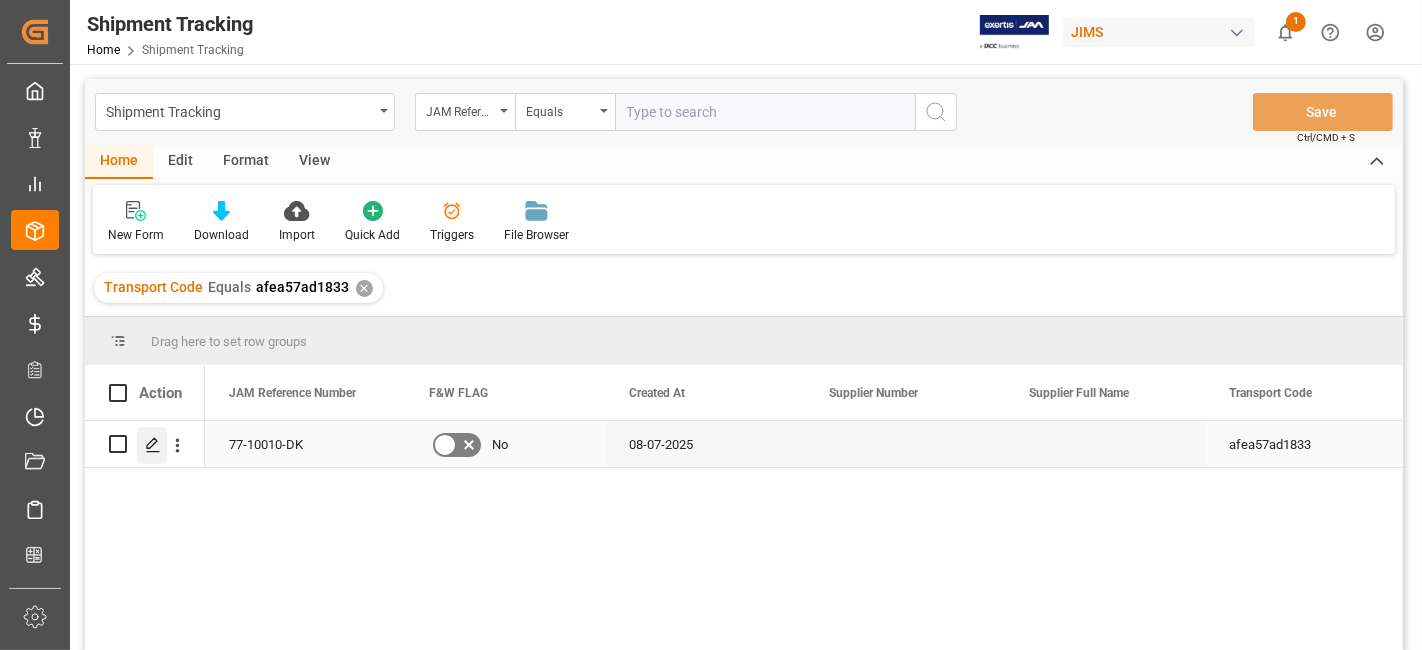 click 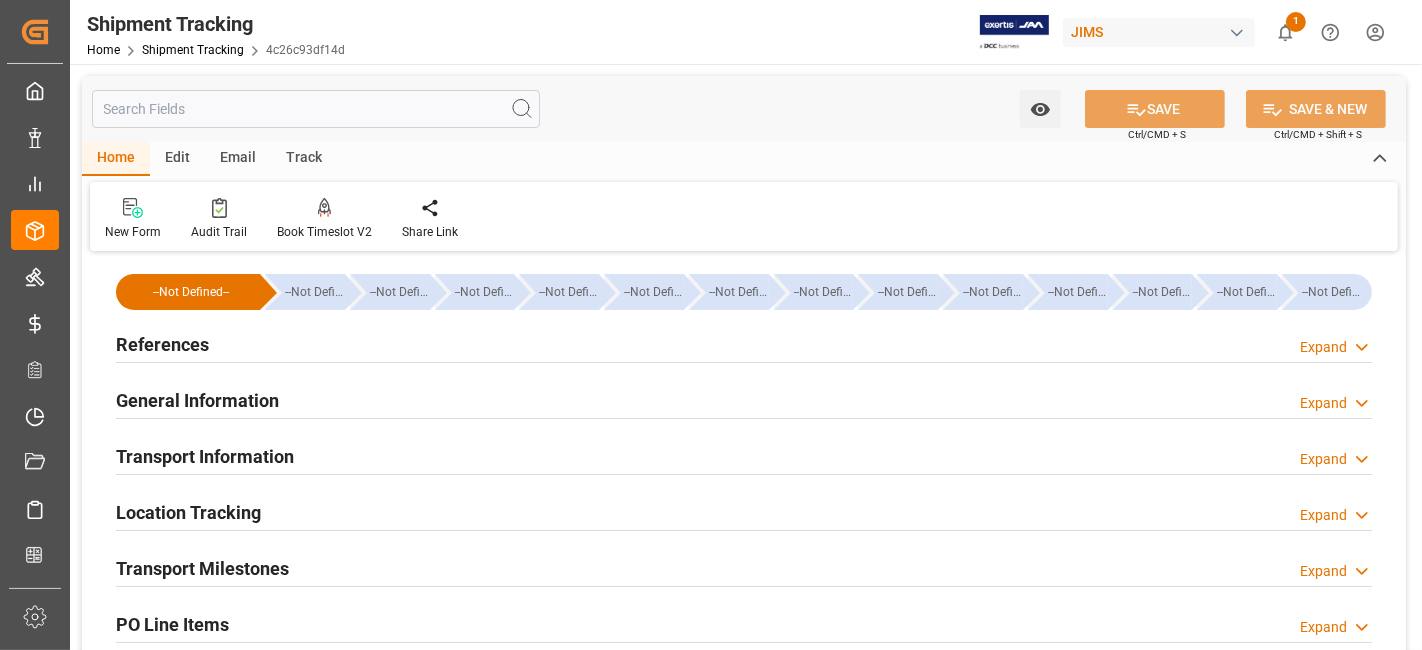 type on "08-07-2025" 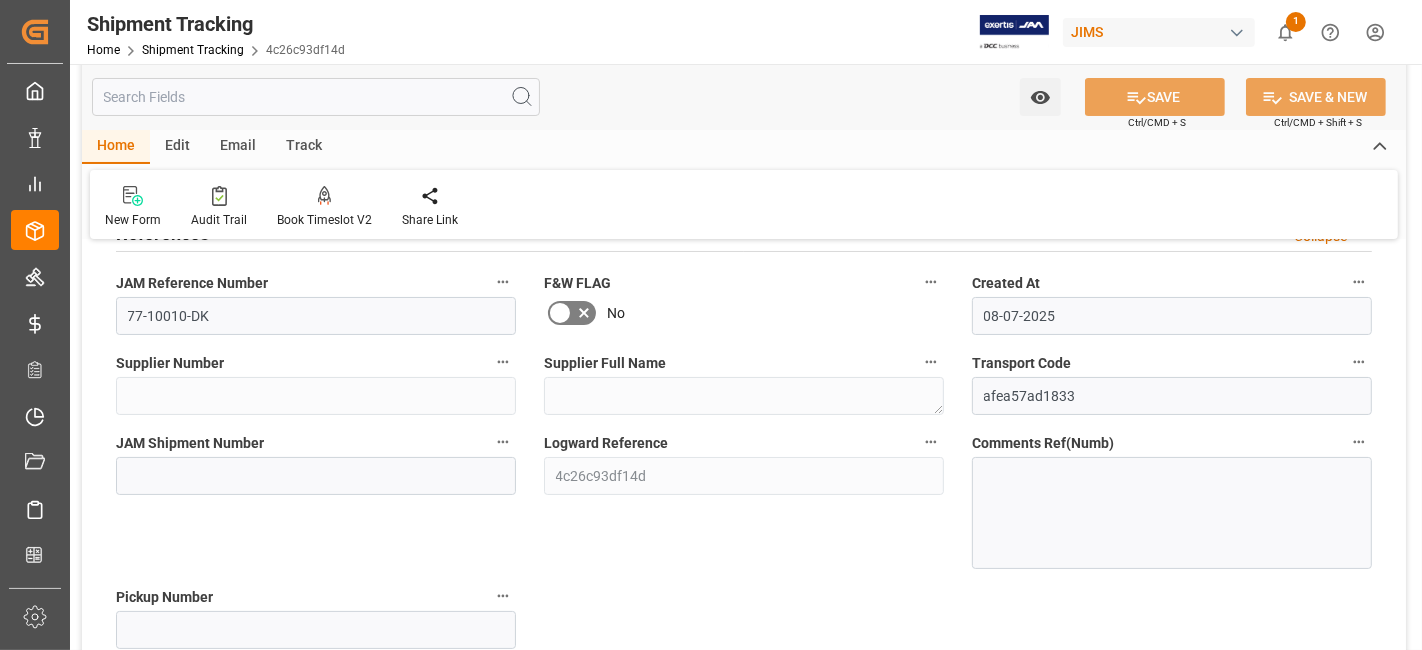 scroll, scrollTop: 222, scrollLeft: 0, axis: vertical 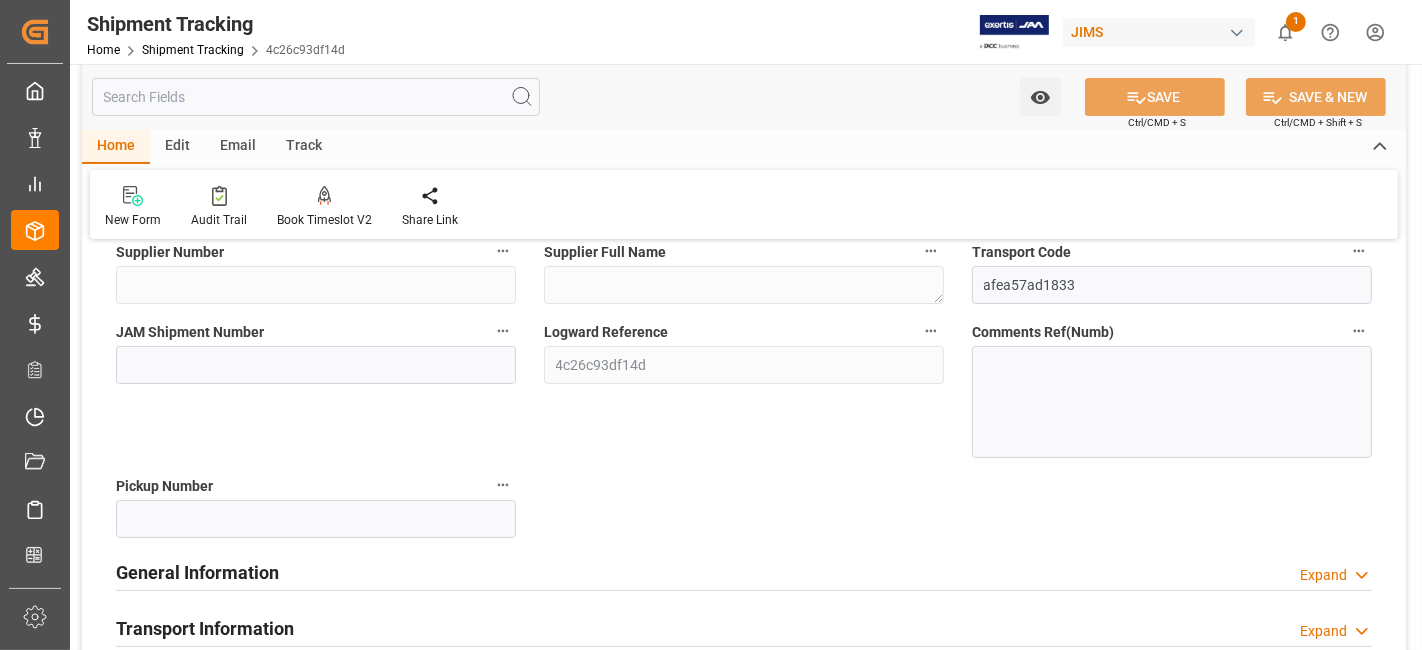 click on "General Information Expand" at bounding box center (744, 571) 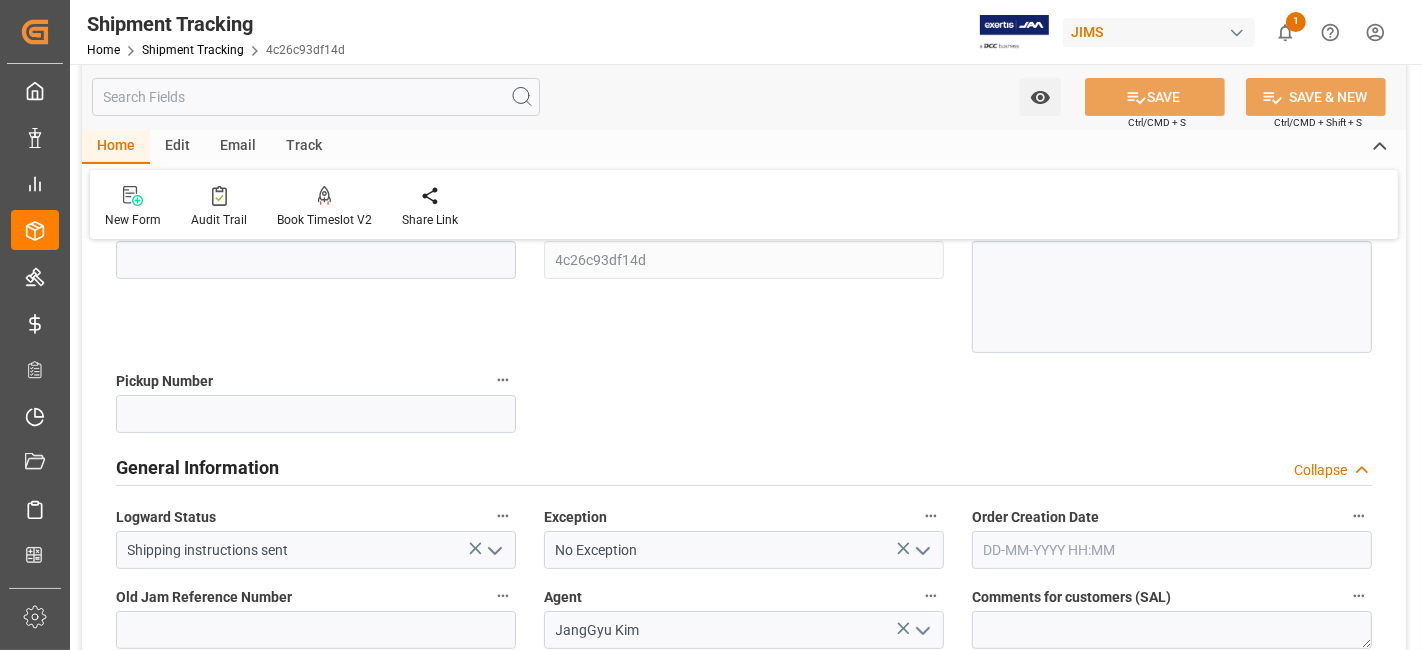 scroll, scrollTop: 444, scrollLeft: 0, axis: vertical 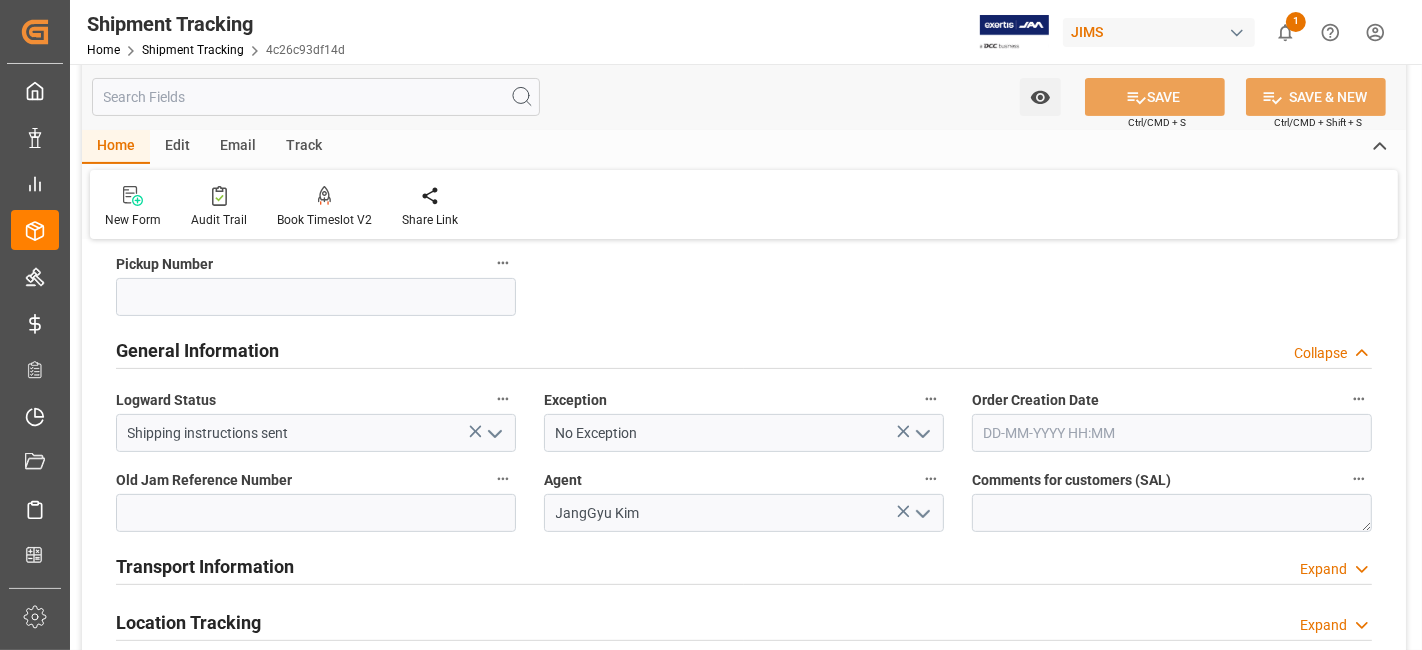 click 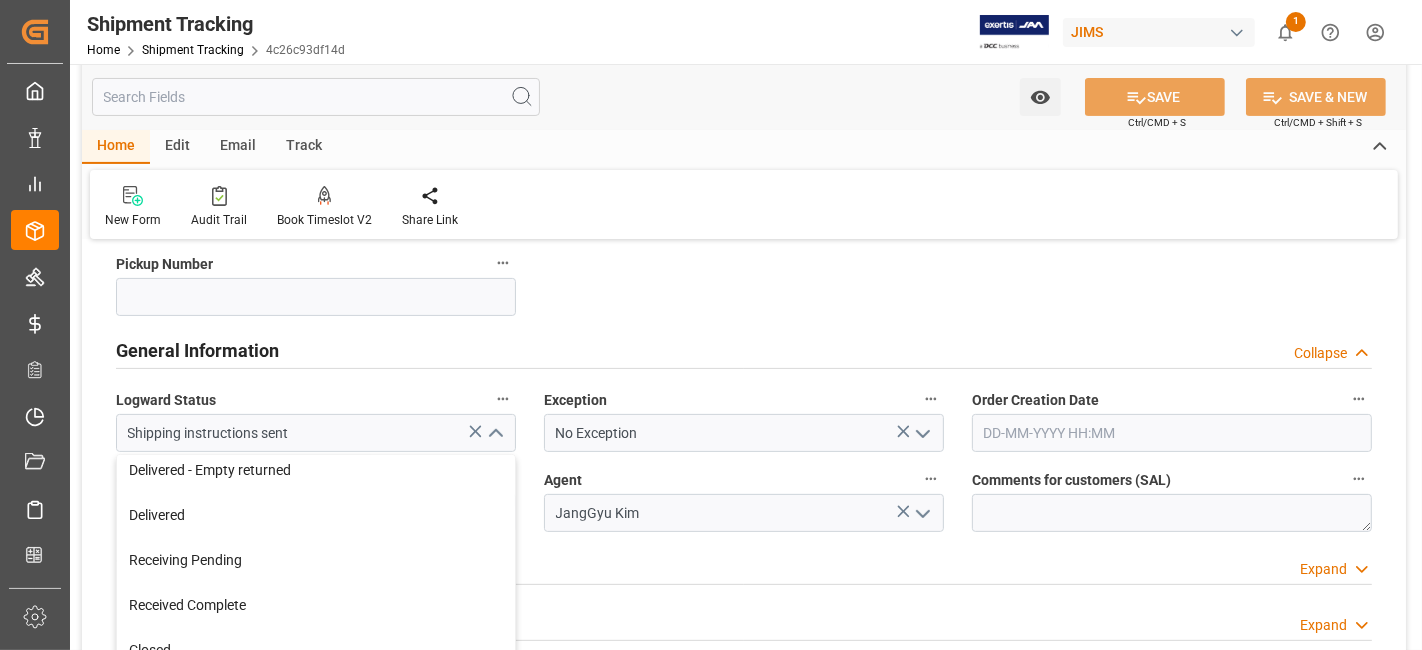 scroll, scrollTop: 461, scrollLeft: 0, axis: vertical 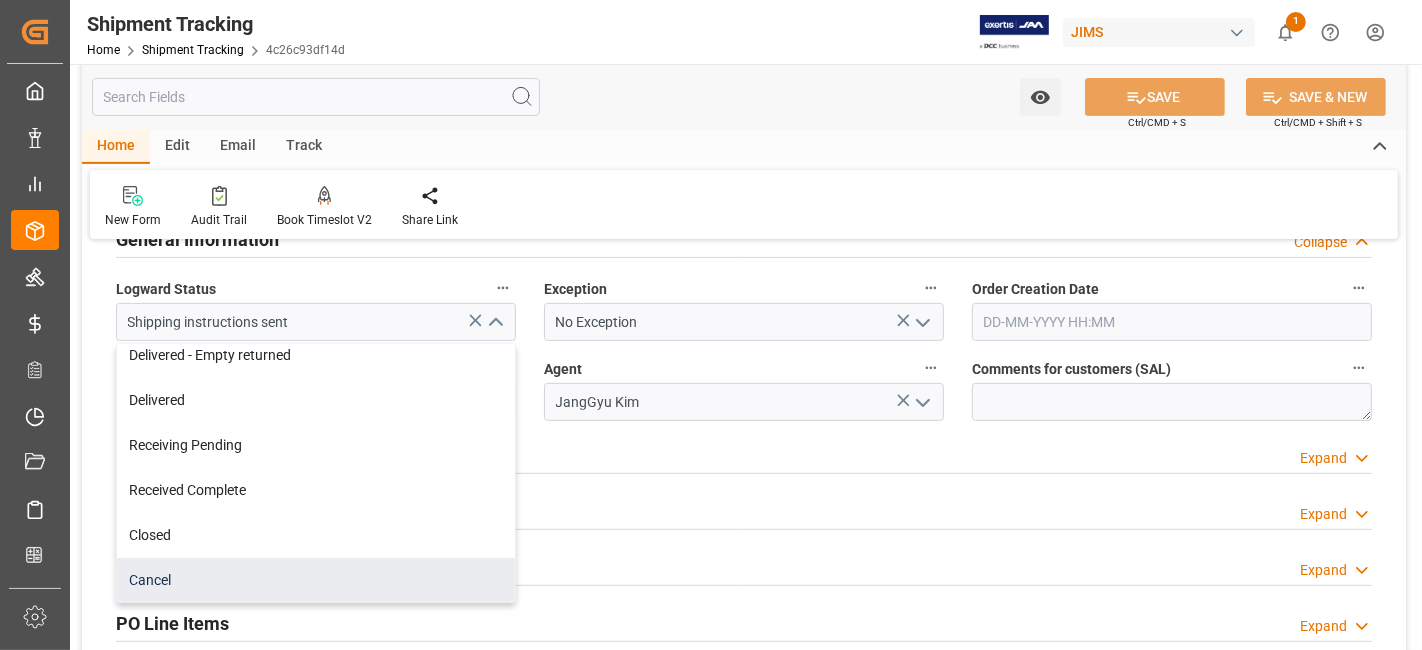 click on "Cancel" at bounding box center [316, 580] 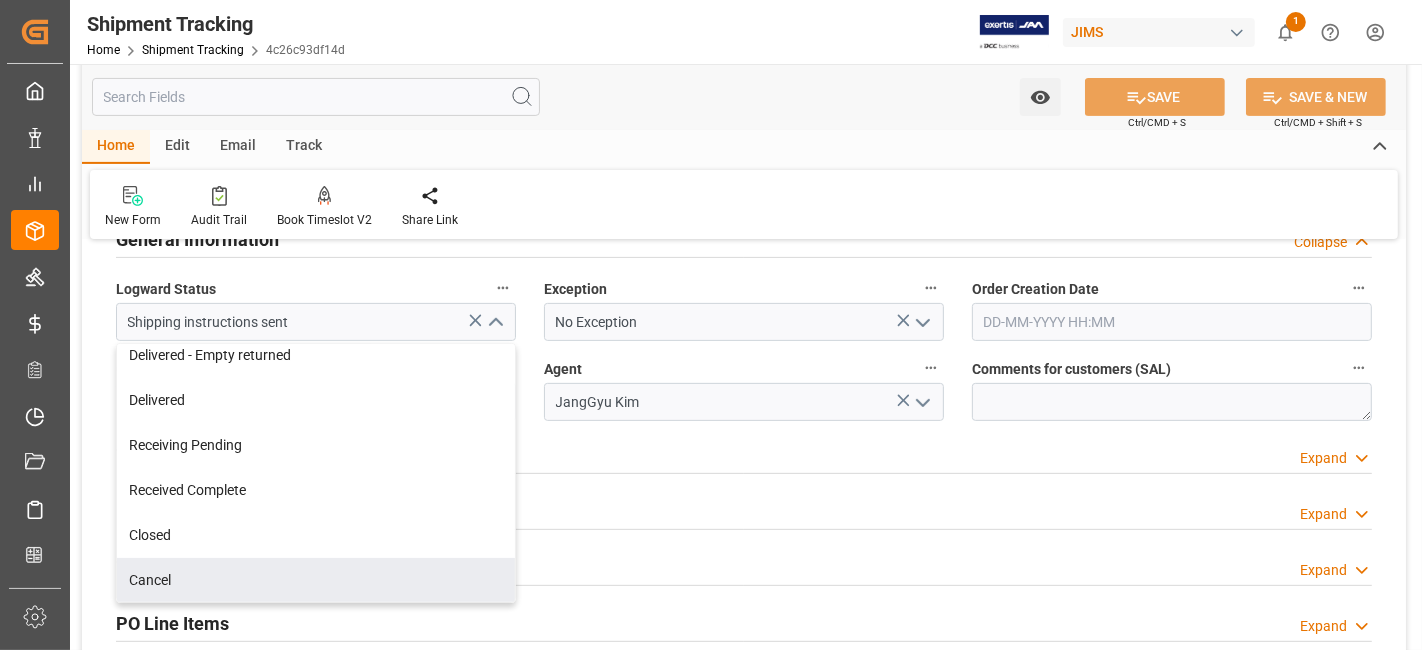 type on "Cancel" 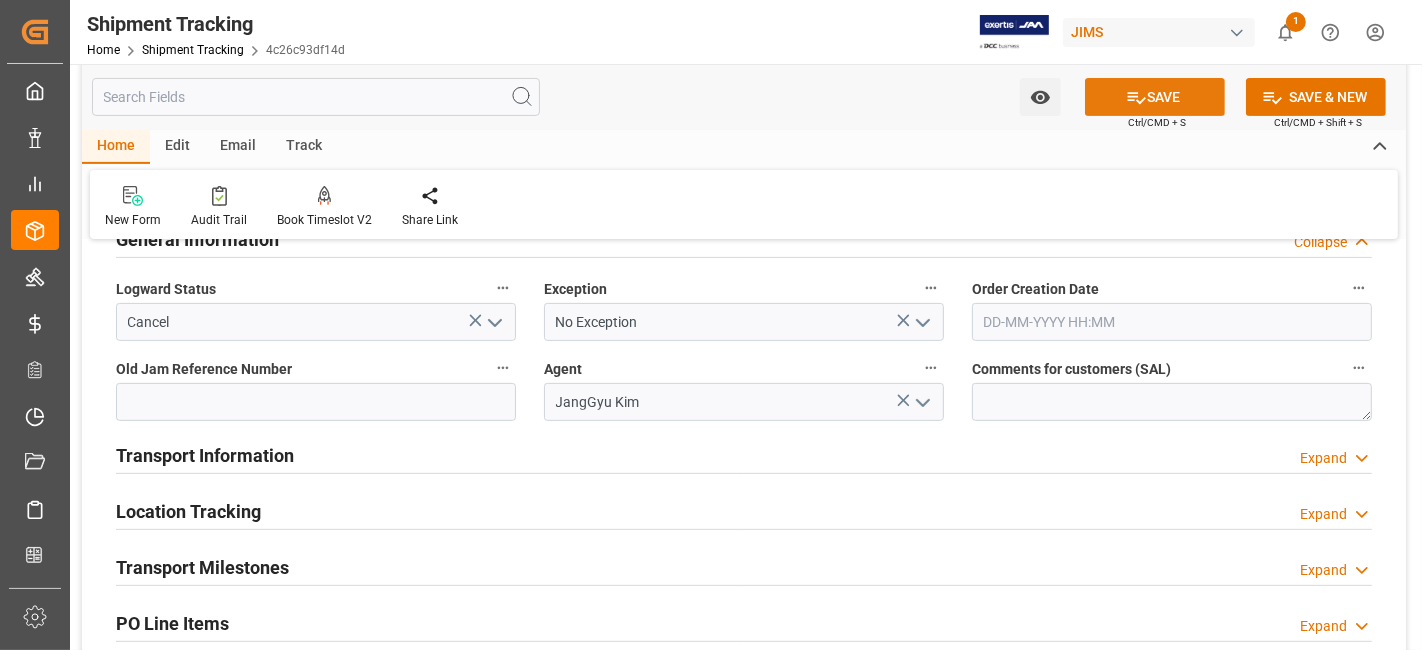 click on "SAVE" at bounding box center (1155, 97) 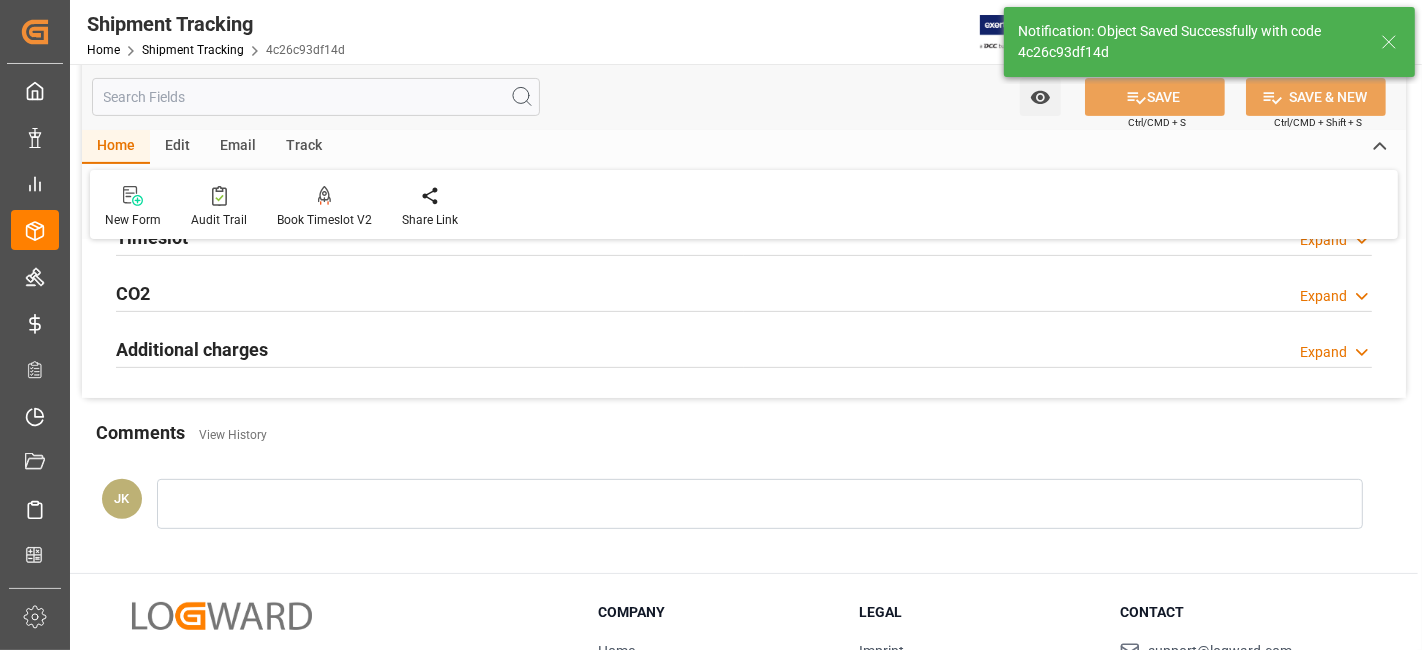 scroll, scrollTop: 162, scrollLeft: 0, axis: vertical 